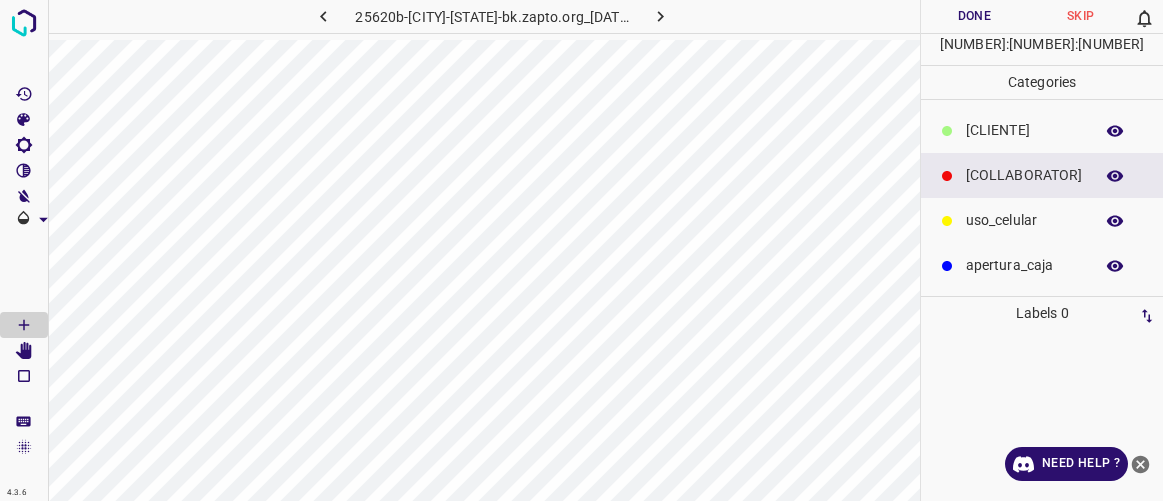 scroll, scrollTop: 0, scrollLeft: 0, axis: both 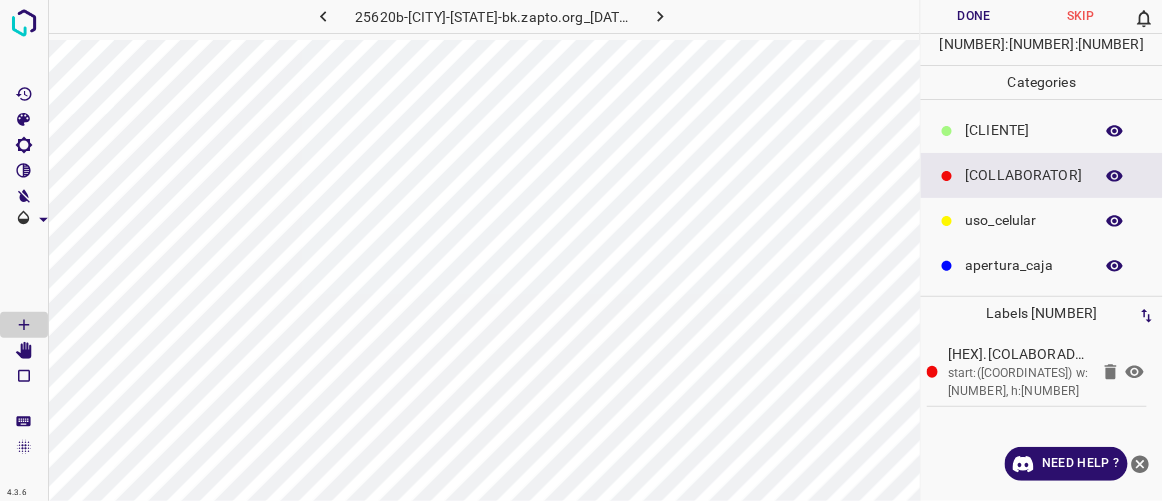 click on "[CLIENTE]" at bounding box center (1024, 130) 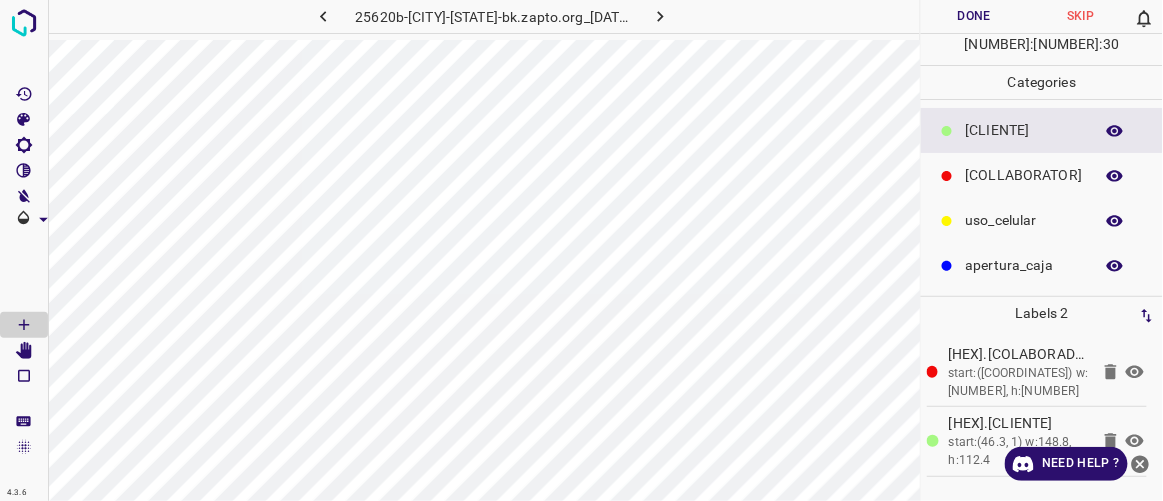 click on "Done" at bounding box center (974, 16) 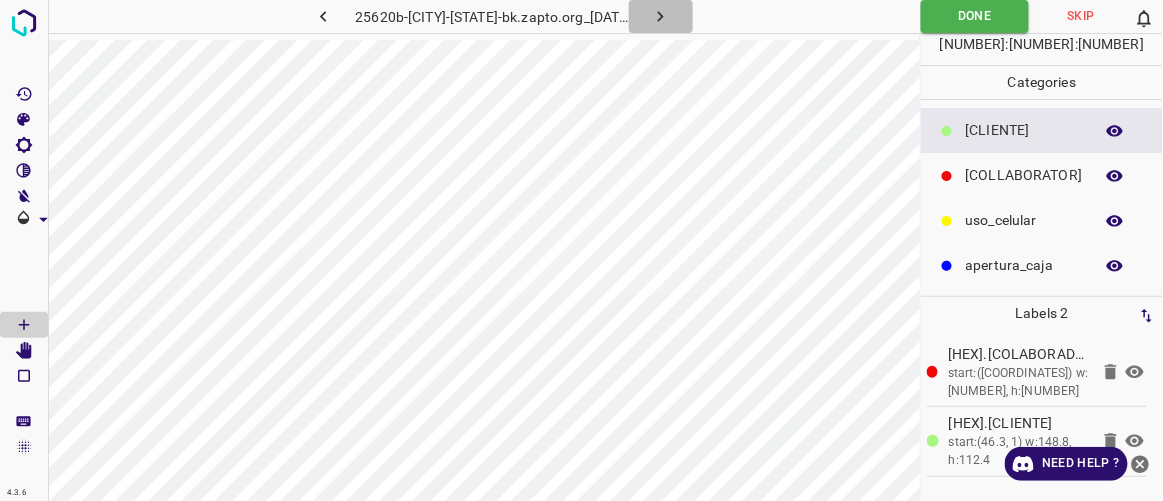 click at bounding box center [661, 16] 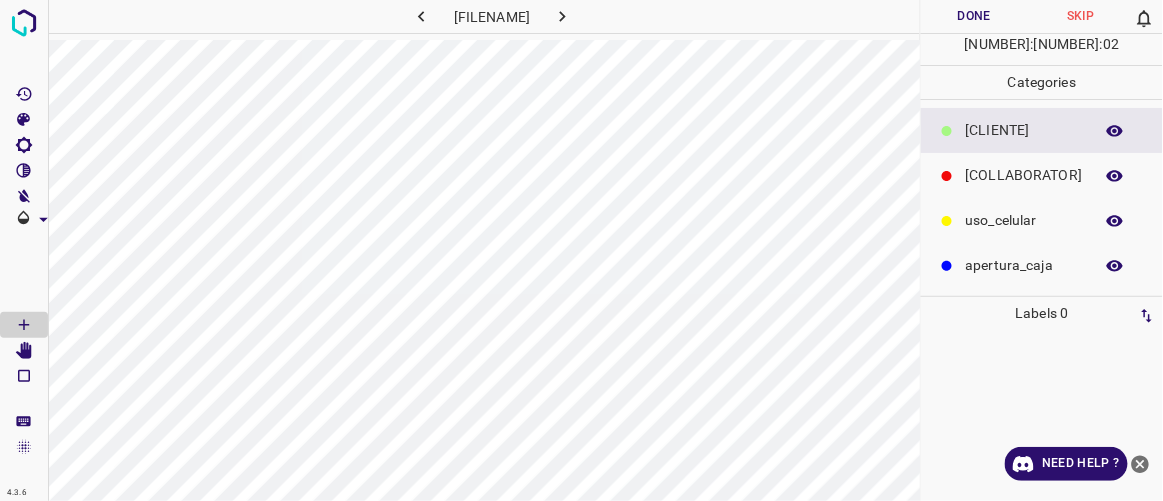 click on "[COLLABORATOR]" at bounding box center (1024, 130) 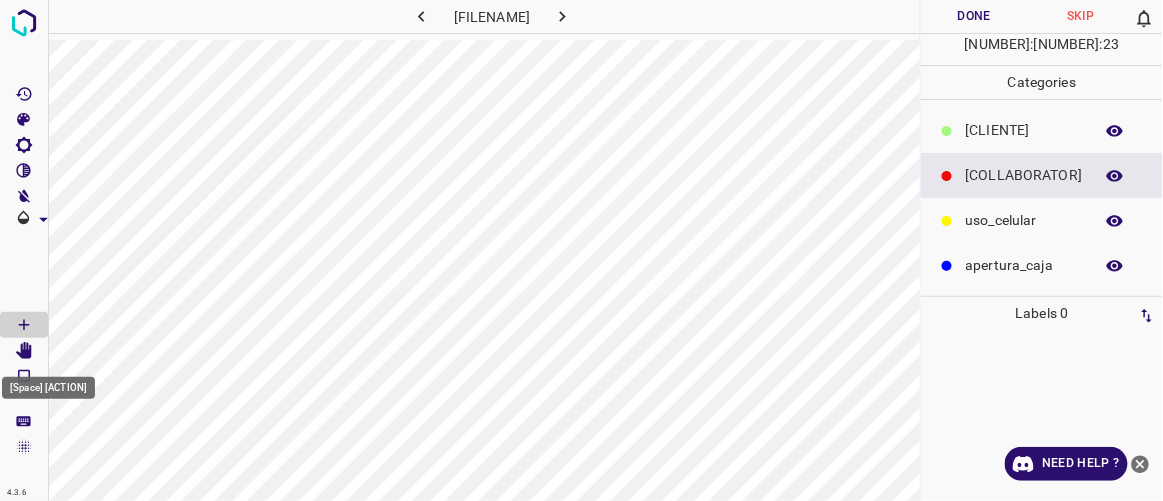 click at bounding box center [24, 351] 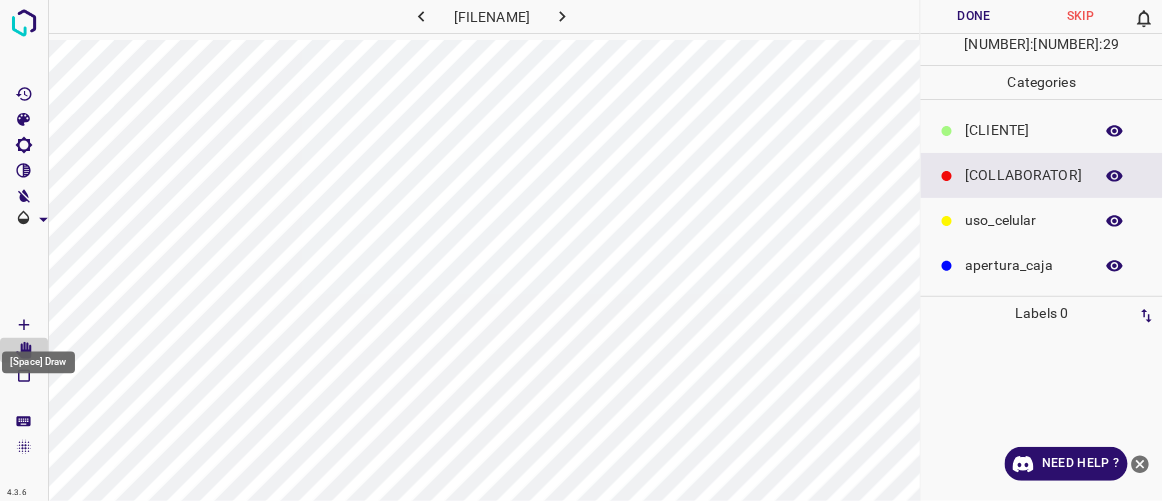 click at bounding box center [24, 325] 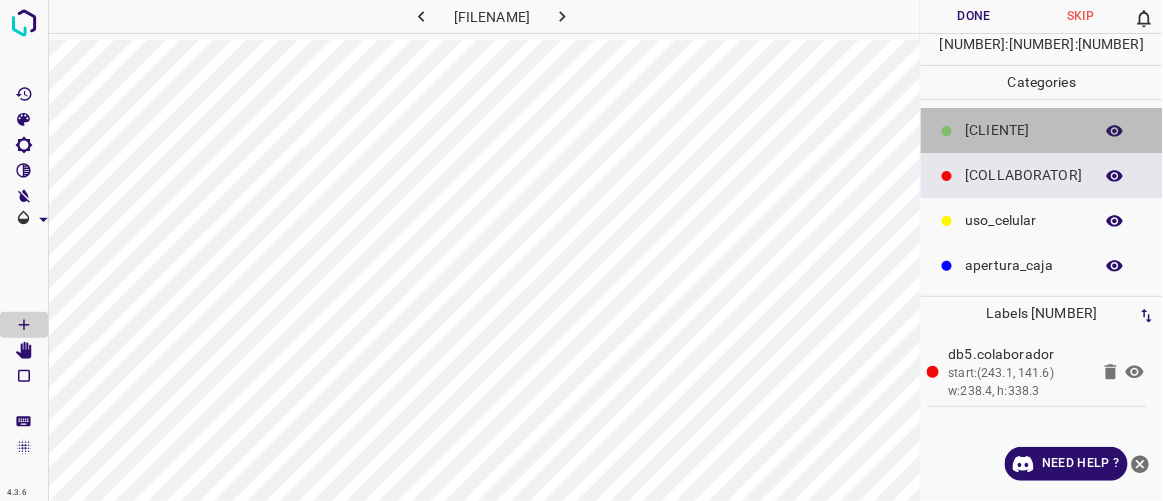 click on "[CLIENTE]" at bounding box center (1042, 130) 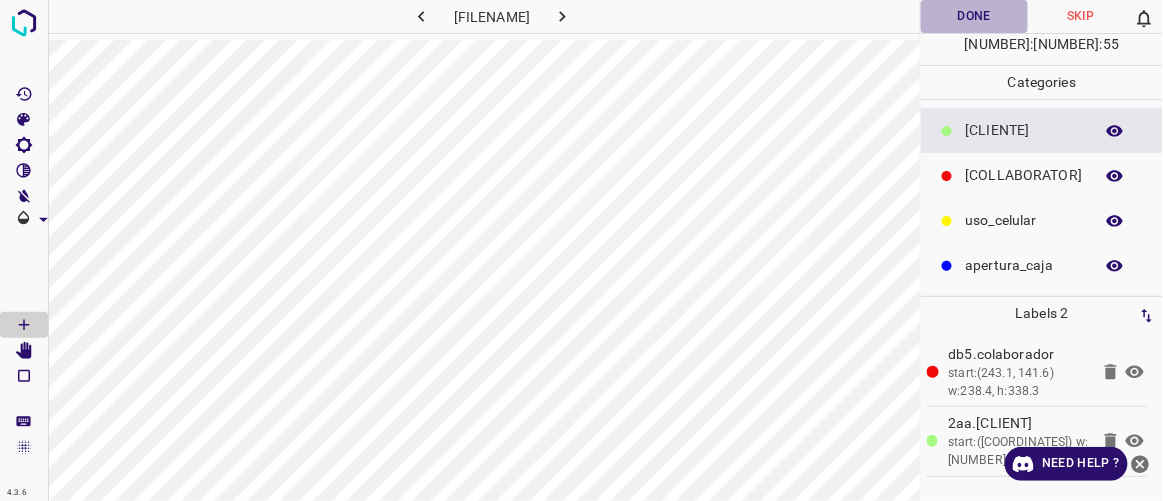 click on "Done" at bounding box center (974, 16) 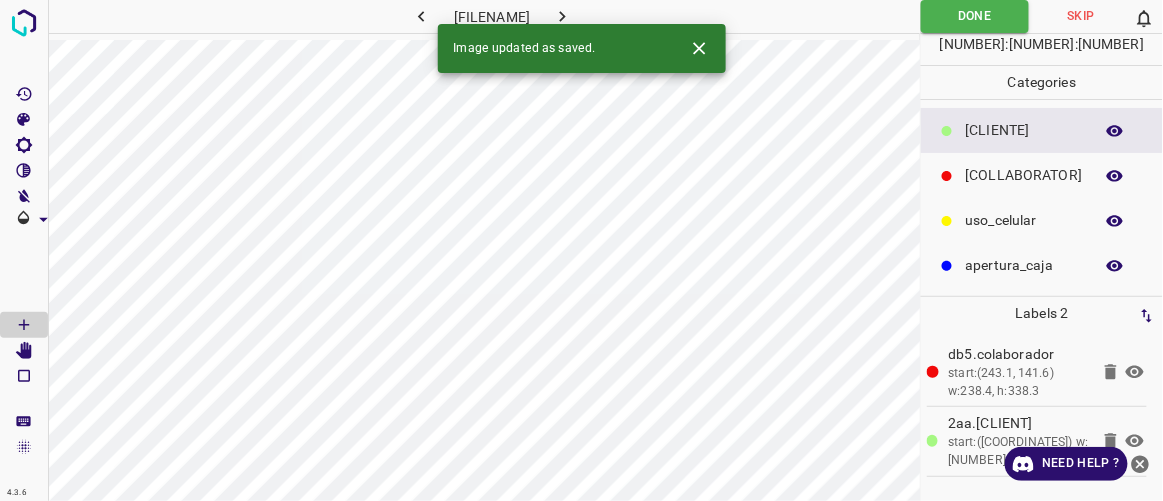 click at bounding box center [562, 16] 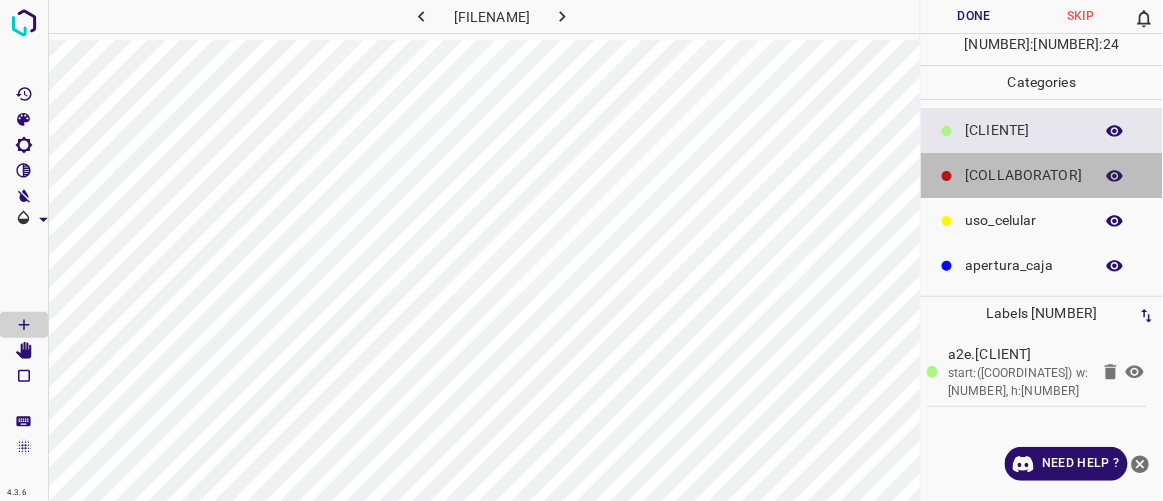 click on "[COLLABORATOR]" at bounding box center [1024, 130] 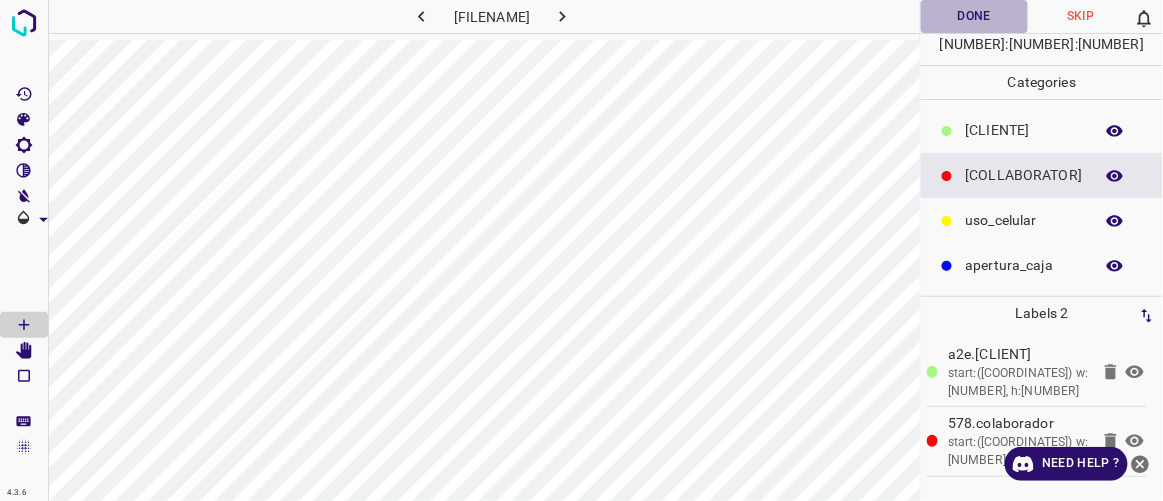 click on "Done" at bounding box center (974, 16) 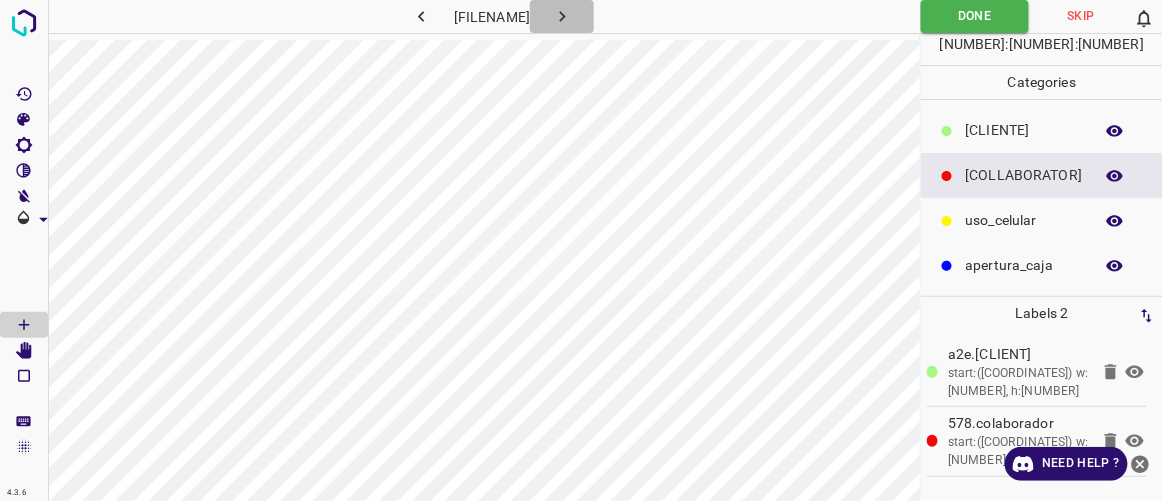 click at bounding box center (562, 16) 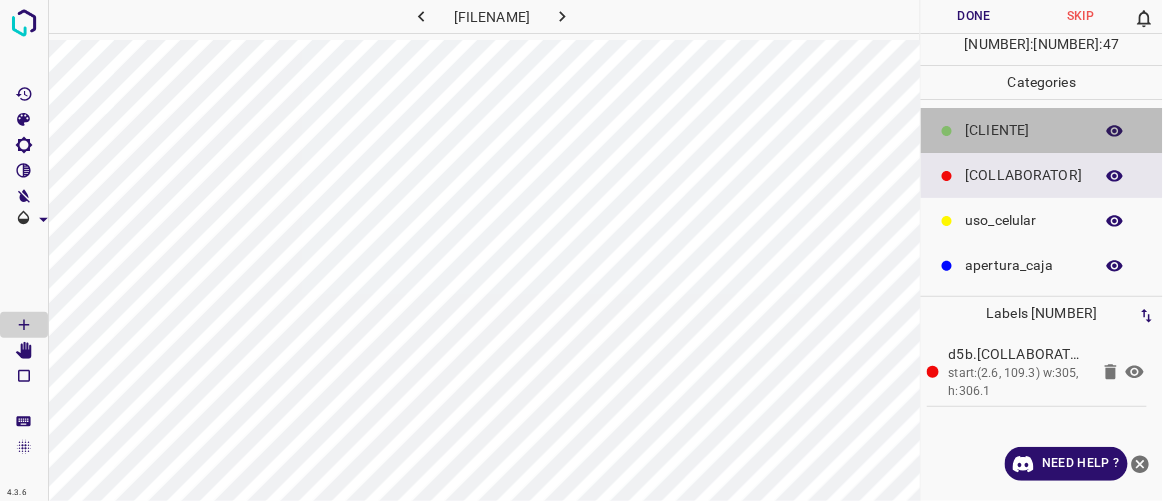 click on "[CLIENTE]" at bounding box center (1024, 130) 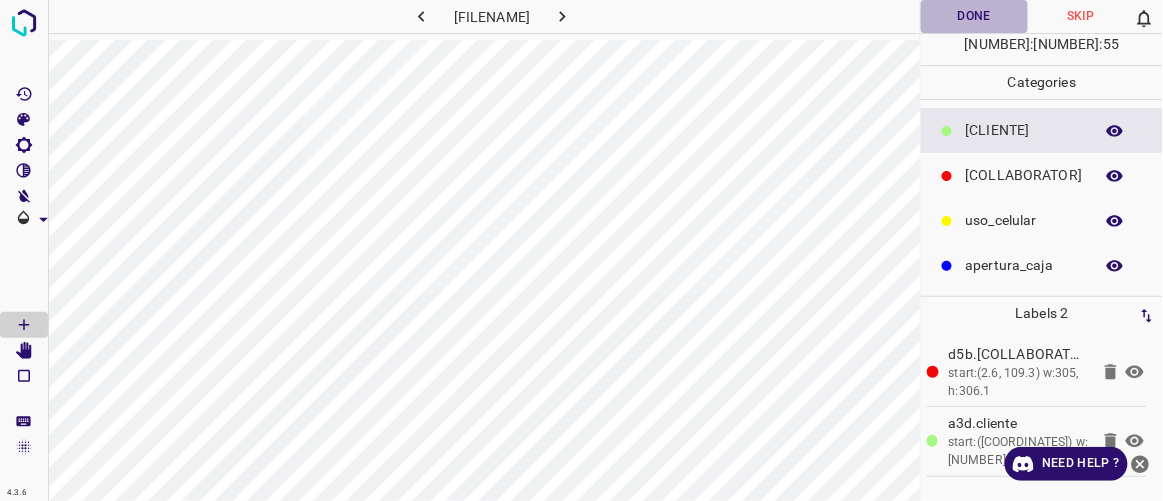 click on "Done" at bounding box center (974, 16) 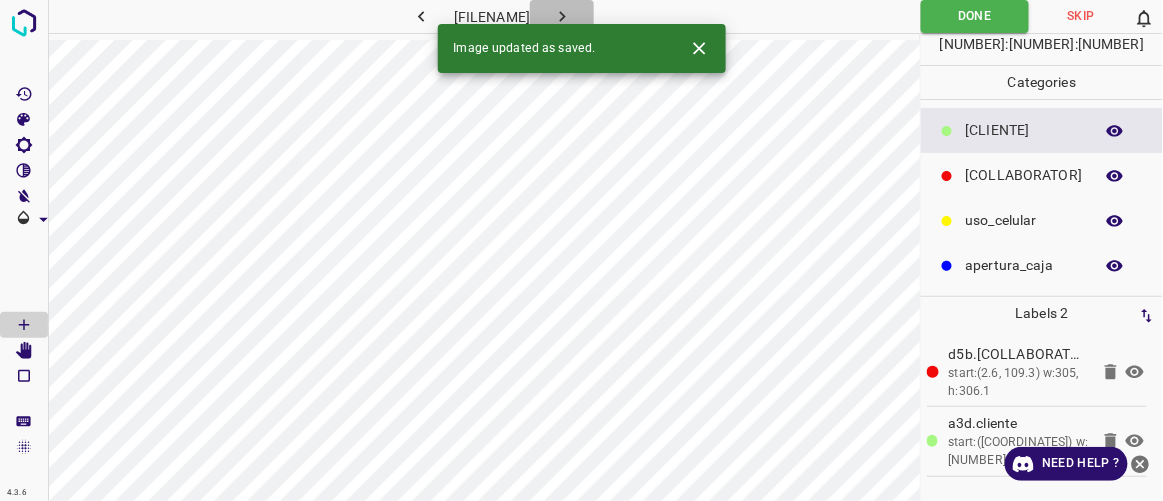 click at bounding box center [562, 16] 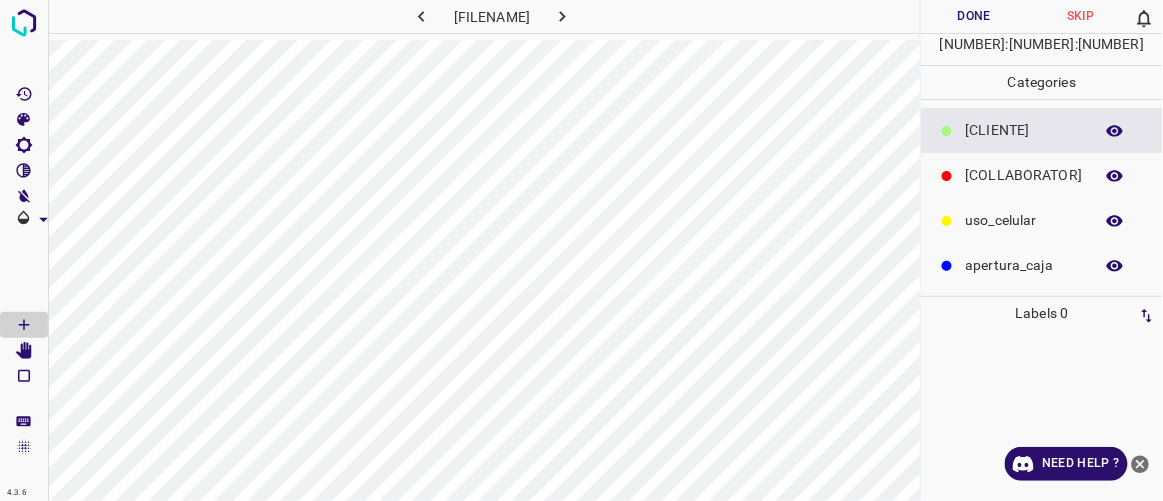 click on "[COLLABORATOR]" at bounding box center [1024, 130] 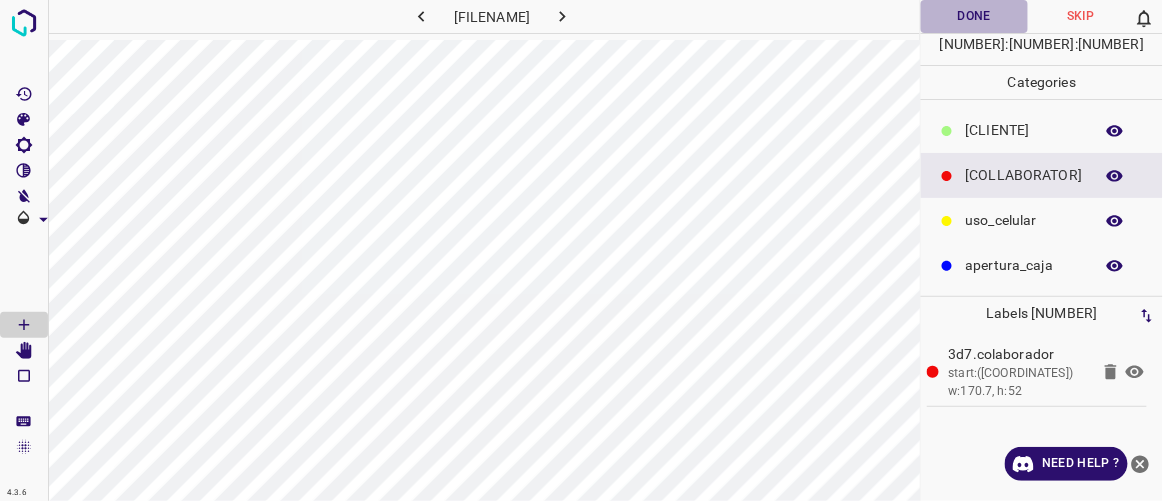 click on "Done" at bounding box center (974, 16) 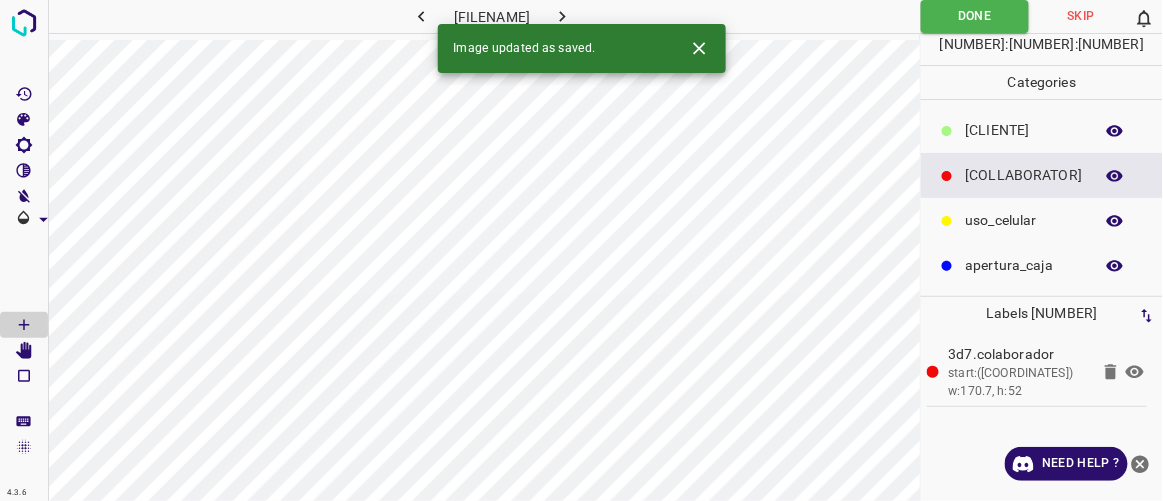 click at bounding box center (562, 16) 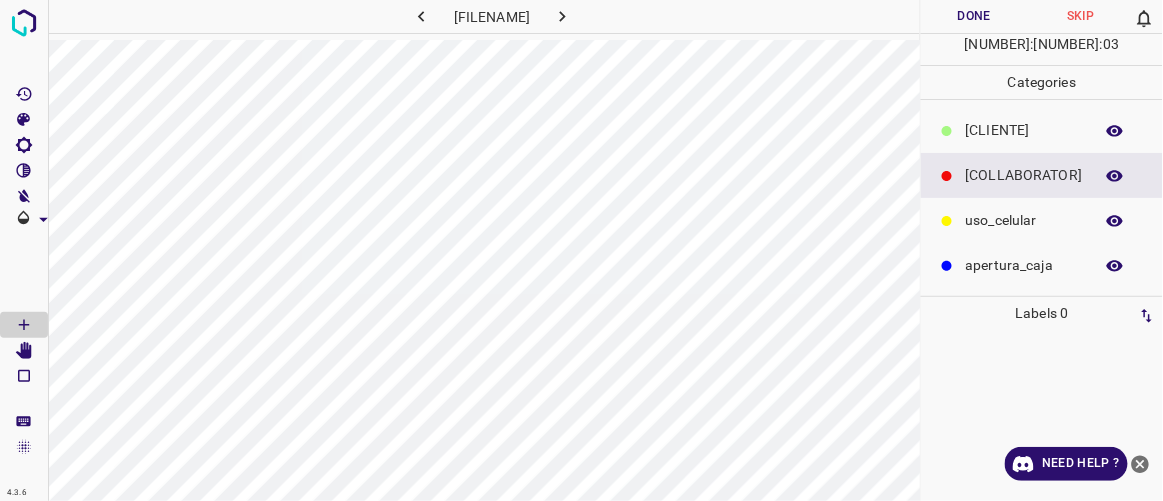 click on "[CLIENTE]" at bounding box center (1024, 130) 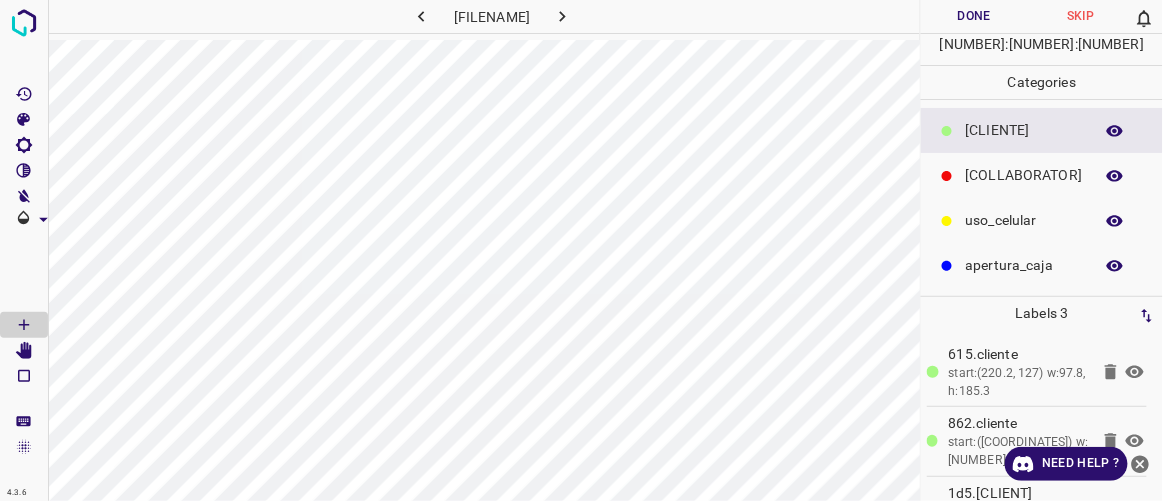 click on "Done" at bounding box center (974, 16) 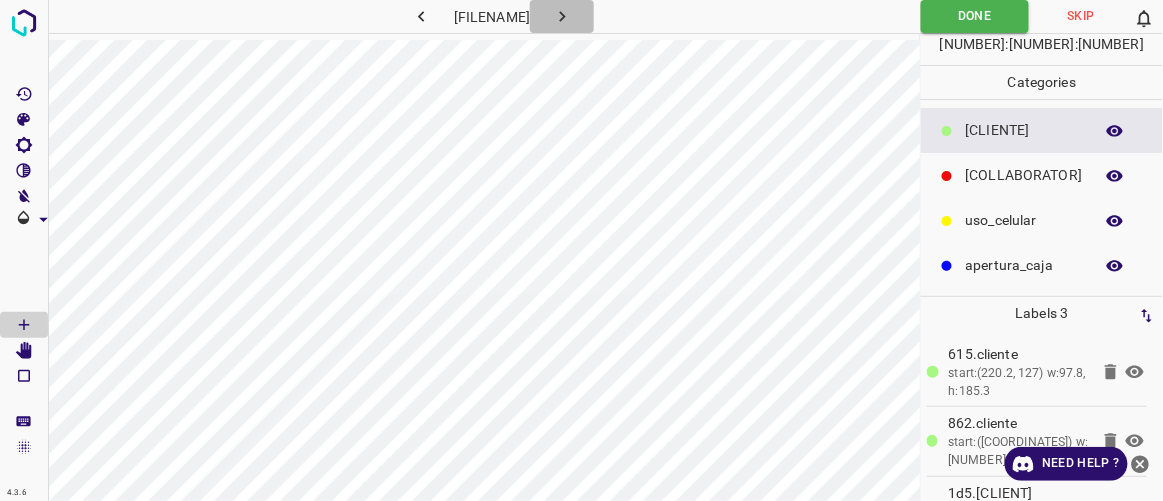click at bounding box center (562, 16) 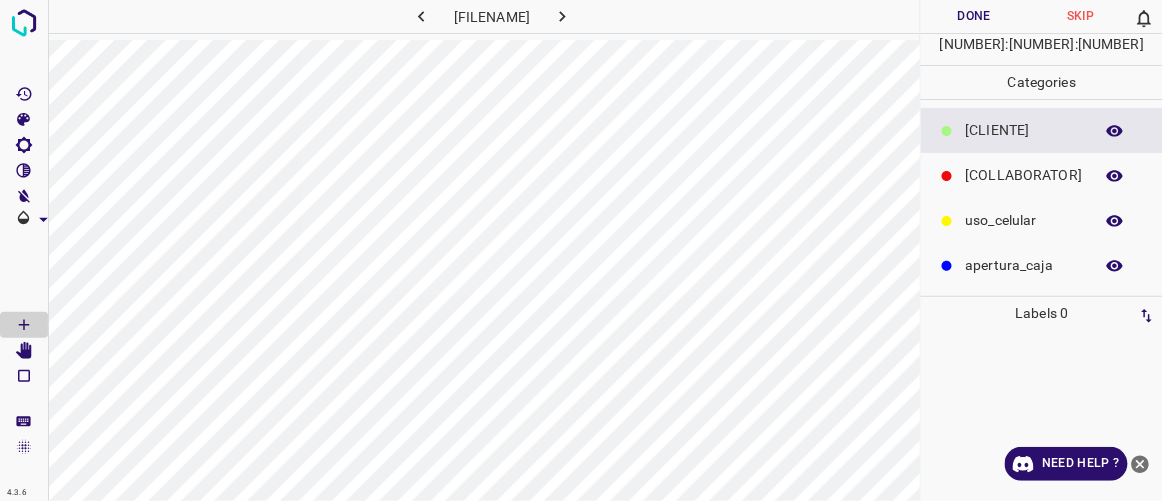 click on "[COLLABORATOR]" at bounding box center (1042, 175) 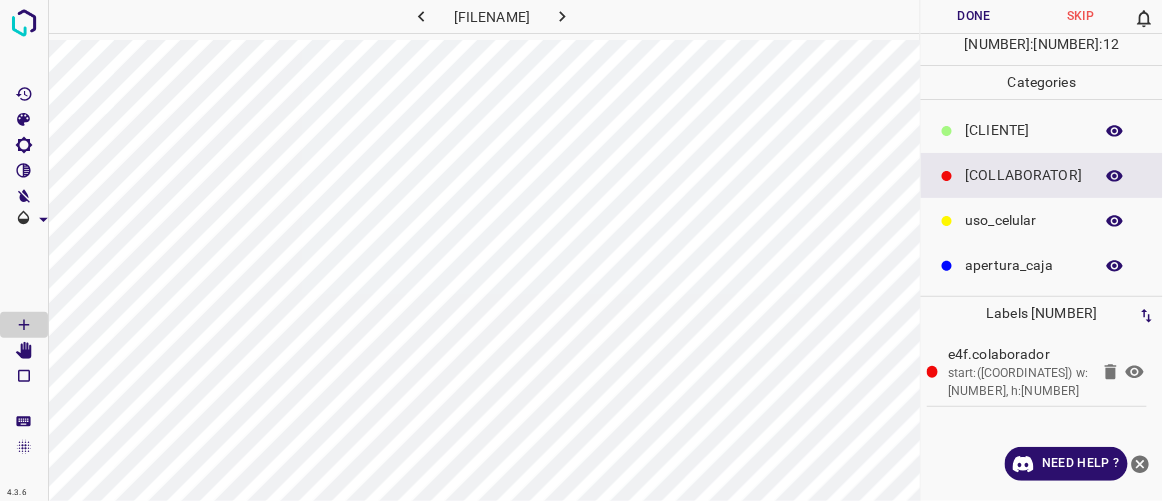 click on "[CLIENTE]" at bounding box center [1024, 130] 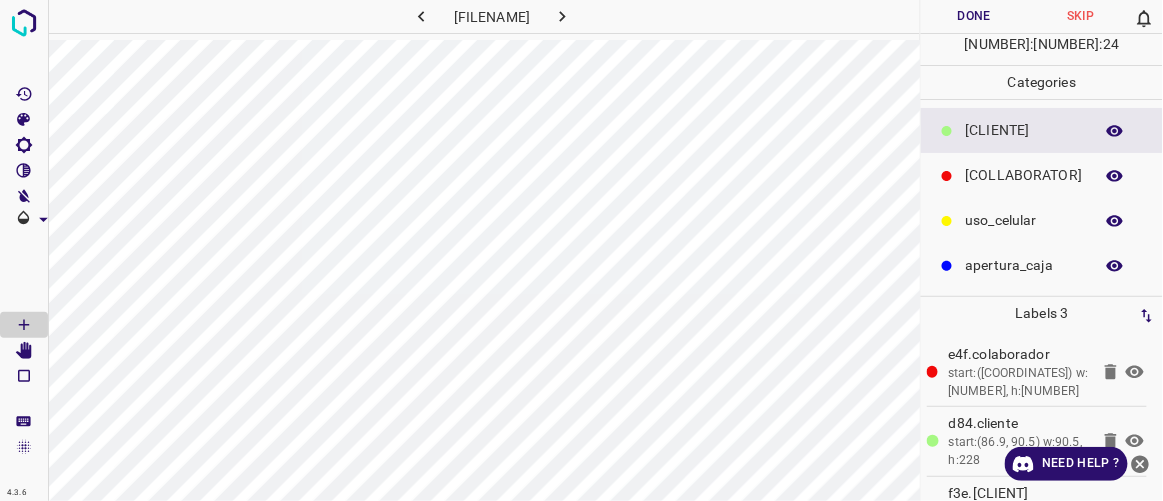 click on "Done" at bounding box center (974, 16) 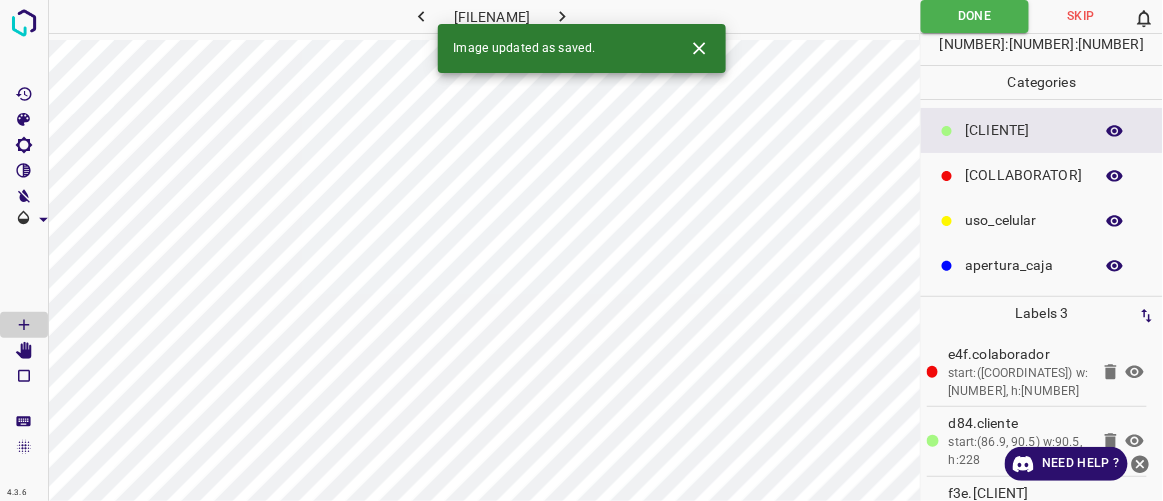 click at bounding box center [562, 16] 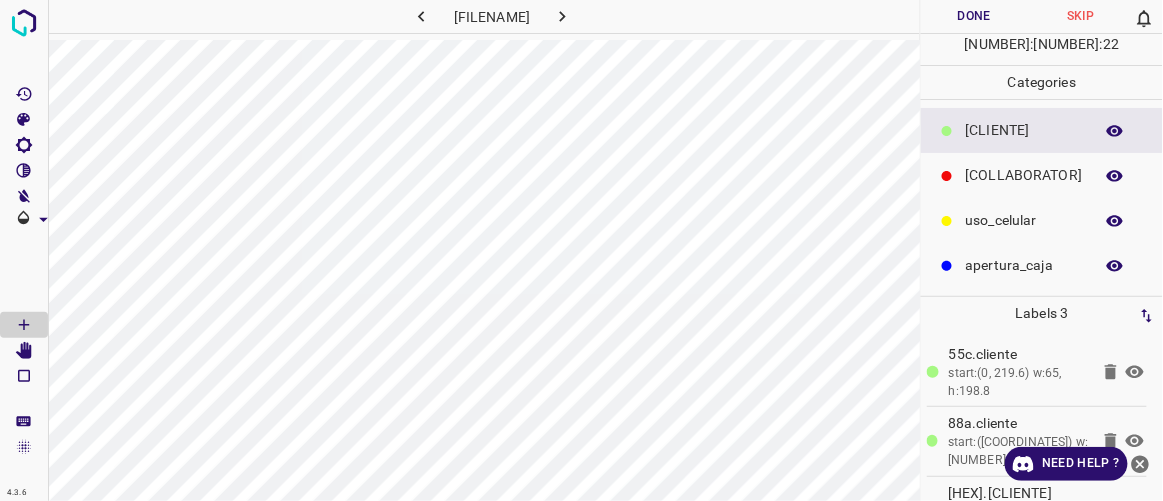 click on "Done" at bounding box center [974, 16] 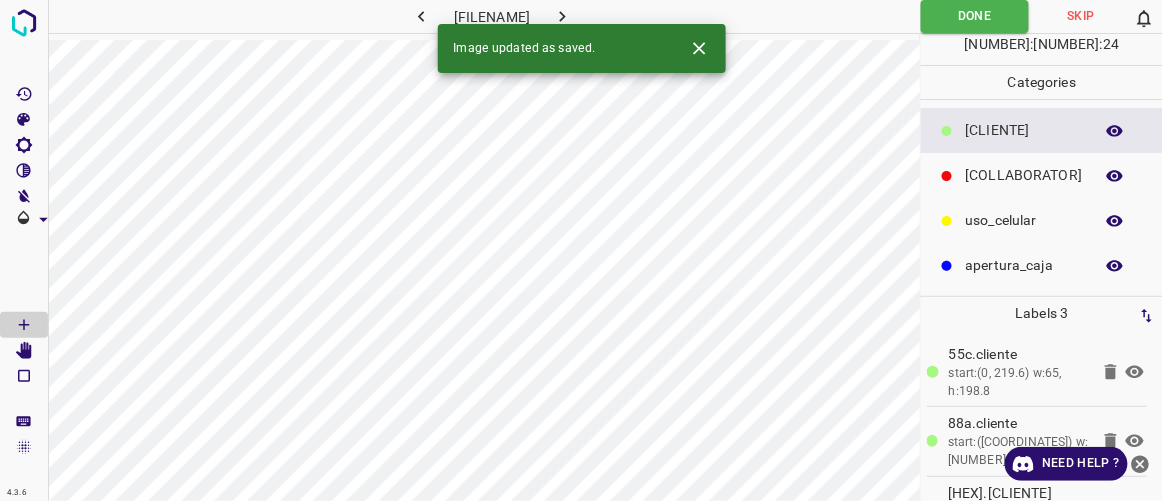 click at bounding box center (562, 16) 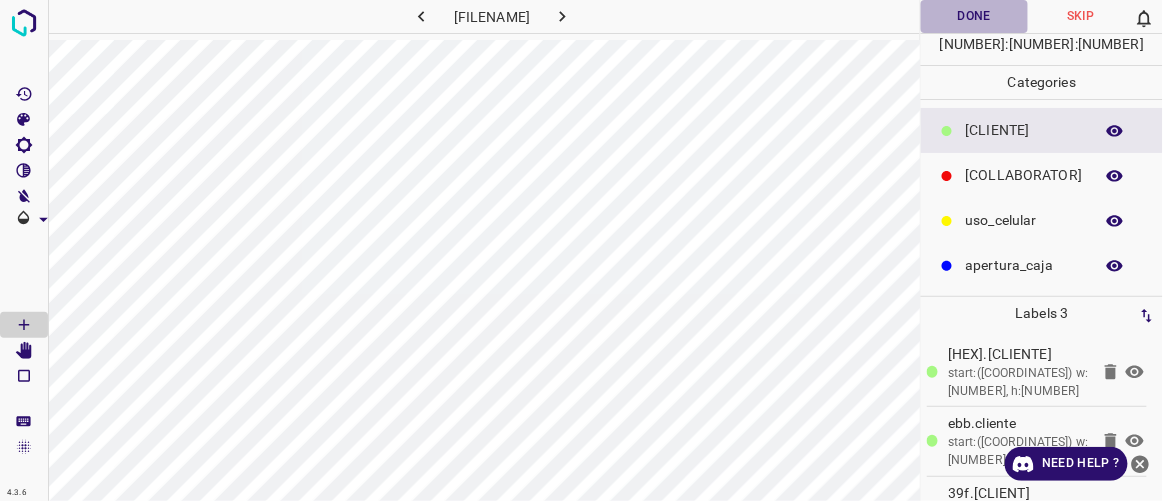 click on "Done" at bounding box center (974, 16) 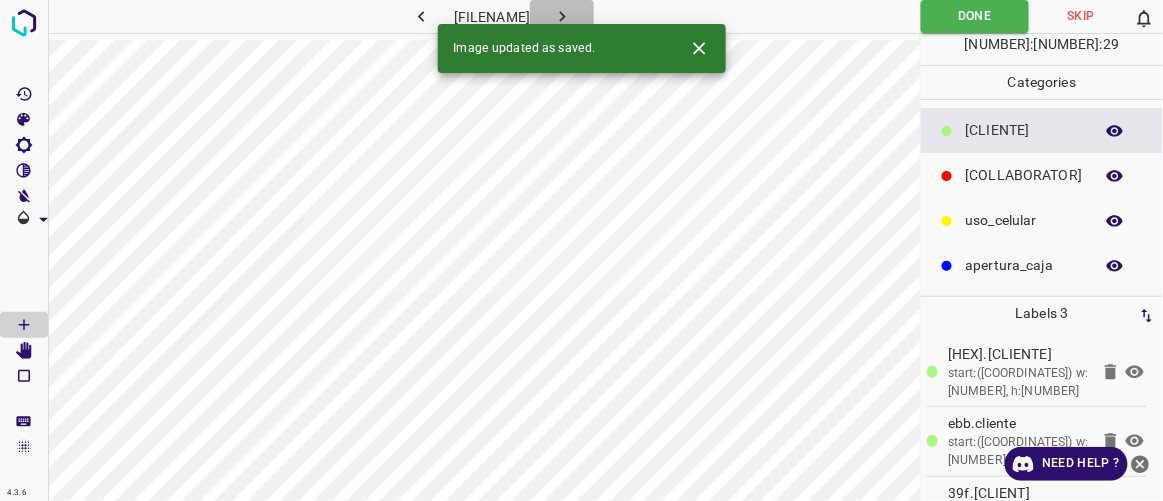 click at bounding box center (562, 16) 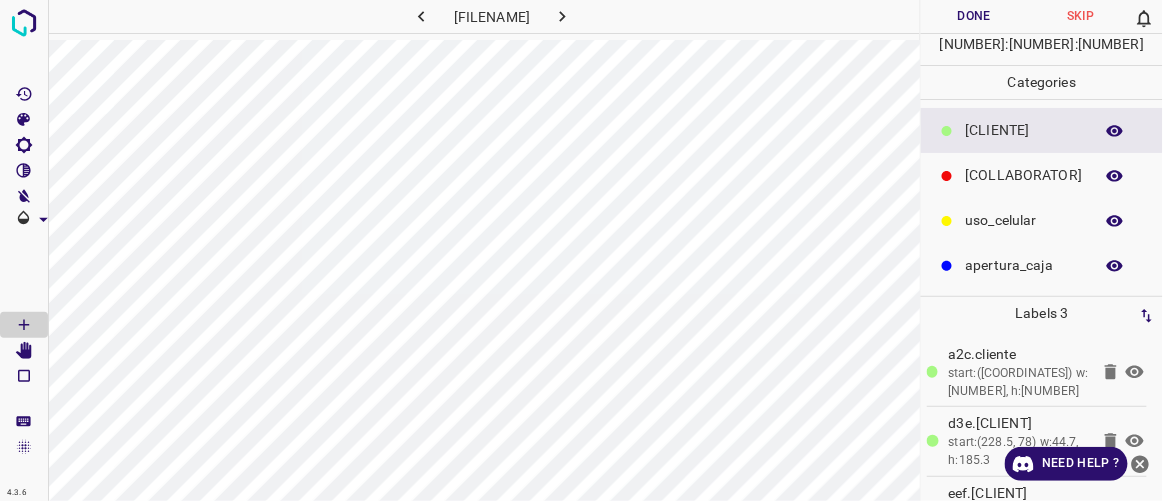 click on "Done" at bounding box center [974, 16] 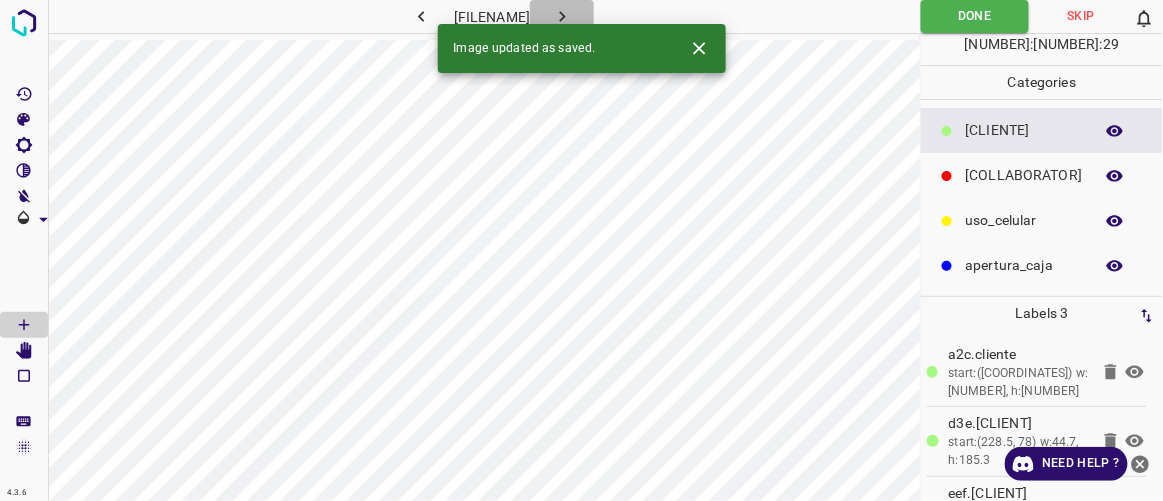 click at bounding box center [562, 16] 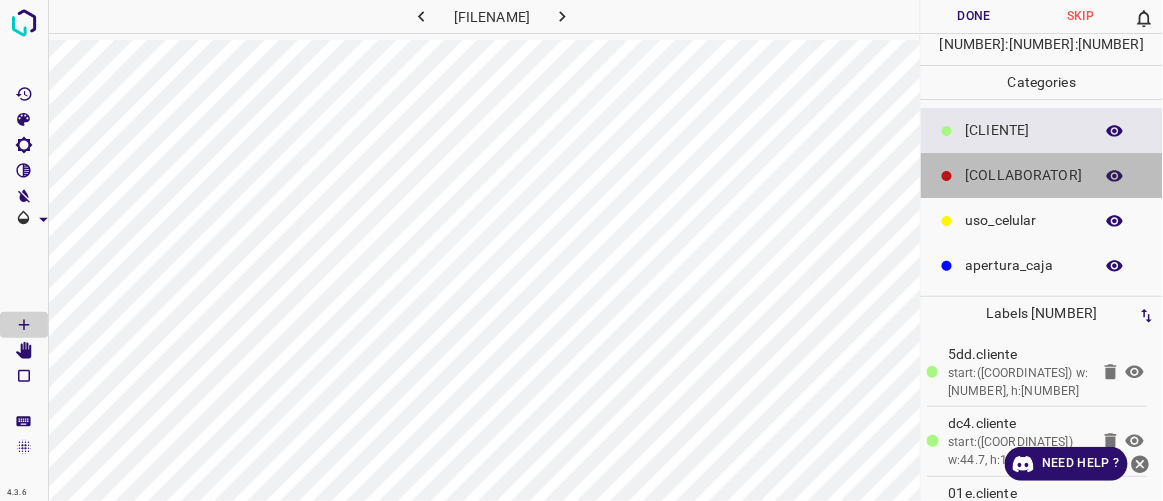 click on "[COLLABORATOR]" at bounding box center (1024, 130) 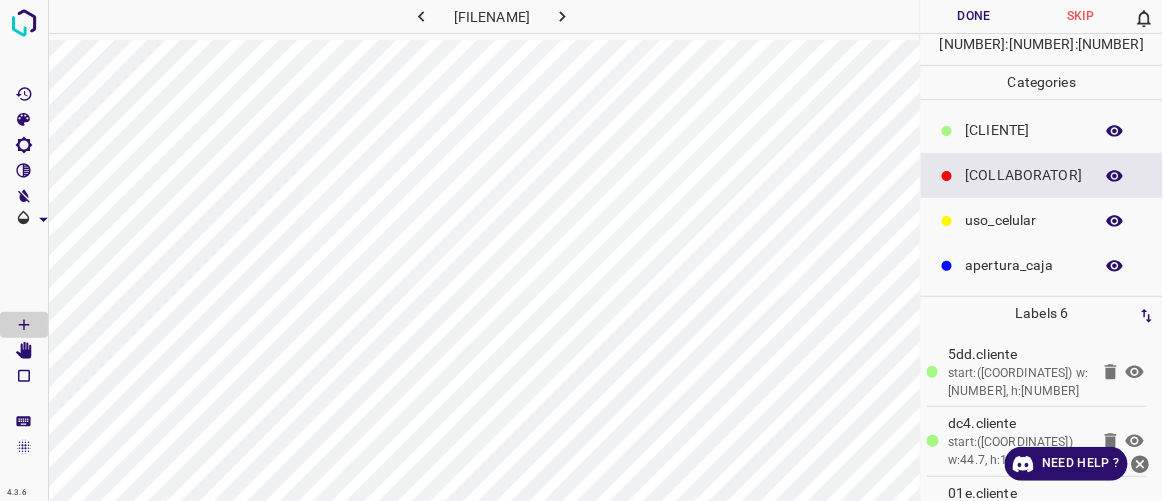 click on "Done" at bounding box center [974, 16] 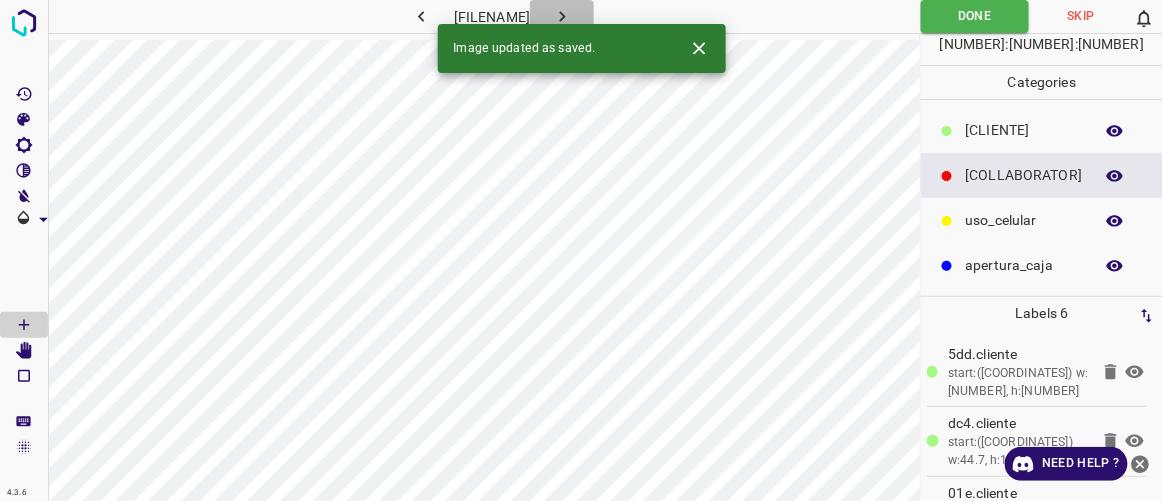 click at bounding box center (562, 16) 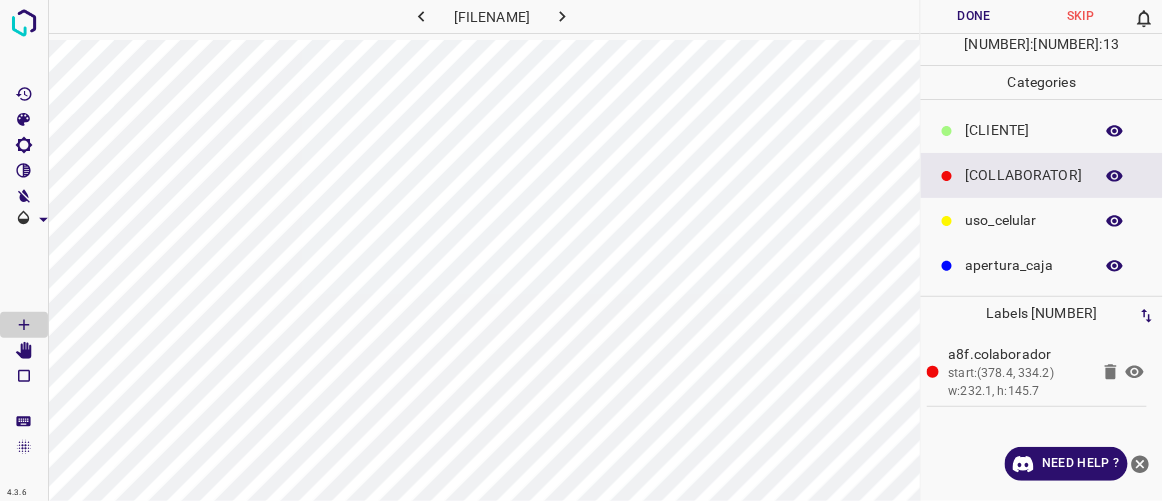 click on "[CLIENTE]" at bounding box center [1024, 130] 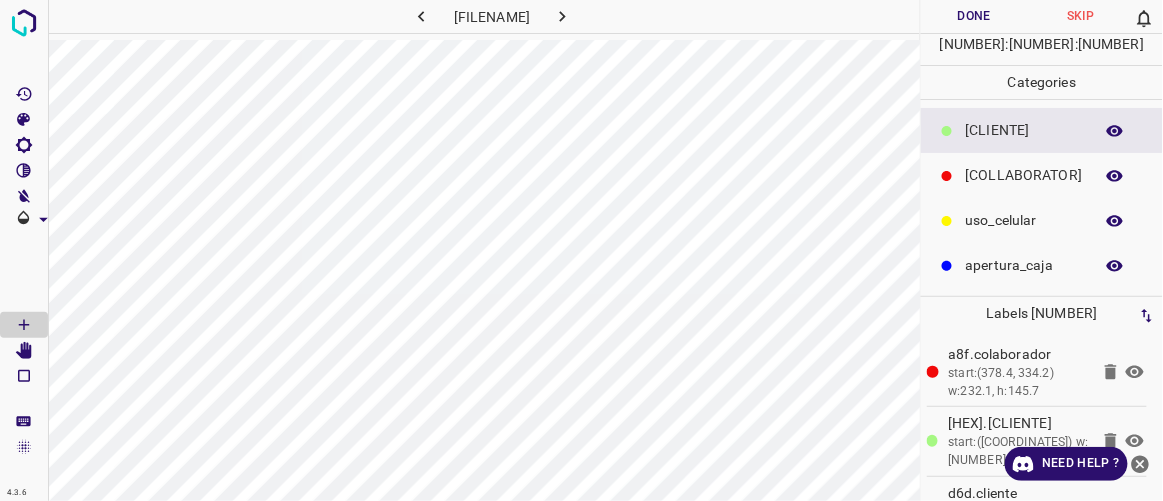 click on "Done" at bounding box center [974, 16] 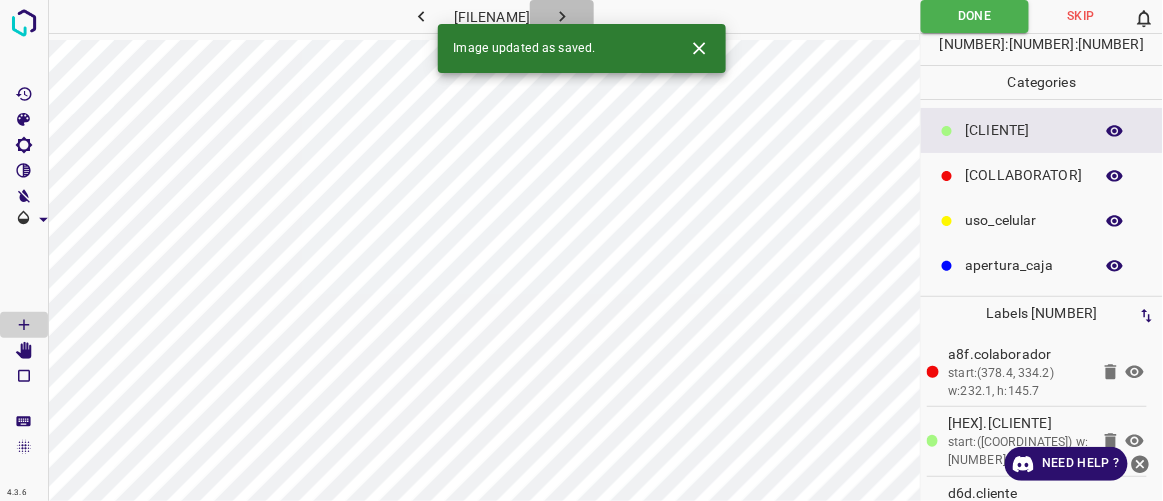 click at bounding box center [562, 16] 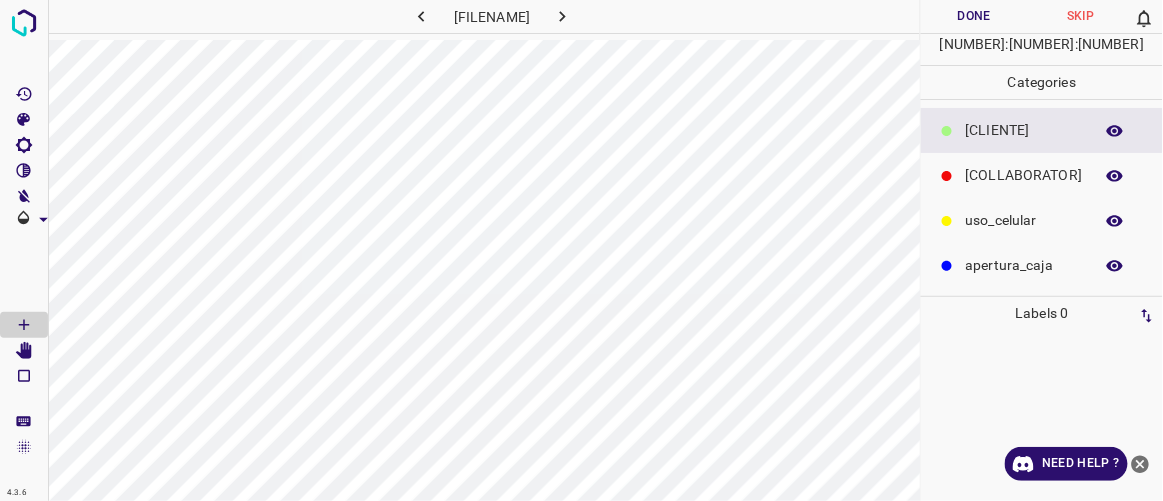 click on "[COLLABORATOR]" at bounding box center [1024, 130] 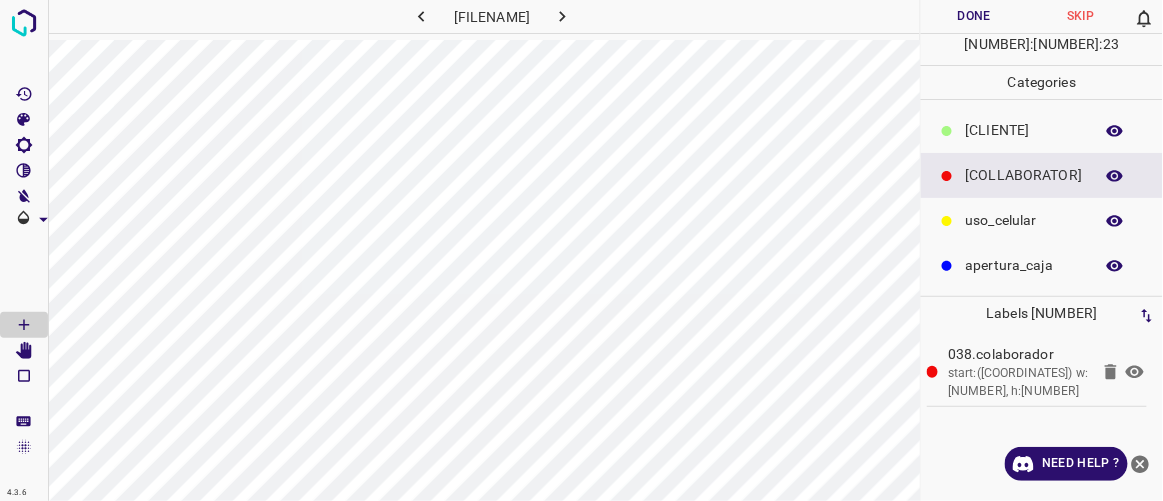 click on "[CLIENTE]" at bounding box center (1024, 130) 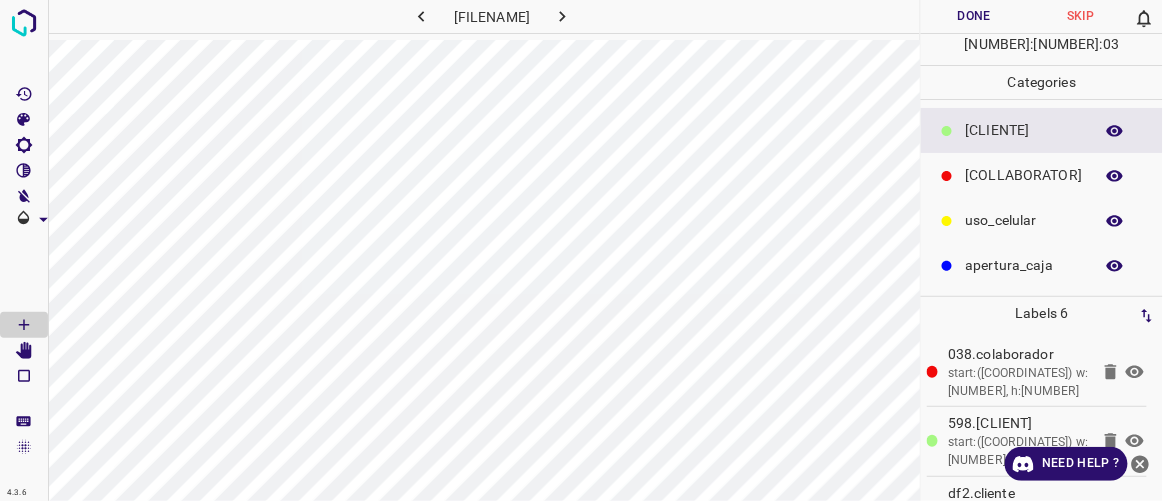 click on "Done" at bounding box center [974, 16] 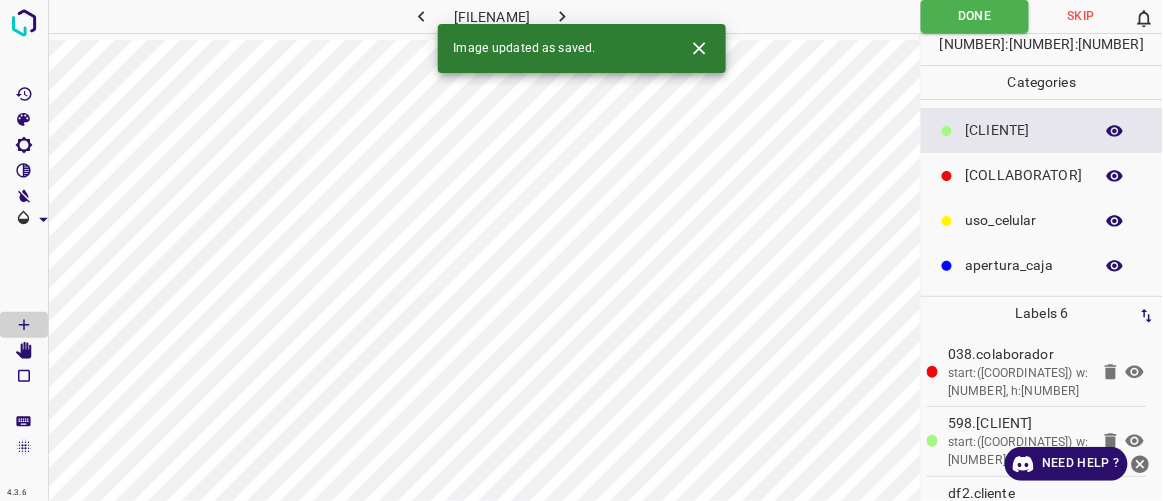 click at bounding box center (562, 16) 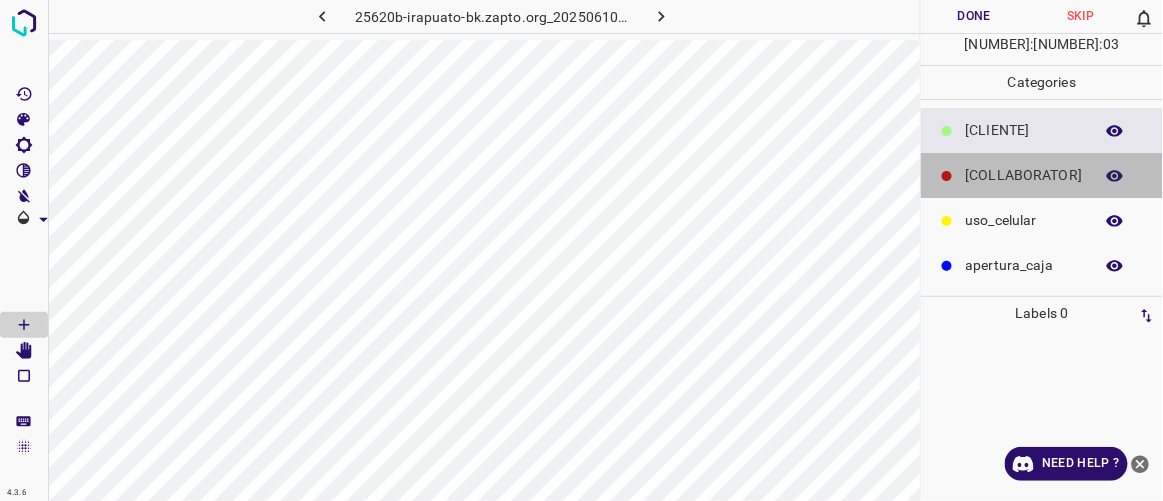 click on "[COLLABORATOR]" at bounding box center [1024, 130] 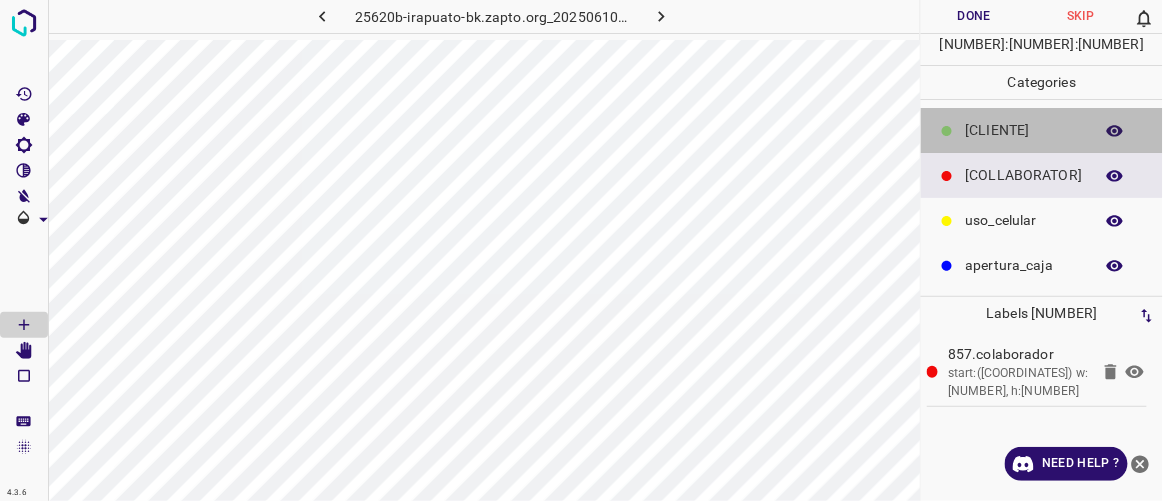 click on "[CLIENTE]" at bounding box center (1024, 130) 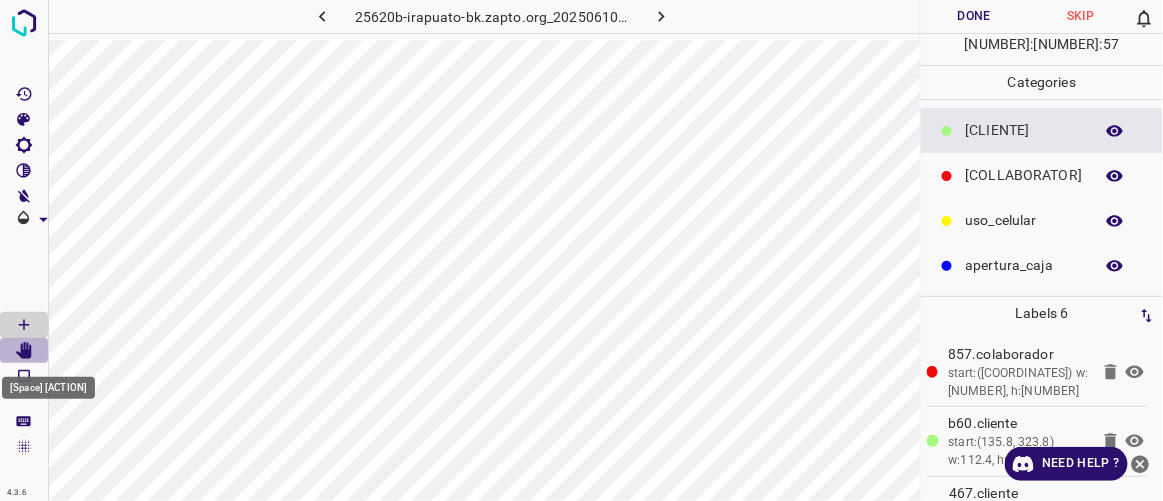 click at bounding box center (24, 351) 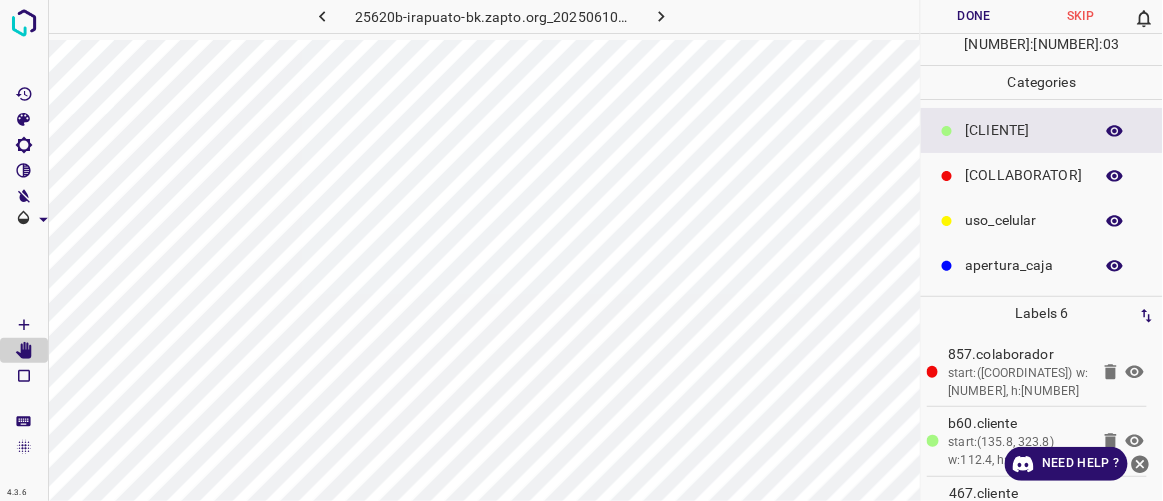 click on "Done" at bounding box center (974, 16) 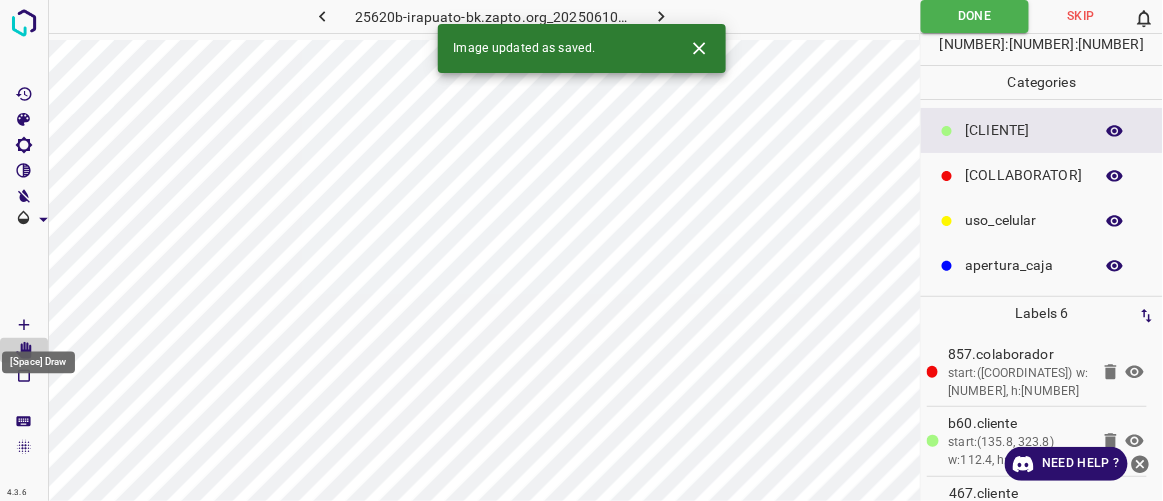 click at bounding box center (24, 325) 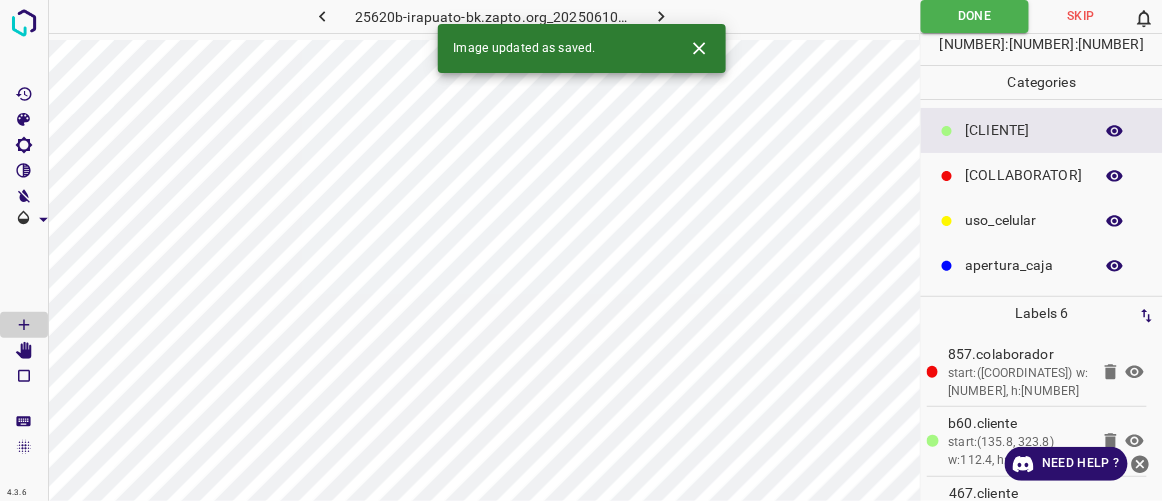 click at bounding box center [661, 16] 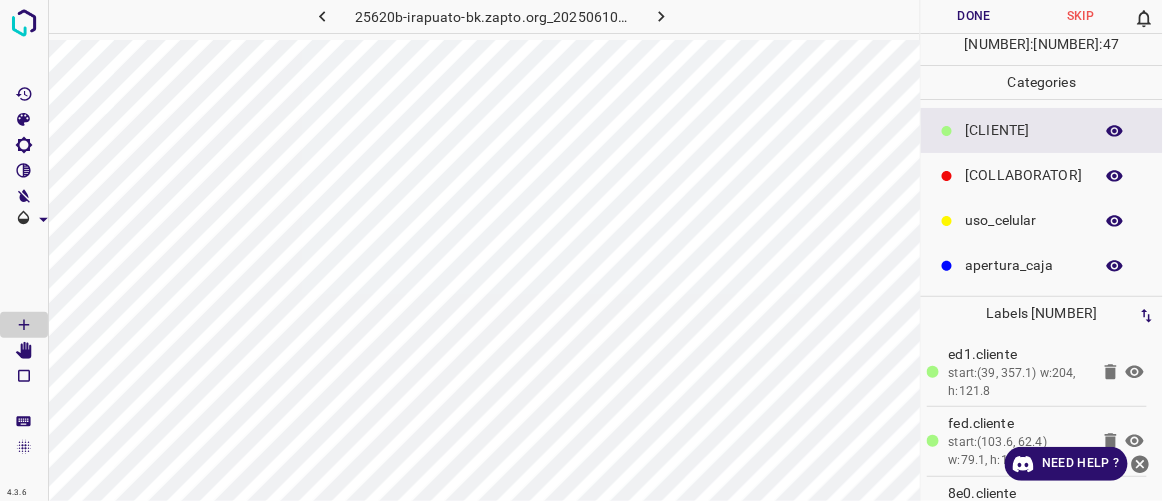 click on "Done" at bounding box center (974, 16) 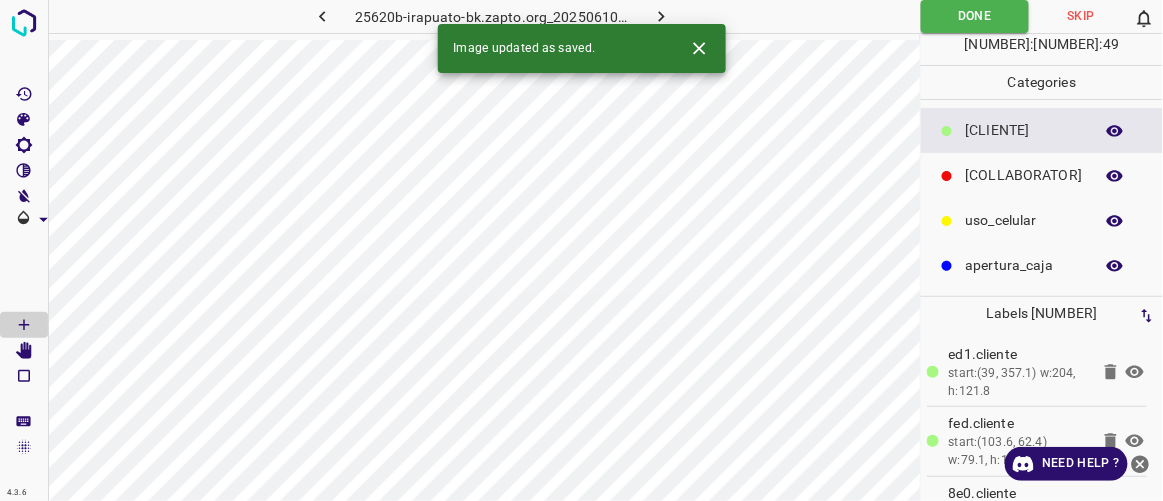click at bounding box center [662, 16] 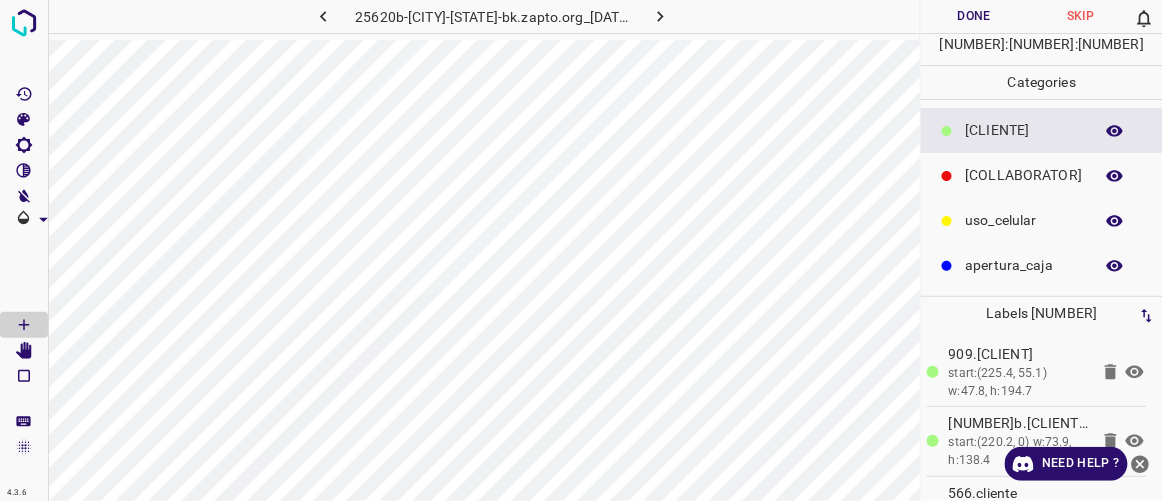 click on "[COLLABORATOR]" at bounding box center [1024, 130] 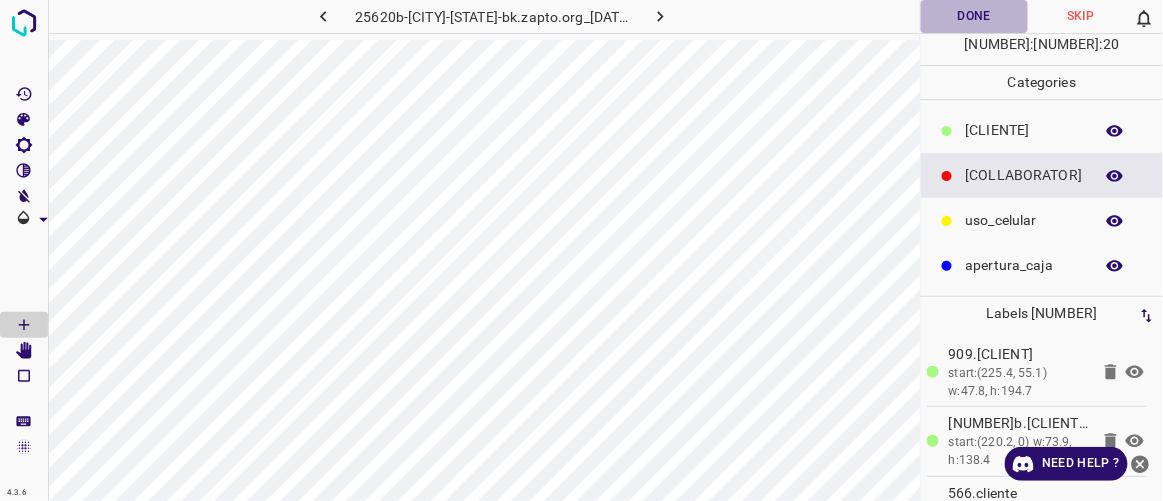 click on "Done" at bounding box center (974, 16) 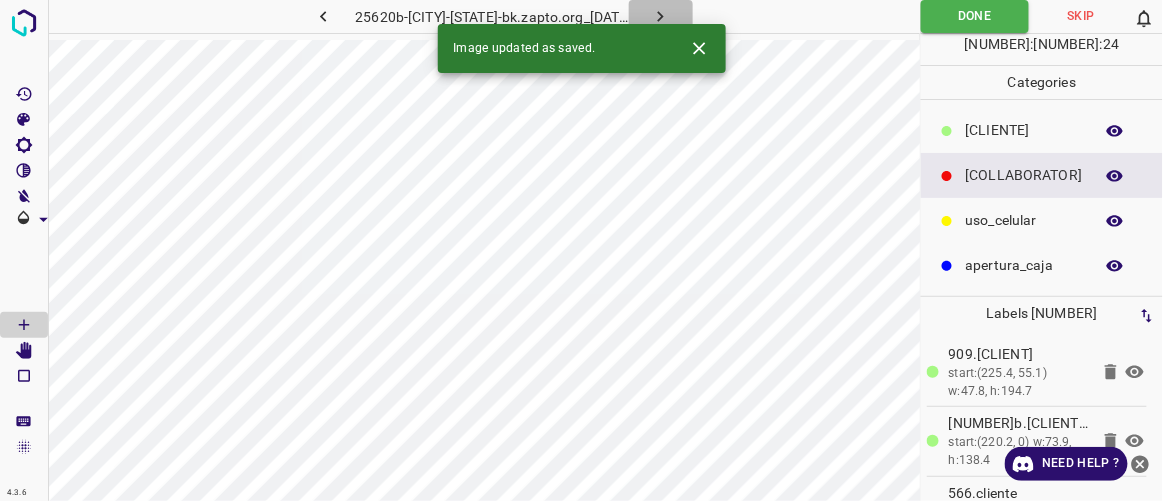 click at bounding box center [660, 16] 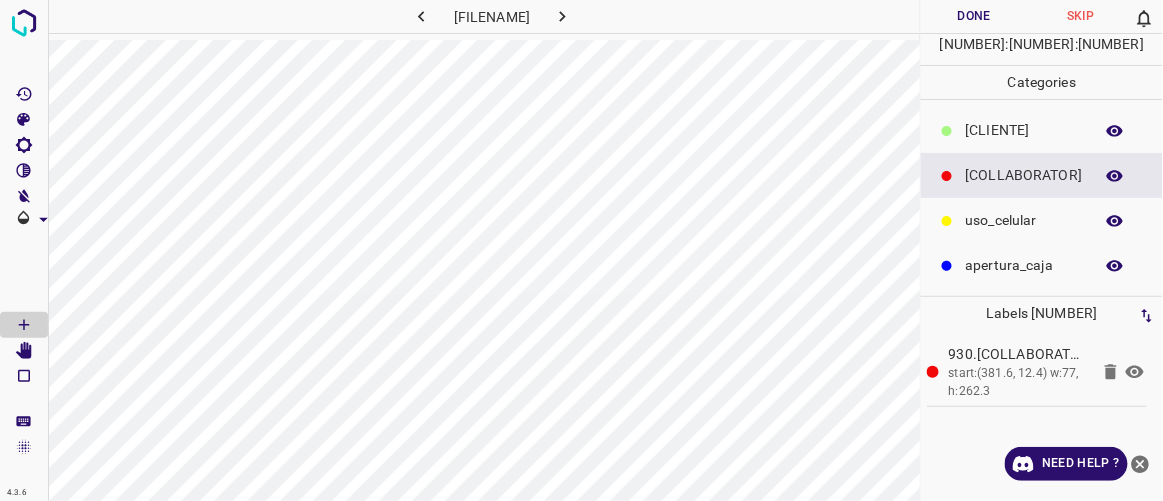 click on "[CLIENTE]" at bounding box center [1042, 130] 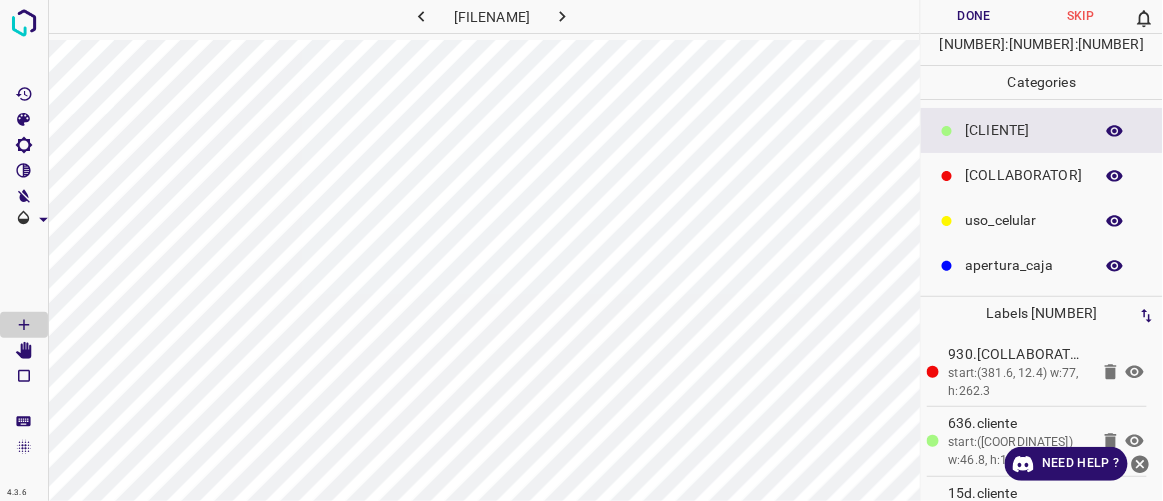 click on "Done" at bounding box center [974, 16] 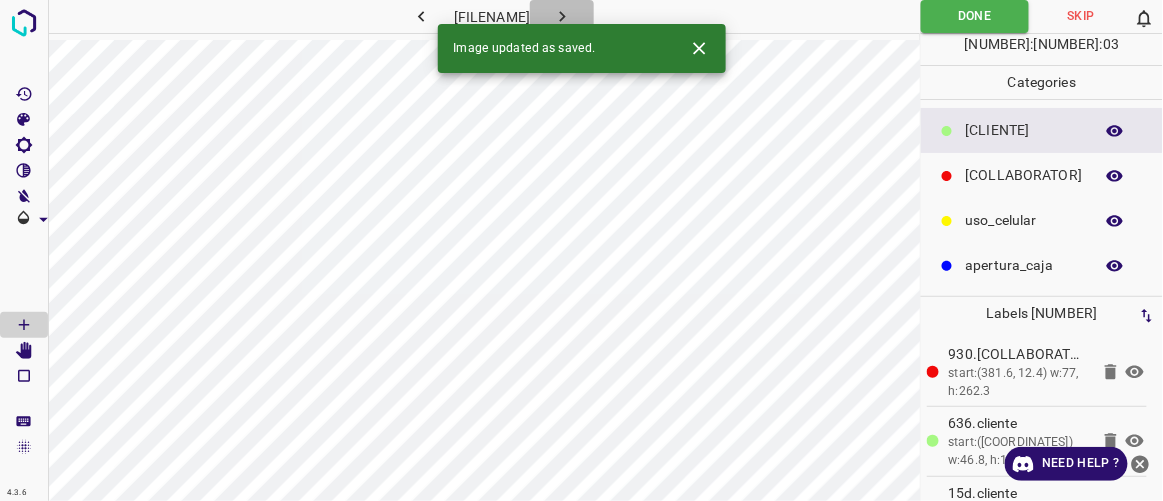 click at bounding box center (562, 16) 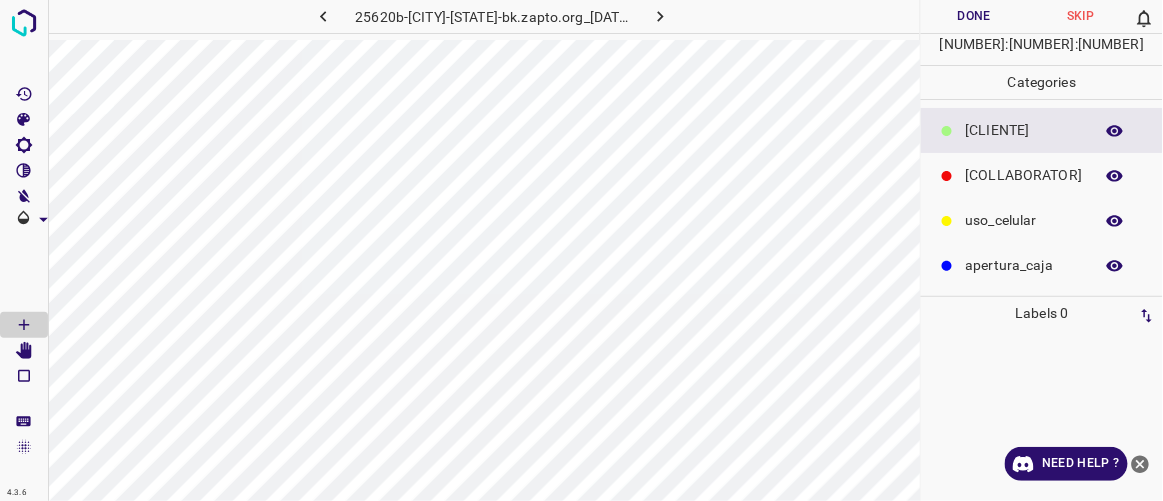 click on "[COLLABORATOR]" at bounding box center (1024, 130) 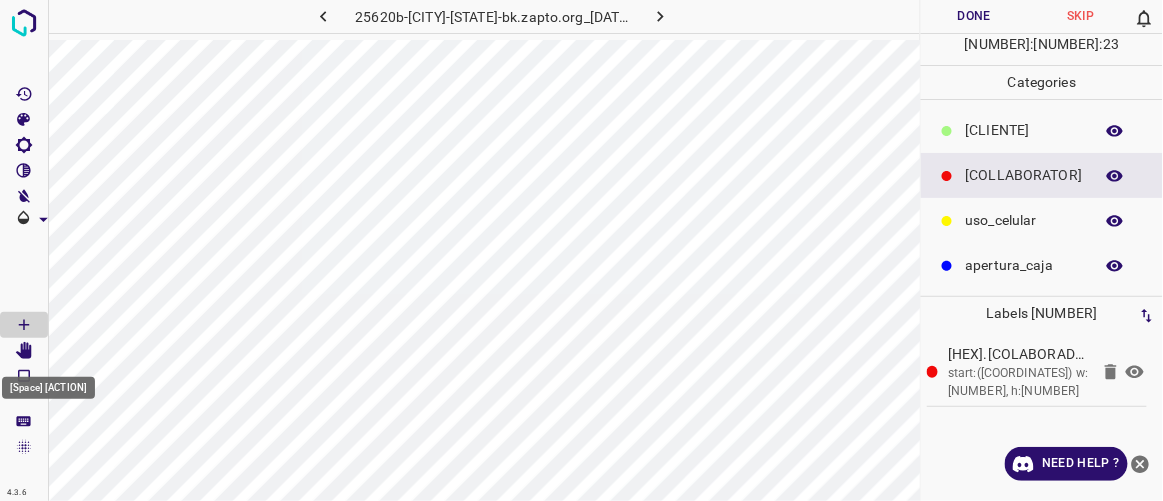 click at bounding box center [24, 351] 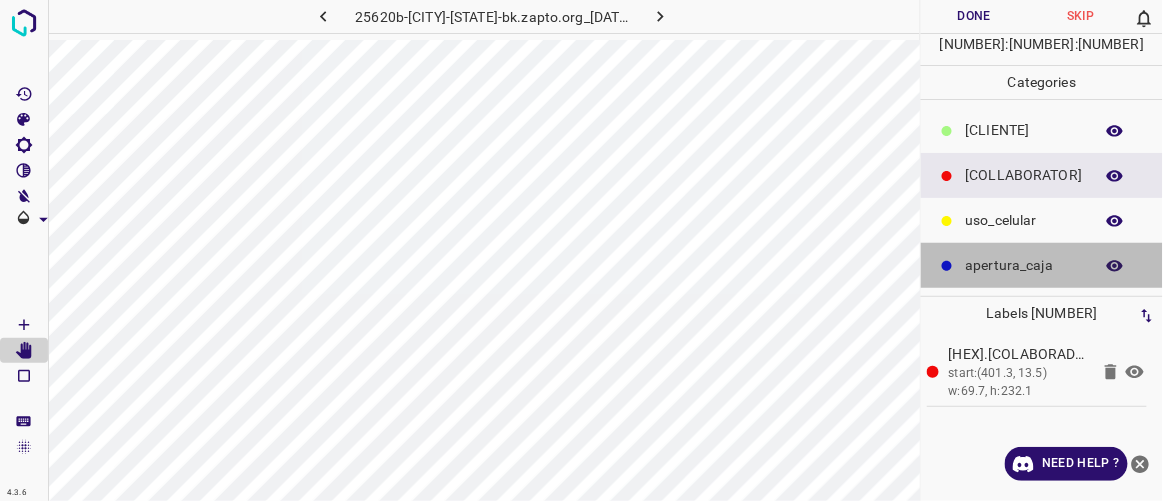 click on "apertura_caja" at bounding box center (1024, 130) 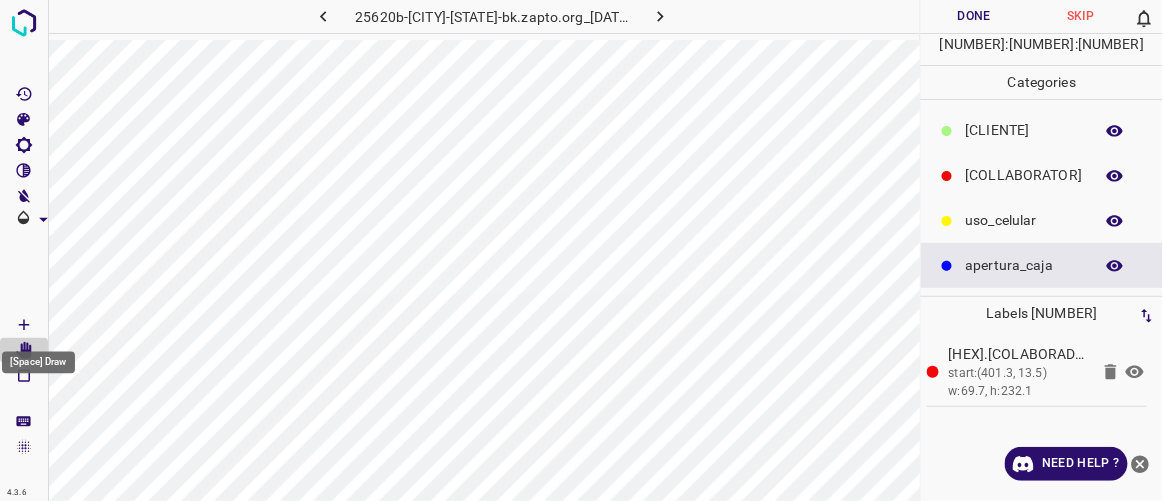 click at bounding box center [24, 325] 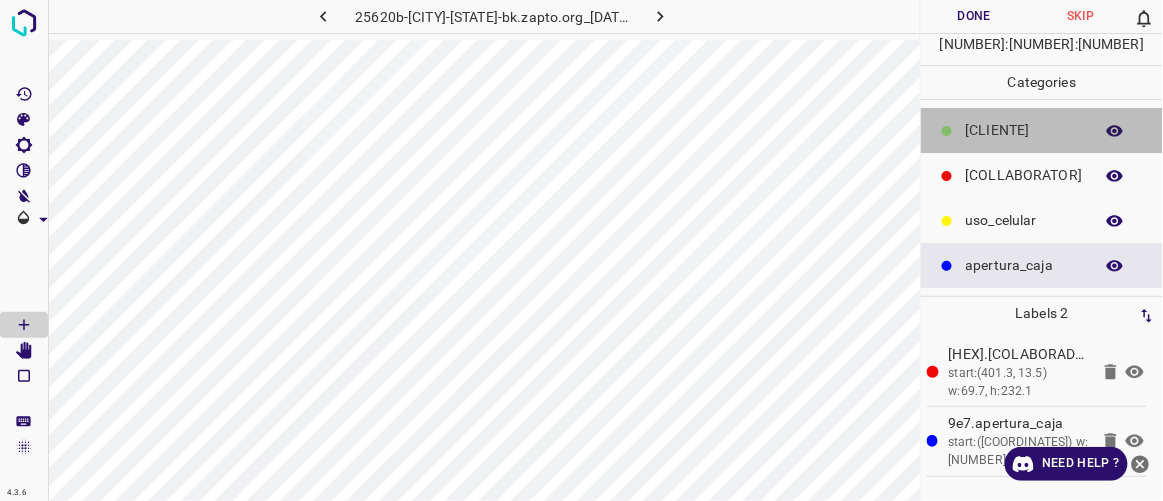 click on "[CLIENTE]" at bounding box center (1024, 130) 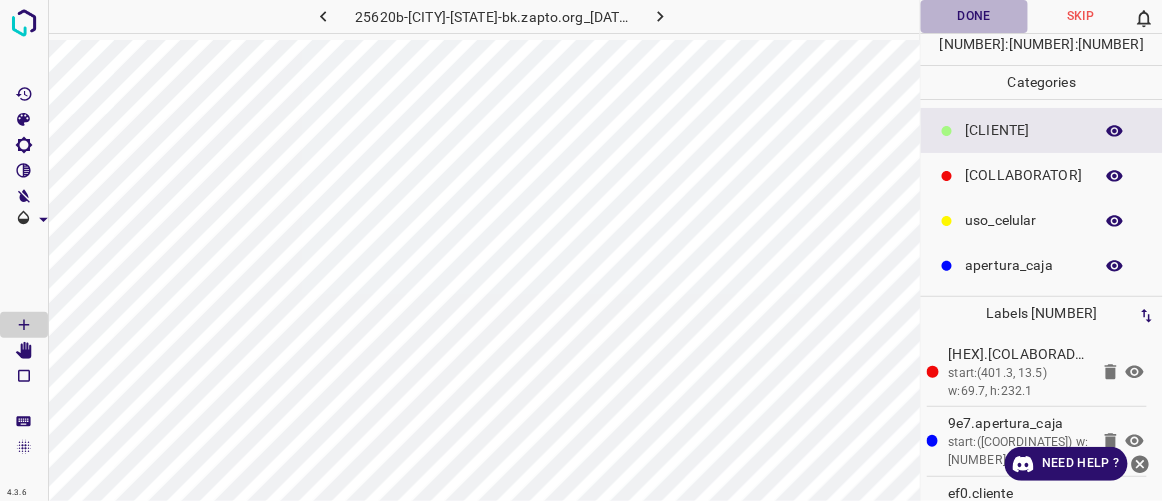 click on "Done" at bounding box center [974, 16] 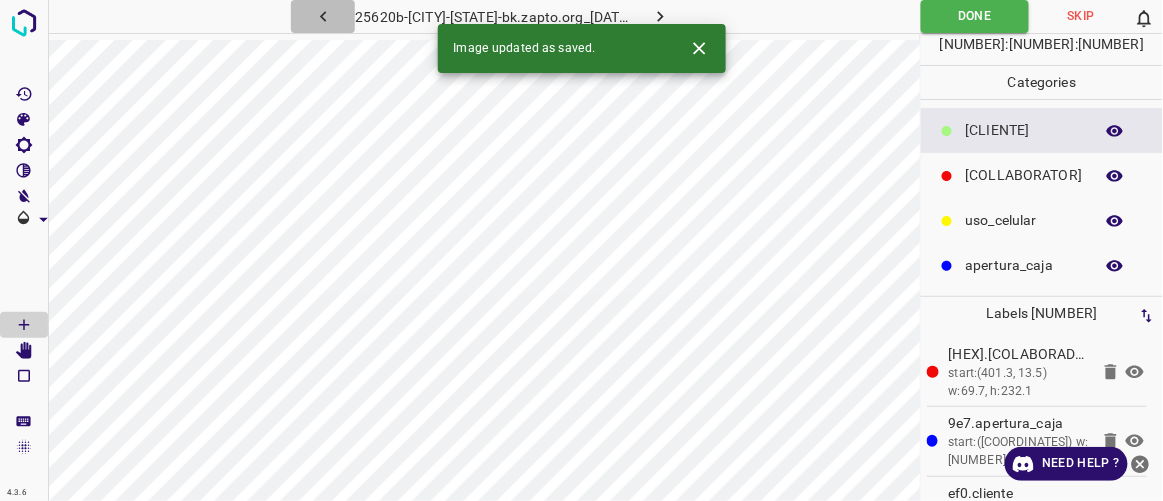click at bounding box center [323, 16] 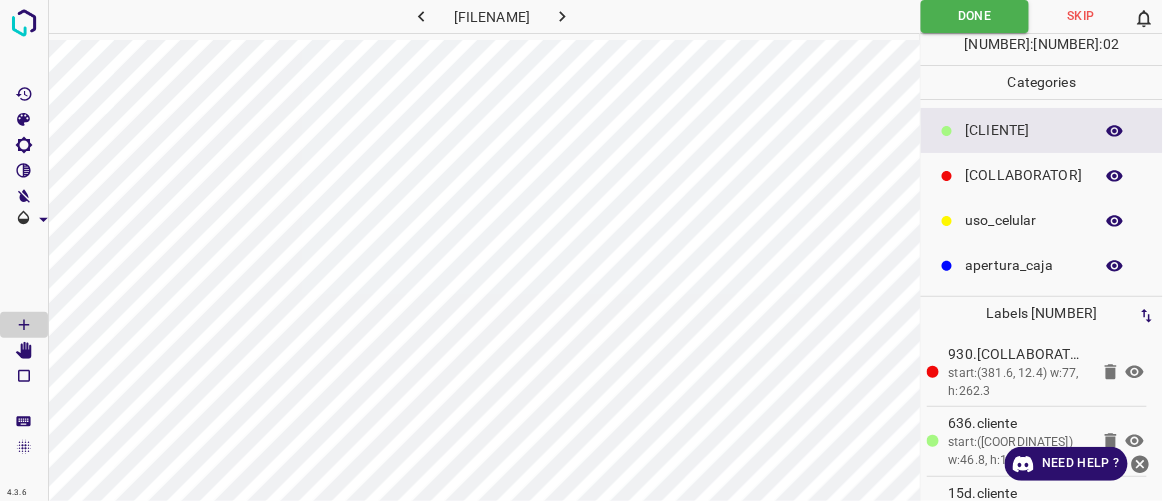click at bounding box center (421, 16) 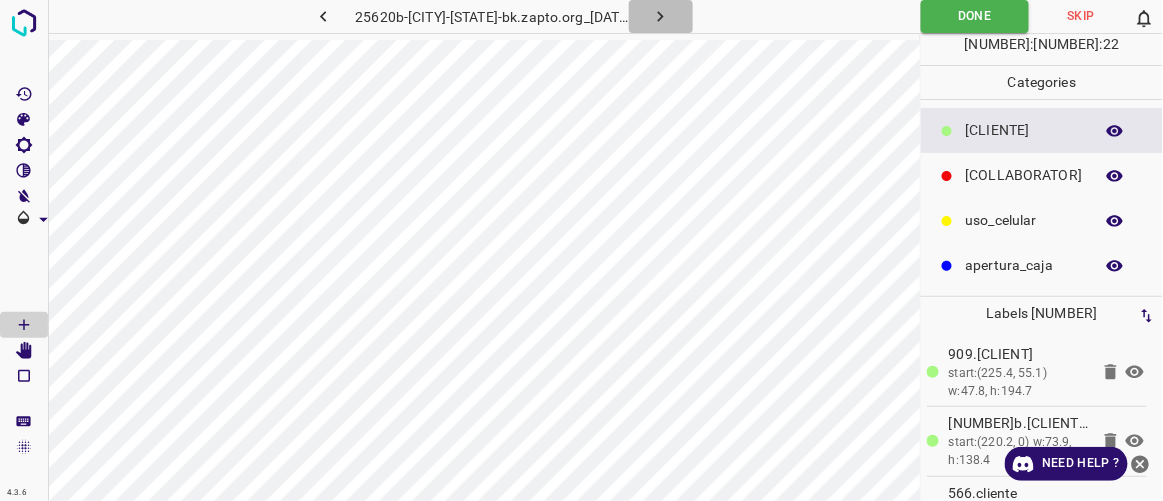 click at bounding box center [661, 16] 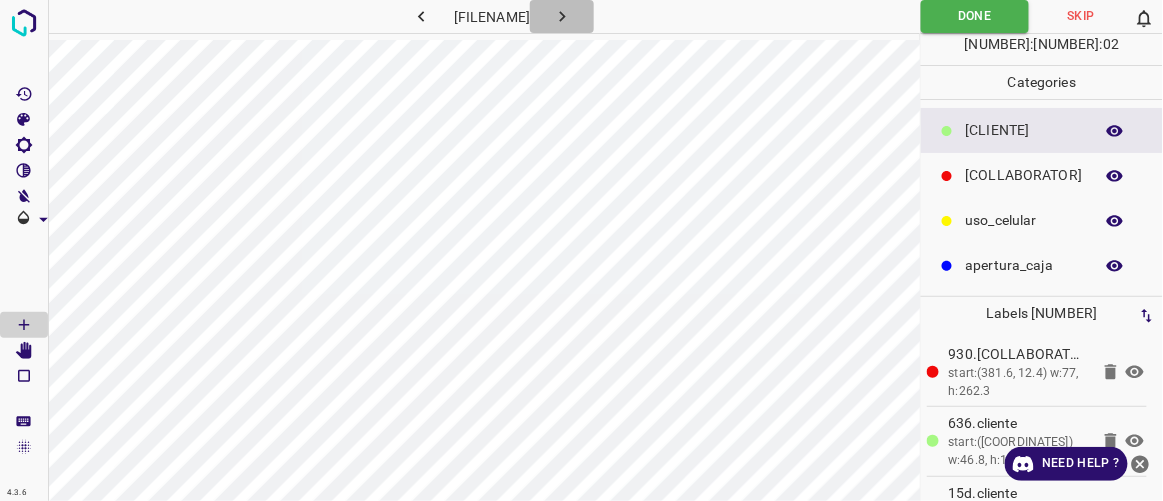 click at bounding box center (562, 16) 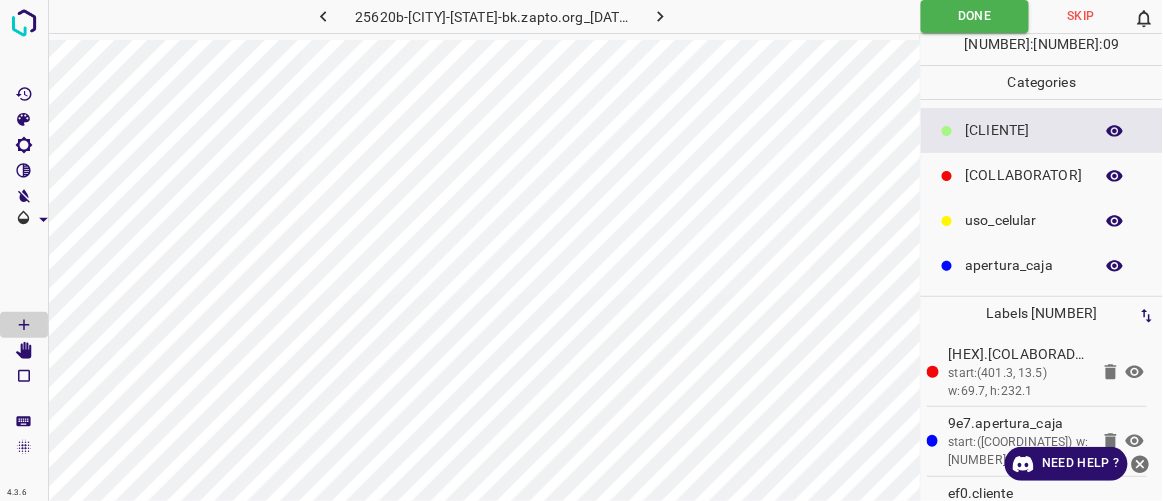 click at bounding box center [661, 16] 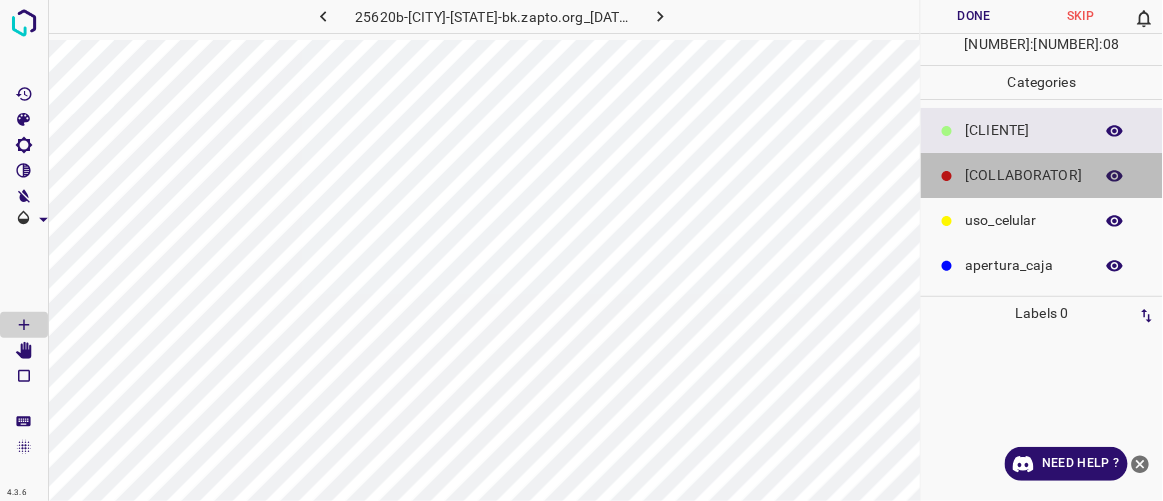 click on "[COLLABORATOR]" at bounding box center (1024, 130) 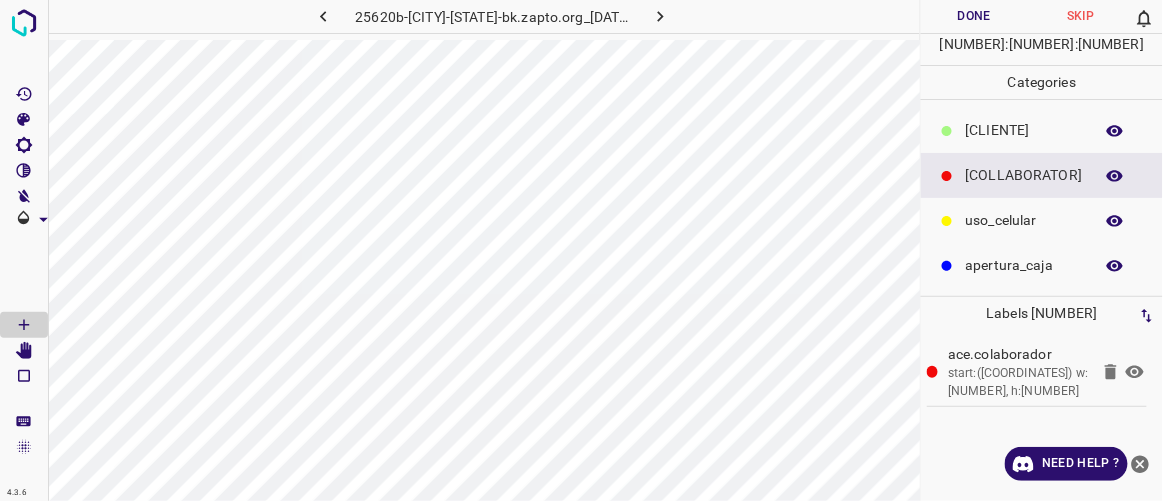 click at bounding box center (323, 16) 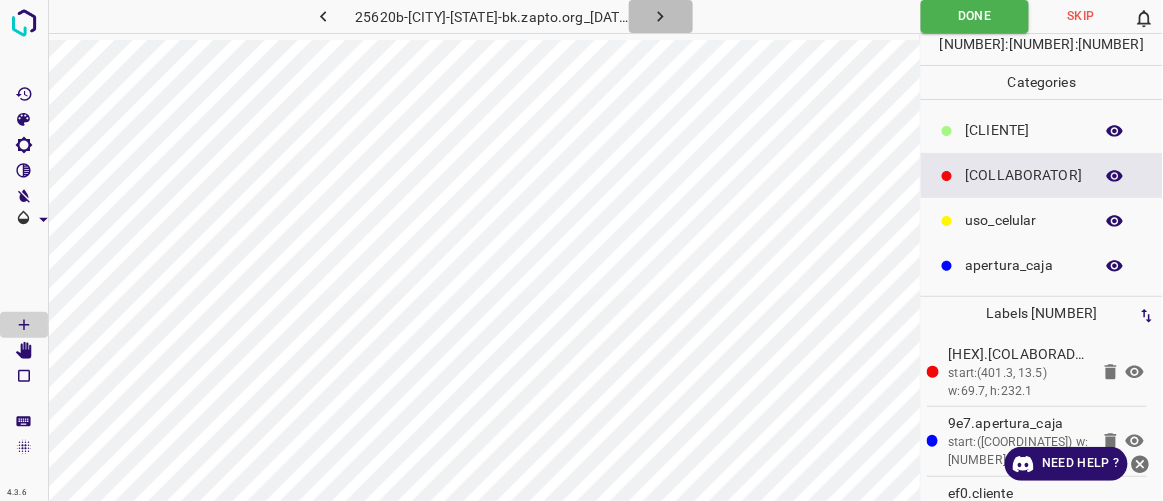 click at bounding box center (661, 16) 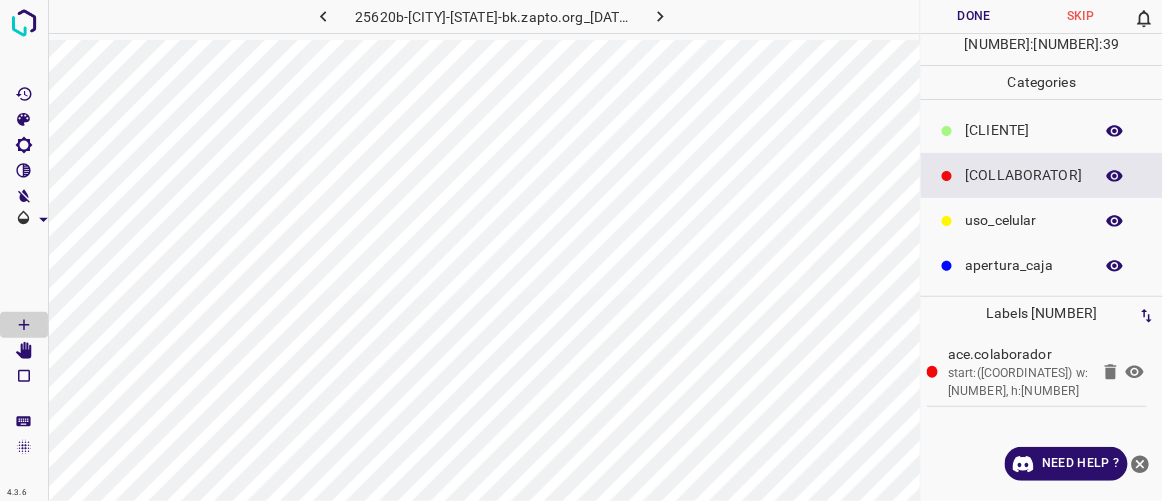 click on "[CLIENTE]" at bounding box center (1024, 130) 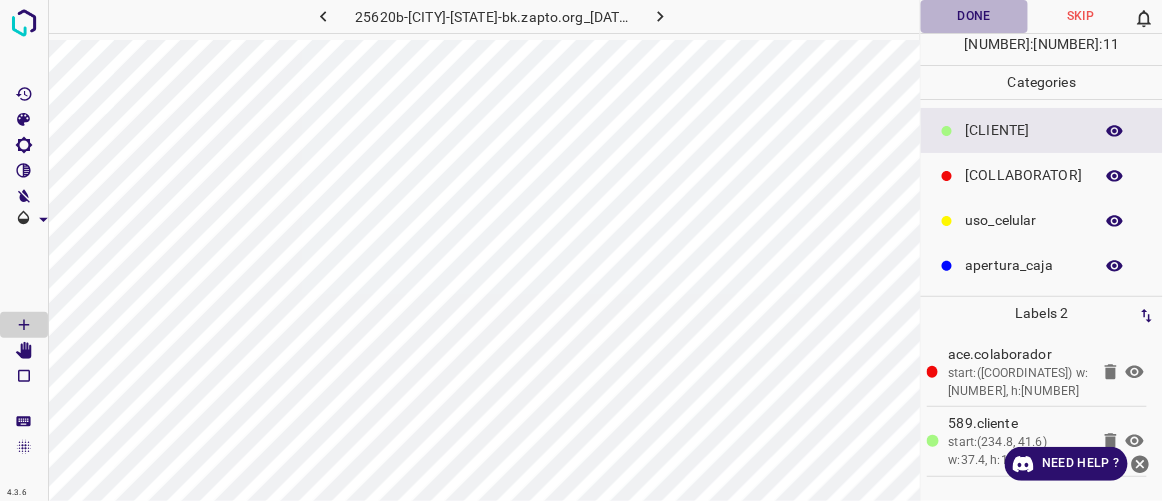 click on "Done" at bounding box center [974, 16] 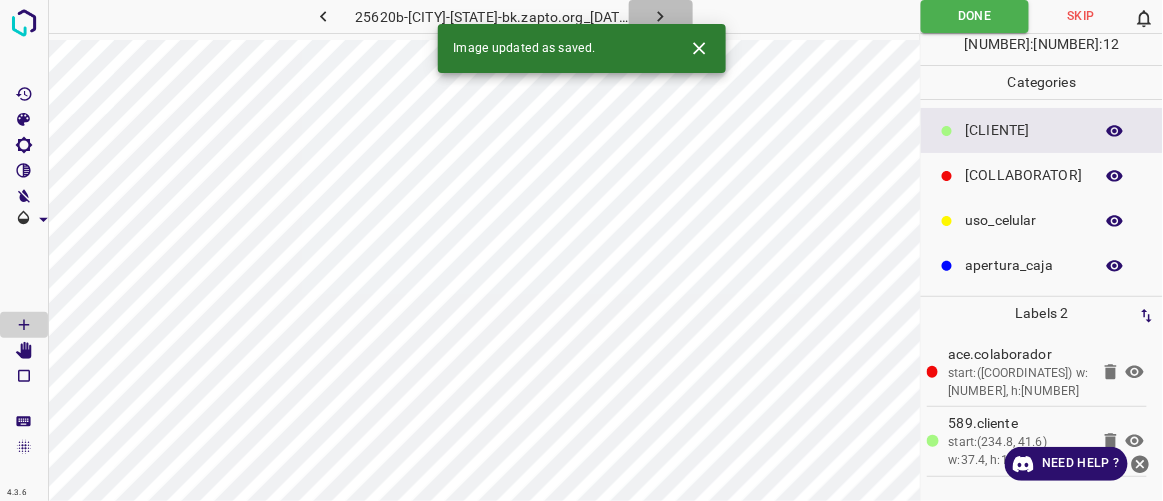 click at bounding box center (660, 16) 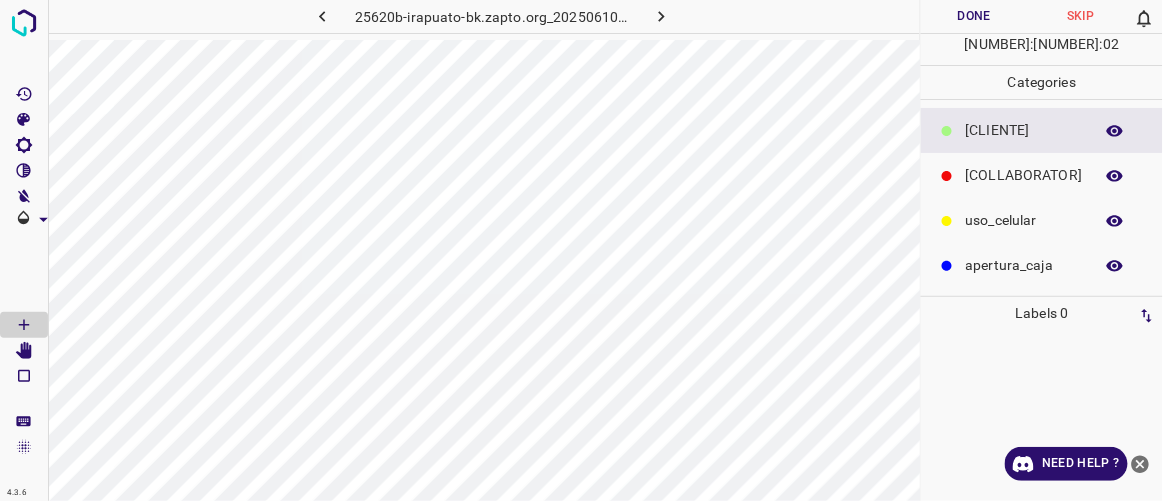 click on "[COLLABORATOR]" at bounding box center (1042, 175) 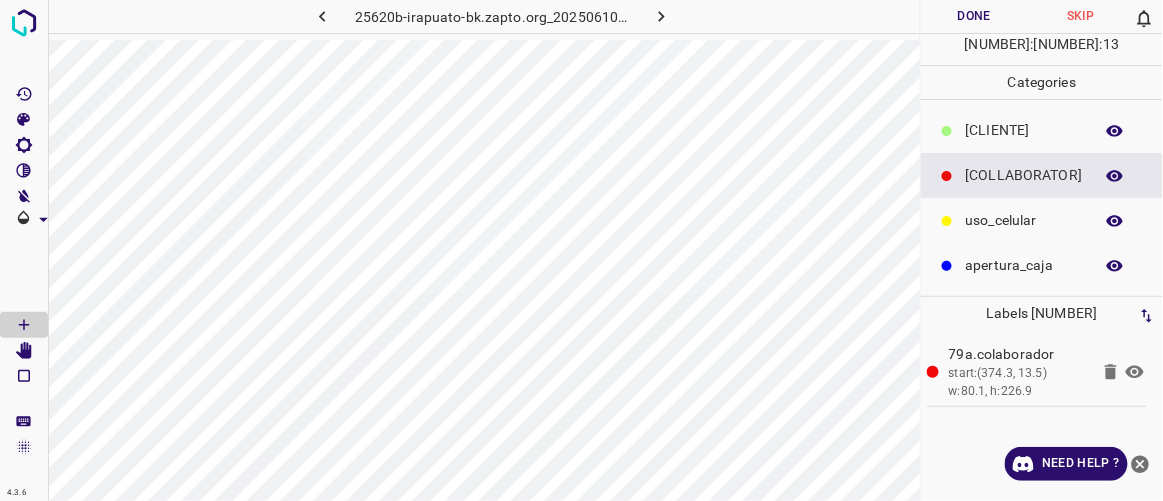 click on "[CLIENTE]" at bounding box center (1024, 130) 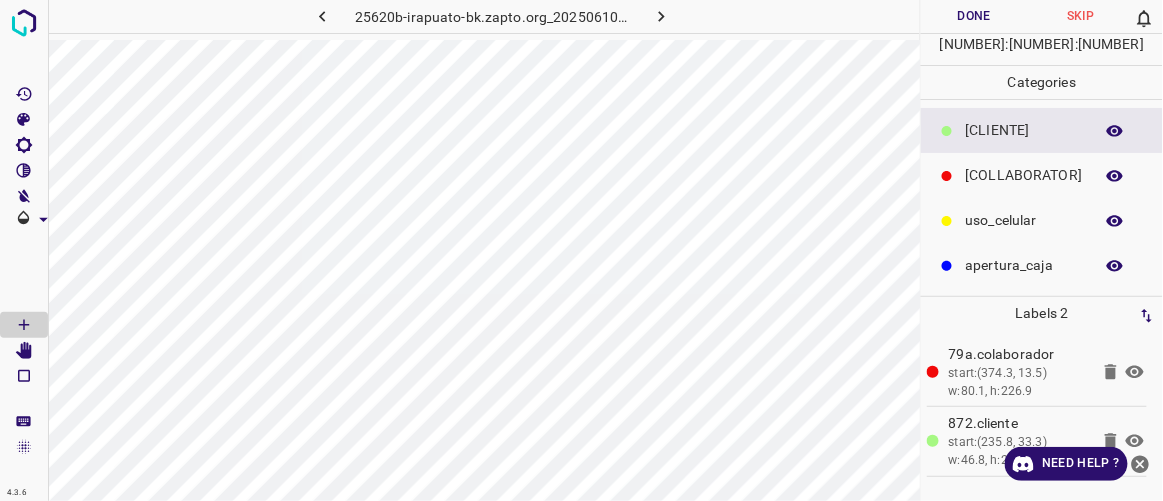 click on "Done" at bounding box center [974, 16] 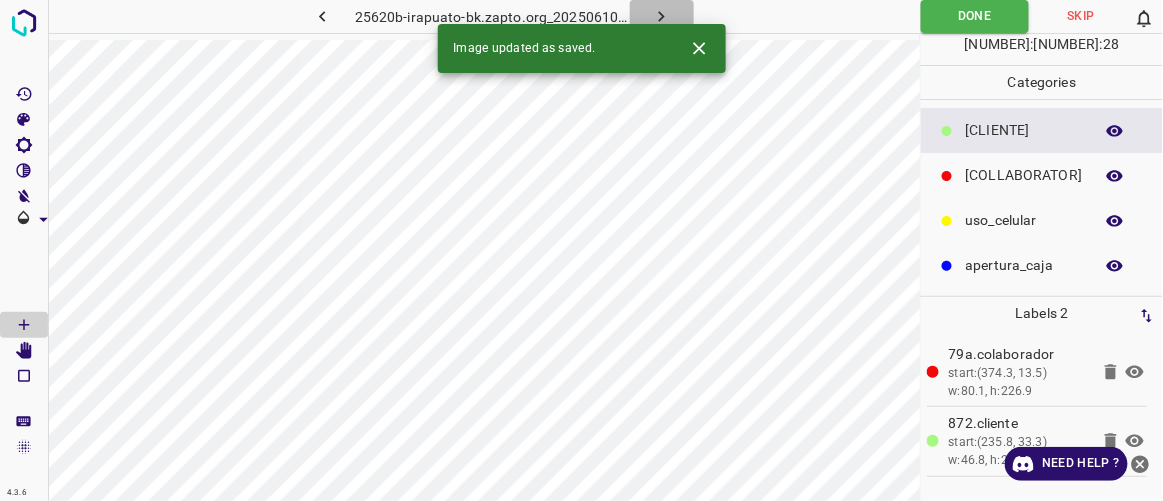 click at bounding box center [661, 16] 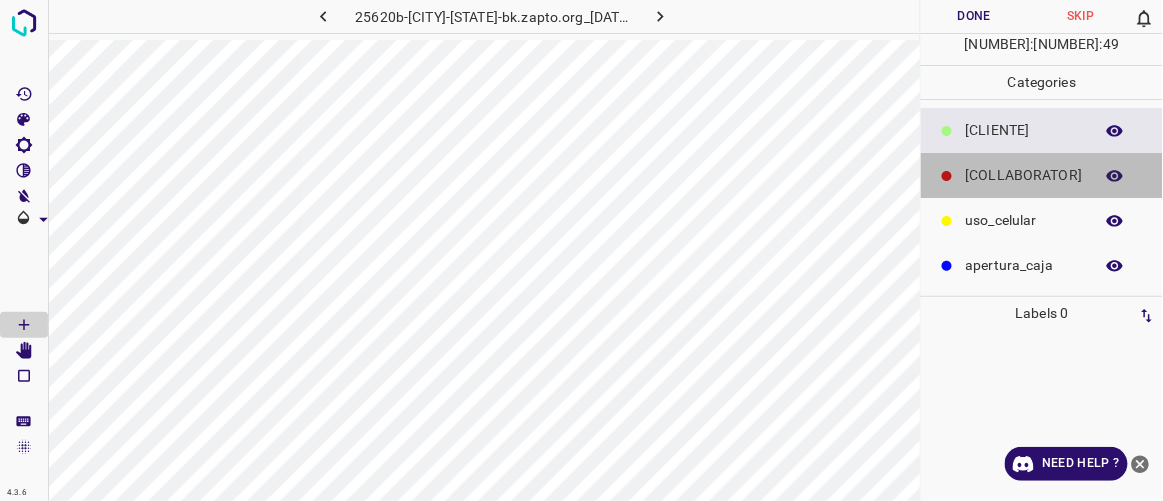 click on "[COLLABORATOR]" at bounding box center (1024, 130) 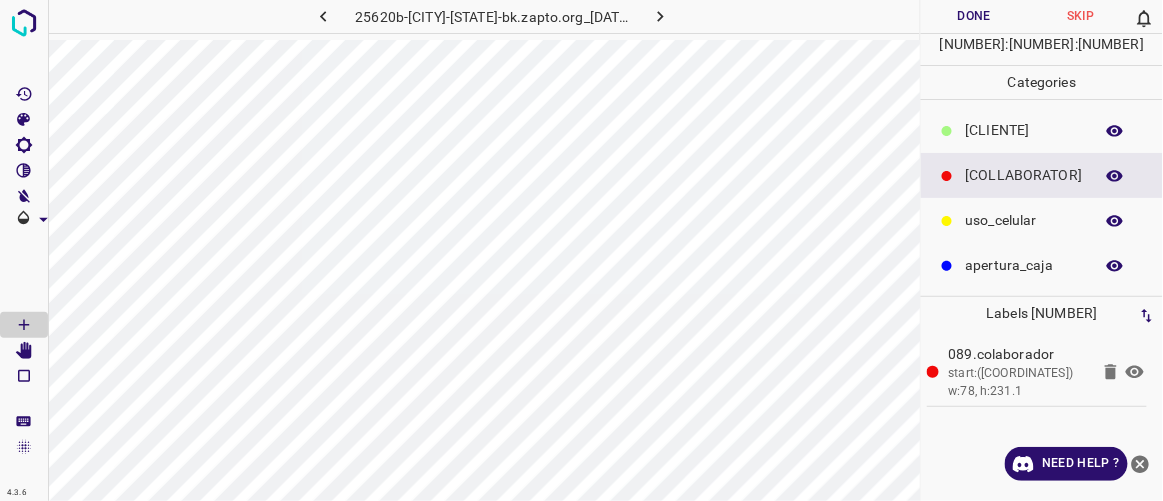 click on "uso_celular" at bounding box center (1024, 130) 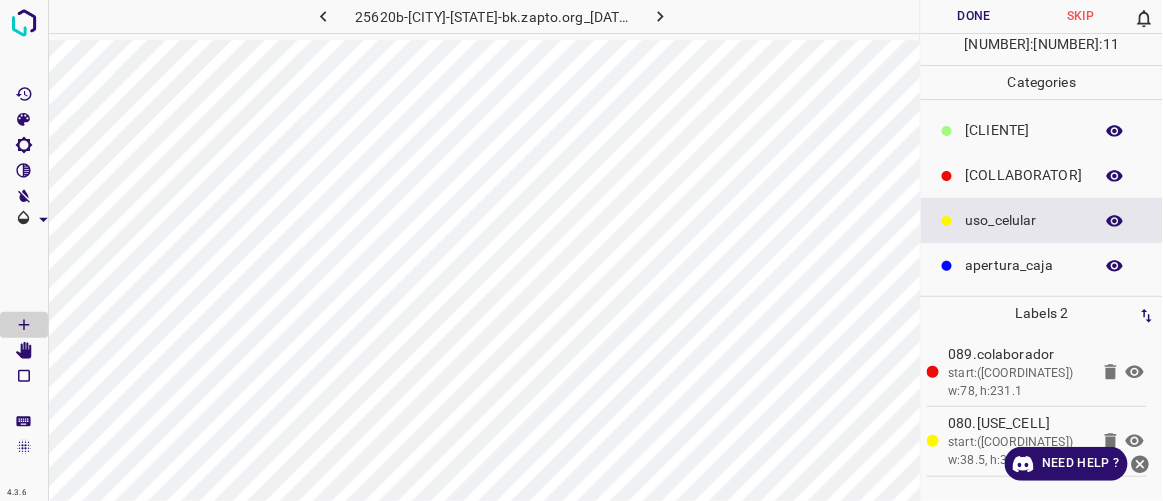 click on "[CLIENTE]" at bounding box center [1024, 130] 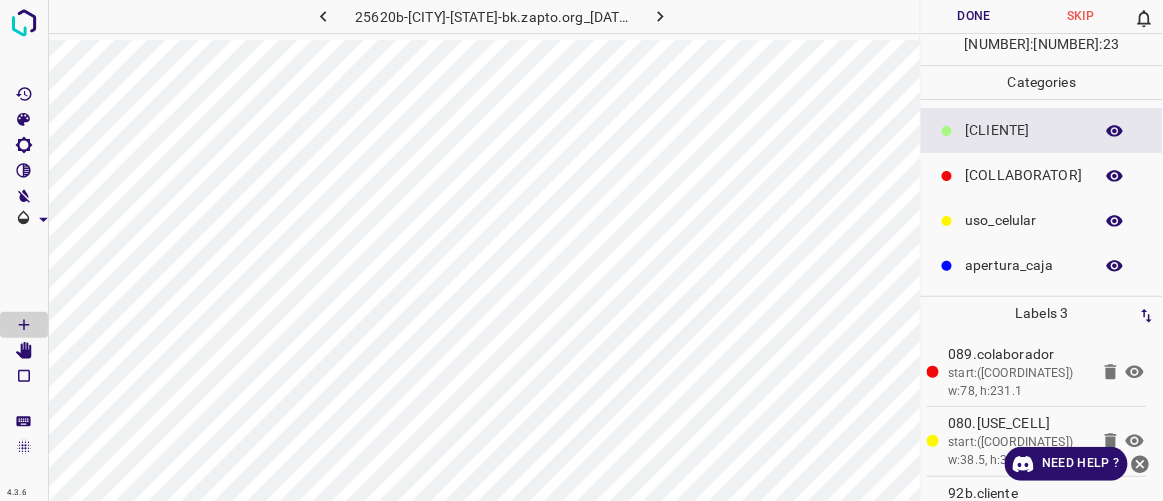 click on "Done" at bounding box center (974, 16) 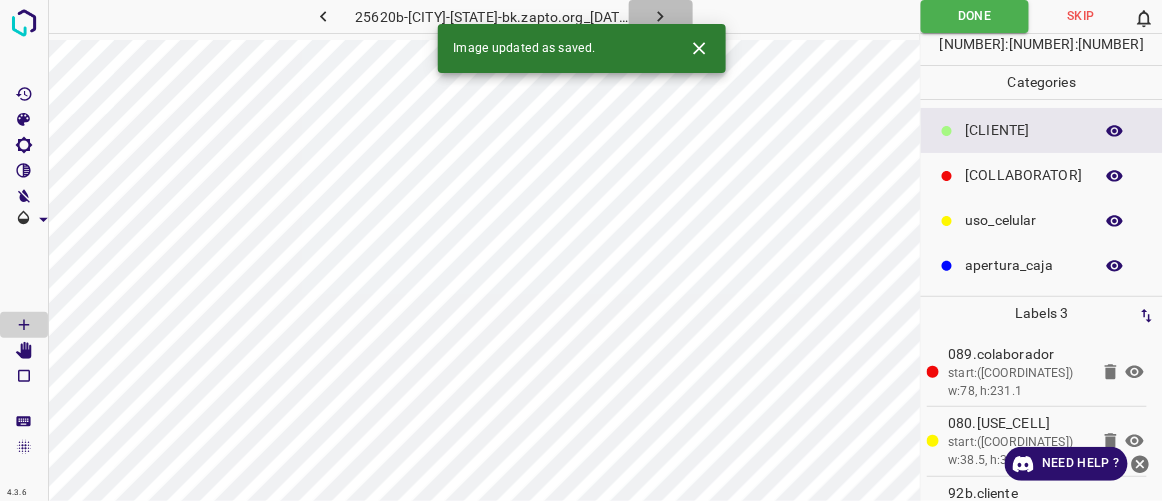 click at bounding box center [660, 16] 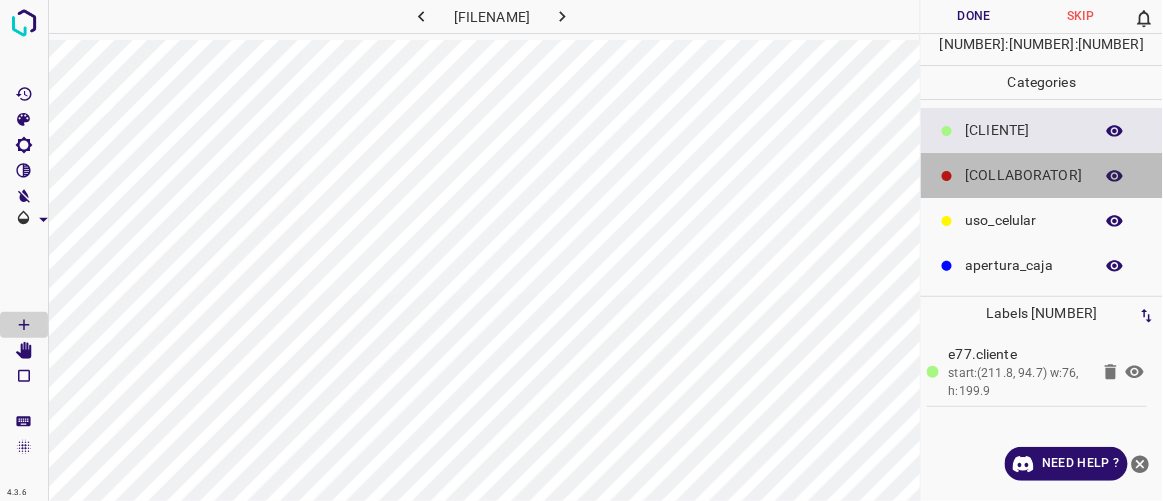 click on "[COLLABORATOR]" at bounding box center [1024, 130] 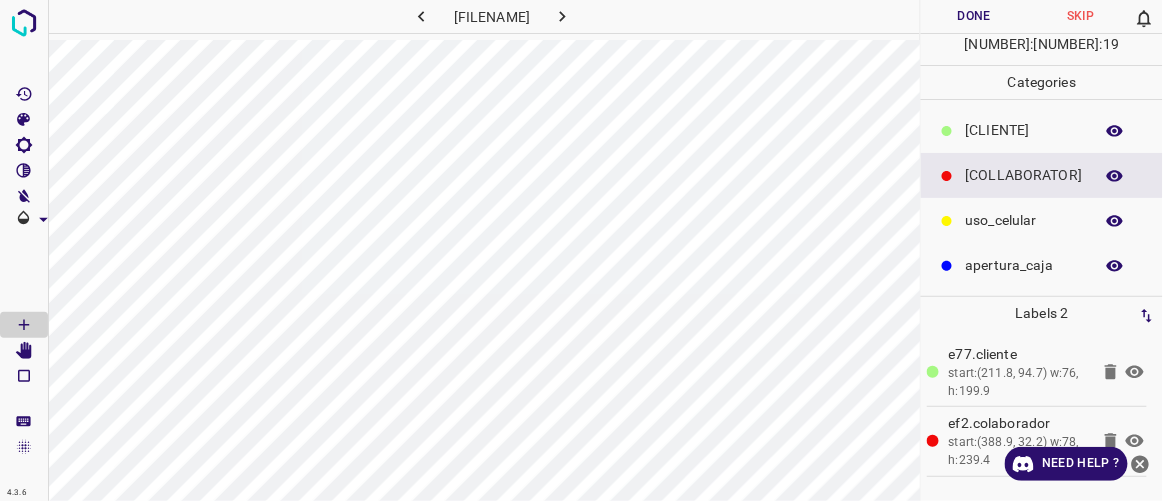 click at bounding box center (421, 16) 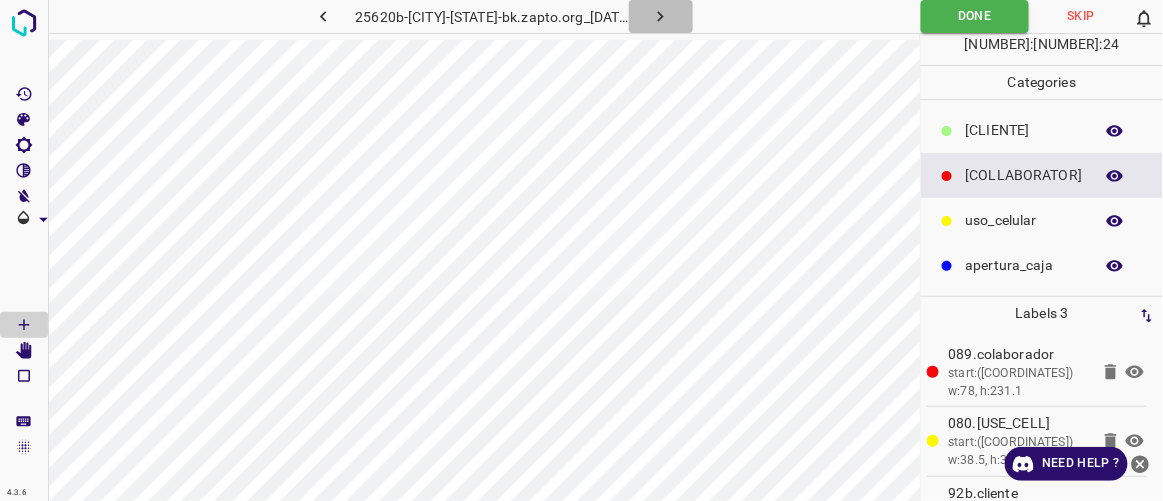 click at bounding box center [660, 16] 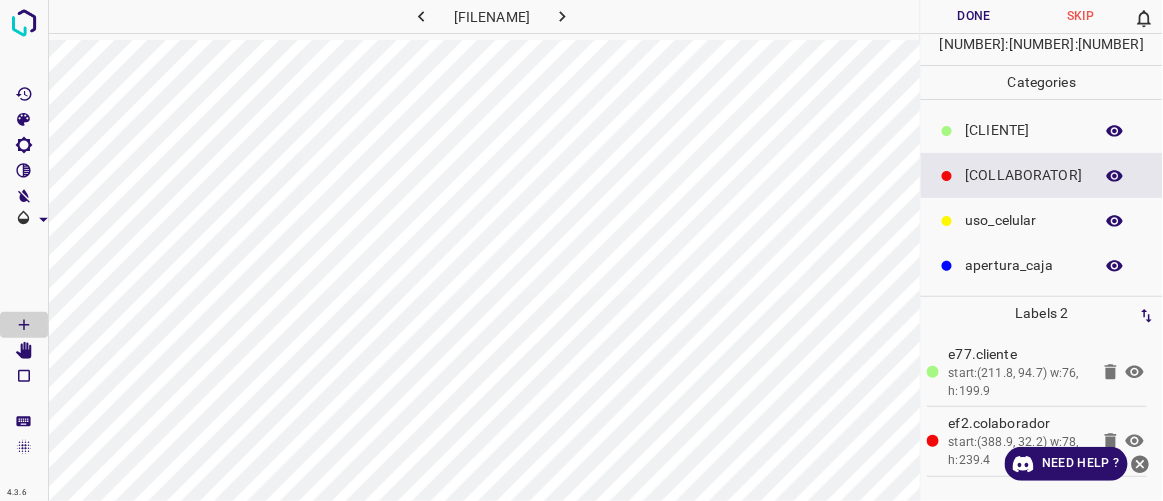 click on "Done" at bounding box center (974, 16) 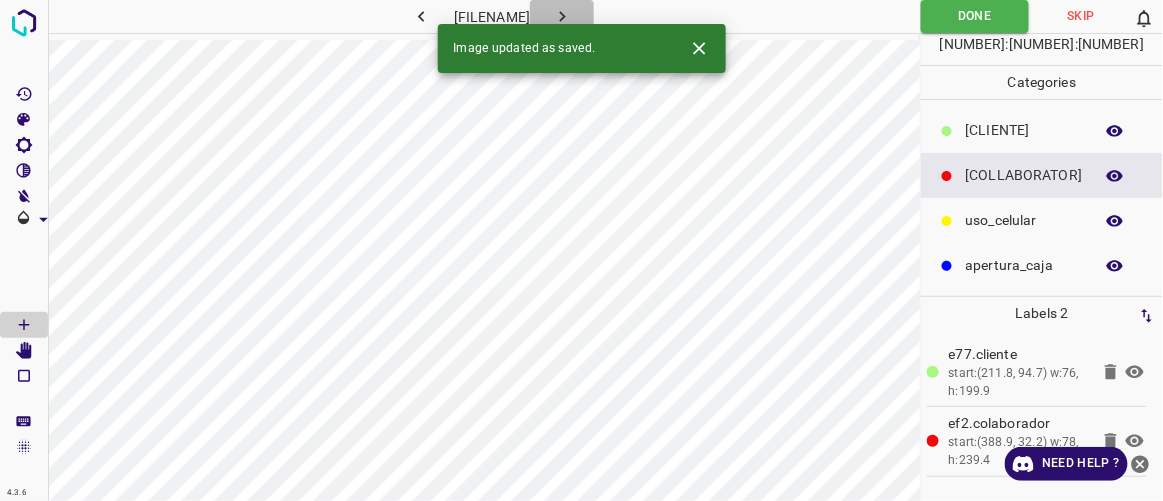 click at bounding box center [562, 16] 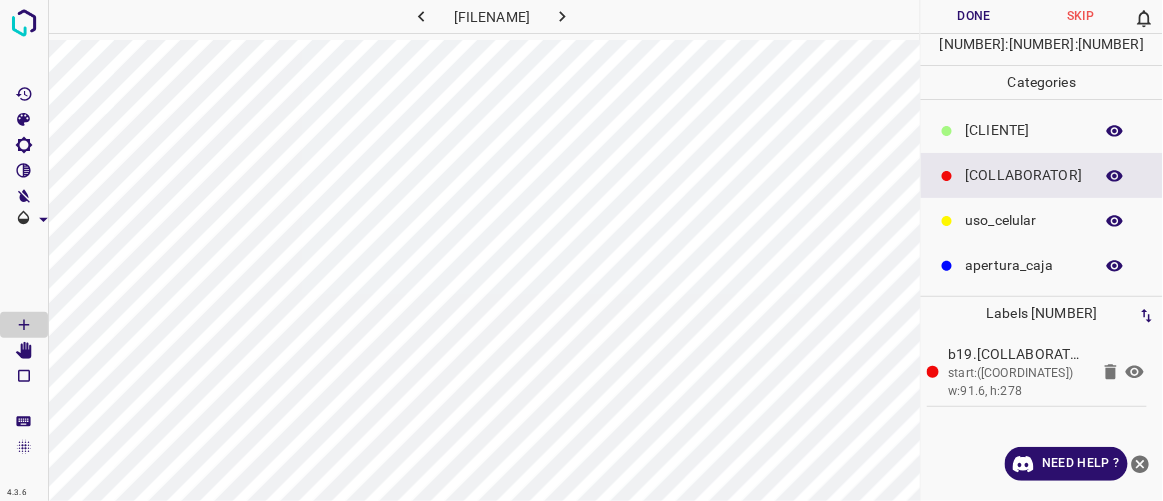 click on "[CLIENTE]" at bounding box center [1024, 130] 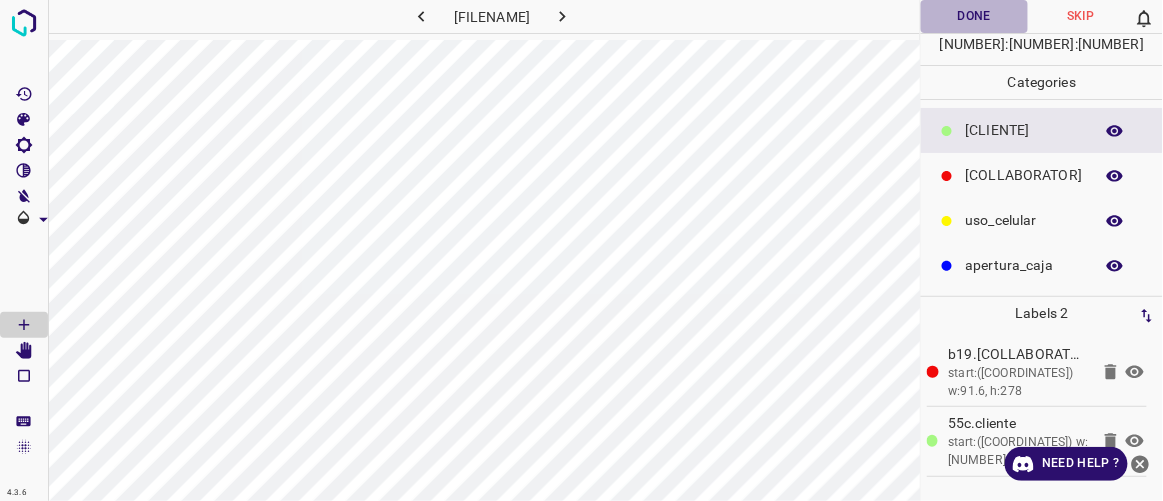 click on "Done" at bounding box center [974, 16] 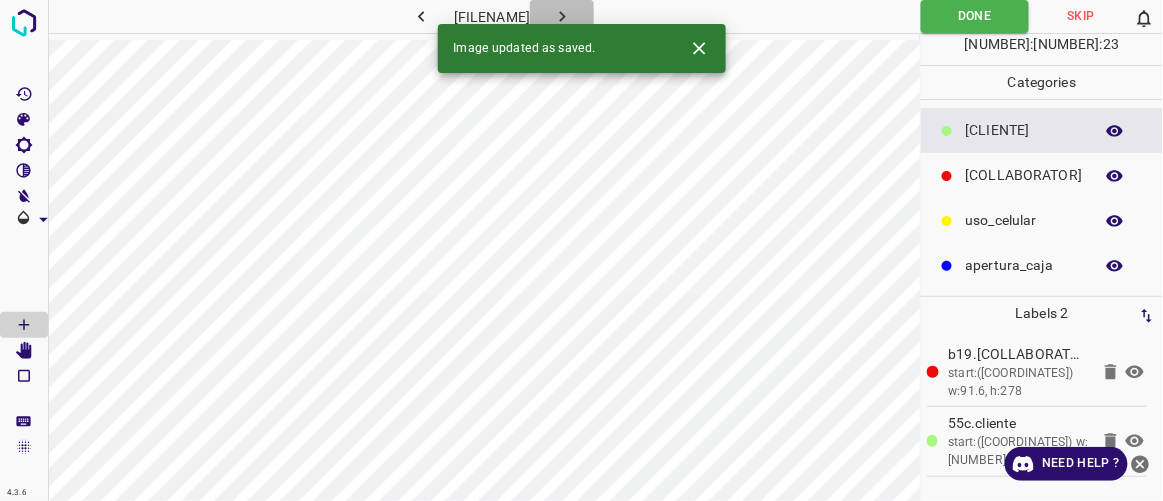 click at bounding box center (562, 16) 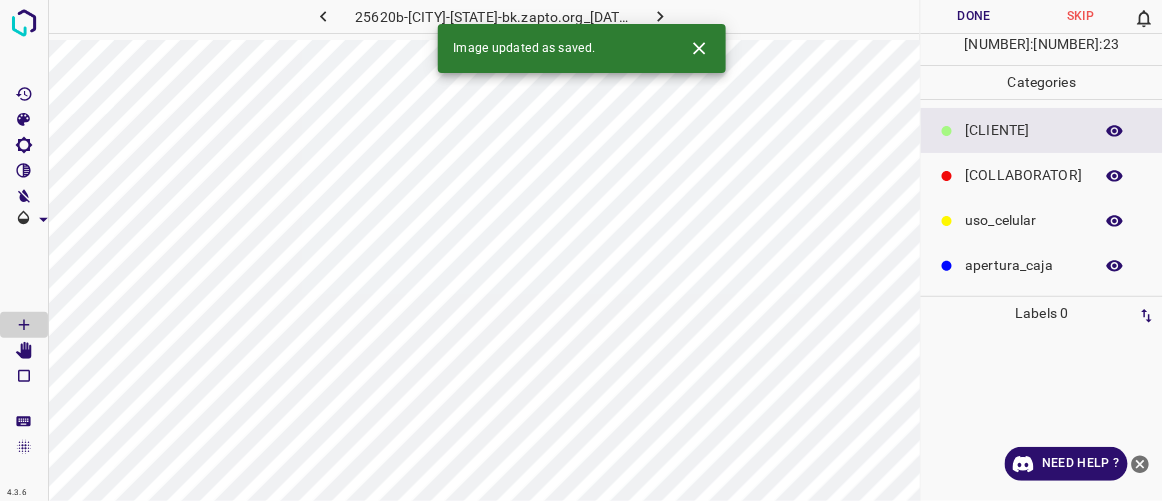drag, startPoint x: 980, startPoint y: 159, endPoint x: 956, endPoint y: 167, distance: 25.298222 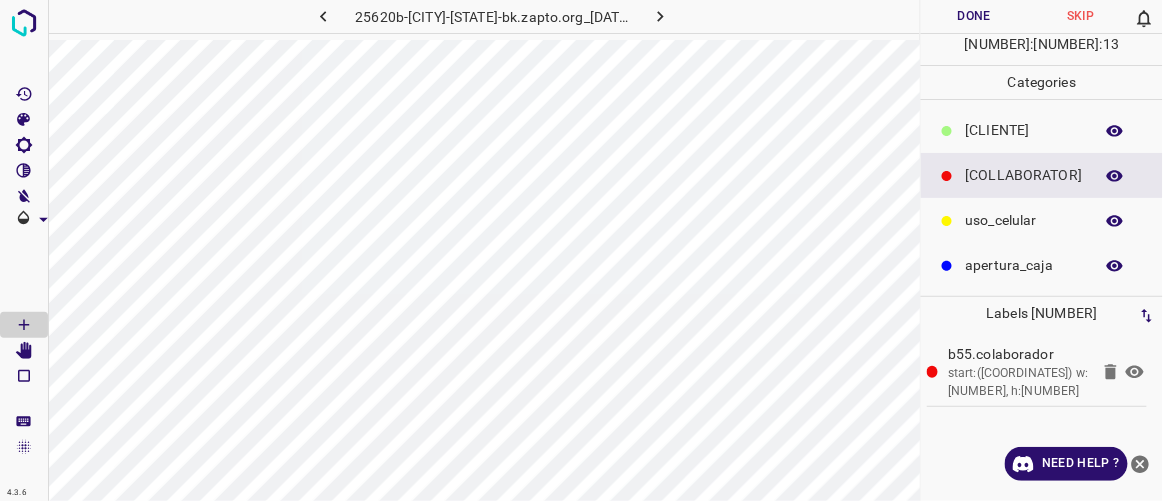 click on "Done" at bounding box center [974, 16] 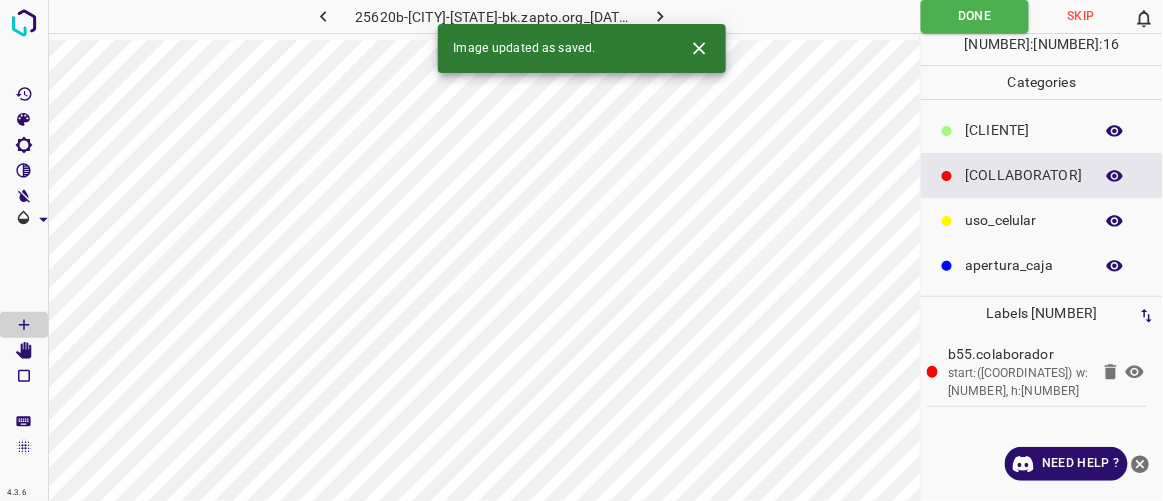 click on "uso_celular" at bounding box center [1024, 130] 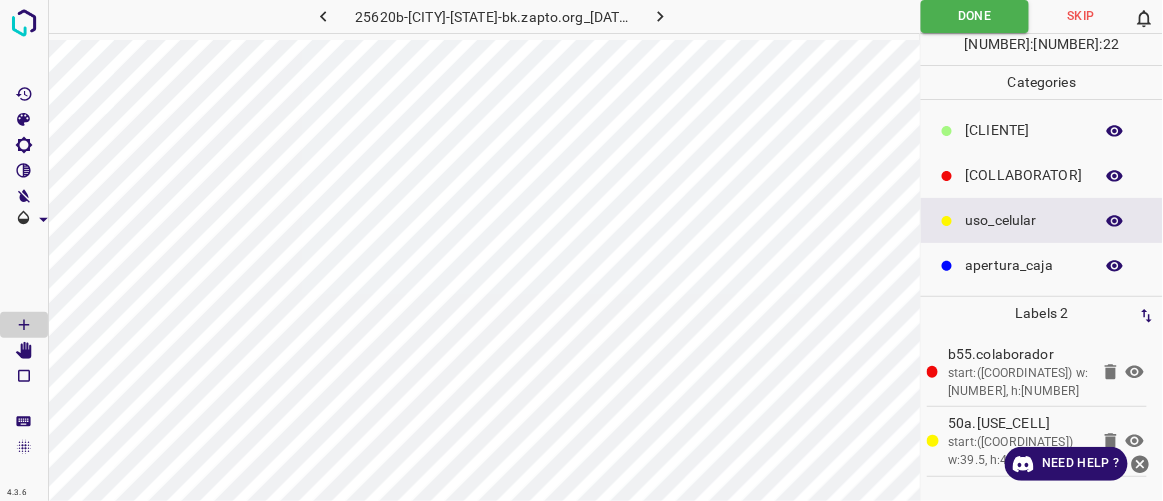 click at bounding box center (660, 16) 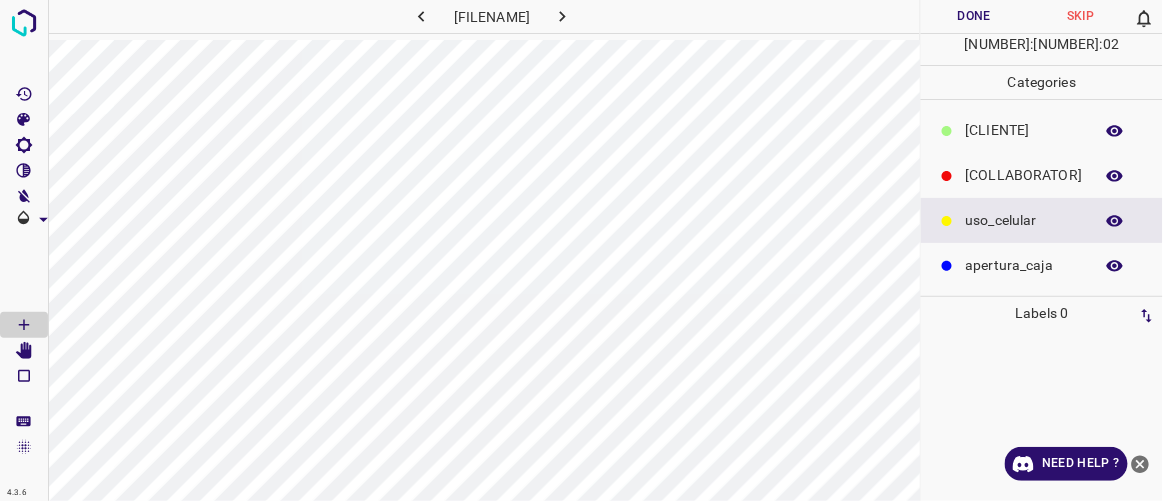 click at bounding box center (947, 176) 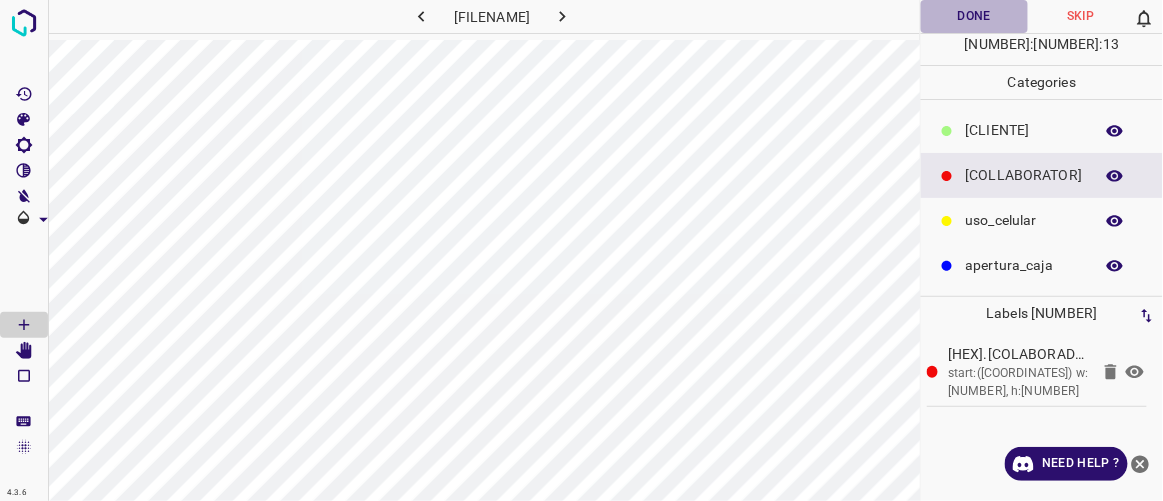 click on "Done" at bounding box center (974, 16) 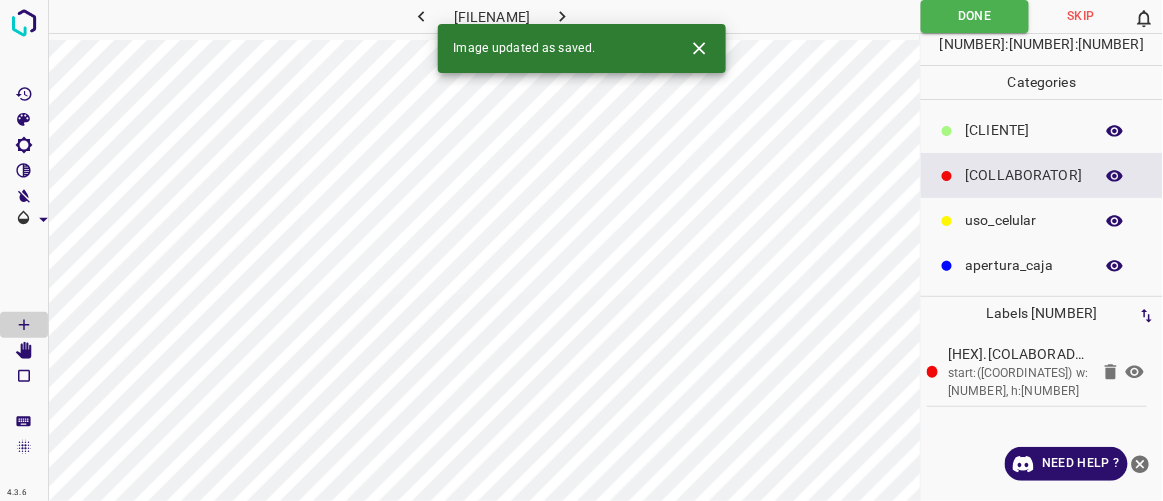 click at bounding box center (562, 16) 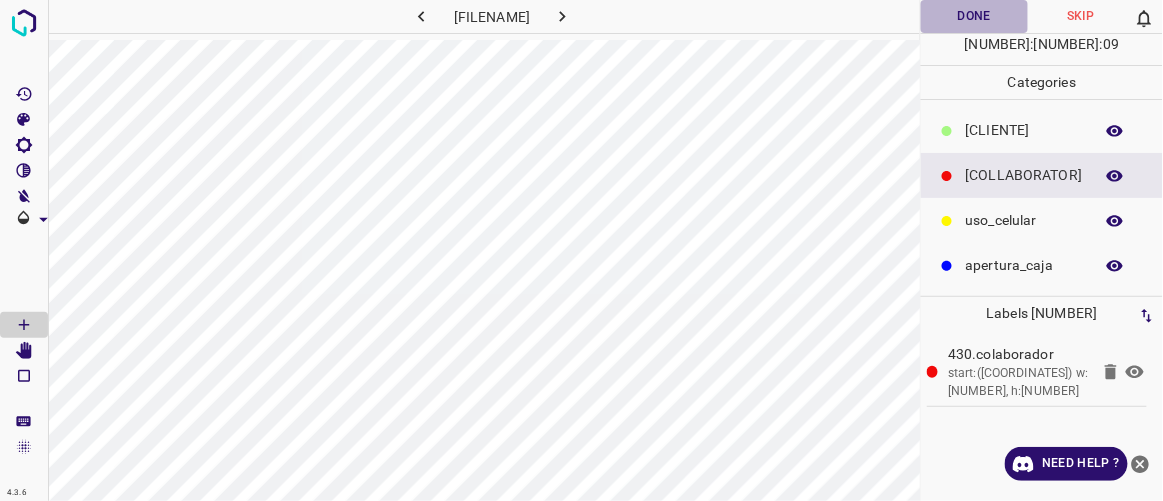 click on "Done" at bounding box center [974, 16] 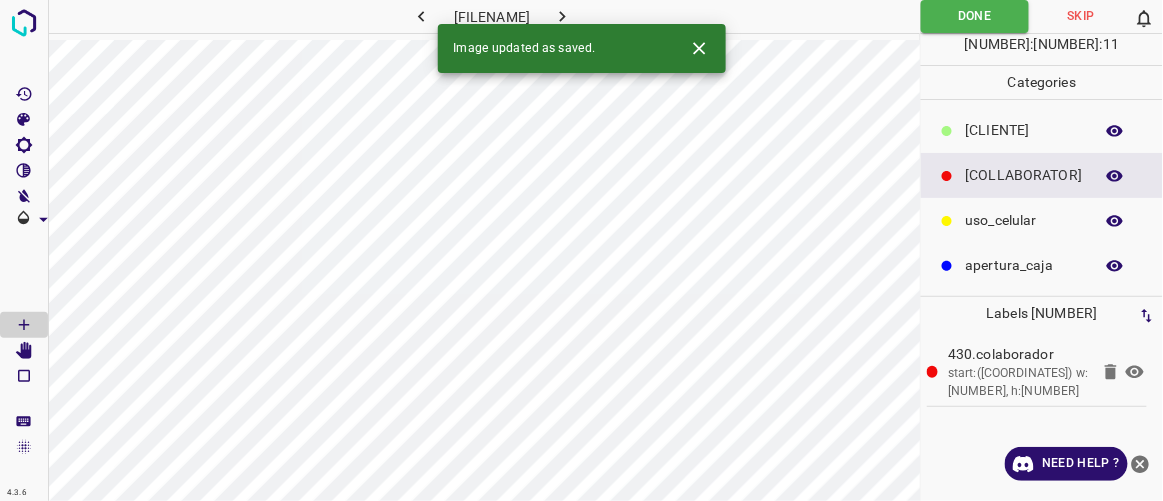 click at bounding box center [562, 16] 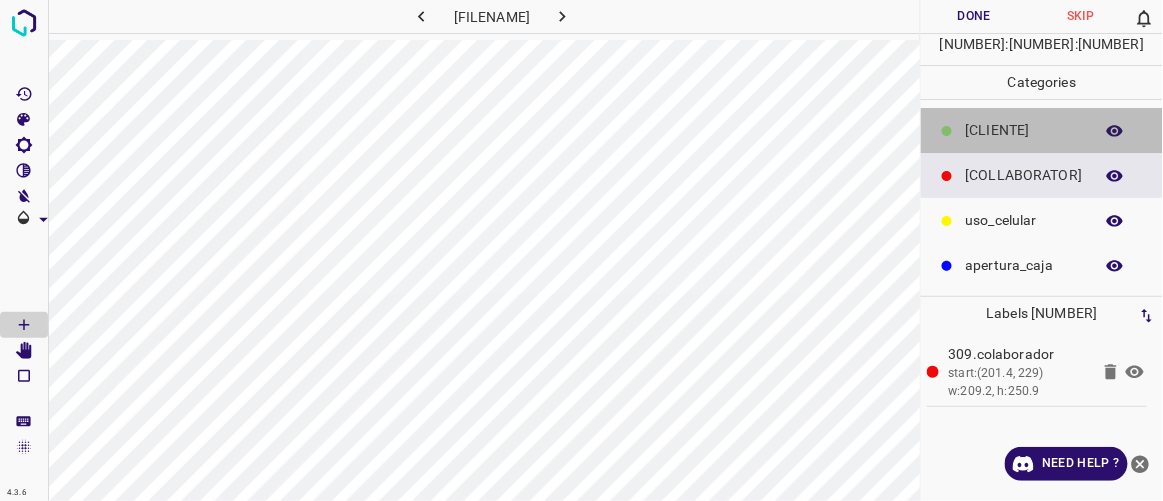click on "[CLIENTE]" at bounding box center [1024, 130] 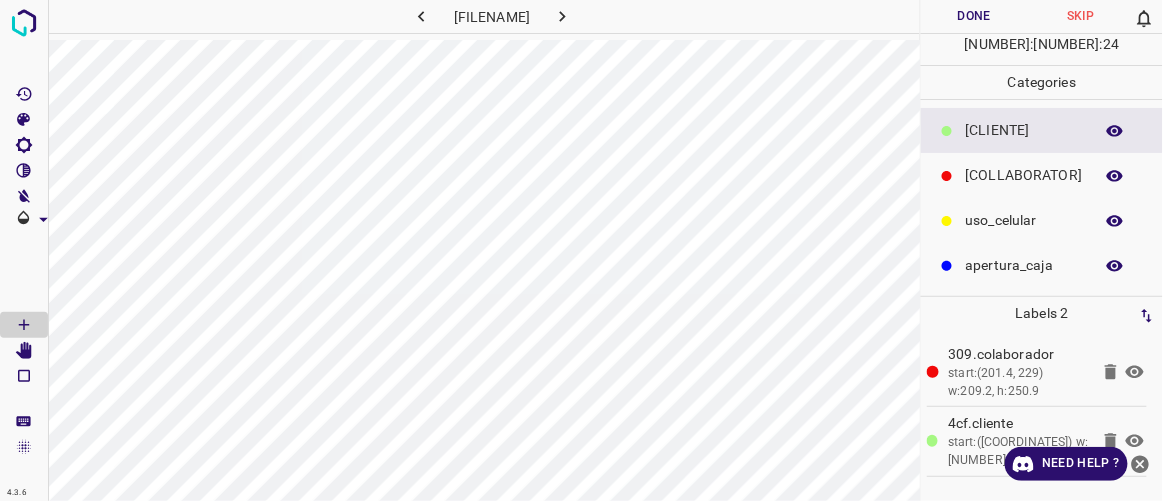 click on "Done" at bounding box center [974, 16] 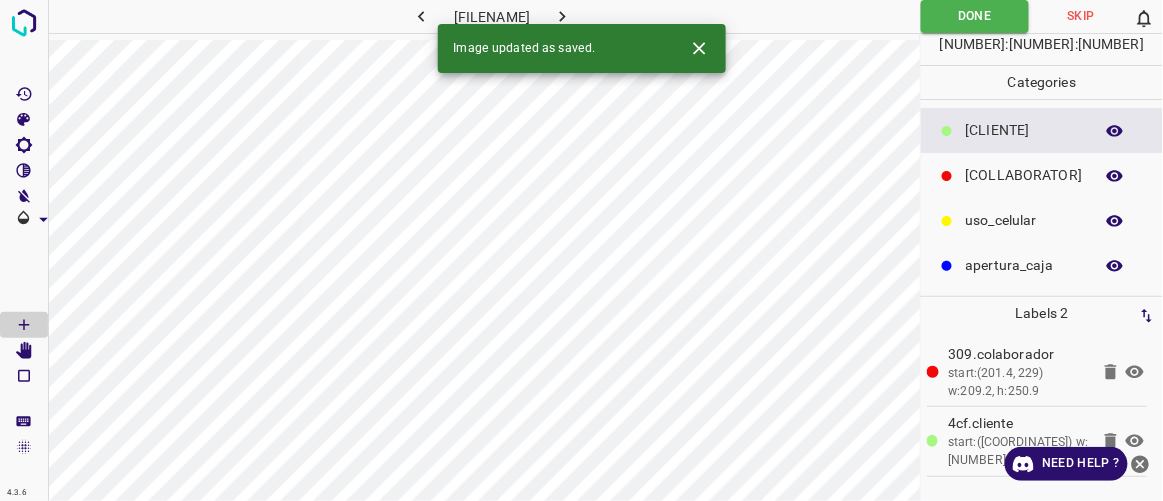 click at bounding box center (562, 16) 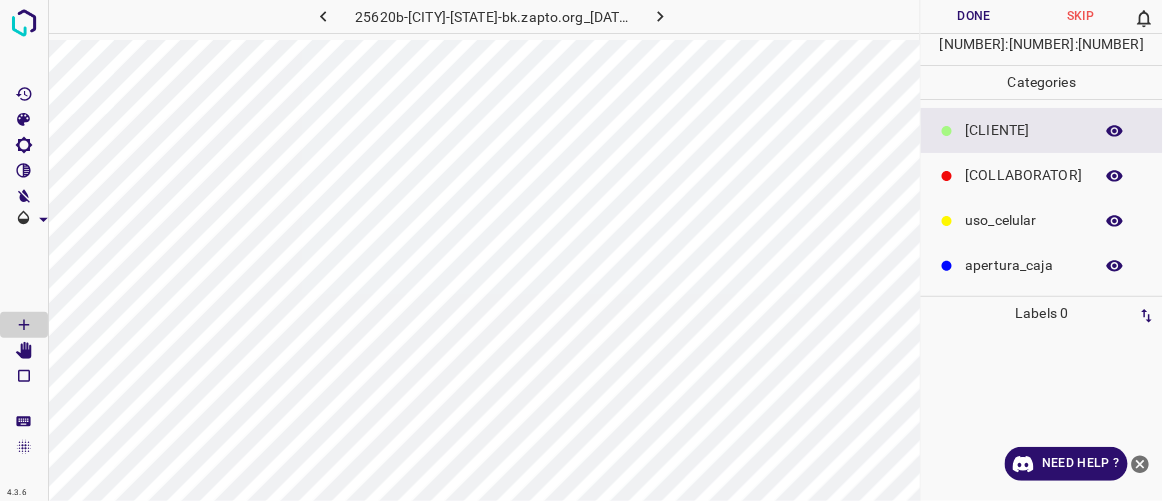 click on "[COLLABORATOR]" at bounding box center [1024, 130] 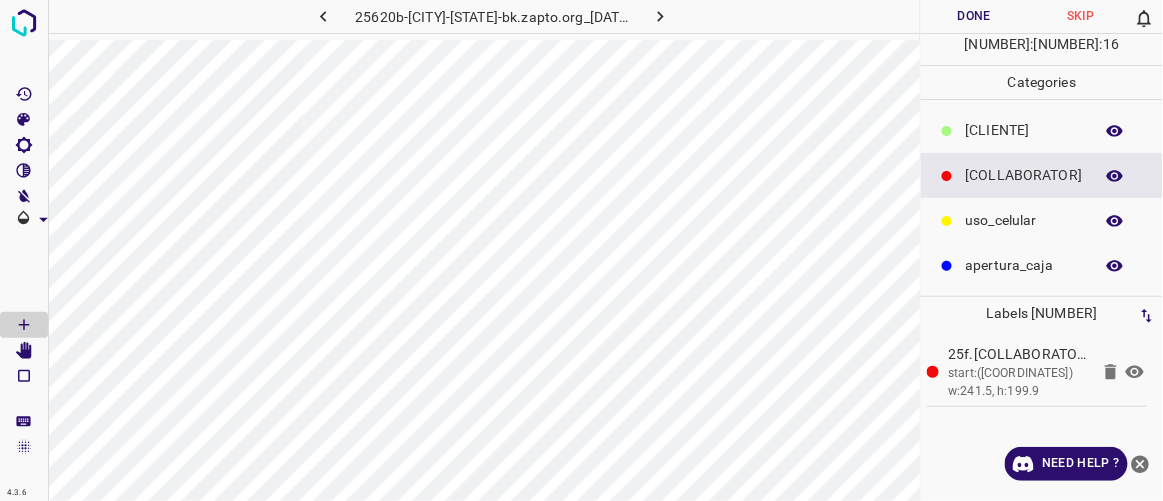 click on "[CLIENTE]" at bounding box center (1042, 130) 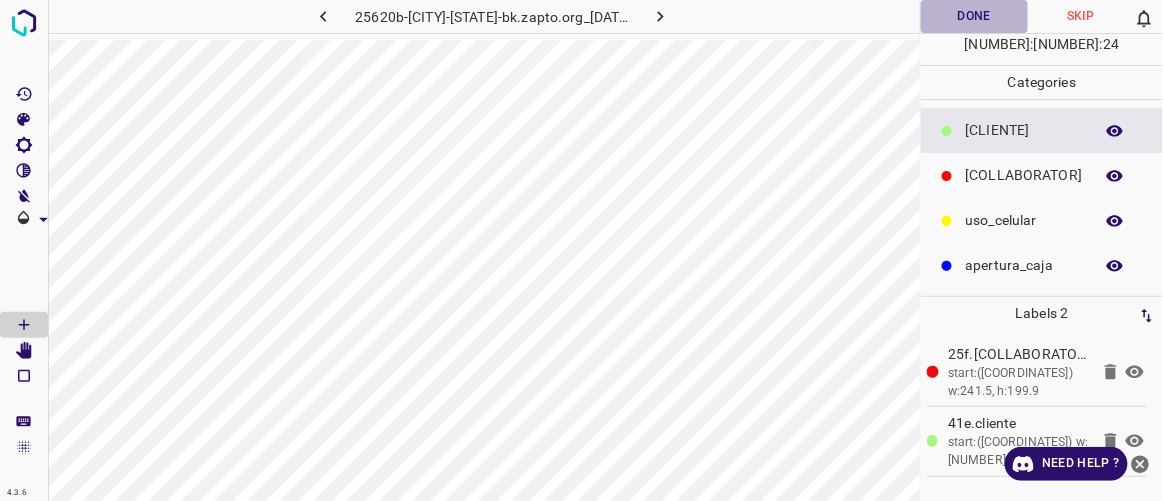 click on "Done" at bounding box center [974, 16] 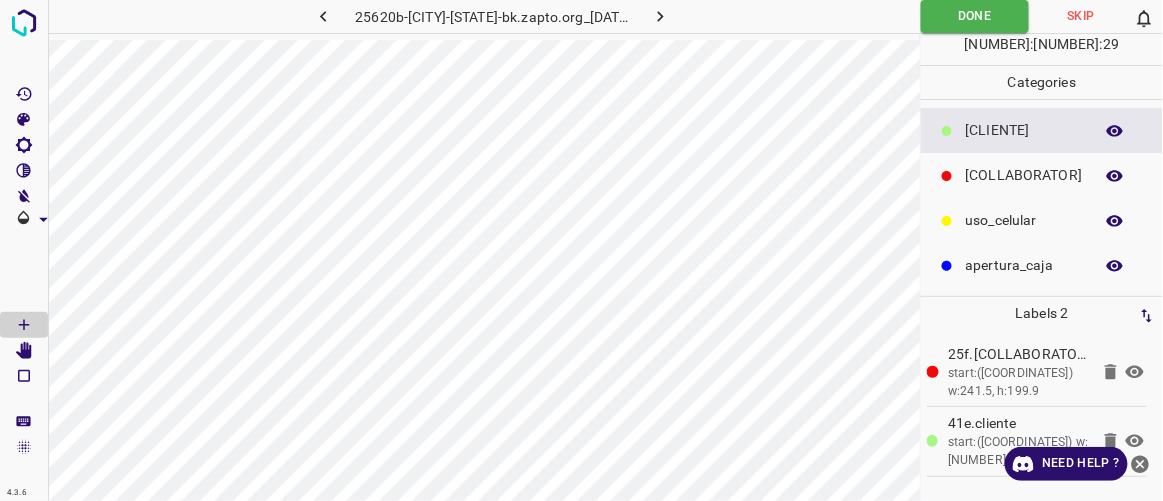 click at bounding box center [660, 16] 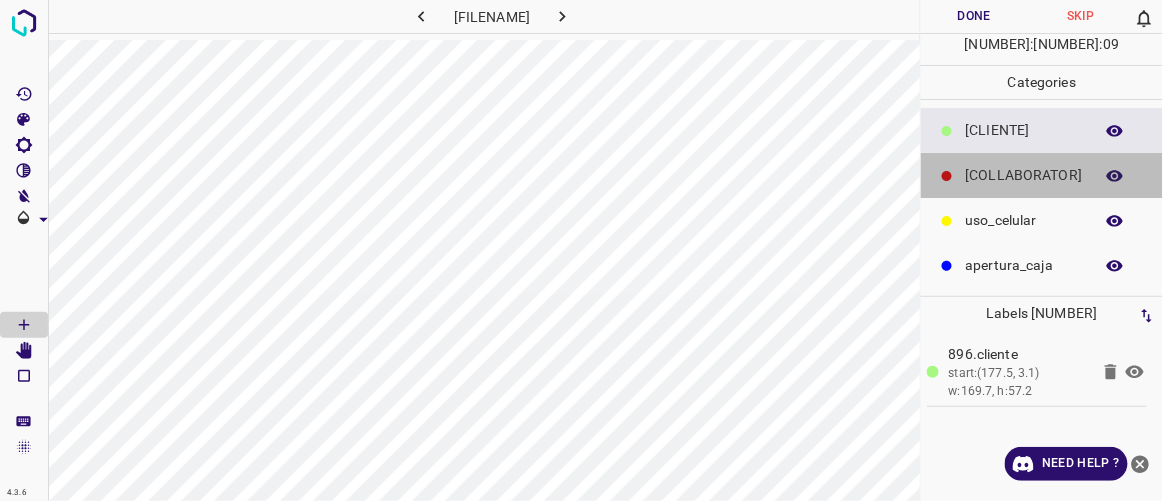 click on "[COLLABORATOR]" at bounding box center (1024, 130) 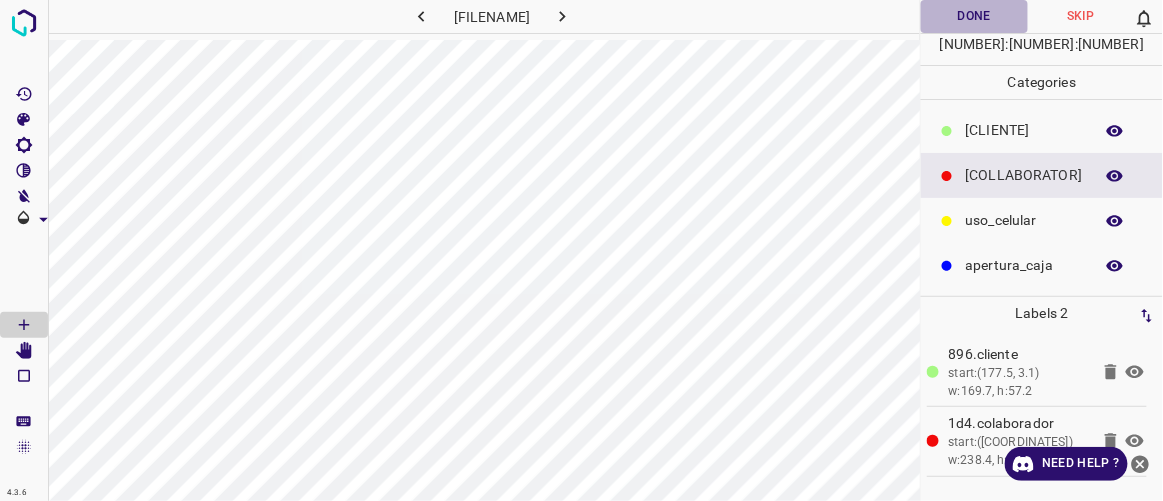 click on "Done" at bounding box center [974, 16] 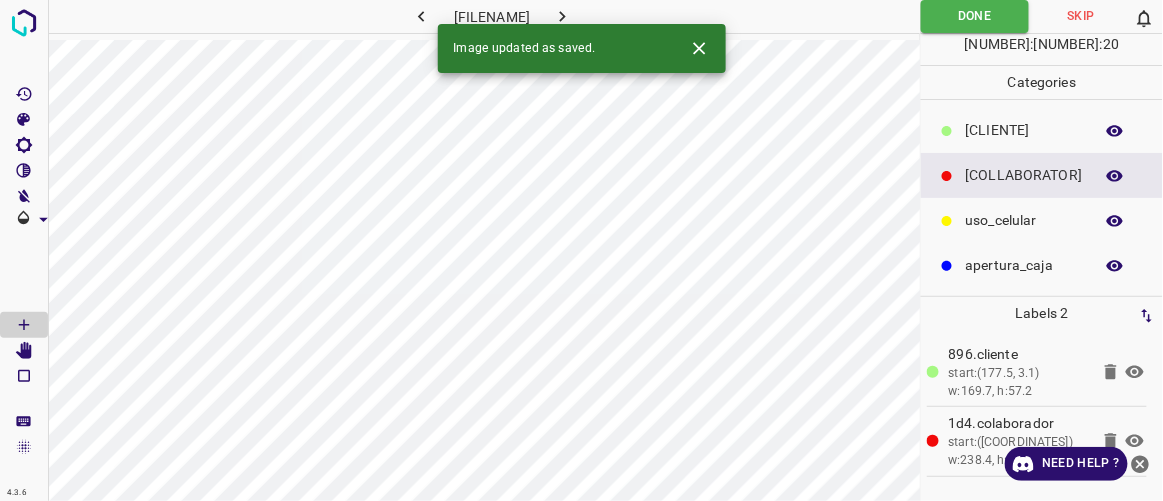 click at bounding box center [562, 16] 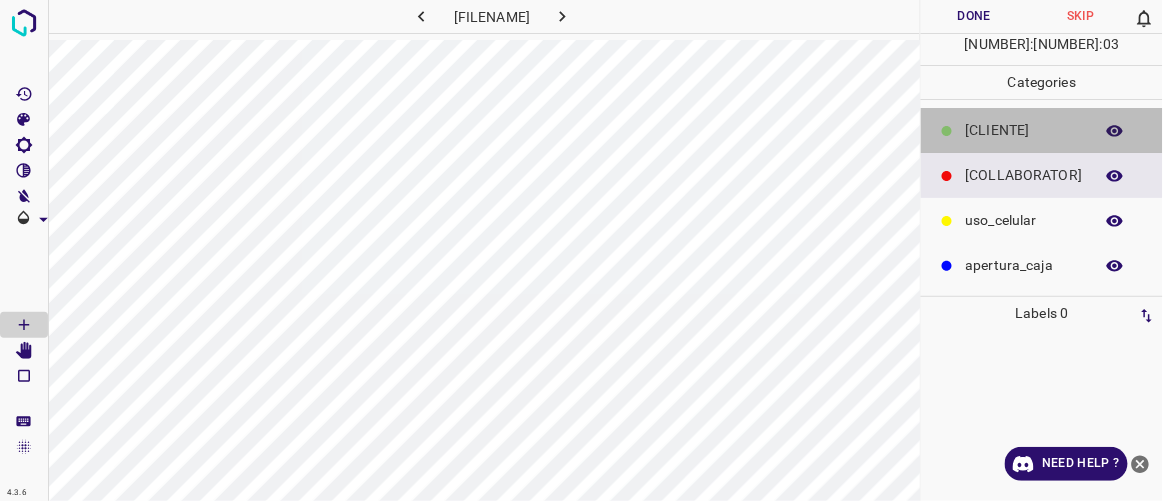 click on "[CLIENTE]" at bounding box center (1024, 130) 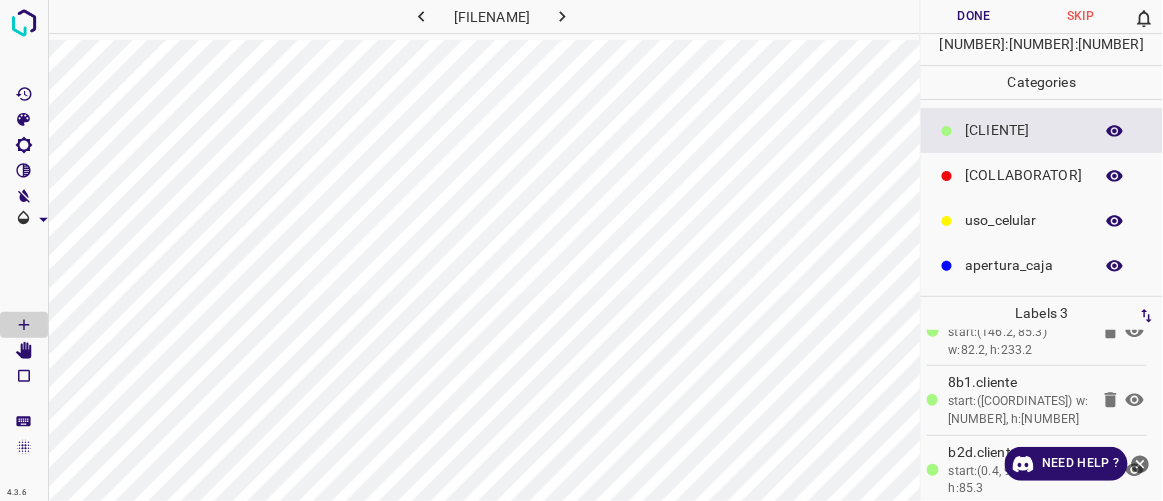 scroll, scrollTop: 49, scrollLeft: 0, axis: vertical 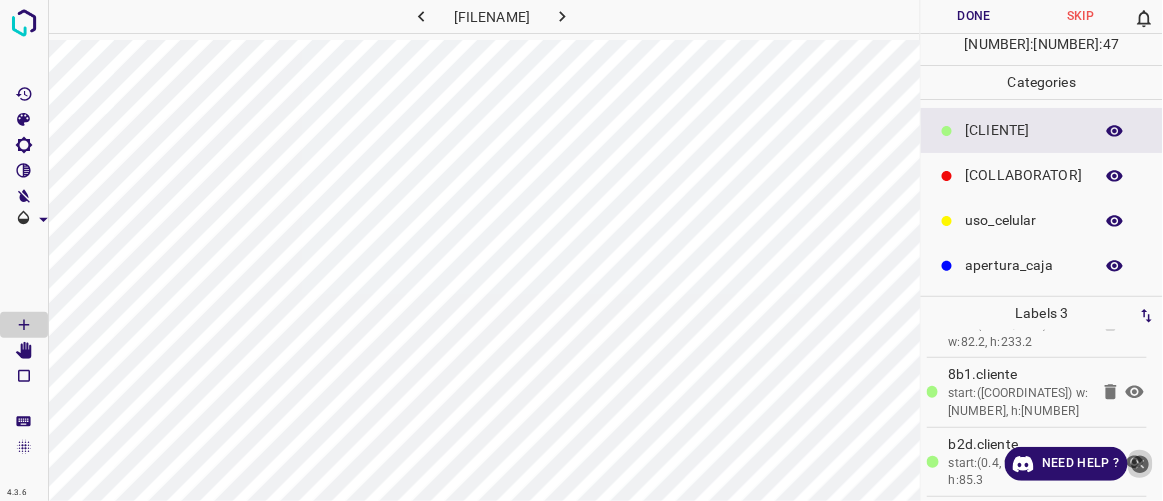 click at bounding box center (1141, 464) 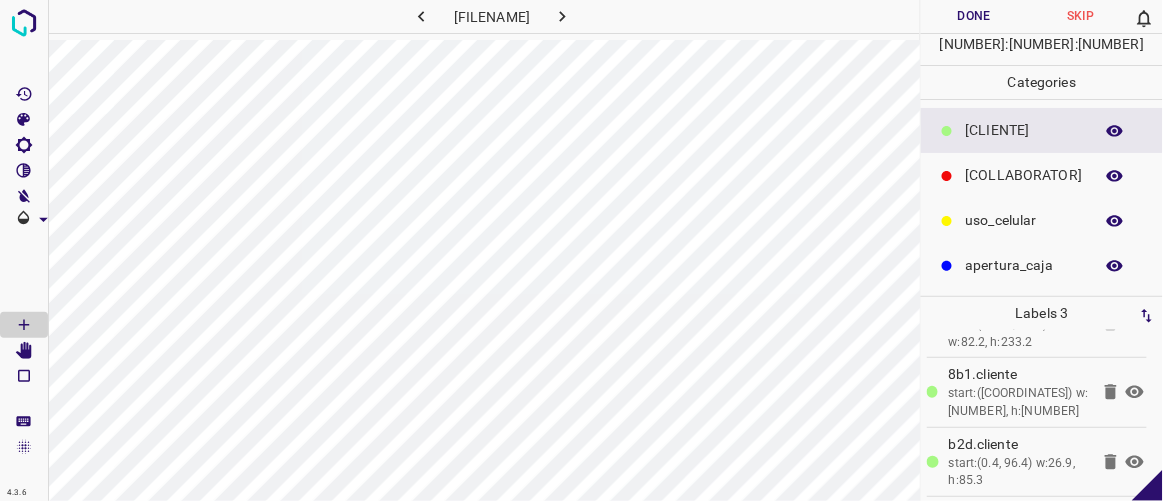 click at bounding box center (1111, 323) 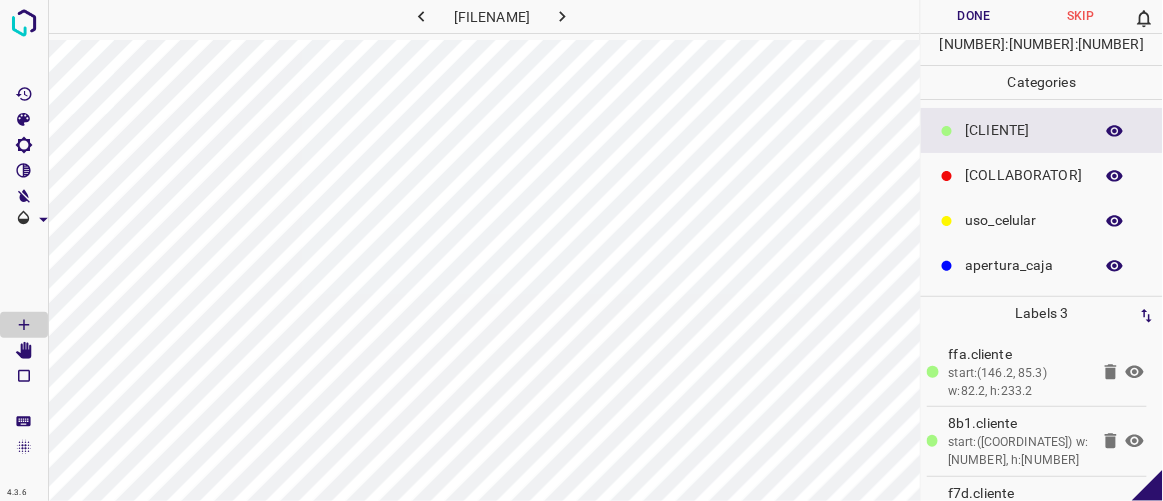click on "Done" at bounding box center (974, 16) 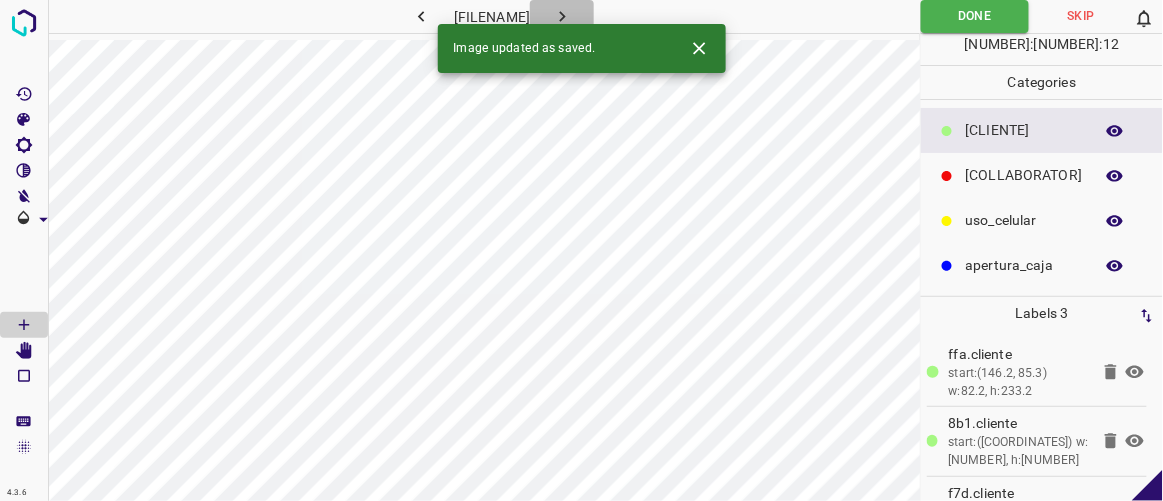 click at bounding box center (562, 16) 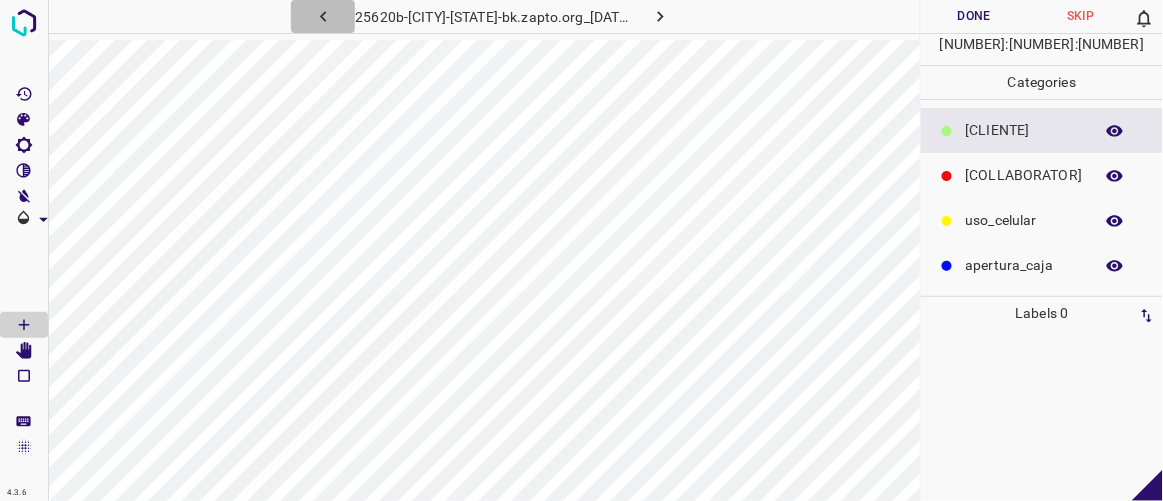 click at bounding box center [323, 16] 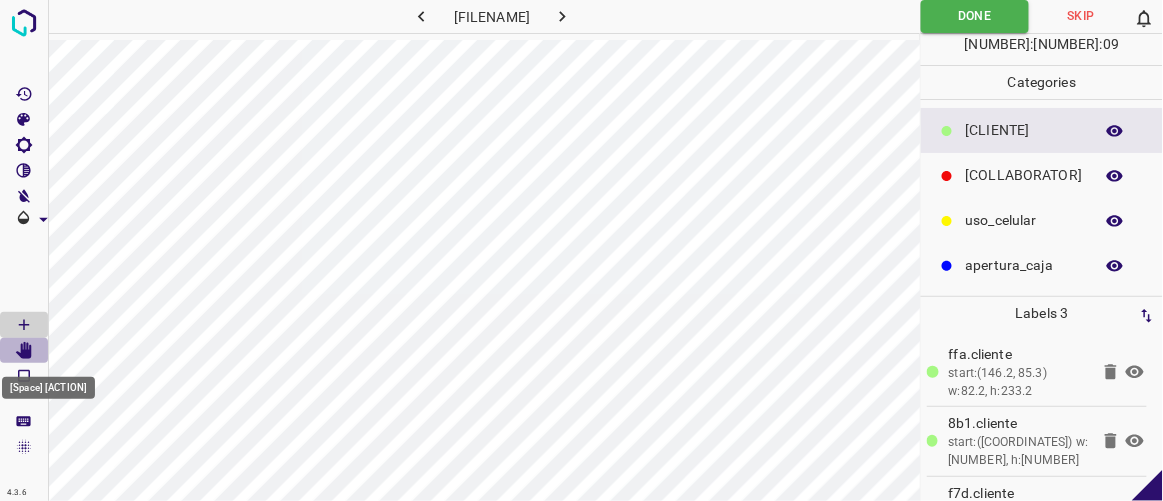 click at bounding box center [24, 351] 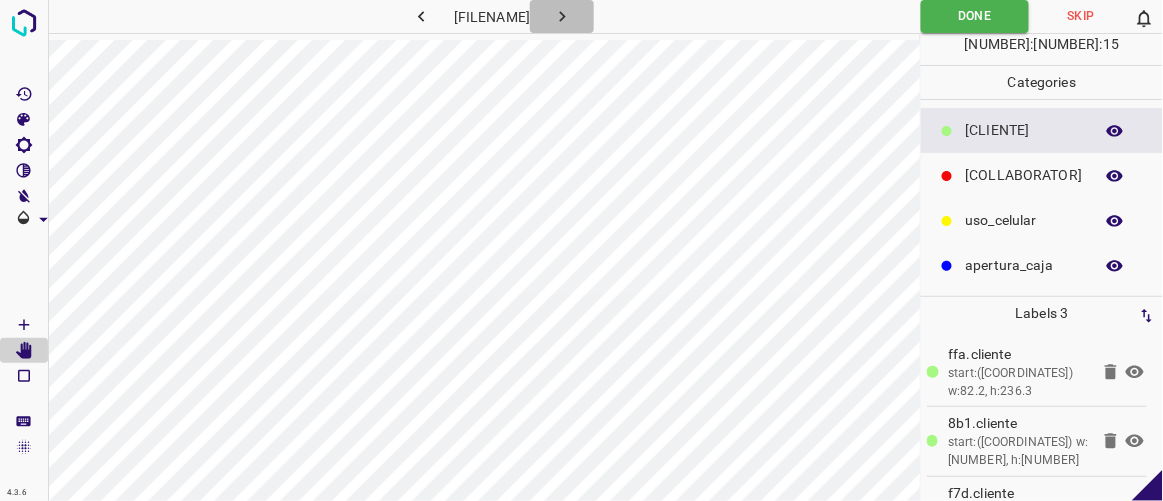 click at bounding box center (562, 16) 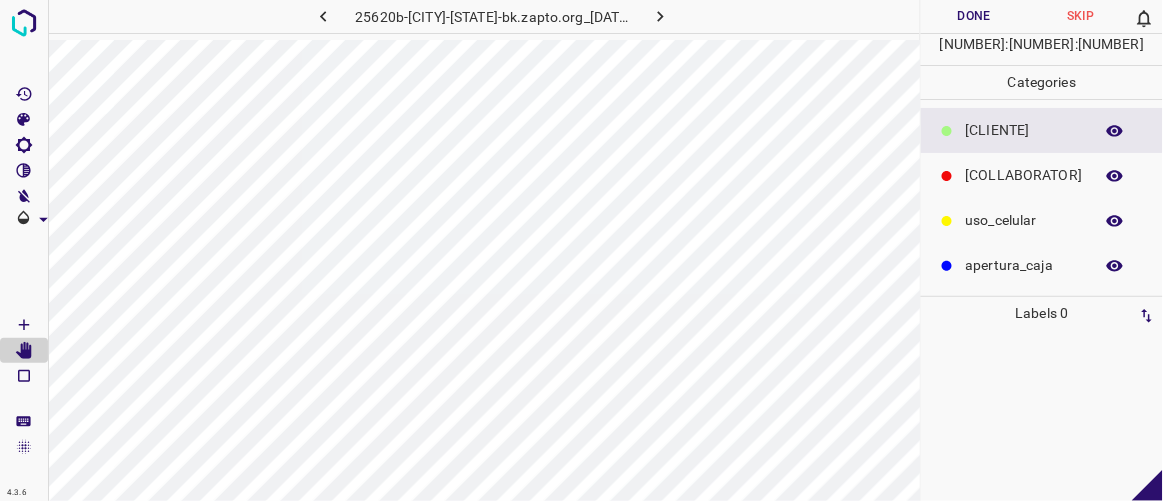 click on "[COLLABORATOR]" at bounding box center [1024, 130] 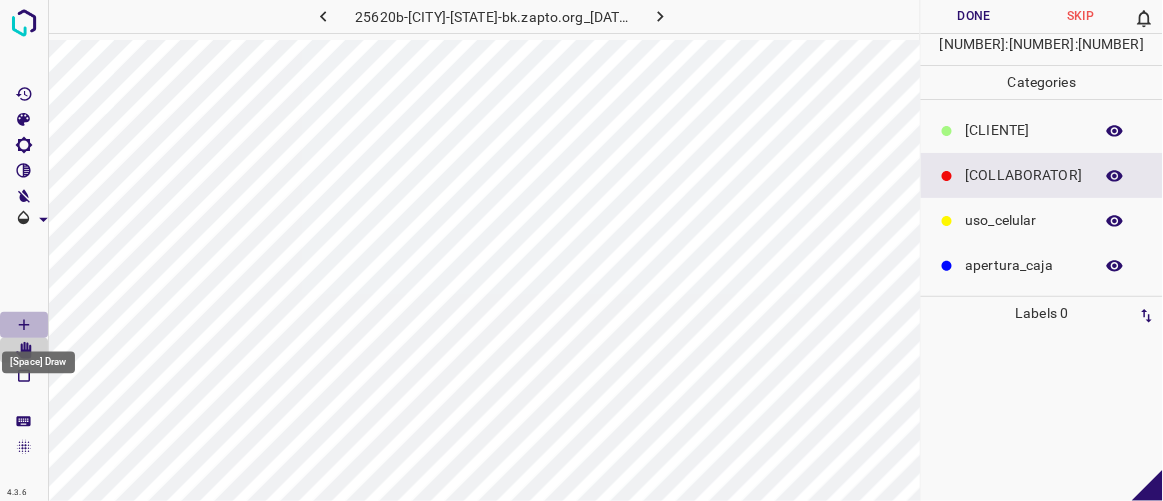 click at bounding box center (24, 325) 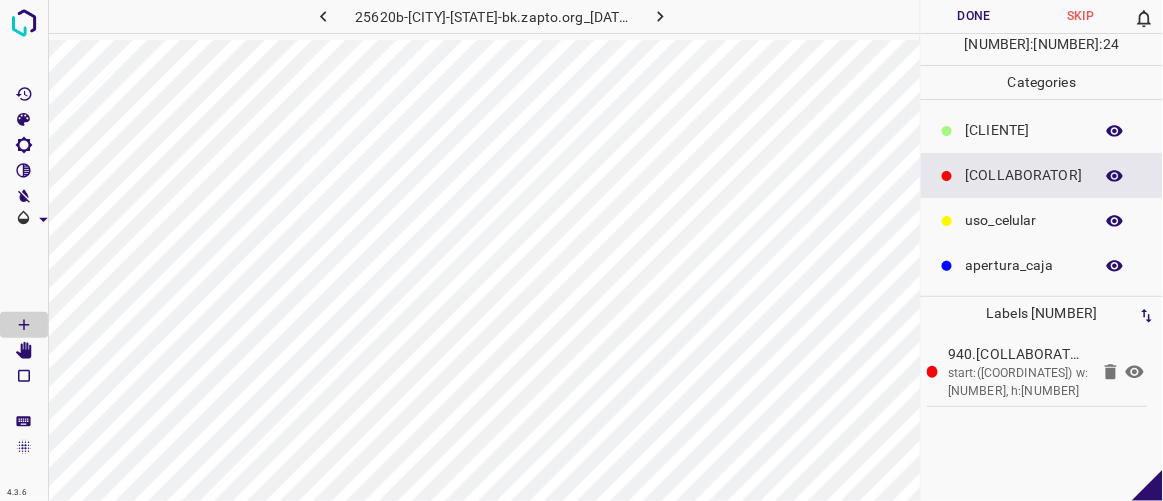 click on "[CLIENTE]" at bounding box center (1024, 130) 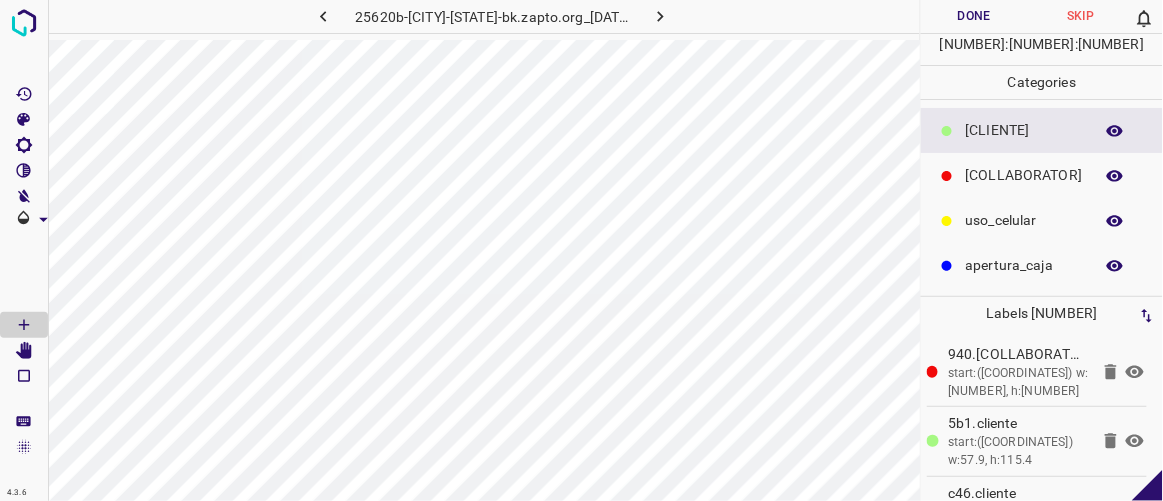 click on "Done" at bounding box center [974, 16] 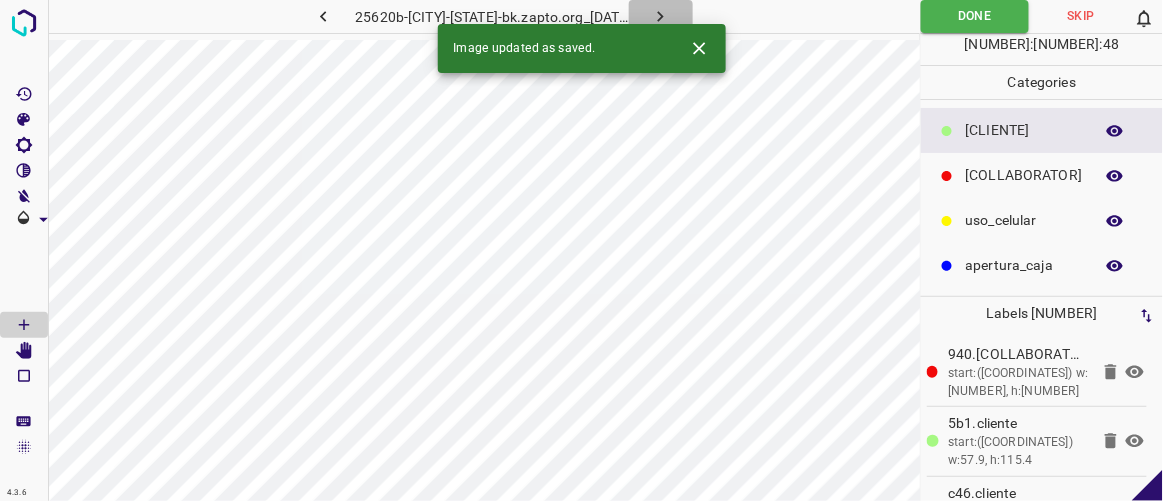 click at bounding box center (660, 16) 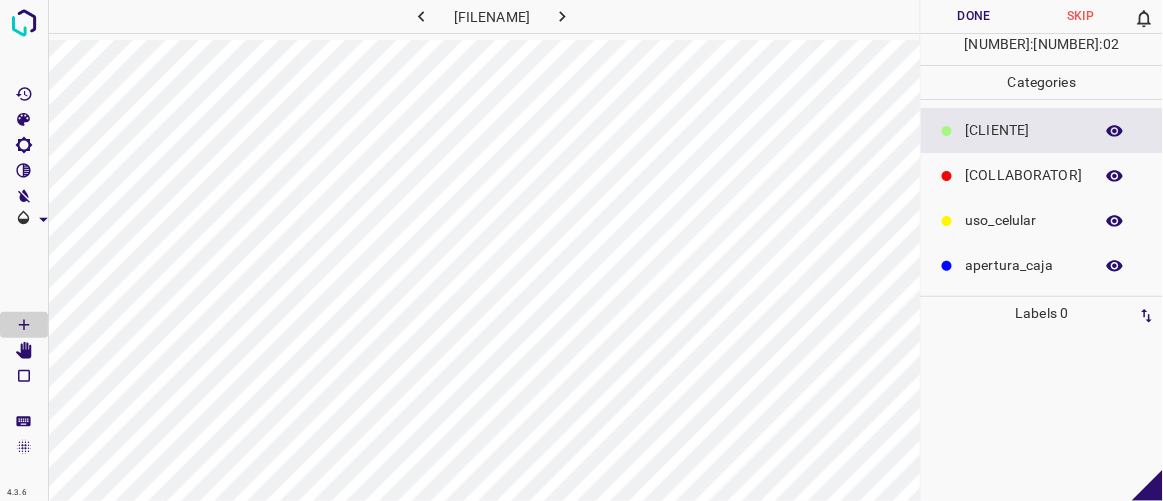 click on "[COLLABORATOR]" at bounding box center [1024, 130] 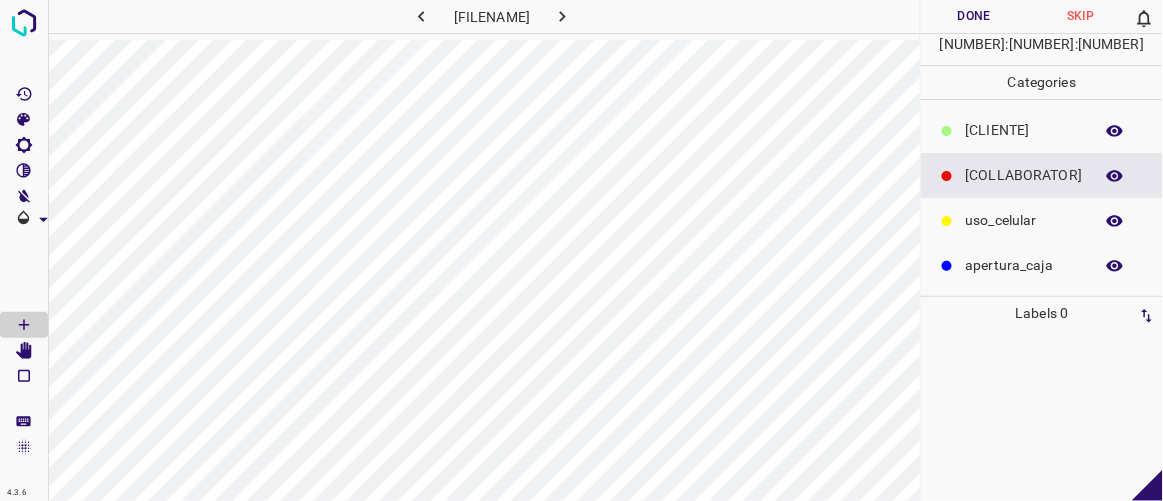 drag, startPoint x: 319, startPoint y: 17, endPoint x: 372, endPoint y: 19, distance: 53.037724 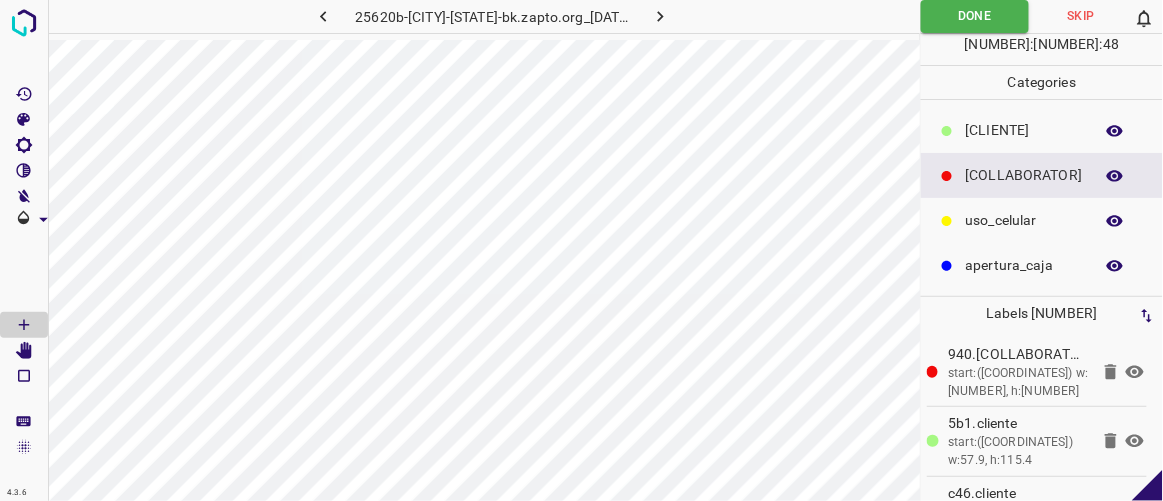 click at bounding box center (660, 16) 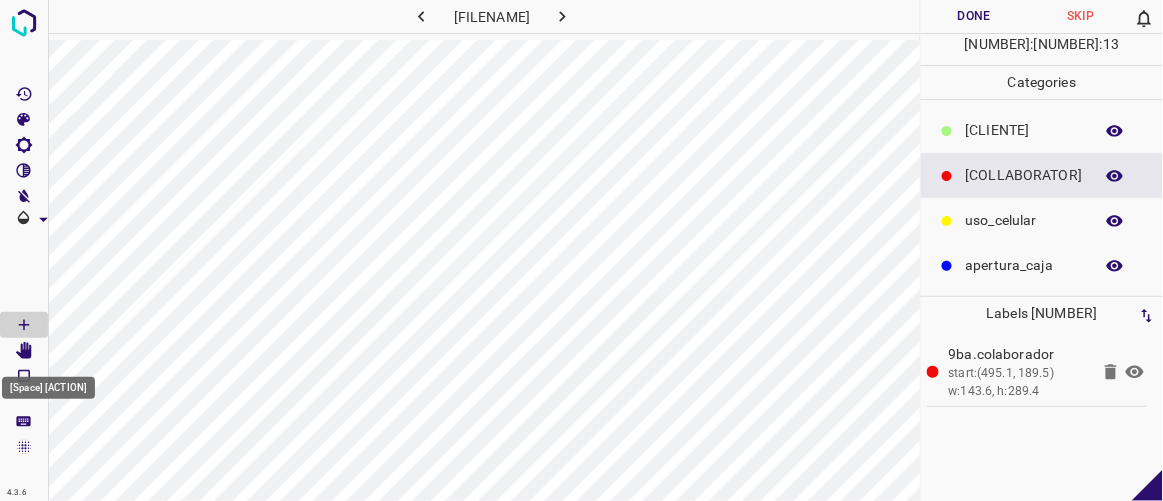 click at bounding box center (24, 351) 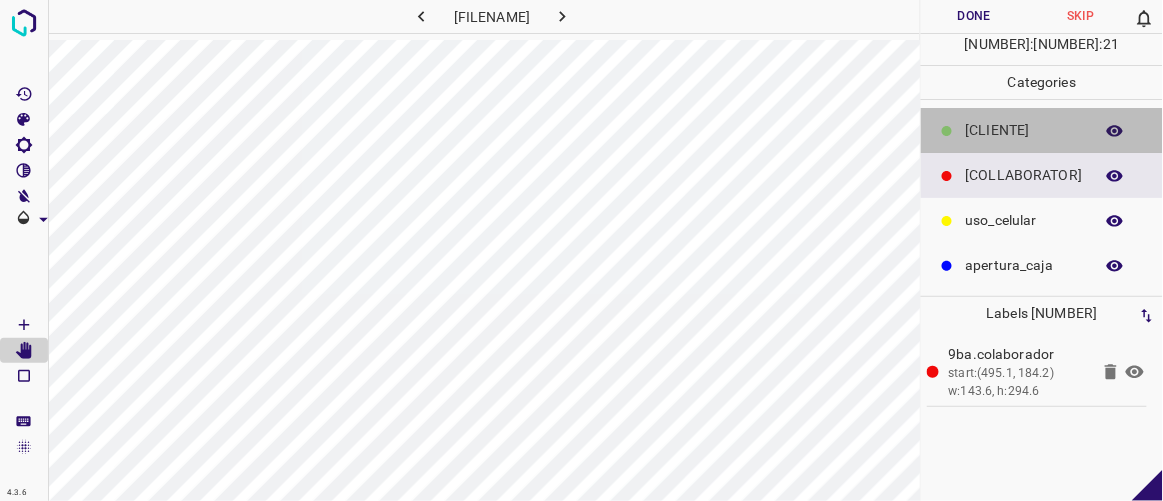 click on "[CLIENTE]" at bounding box center (1024, 130) 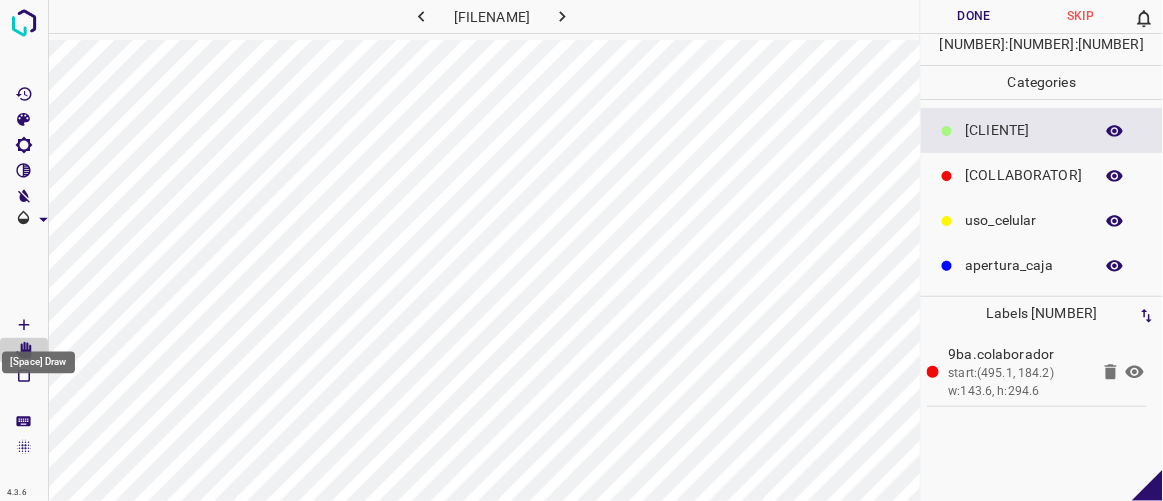 click at bounding box center [24, 325] 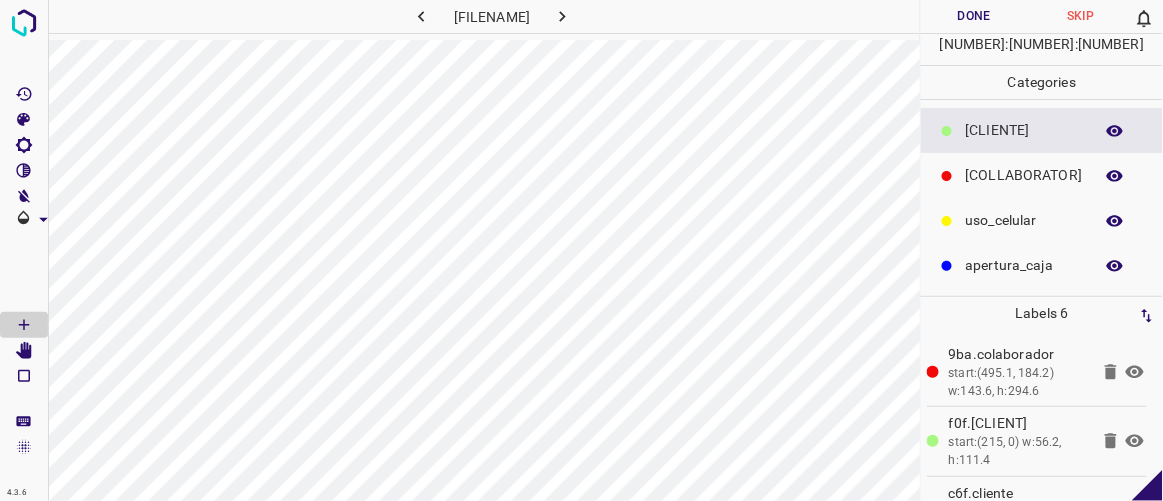 click on "Done" at bounding box center [974, 16] 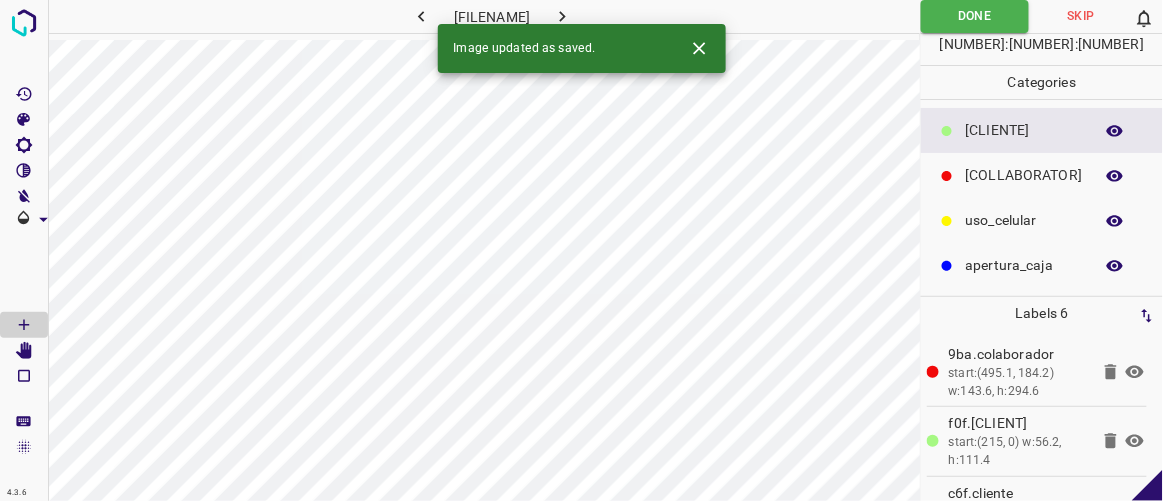 click at bounding box center (562, 16) 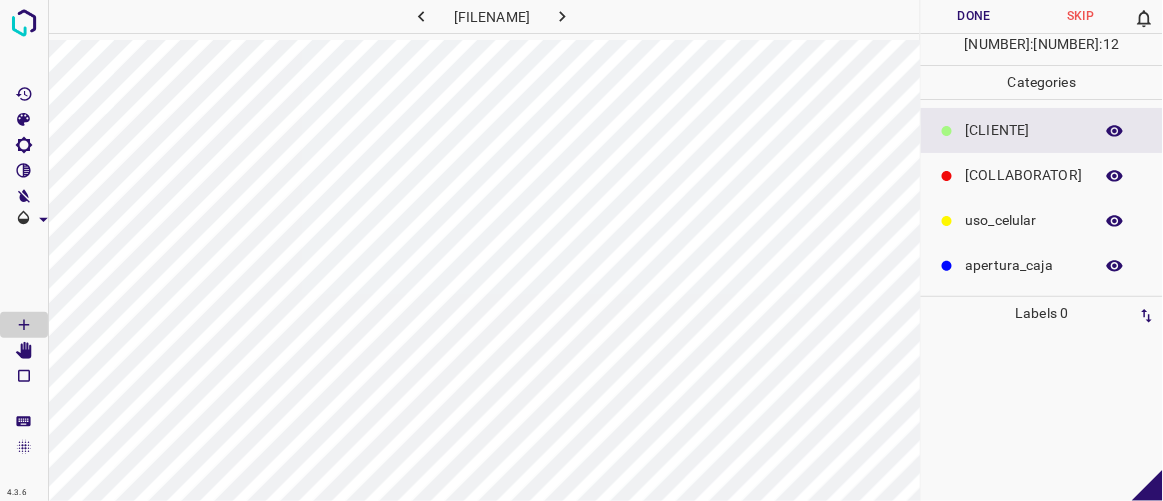 click on "[COLLABORATOR]" at bounding box center (1024, 130) 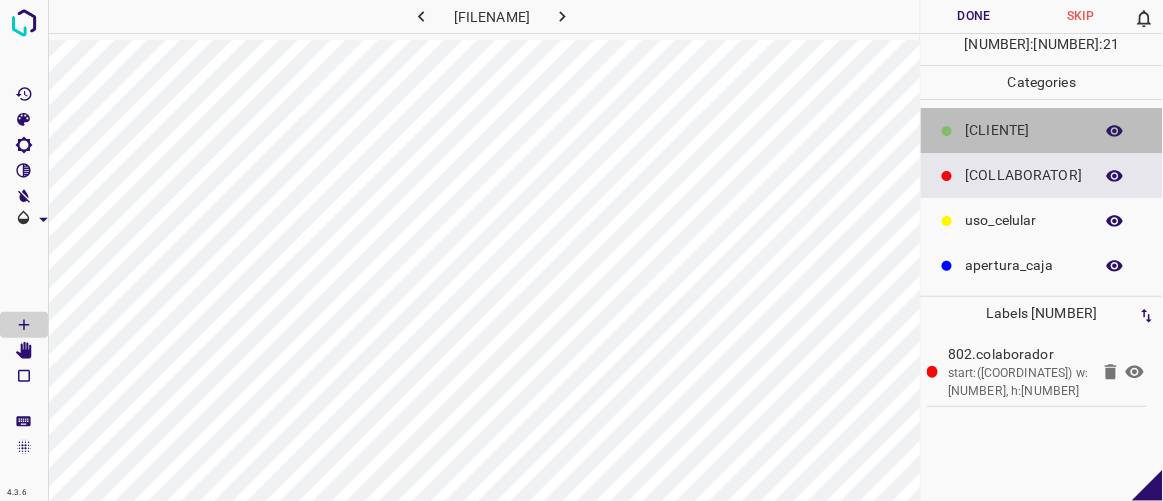 click on "[CLIENTE]" at bounding box center (1024, 130) 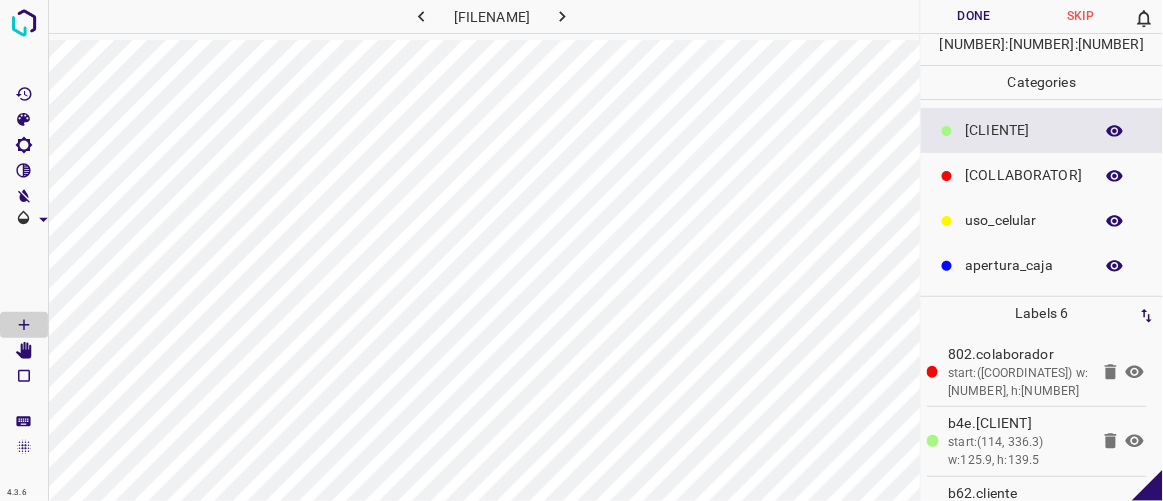 click on "Done" at bounding box center (974, 16) 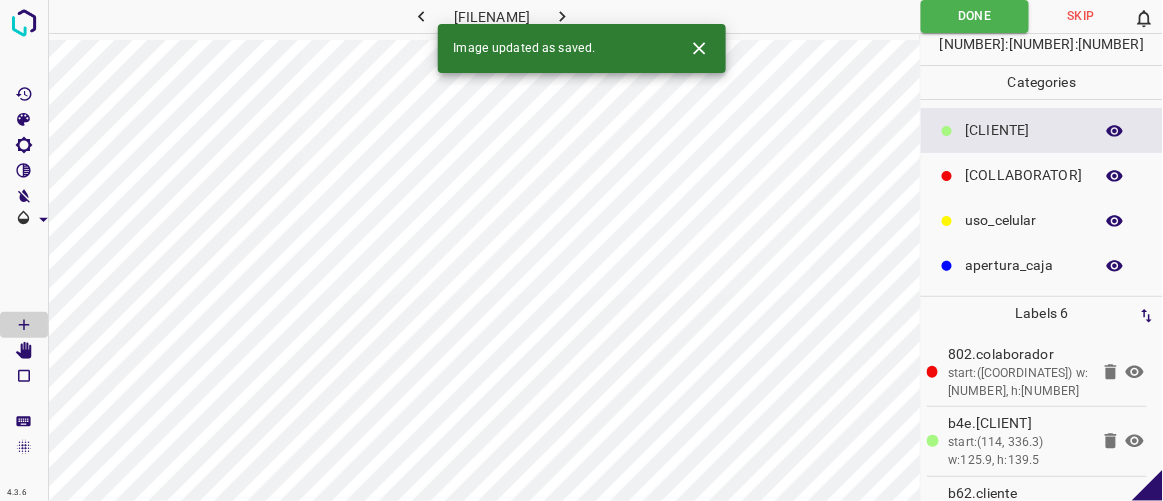 click at bounding box center [562, 16] 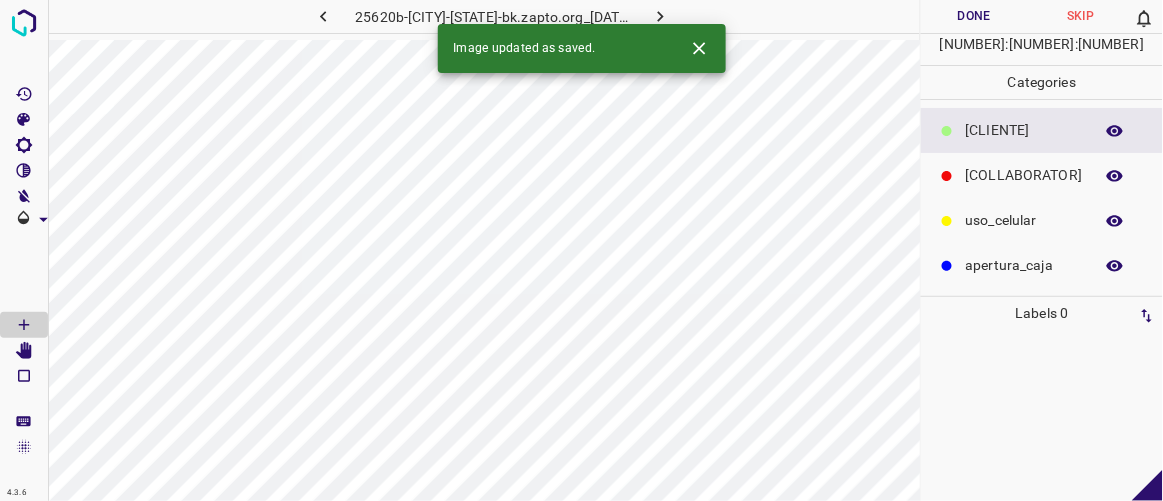 click on "[COLLABORATOR]" at bounding box center [1024, 130] 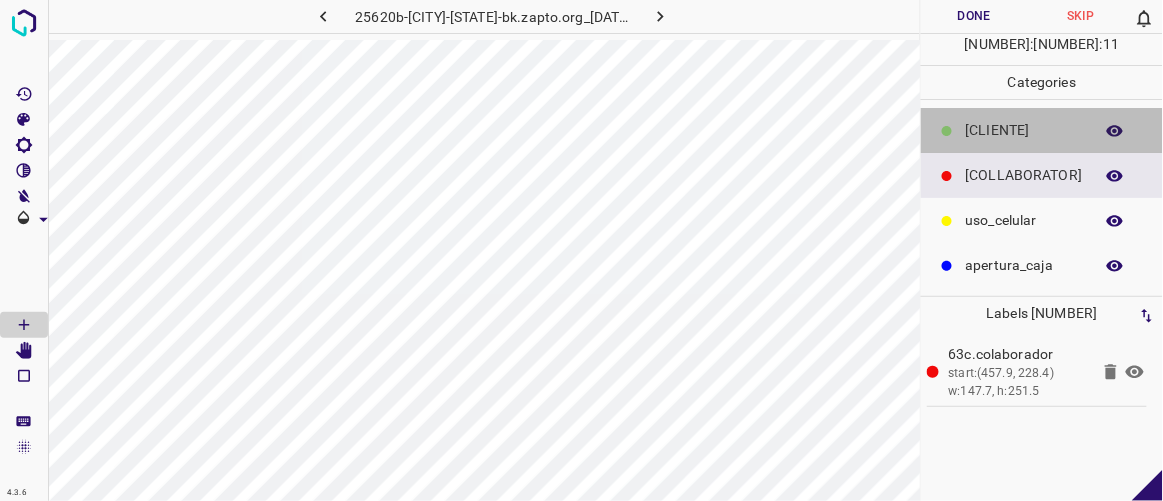 click on "[CLIENTE]" at bounding box center [1042, 130] 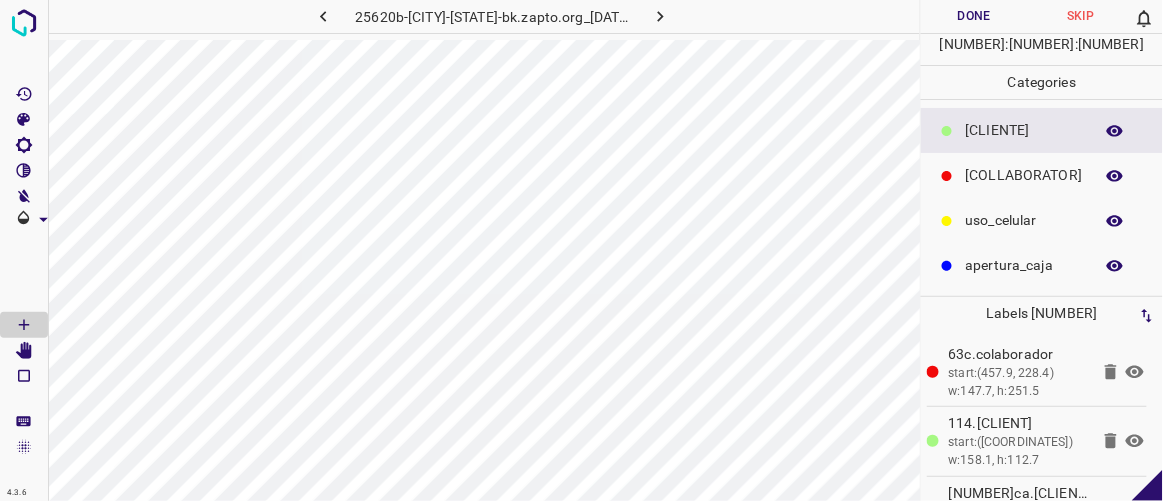 click on "Done" at bounding box center [974, 16] 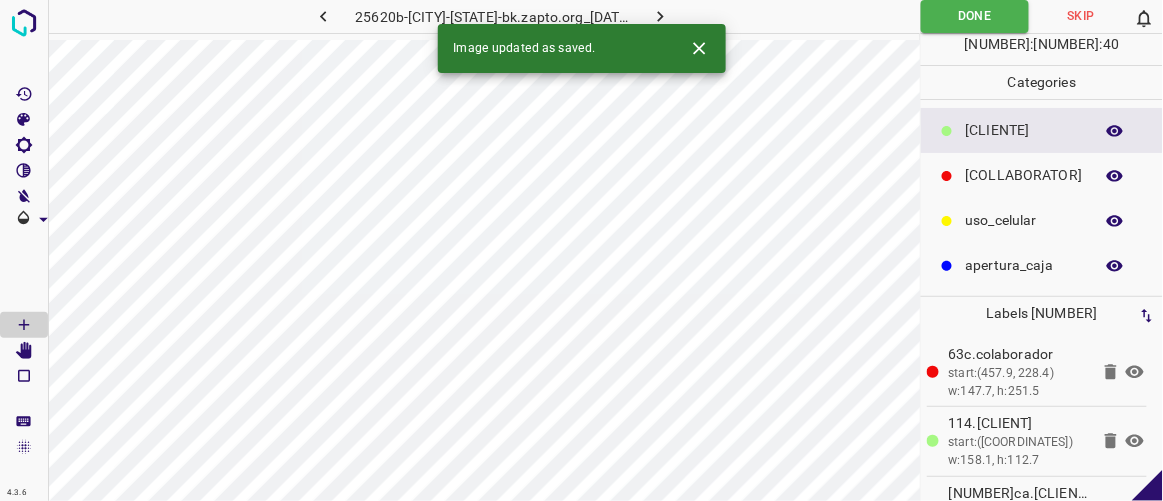 click at bounding box center (660, 16) 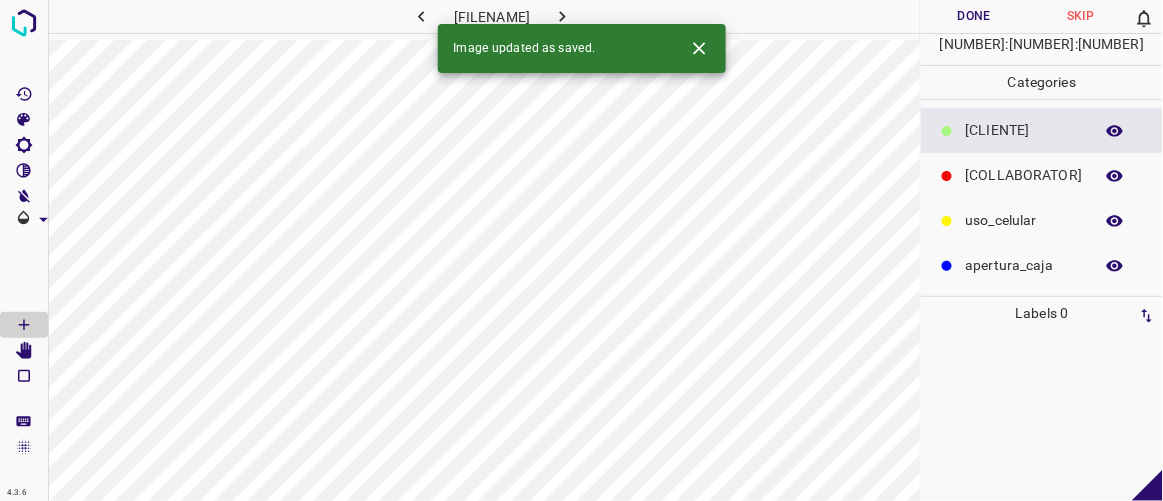 click on "[COLLABORATOR]" at bounding box center [1024, 130] 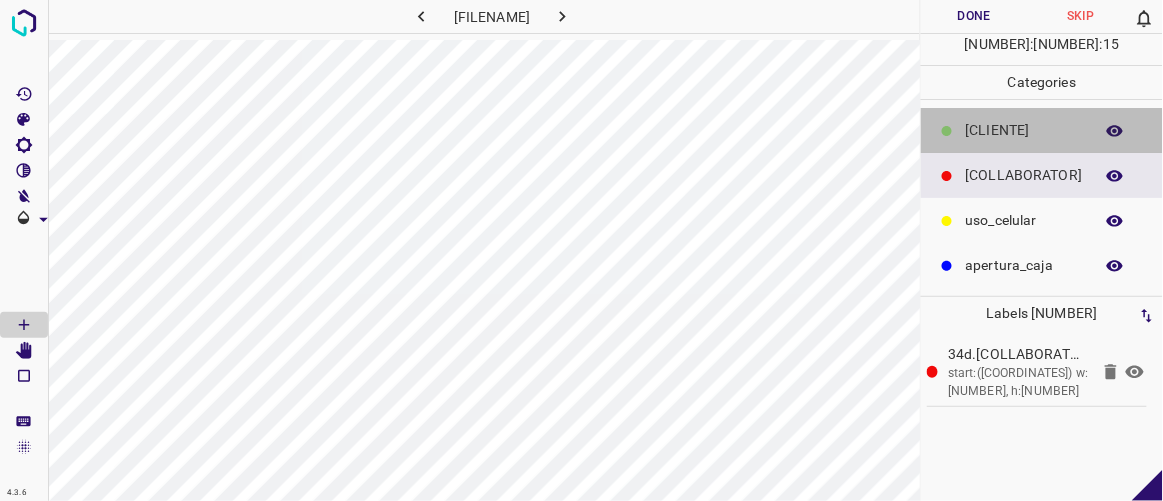 click on "[CLIENTE]" at bounding box center (1042, 130) 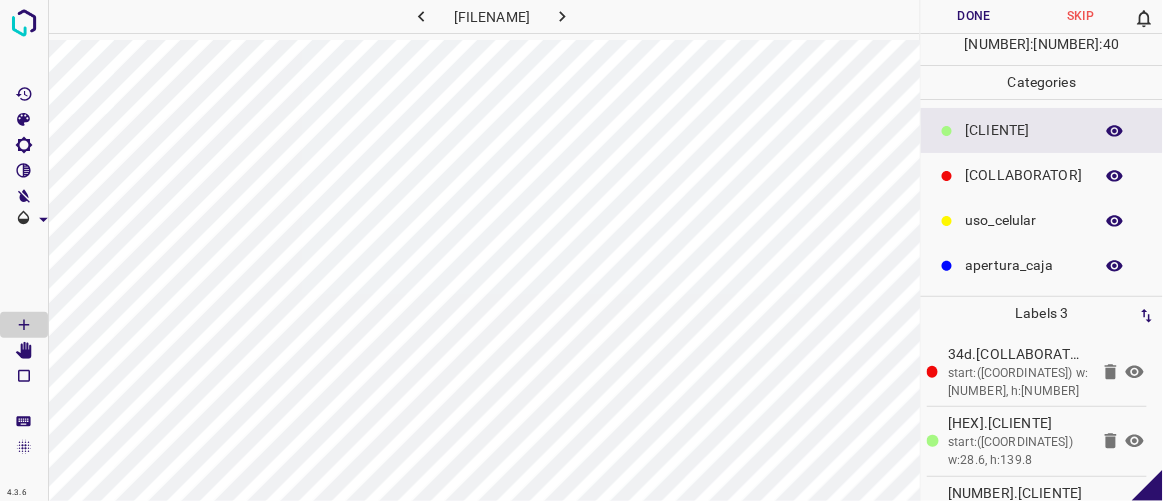 click on "Done" at bounding box center [974, 16] 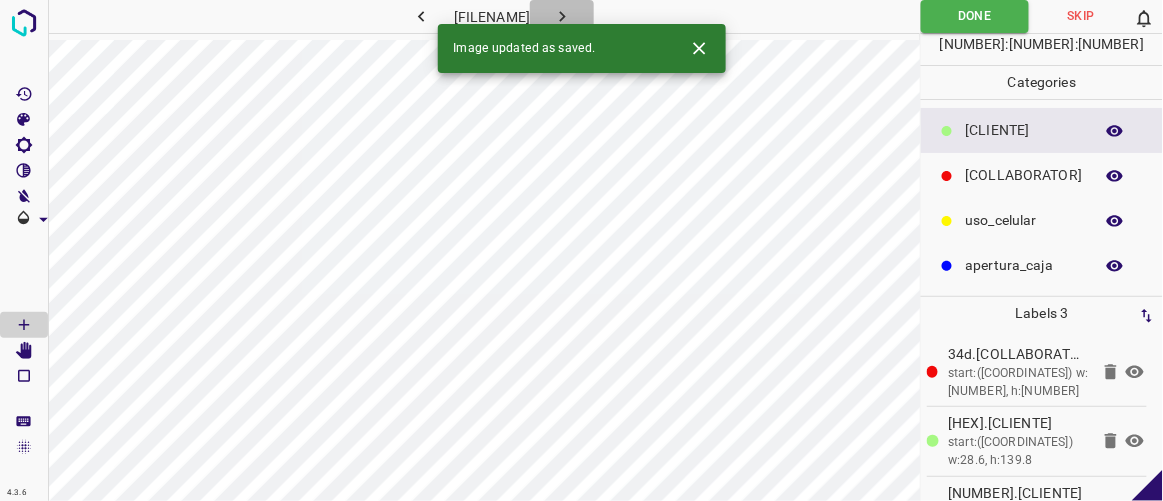 click at bounding box center (562, 16) 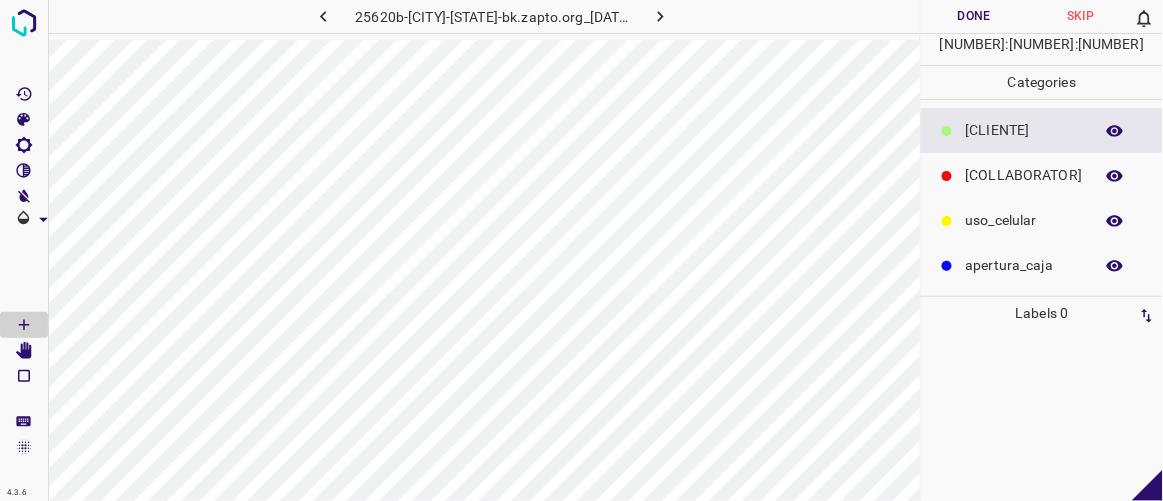 click on "[COLLABORATOR]" at bounding box center (1042, 175) 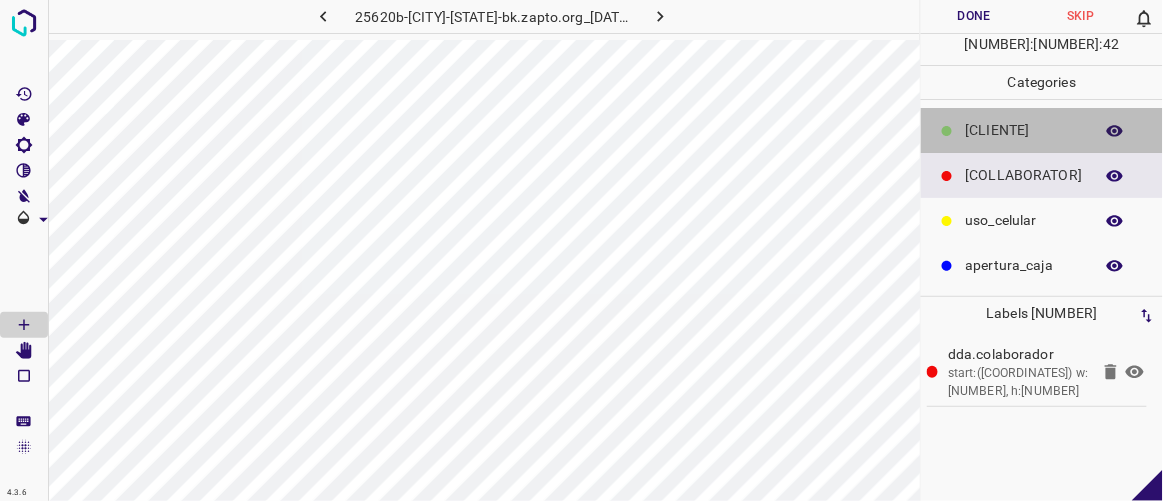 click on "[CLIENTE]" at bounding box center [1024, 130] 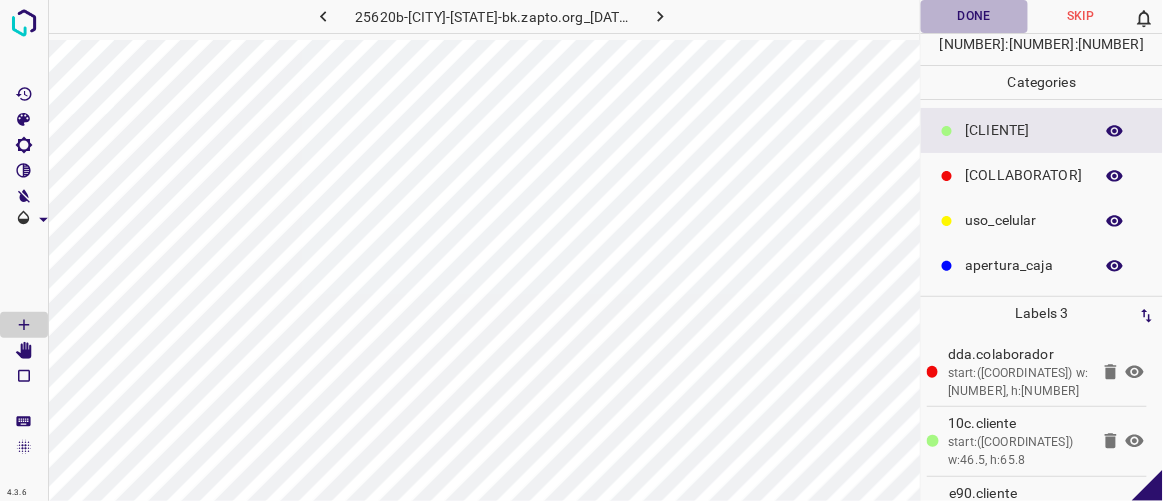 click on "Done" at bounding box center (974, 16) 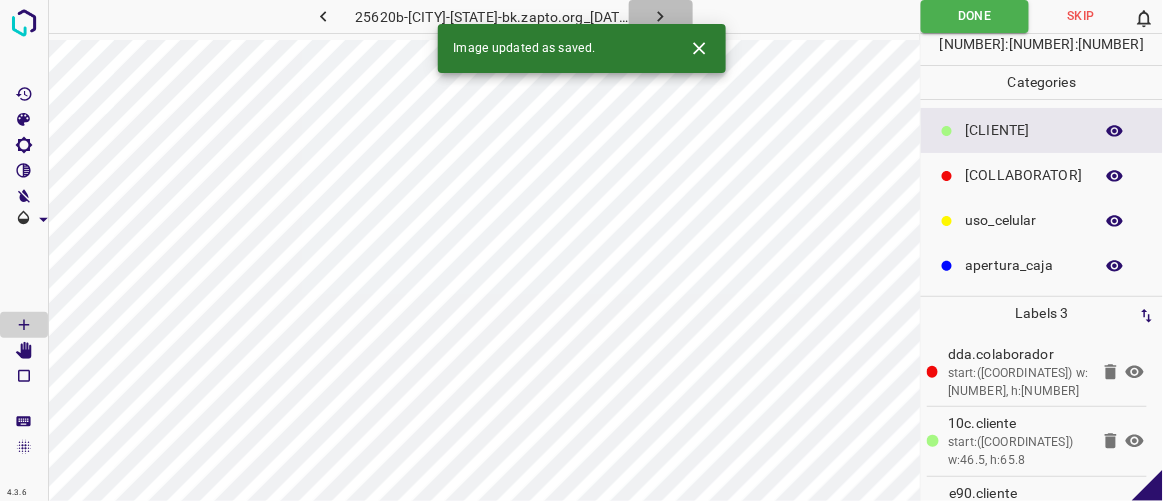 click at bounding box center [660, 16] 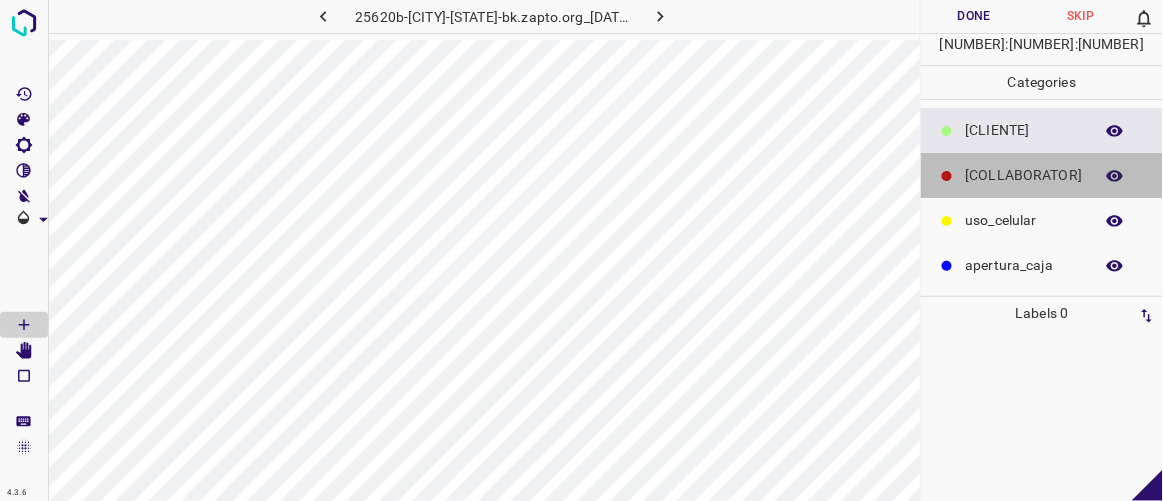 click on "[COLLABORATOR]" at bounding box center [1024, 130] 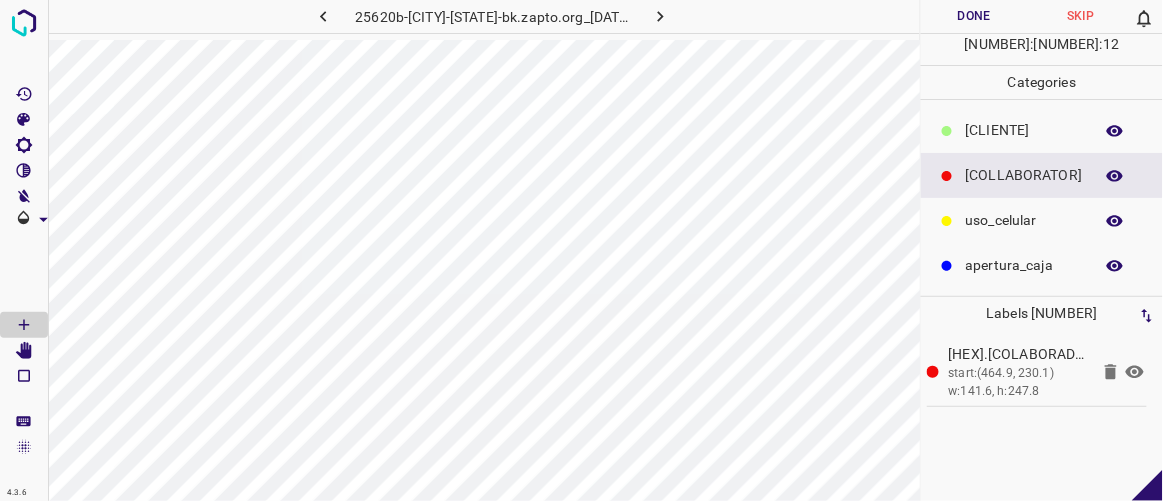 click on "[CLIENTE]" at bounding box center [1024, 130] 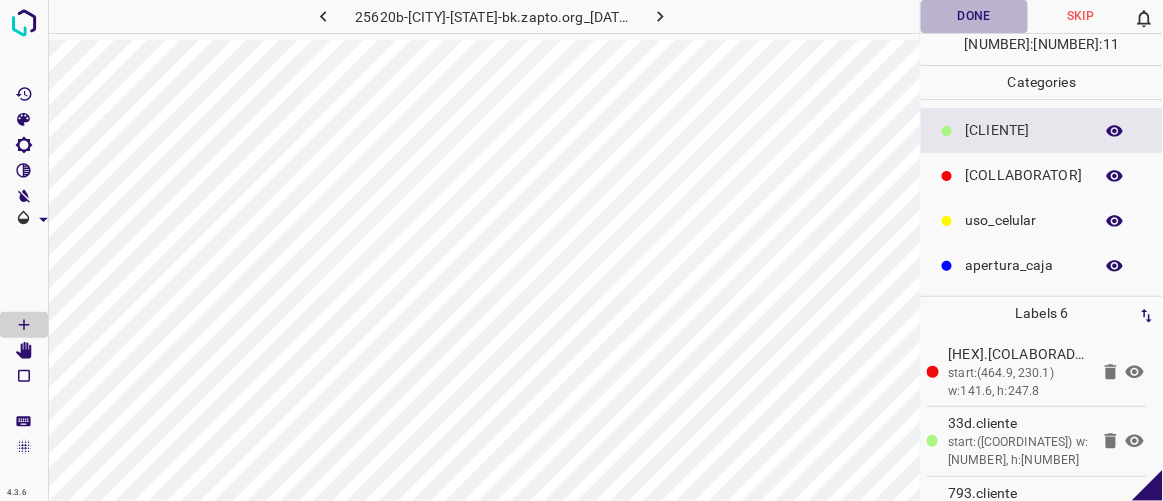 click on "Done" at bounding box center (974, 16) 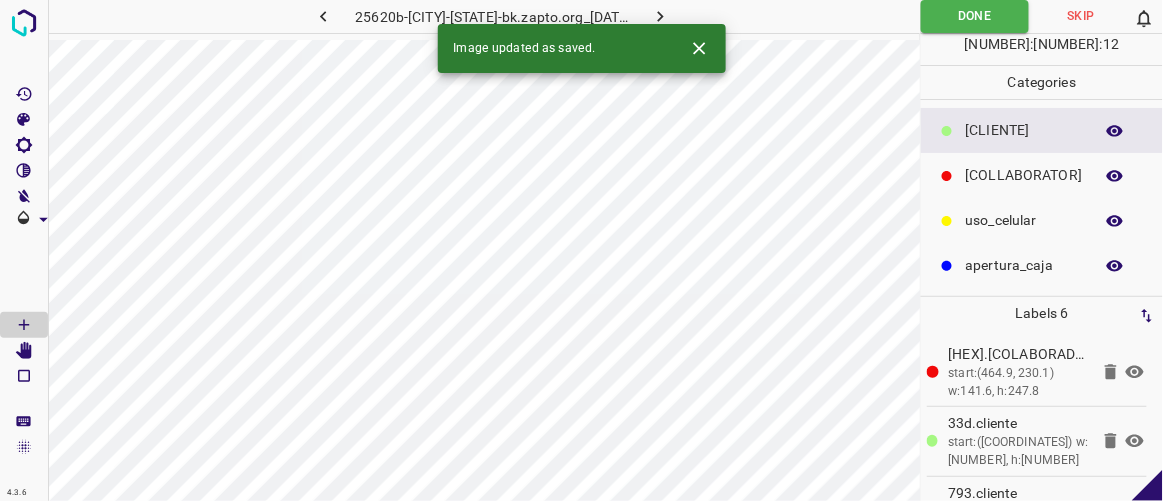 click at bounding box center [660, 16] 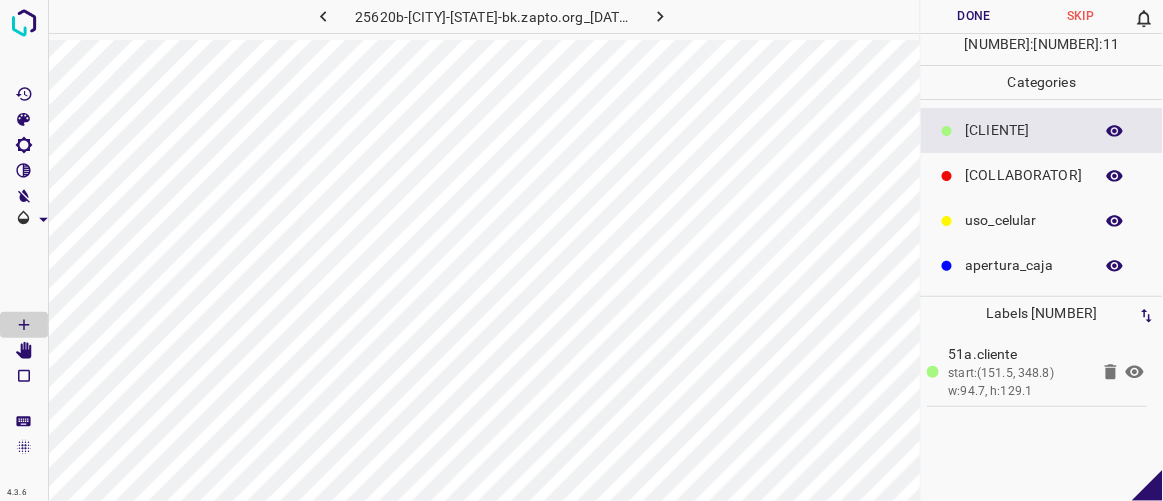 click on "[COLLABORATOR]" at bounding box center (1042, 175) 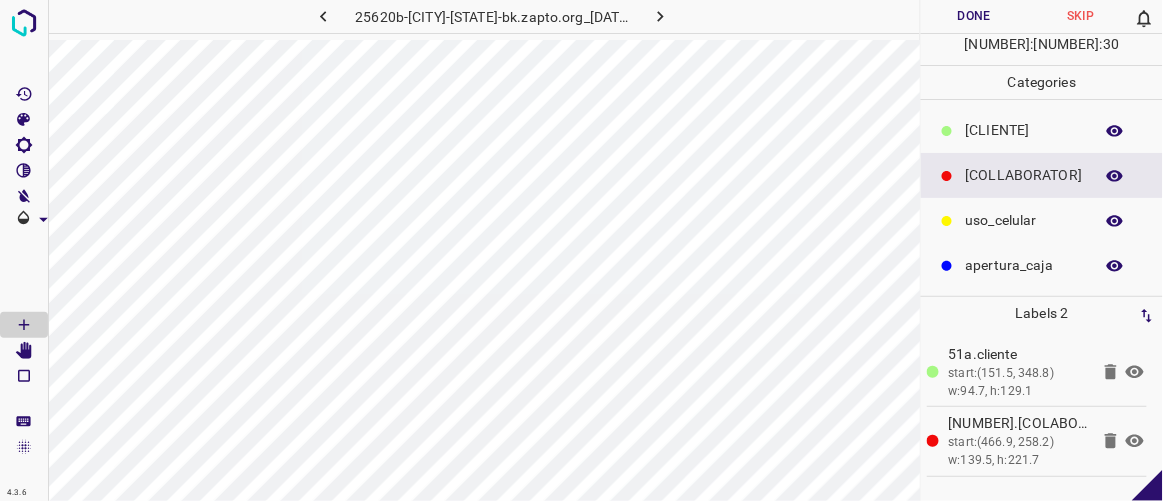 click on "[CLIENTE]" at bounding box center (1024, 130) 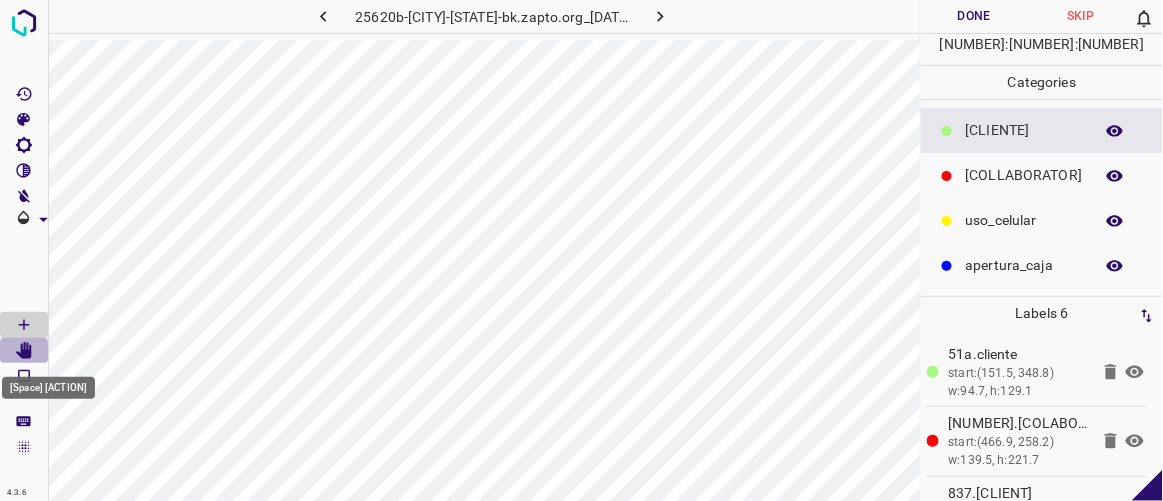 click at bounding box center [24, 351] 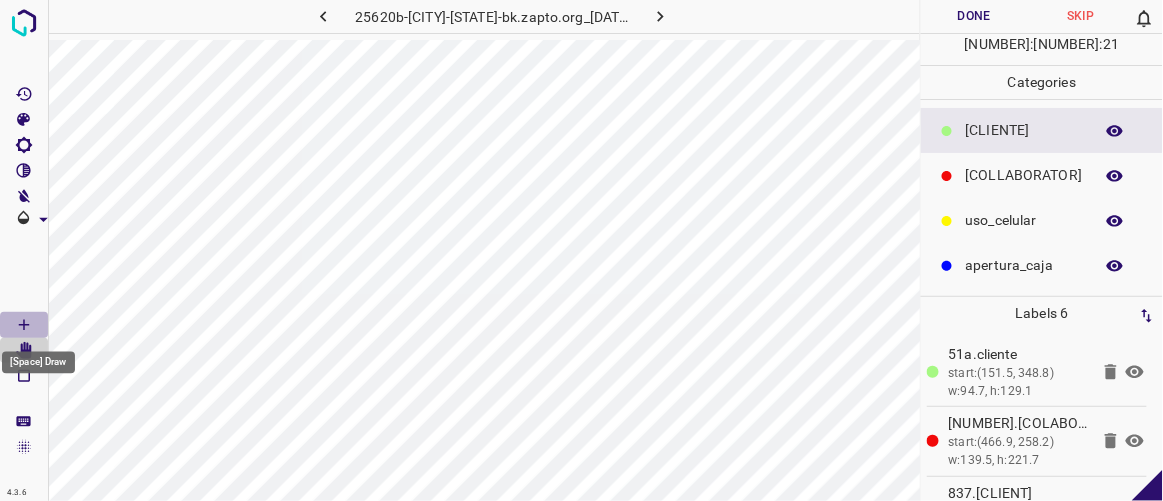 click at bounding box center (24, 325) 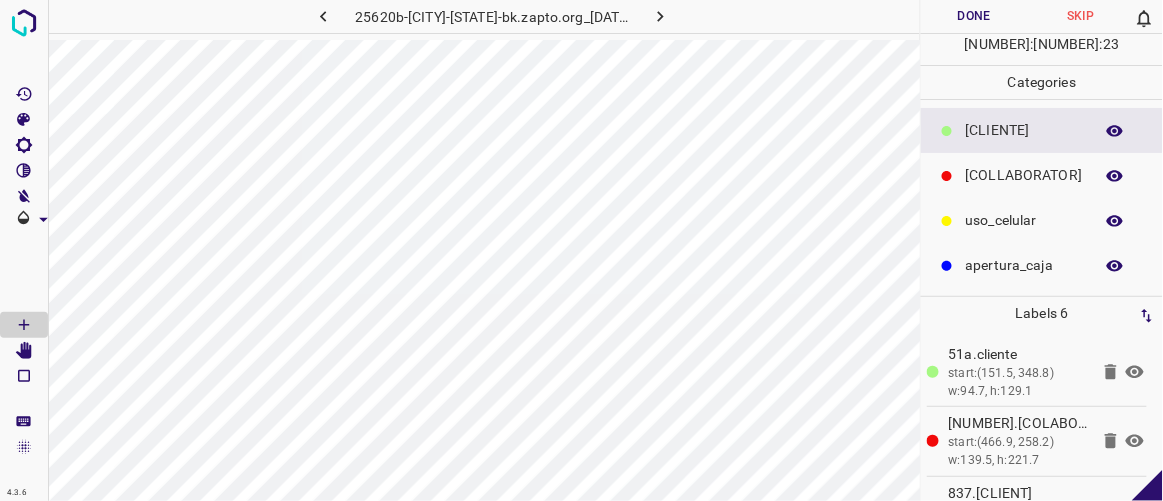 click on "Done" at bounding box center (974, 16) 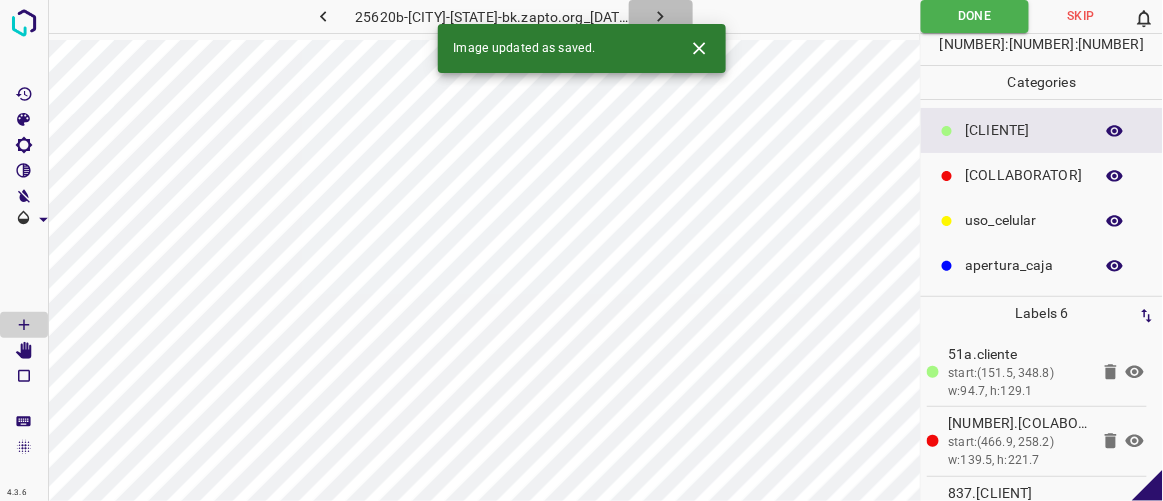 click at bounding box center (660, 16) 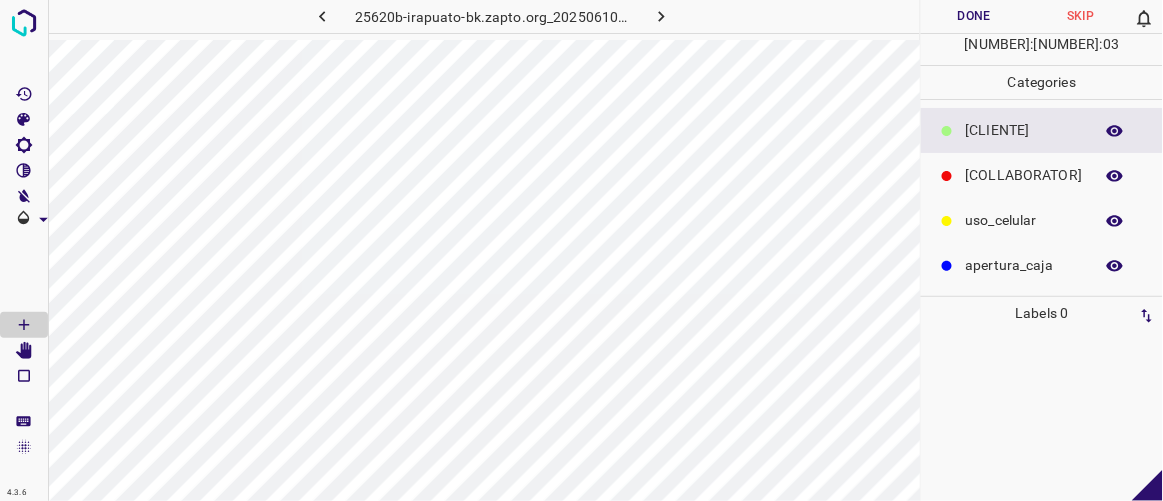 click on "[COLLABORATOR]" at bounding box center (1024, 130) 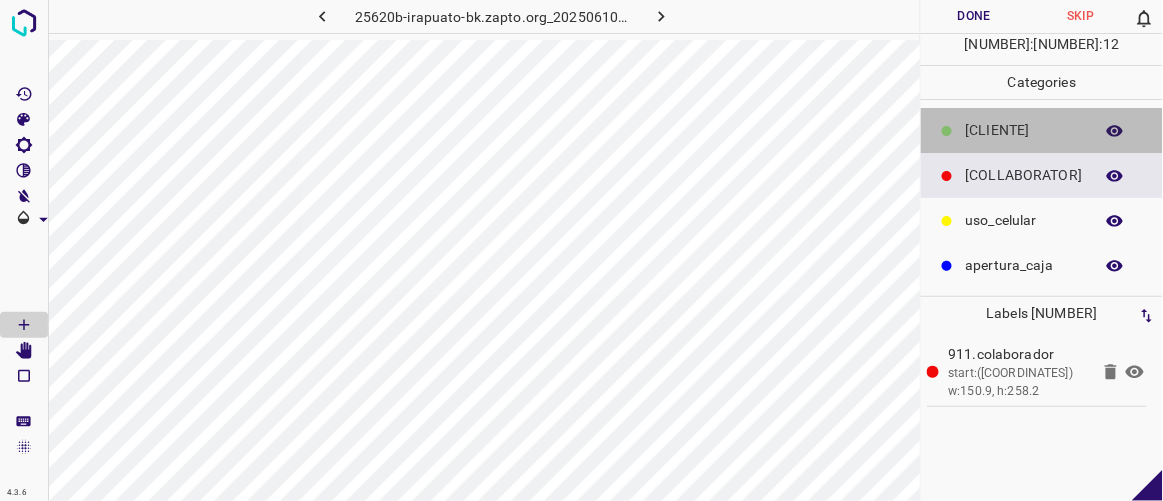 click on "[CLIENTE]" at bounding box center (1024, 130) 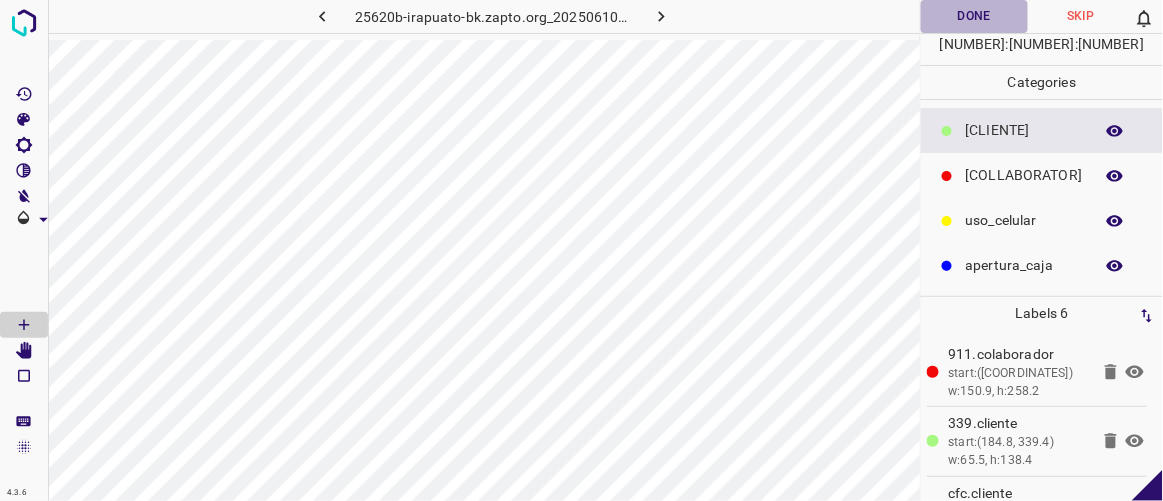 click on "Done" at bounding box center (974, 16) 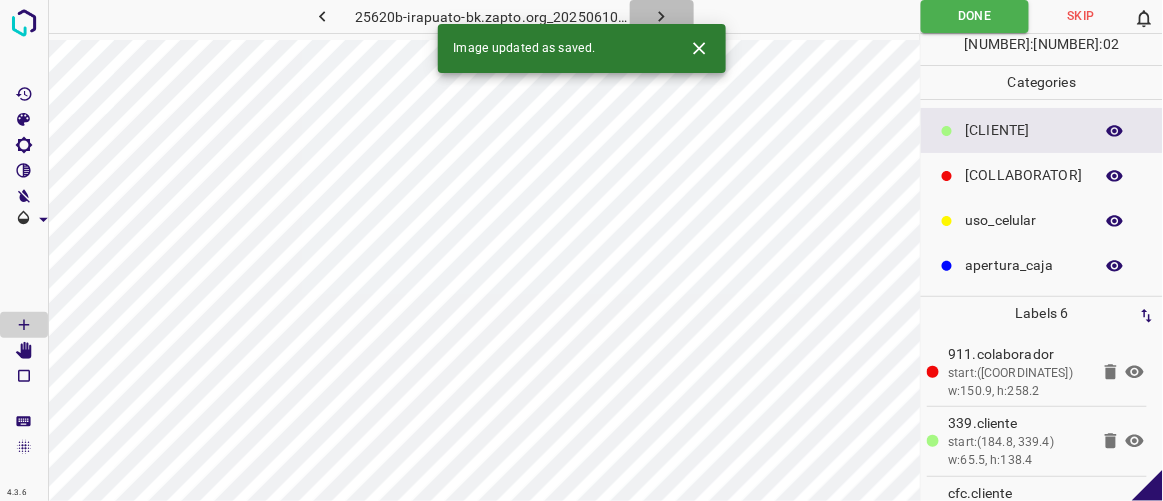 click at bounding box center (661, 16) 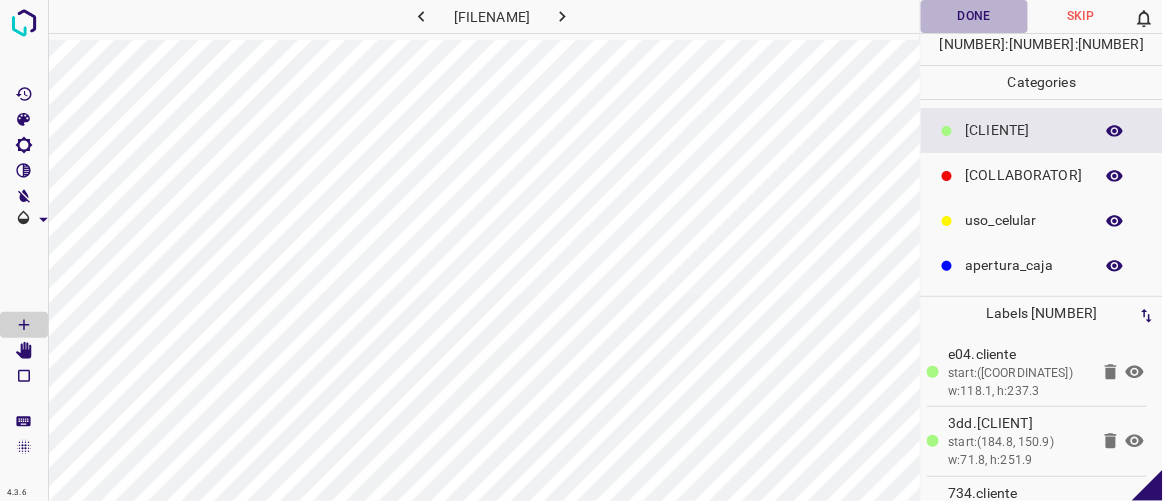 click on "Done" at bounding box center (974, 16) 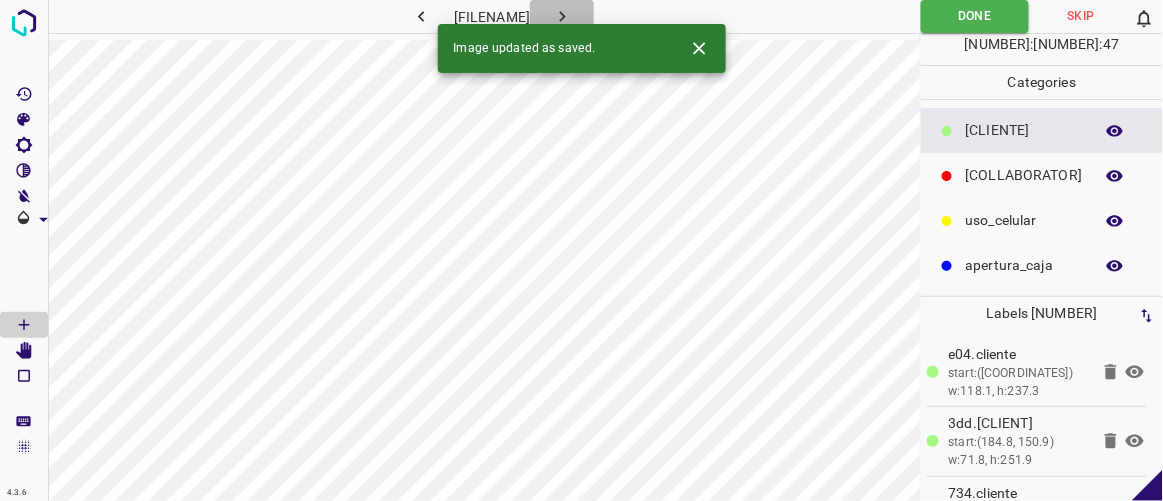 click at bounding box center [562, 16] 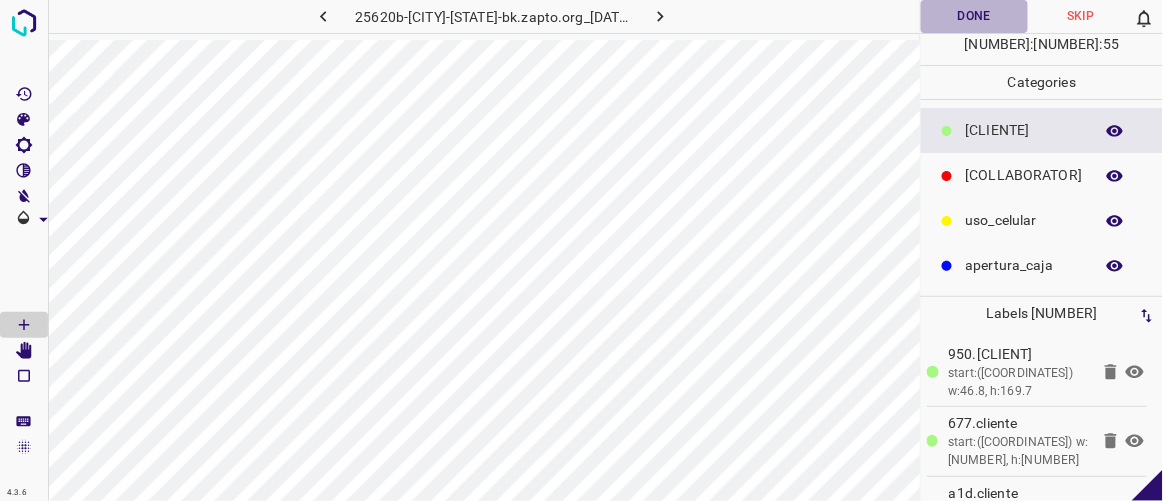 click on "Done" at bounding box center (974, 16) 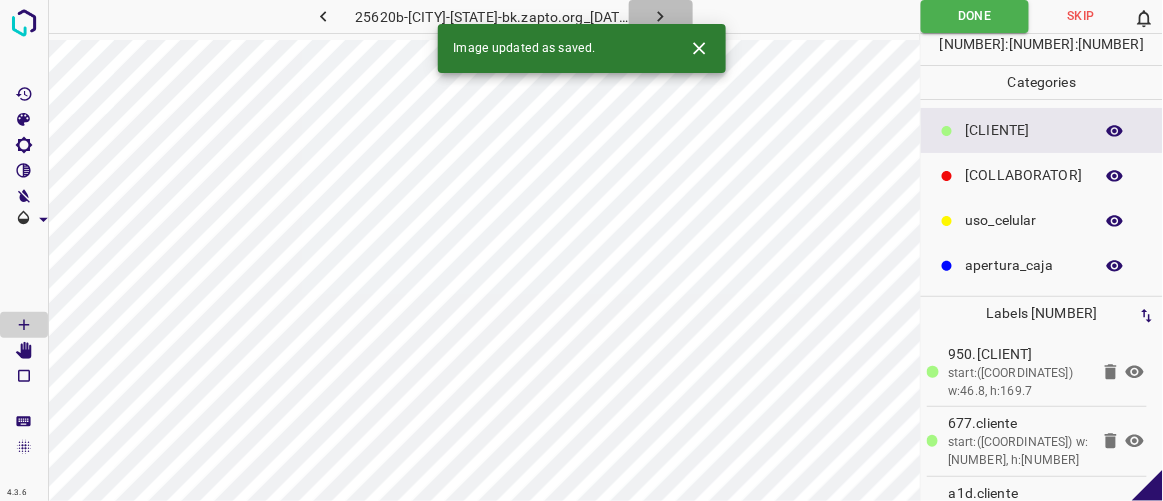 click at bounding box center (660, 16) 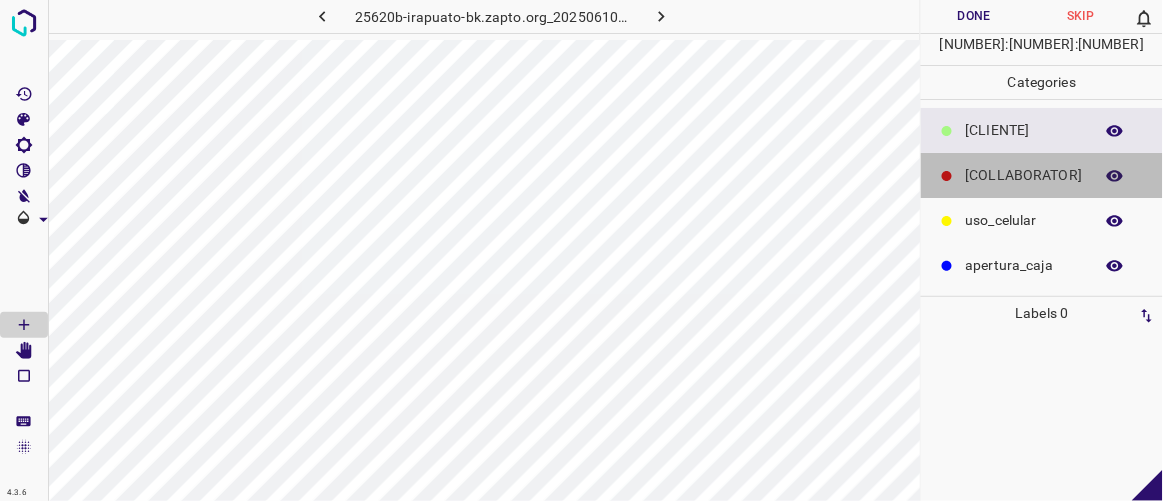 click on "[COLLABORATOR]" at bounding box center [1024, 130] 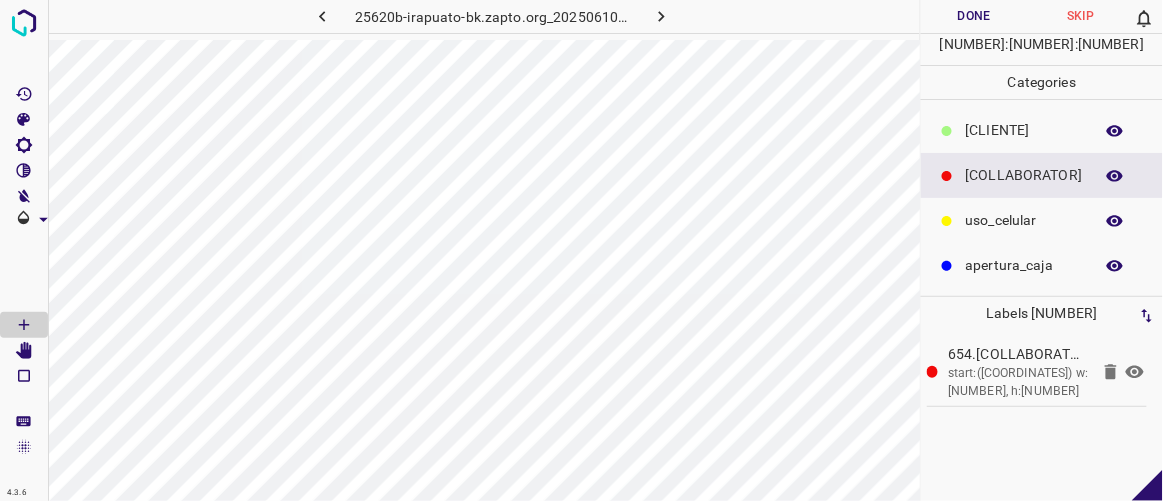 click on "[CLIENTE]" at bounding box center (1024, 130) 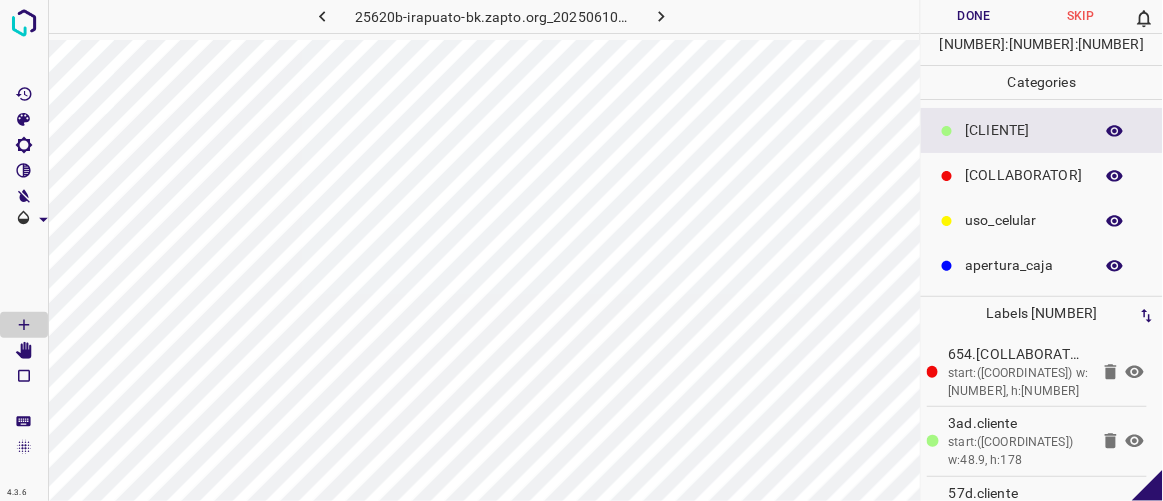 click on "Done" at bounding box center (974, 16) 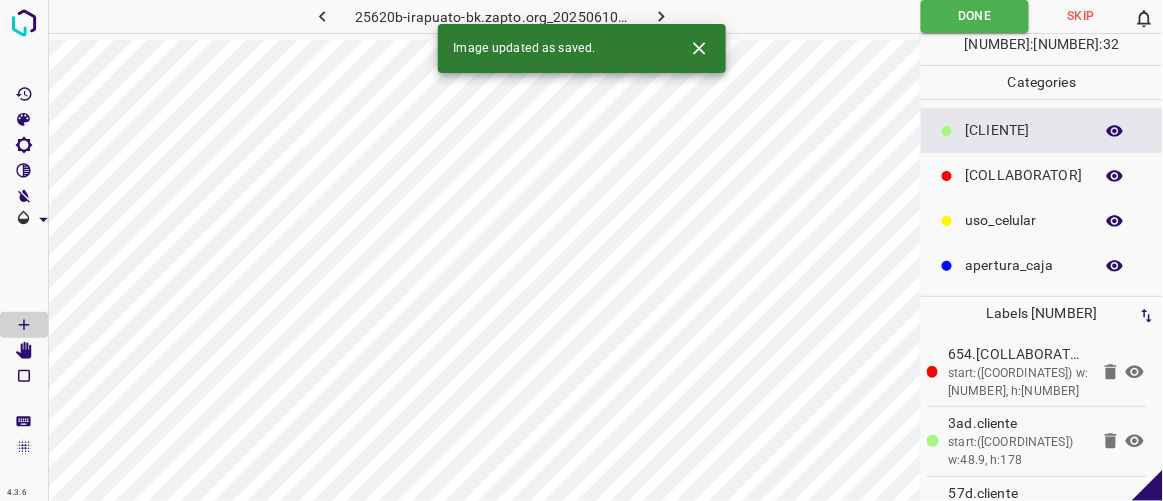 click at bounding box center [661, 16] 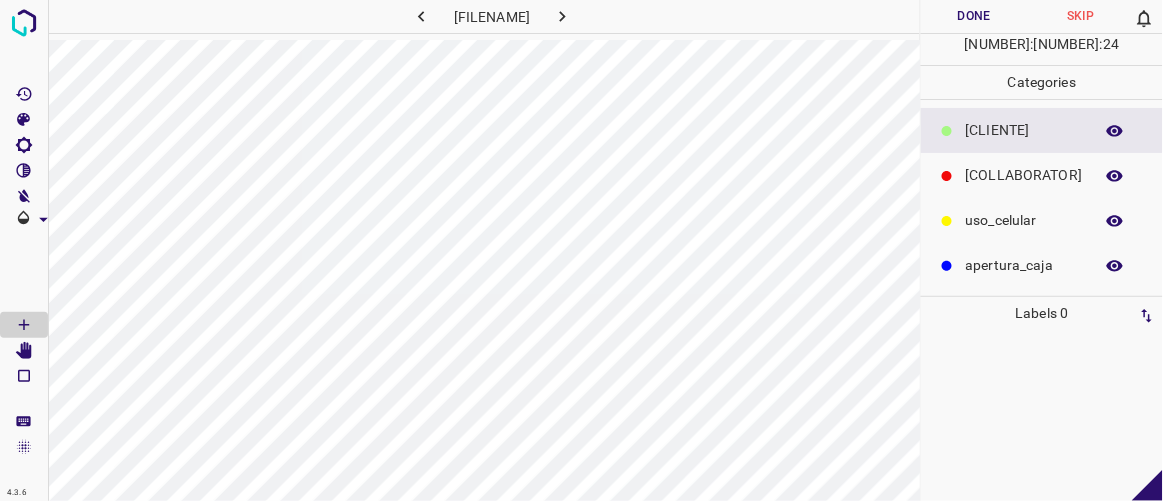 click on "[COLLABORATOR]" at bounding box center (1024, 130) 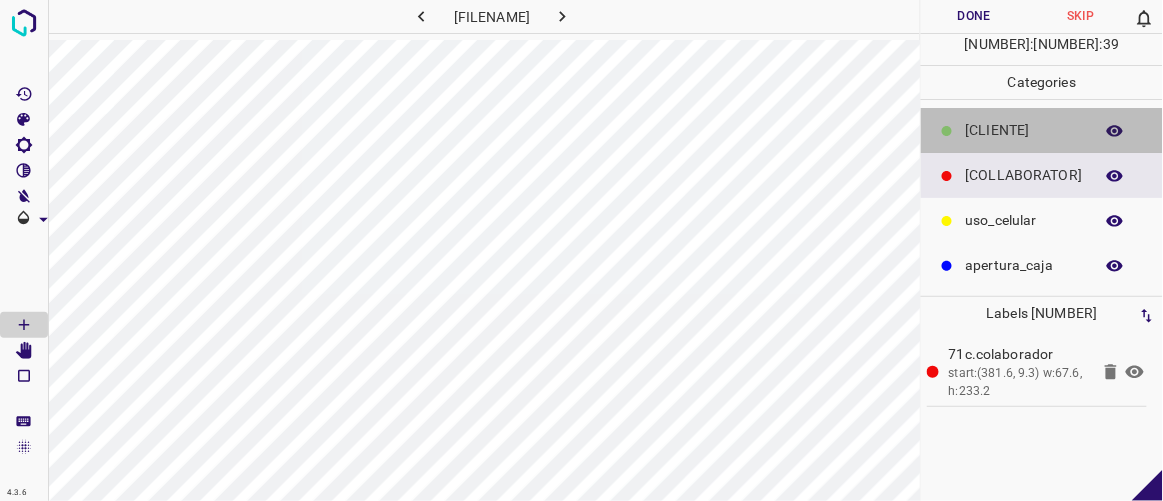 click on "[CLIENTE]" at bounding box center (1024, 130) 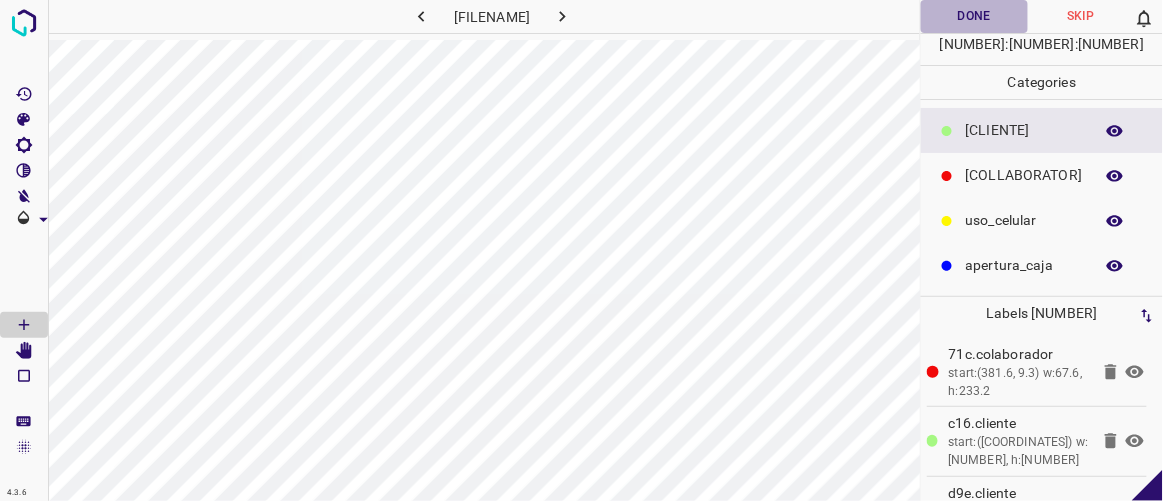 click on "Done" at bounding box center [974, 16] 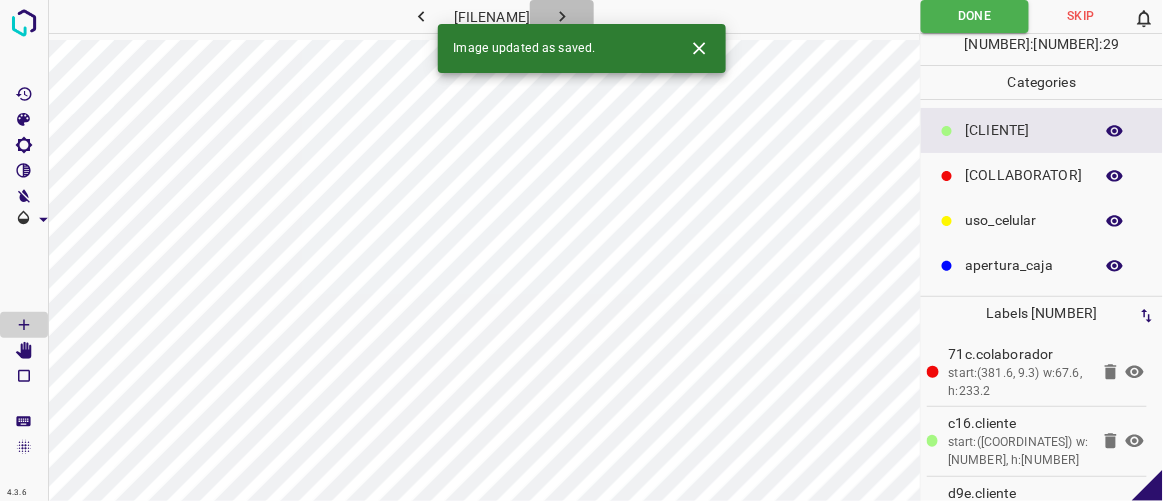 click at bounding box center [562, 16] 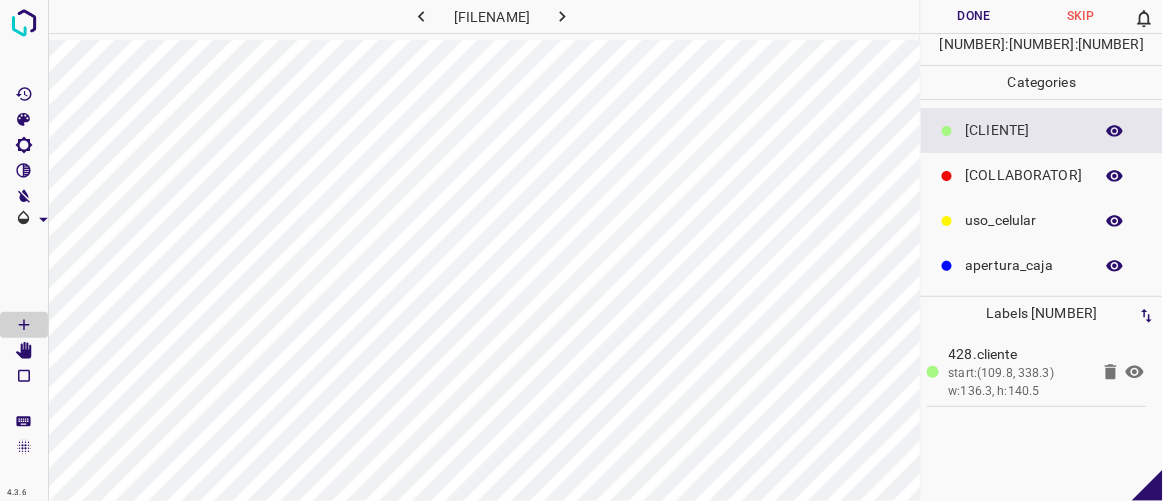 click on "[COLLABORATOR]" at bounding box center (1024, 130) 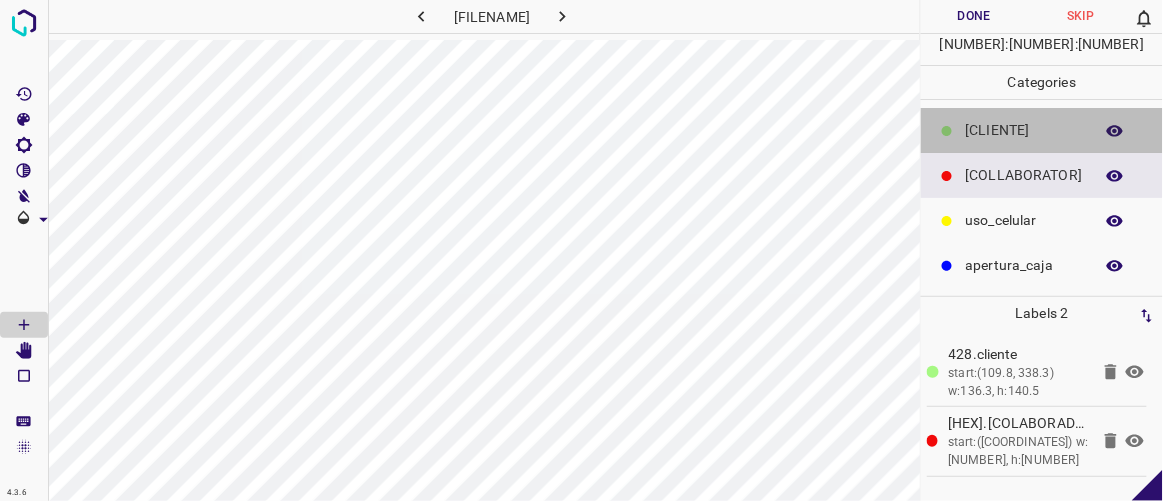 click on "[CLIENTE]" at bounding box center (1024, 130) 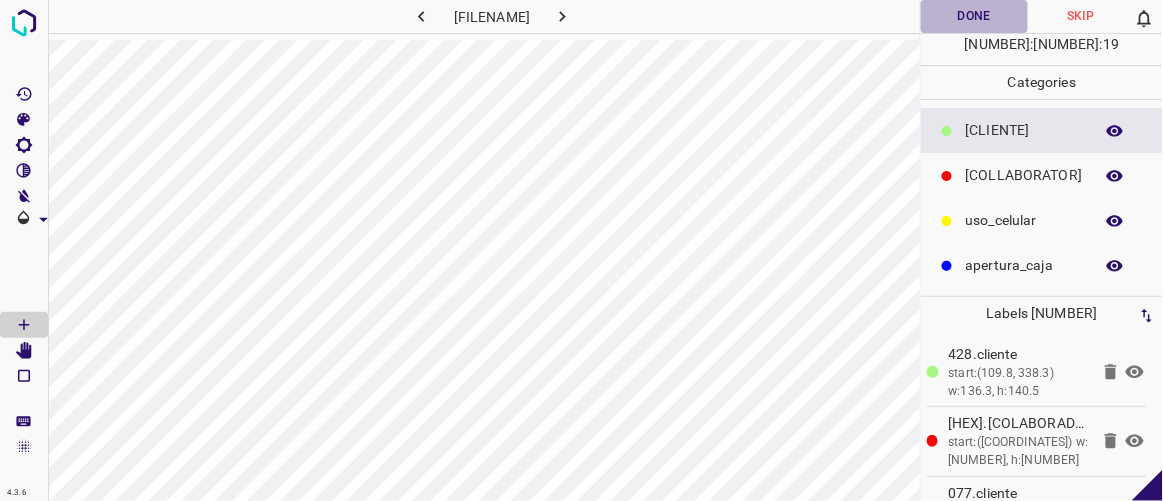 click on "Done" at bounding box center [974, 16] 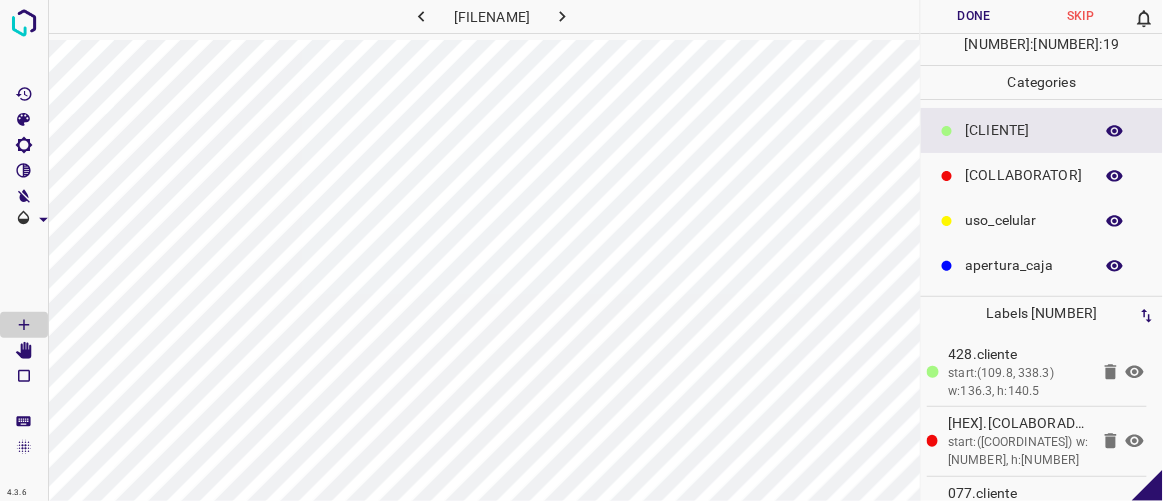 click at bounding box center (562, 16) 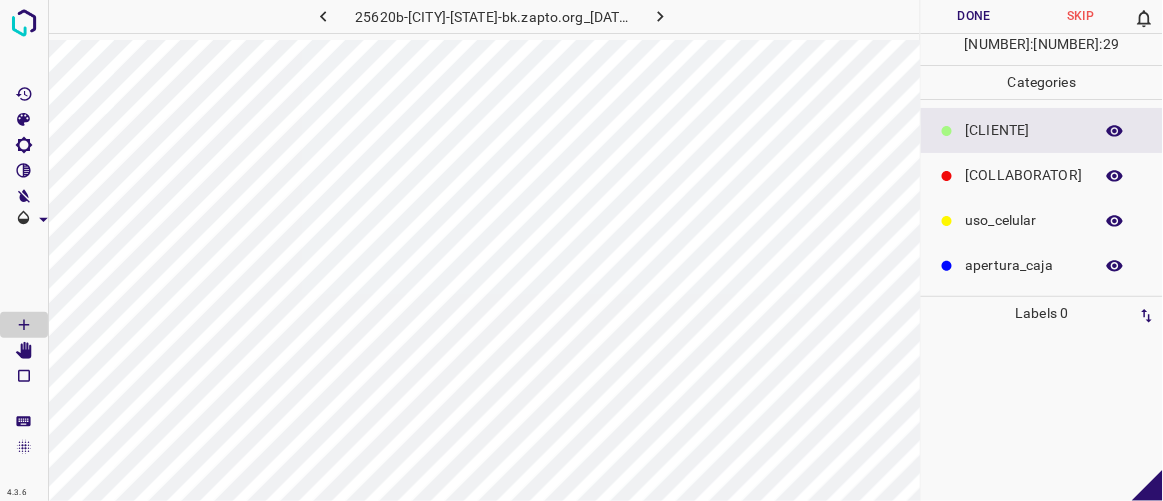 click at bounding box center [323, 16] 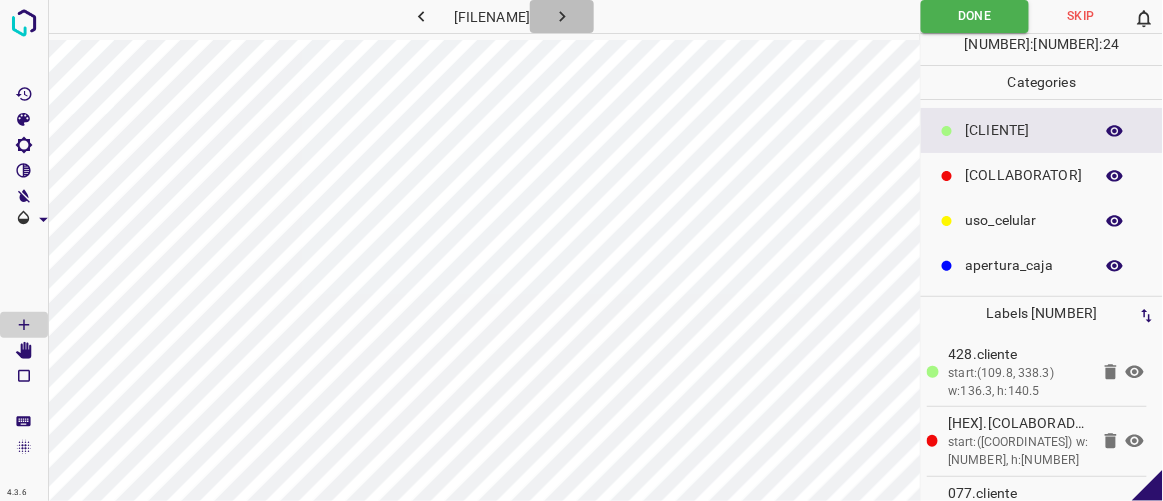 click at bounding box center (562, 16) 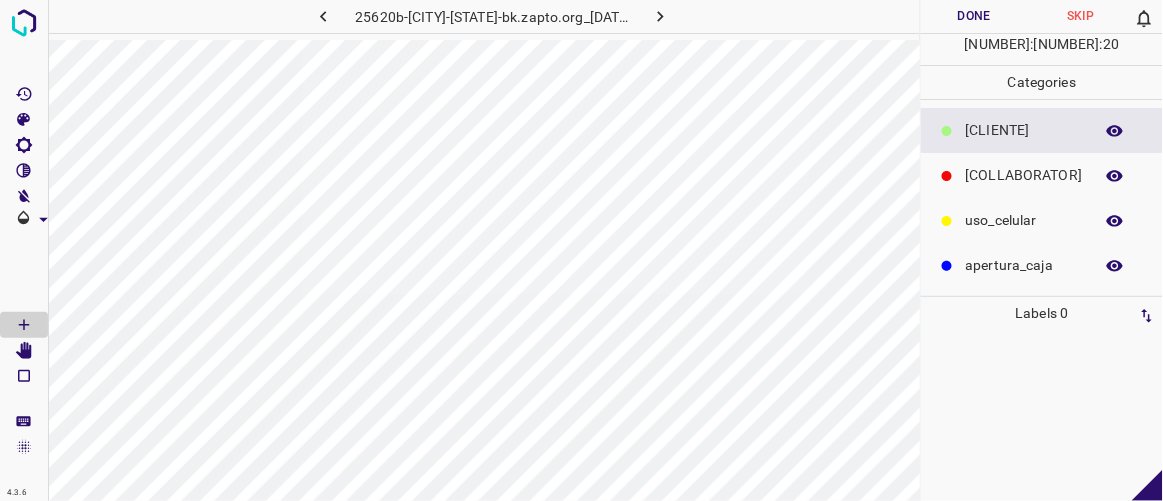 click on "[COLLABORATOR]" at bounding box center (1024, 130) 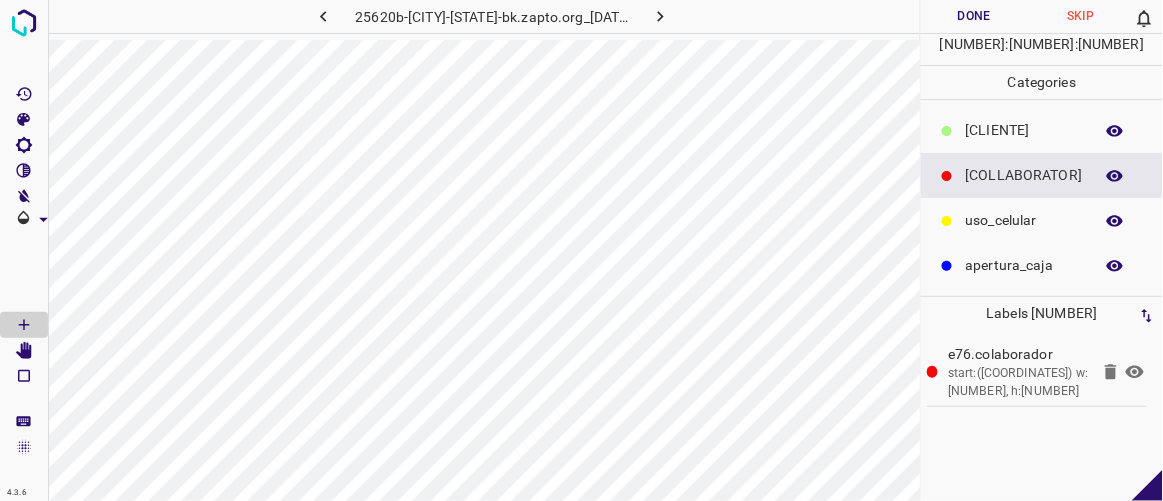 click on "[CLIENTE]" at bounding box center [1024, 130] 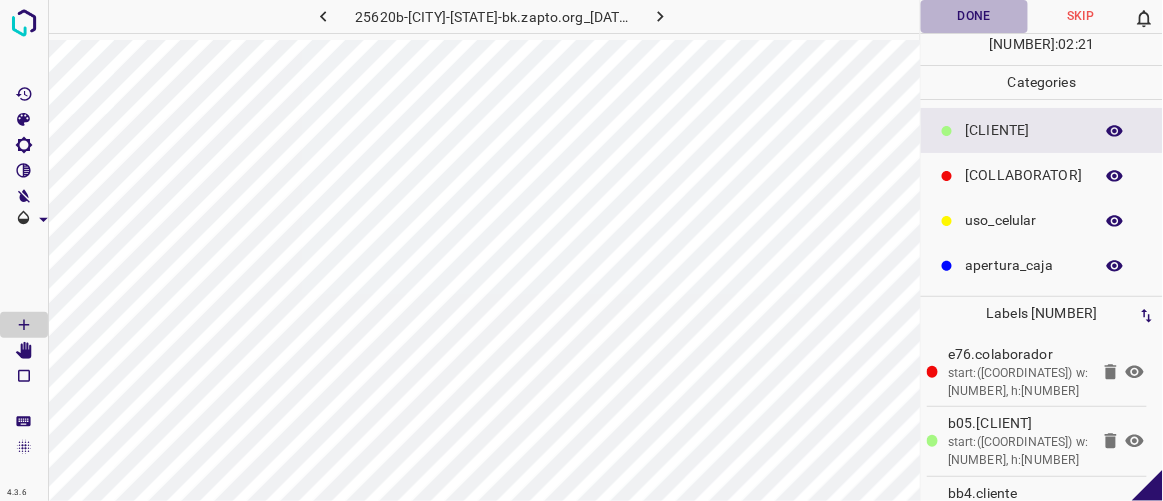 click on "Done" at bounding box center [974, 16] 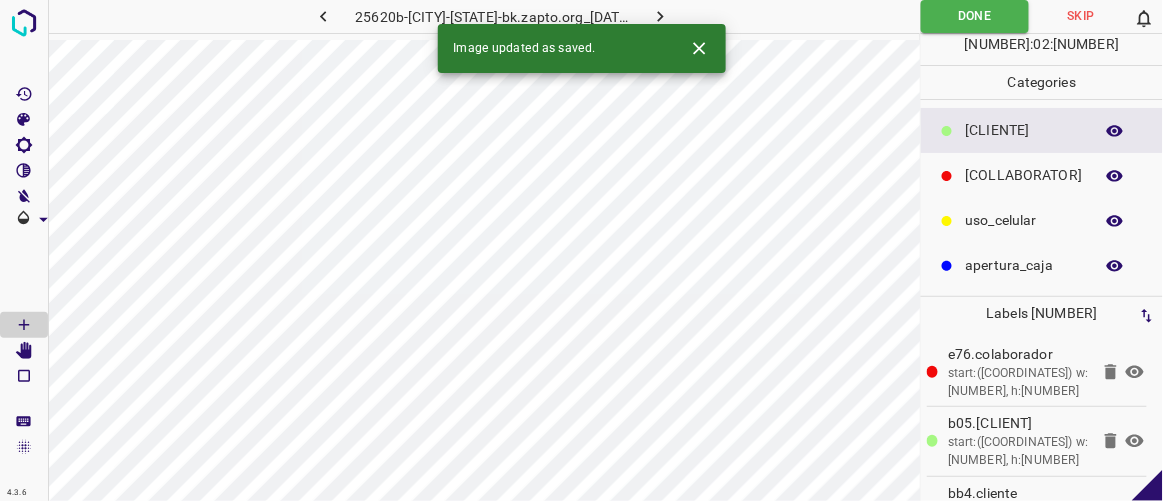 click at bounding box center [661, 16] 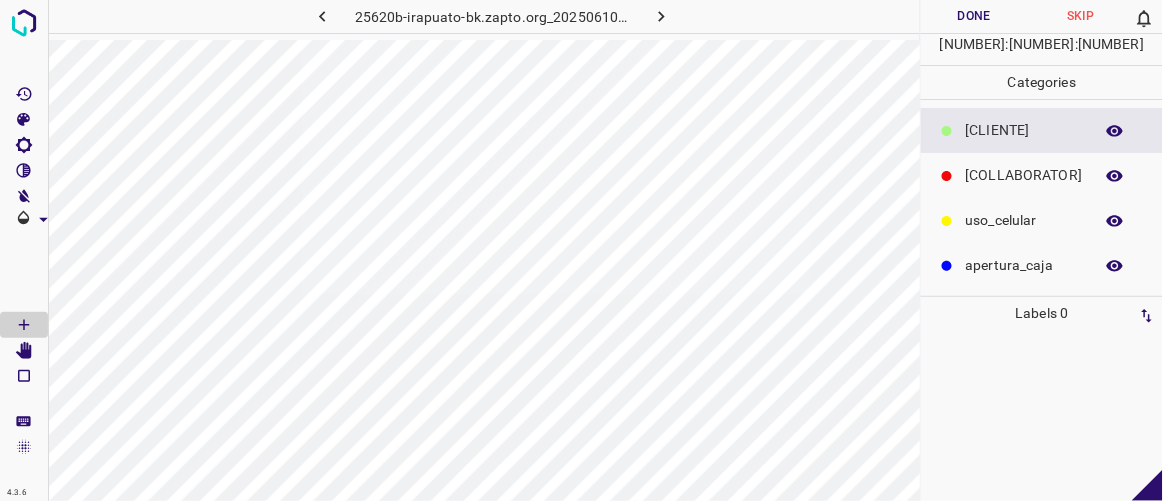 click on "[COLLABORATOR]" at bounding box center (1024, 130) 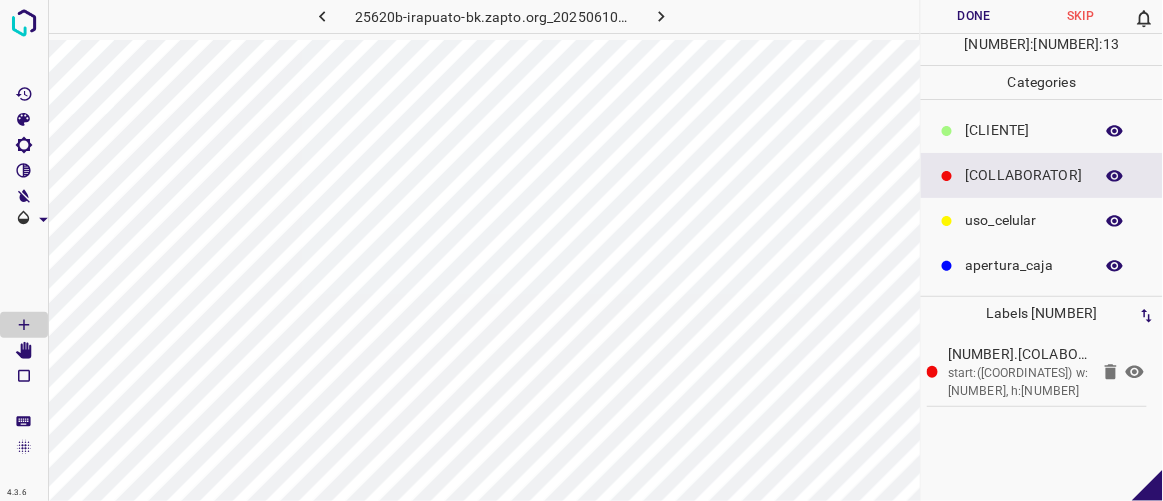 click on "[CLIENTE]" at bounding box center (1024, 130) 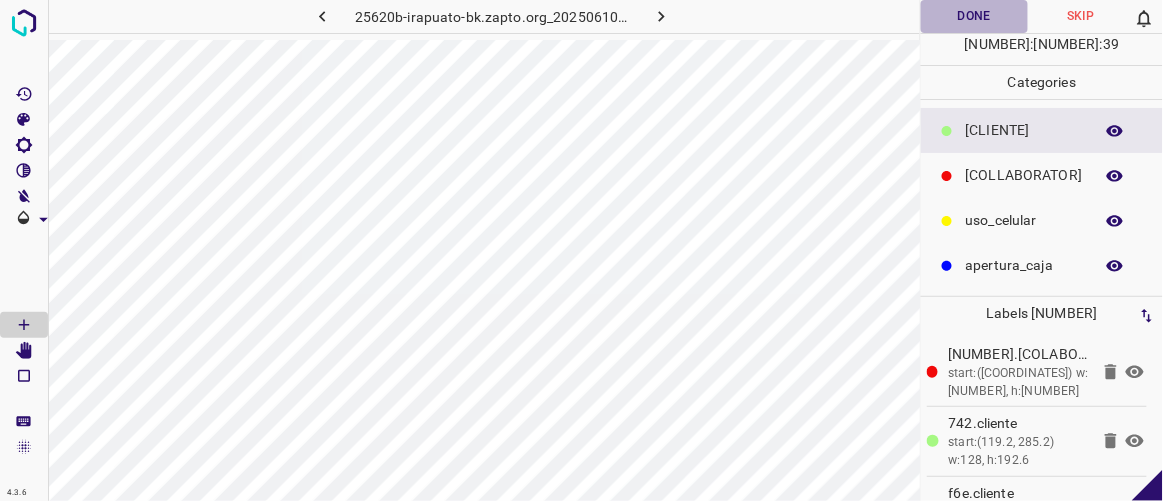 click on "Done" at bounding box center (974, 16) 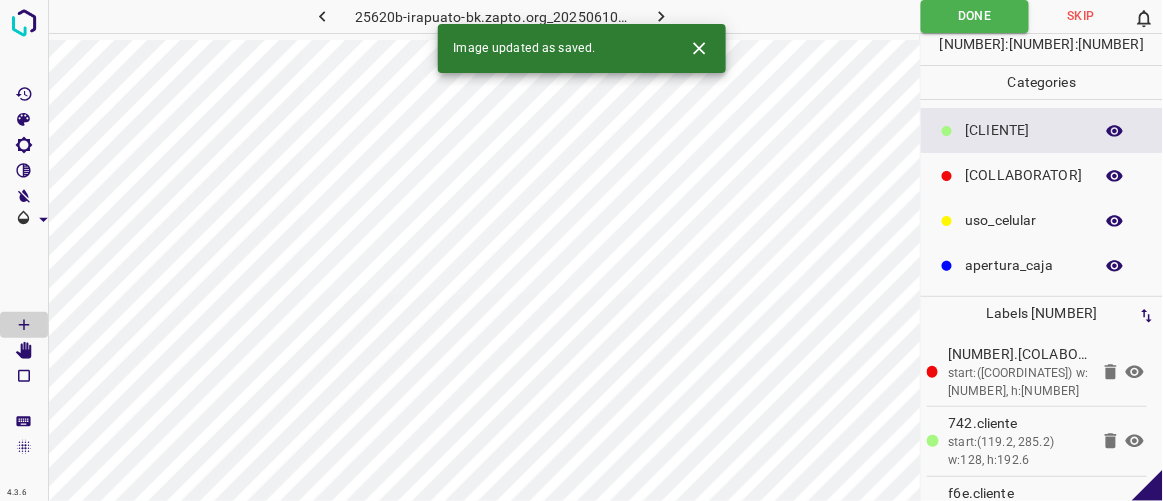 click at bounding box center (661, 16) 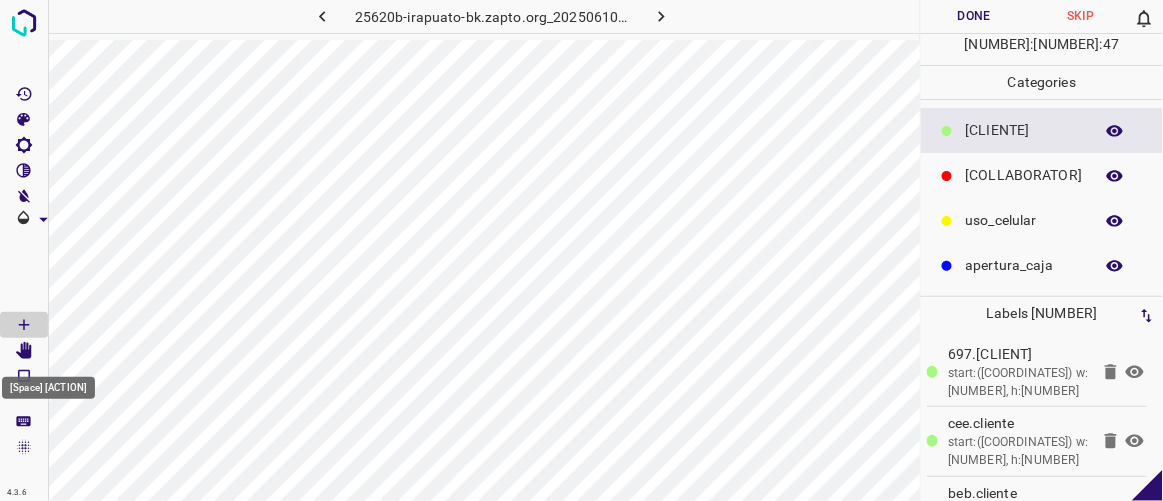 click at bounding box center (24, 351) 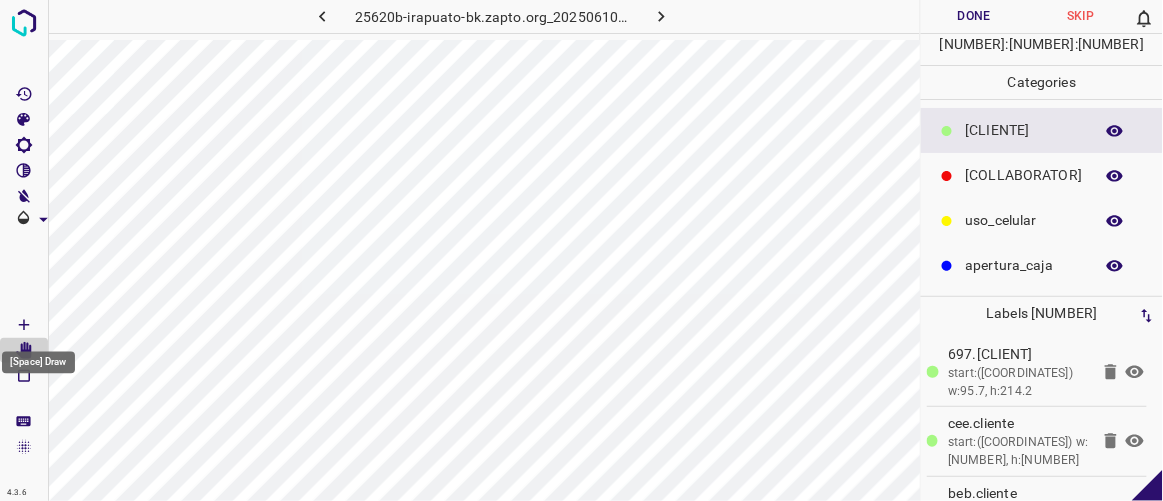 click at bounding box center (24, 325) 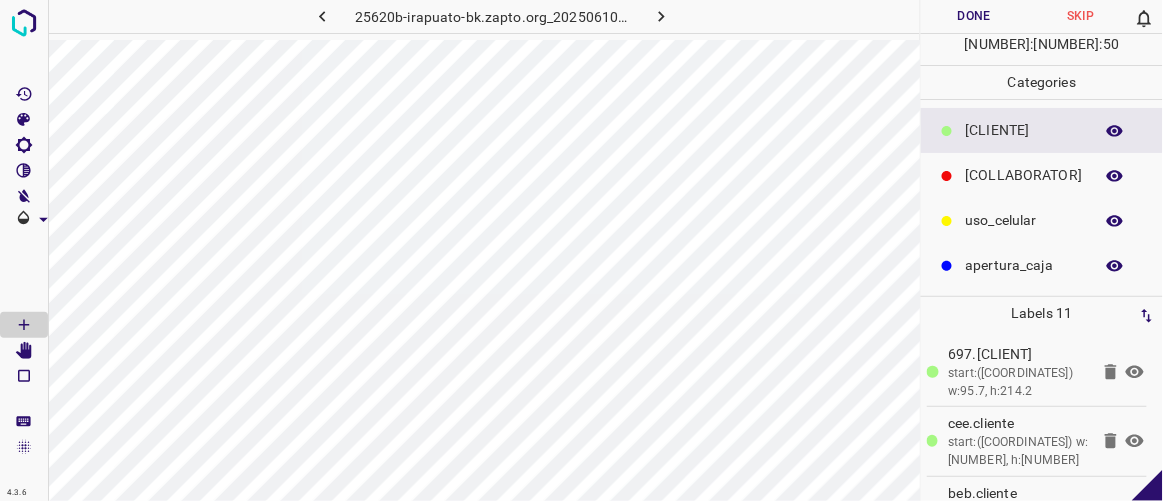 click on "Done" at bounding box center (974, 16) 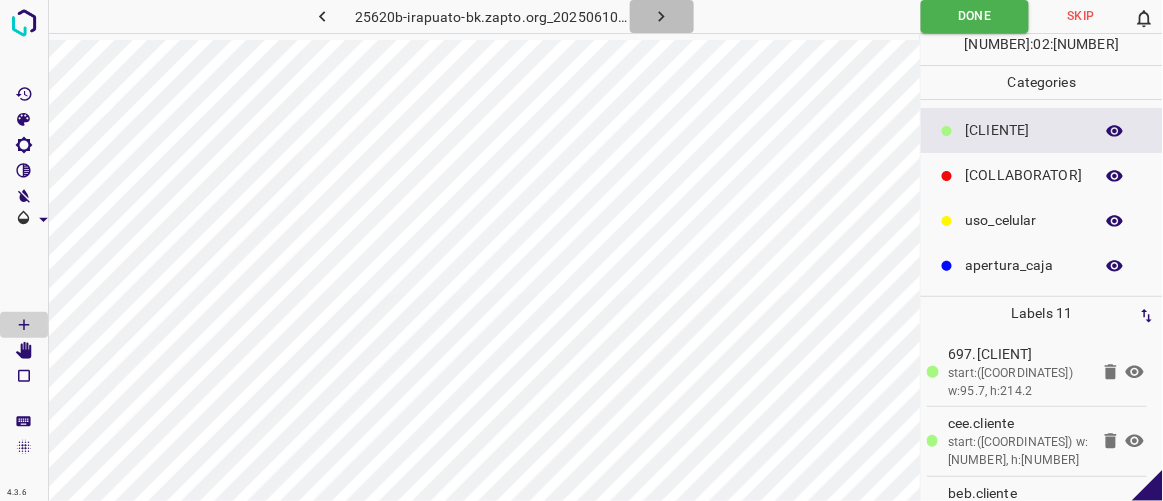 click at bounding box center (661, 16) 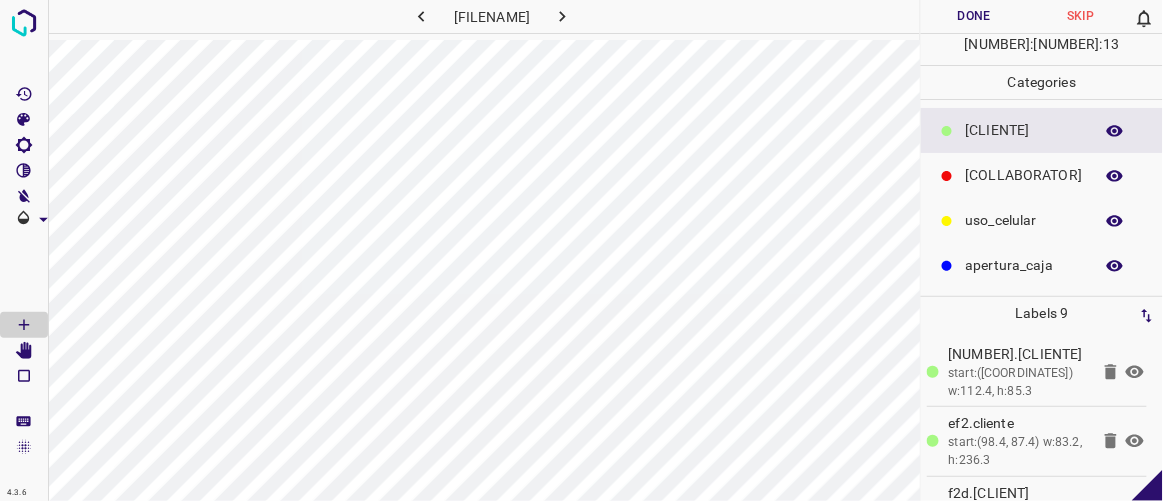 click on "Done" at bounding box center [974, 16] 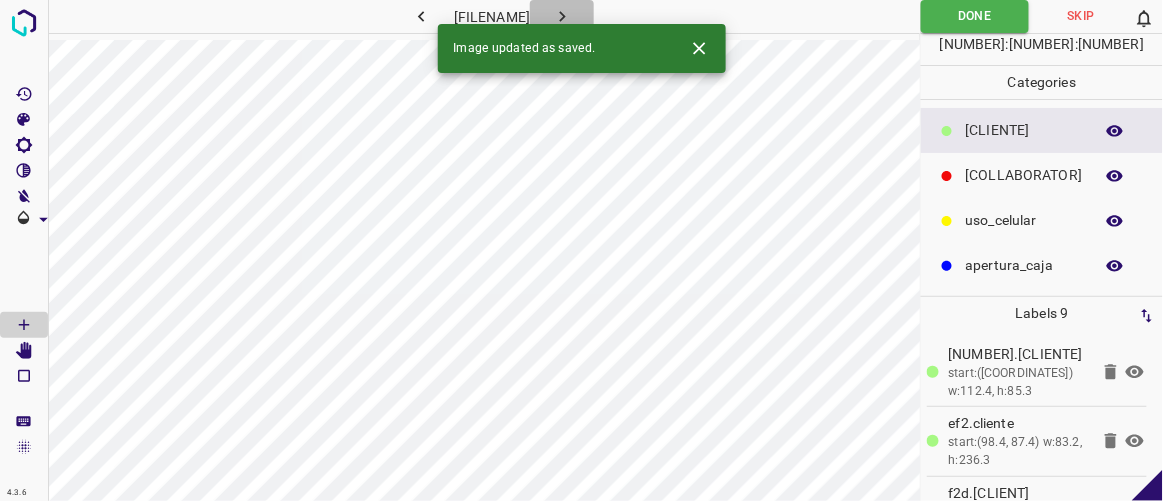 click at bounding box center [562, 16] 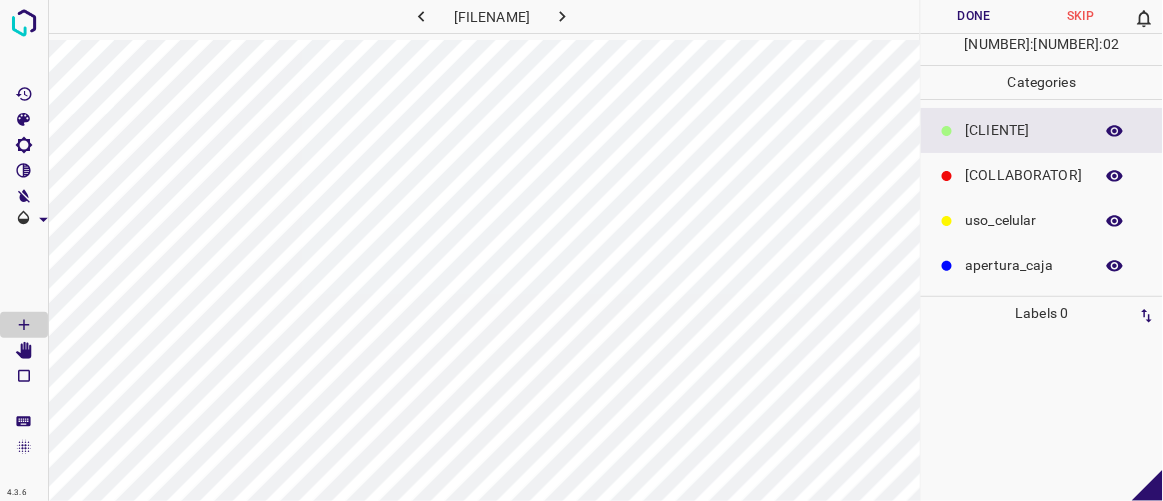 click on "Done" at bounding box center (974, 16) 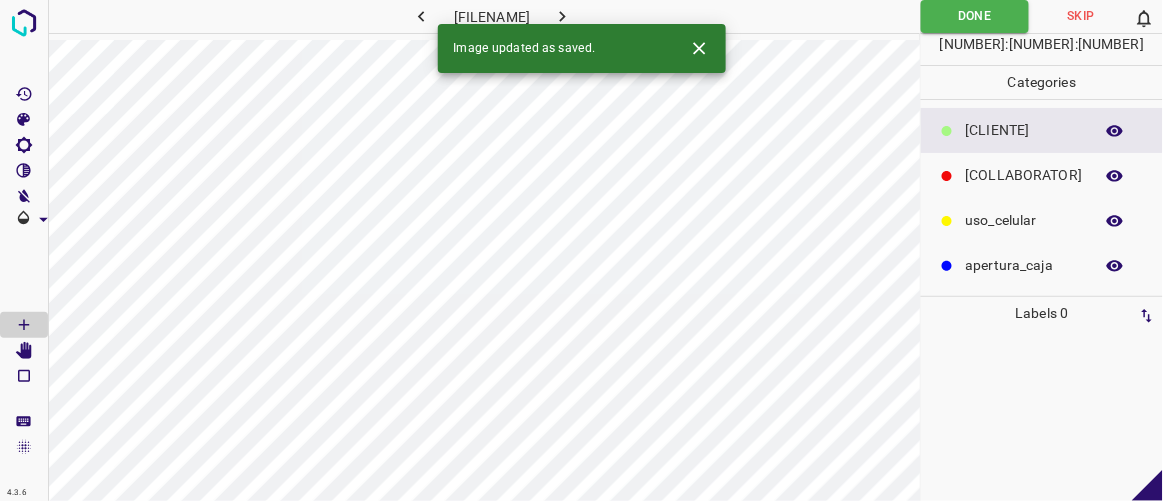 click at bounding box center [947, 131] 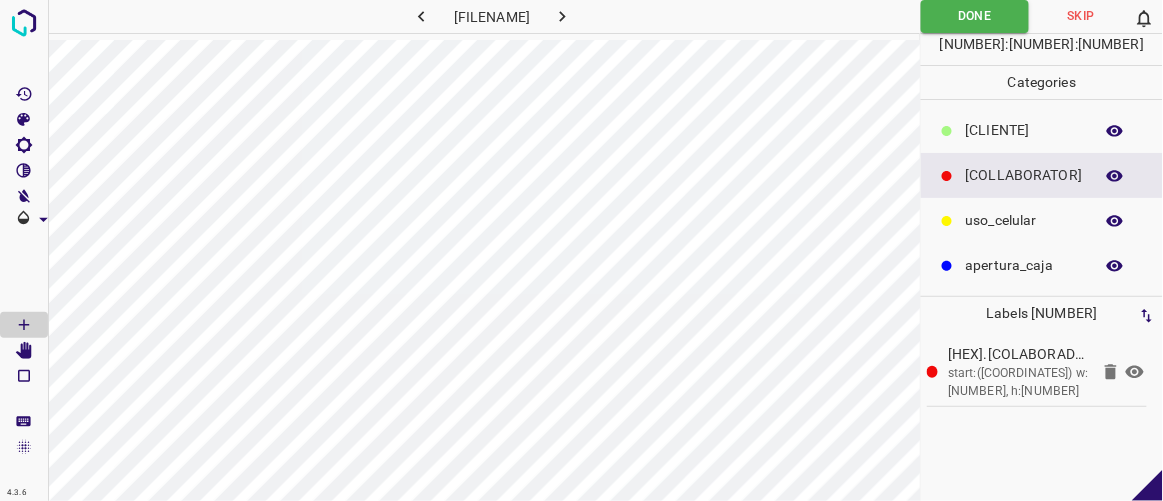 click on "[CLIENTE]" at bounding box center [1024, 130] 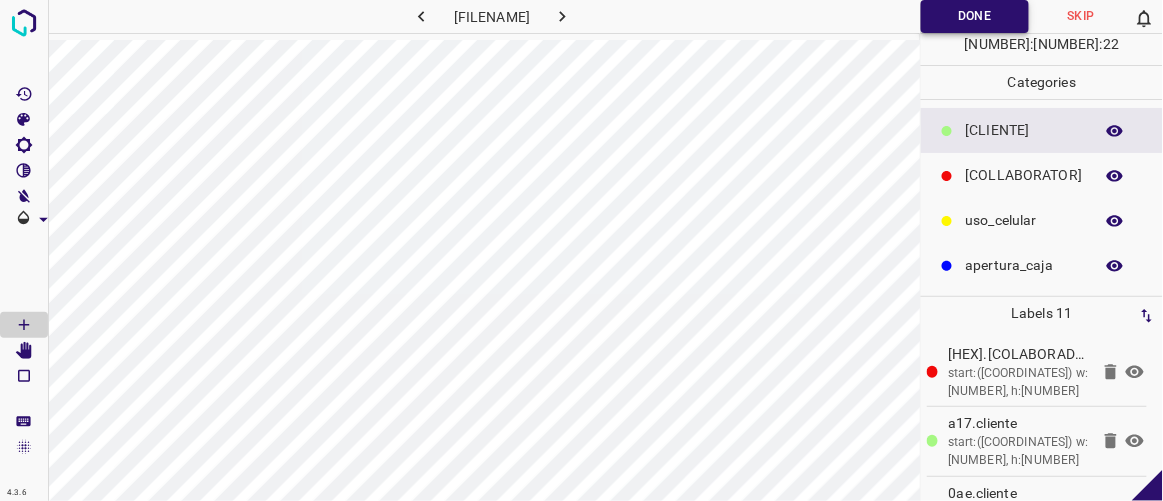 click on "Done" at bounding box center (975, 16) 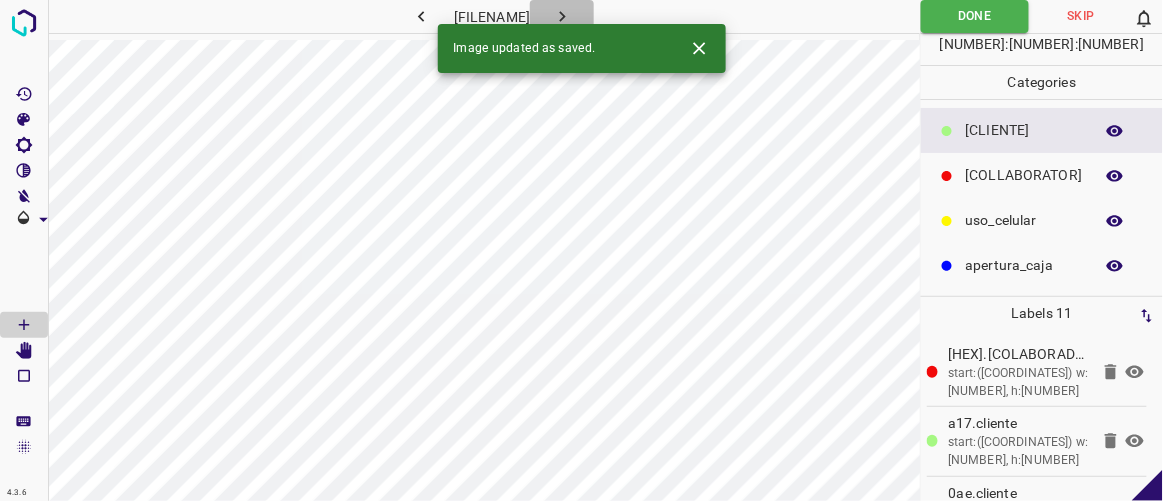 click at bounding box center (562, 16) 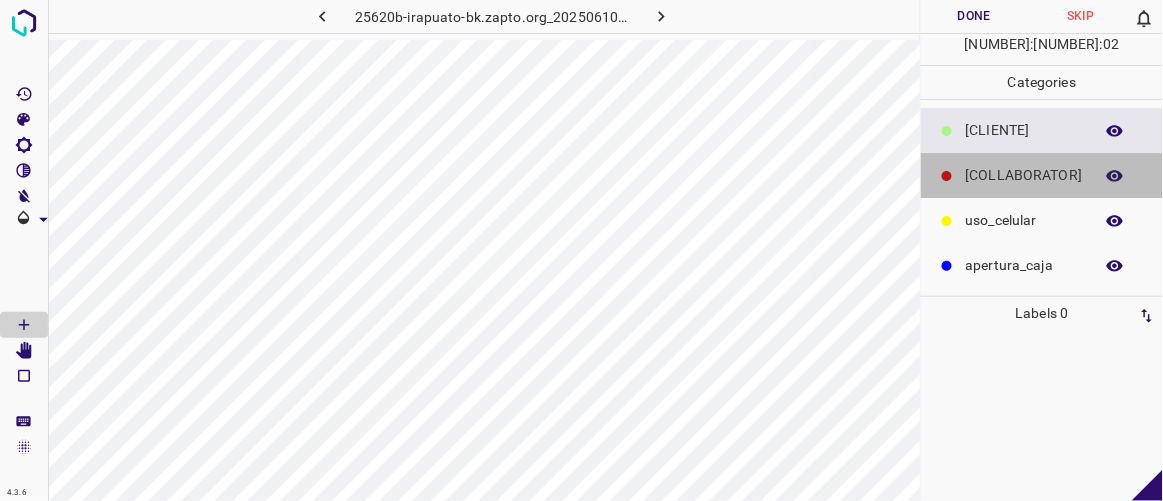 click on "[COLLABORATOR]" at bounding box center (1042, 175) 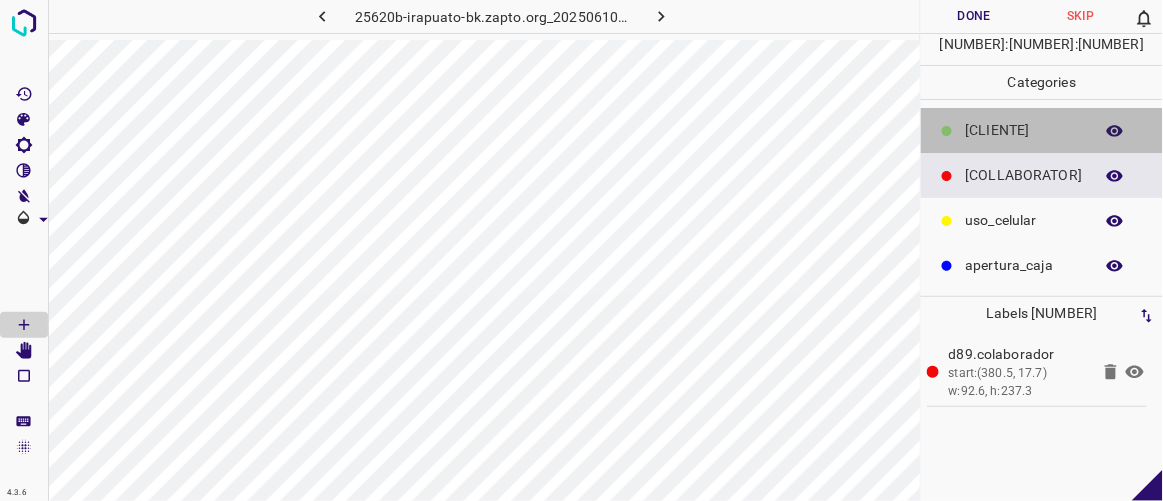 click on "[CLIENTE]" at bounding box center [1042, 130] 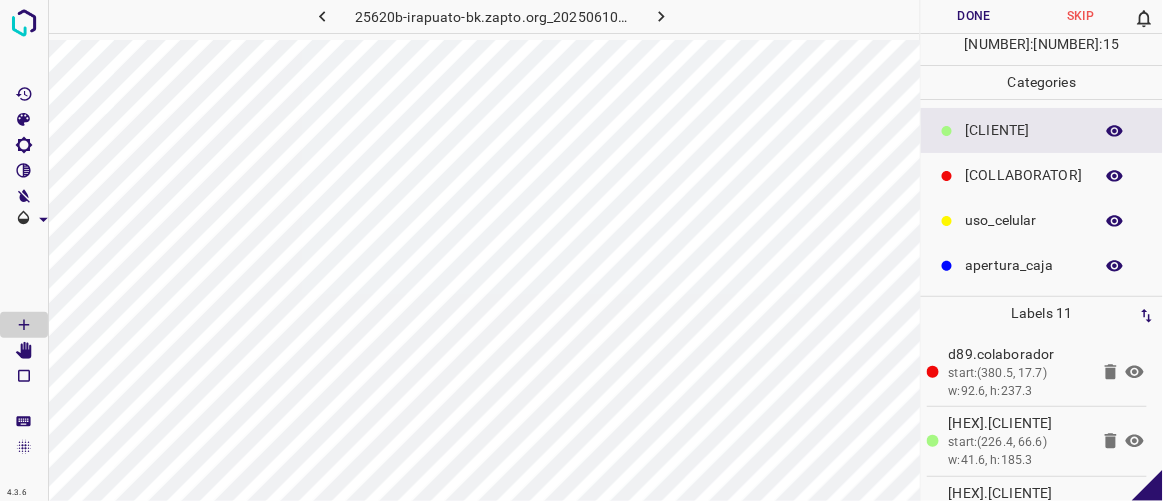 click on "Done" at bounding box center (974, 16) 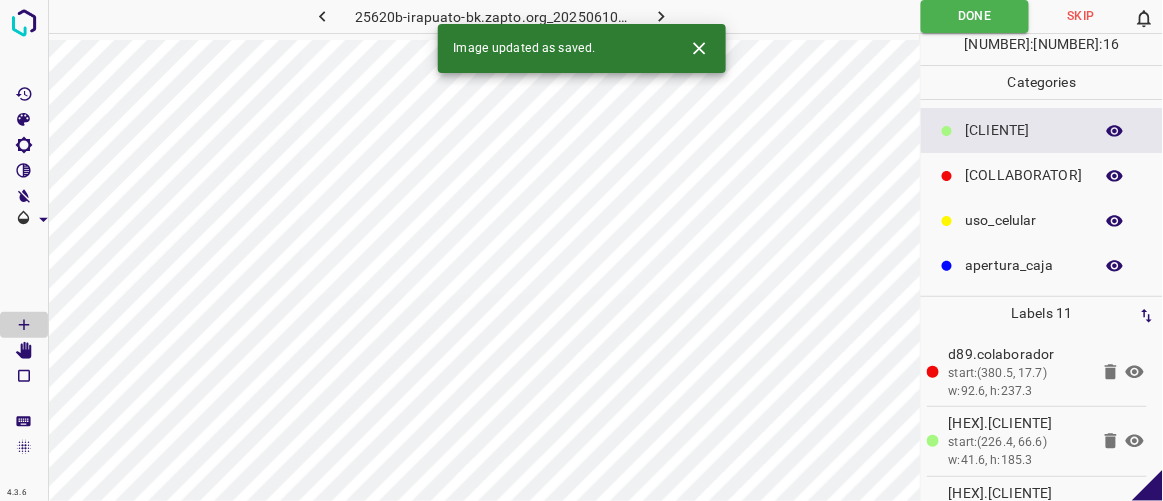 click at bounding box center (661, 16) 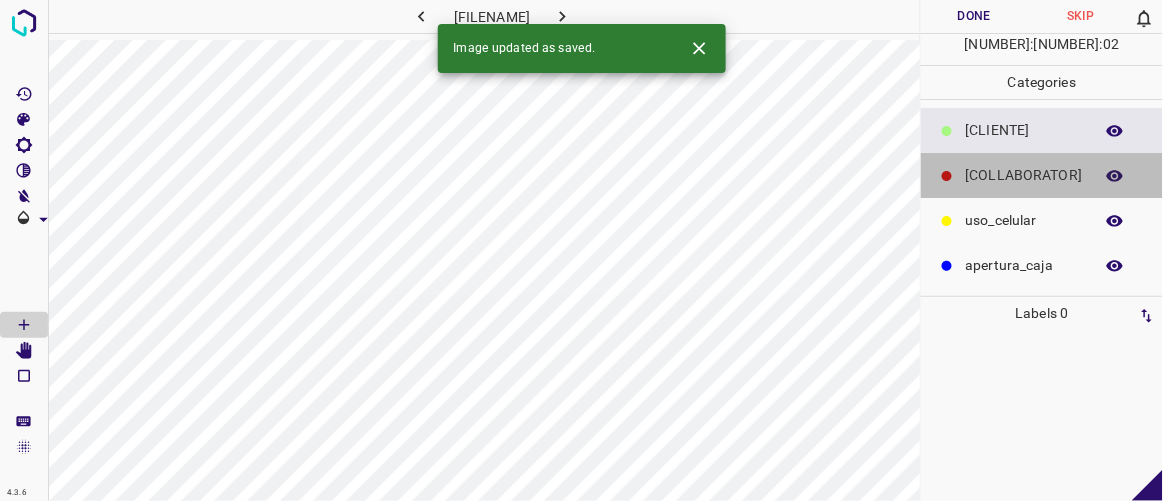 click on "[COLLABORATOR]" at bounding box center [1024, 130] 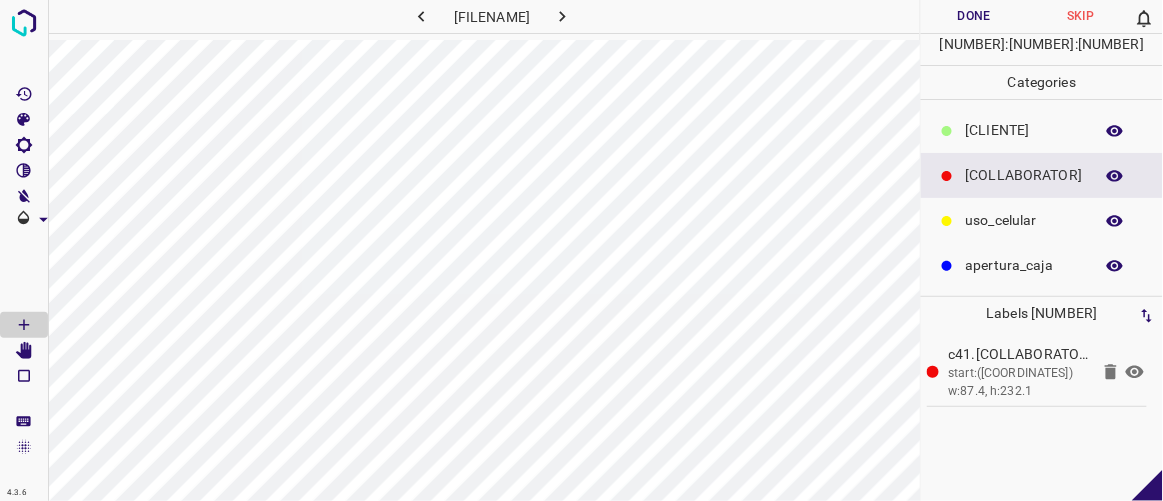 click at bounding box center (947, 131) 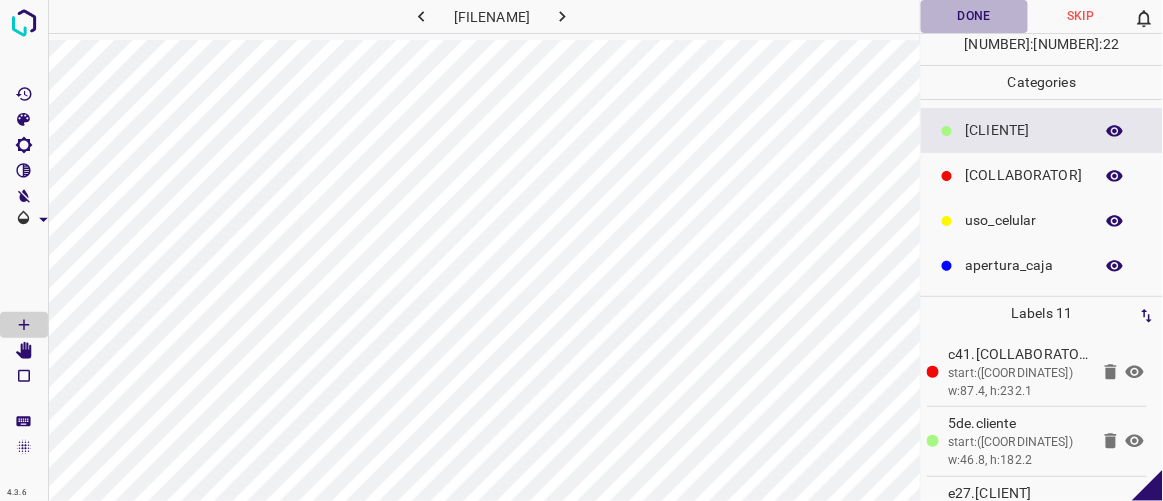 click on "Done" at bounding box center [974, 16] 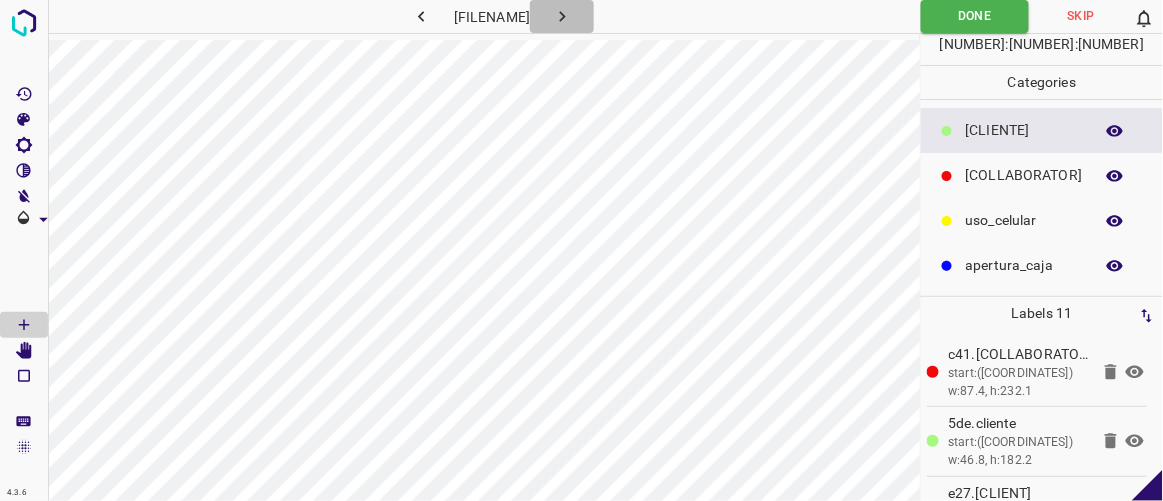 click at bounding box center (562, 16) 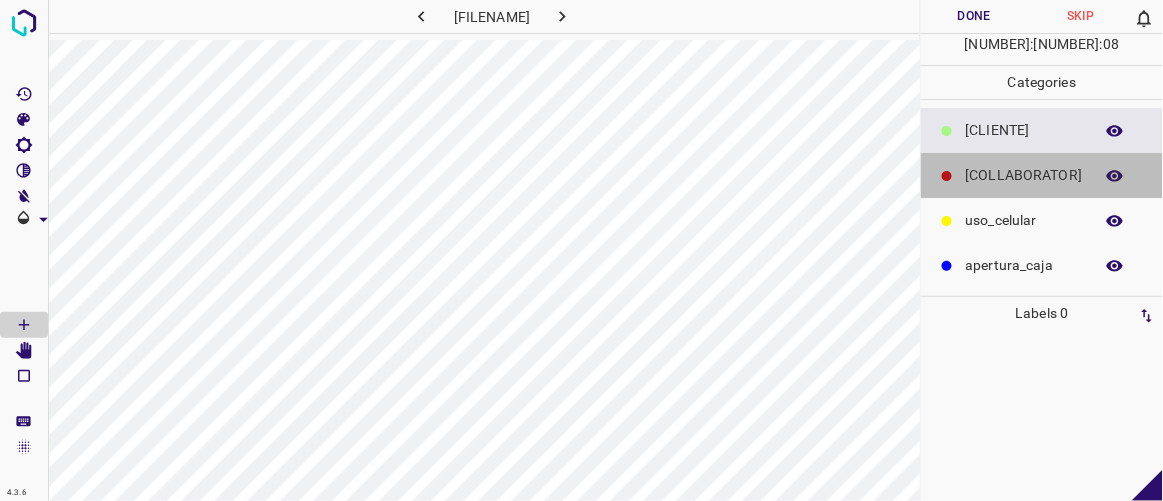 click on "[COLLABORATOR]" at bounding box center (1024, 130) 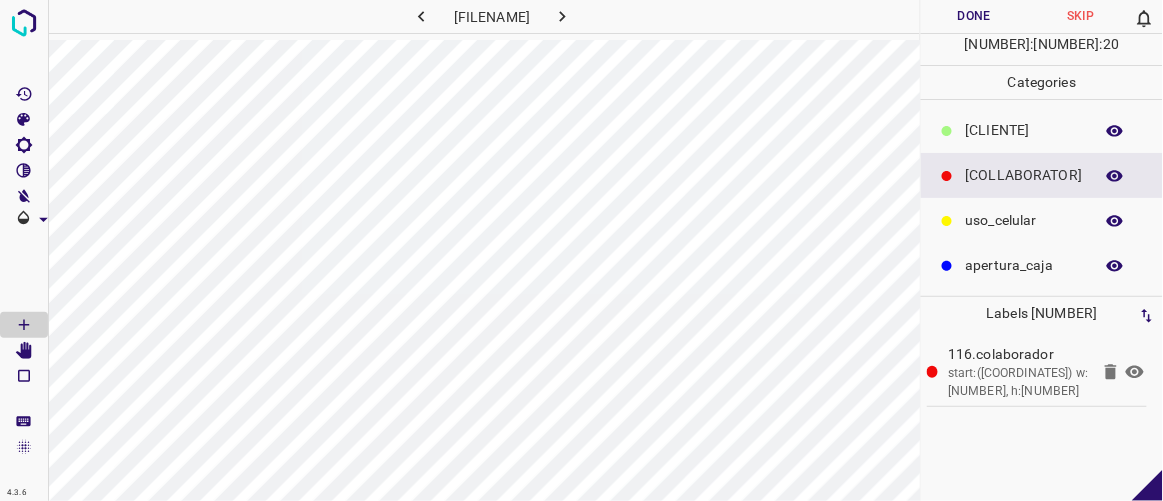 click on "[CLIENTE]" at bounding box center (1024, 130) 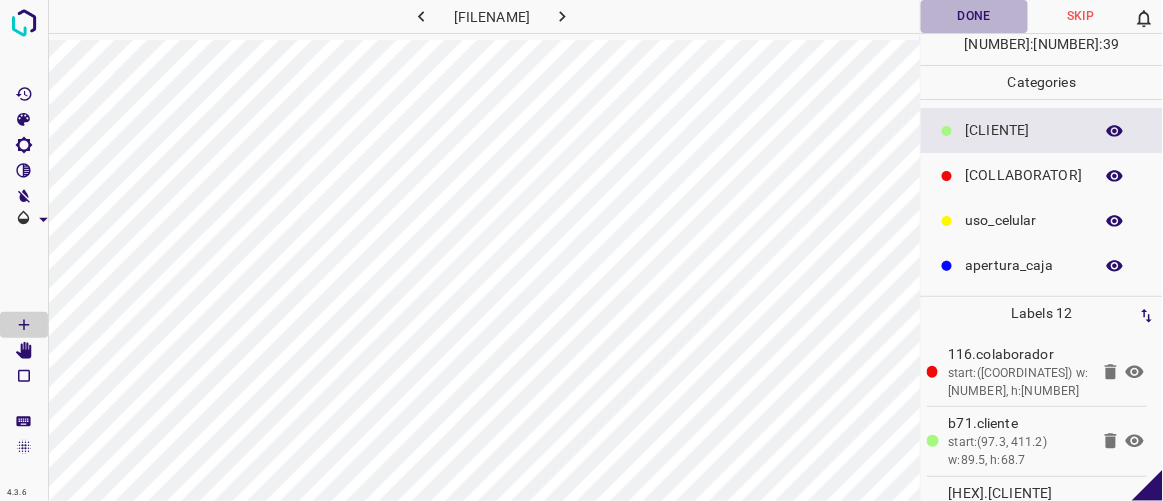 click on "Done" at bounding box center (974, 16) 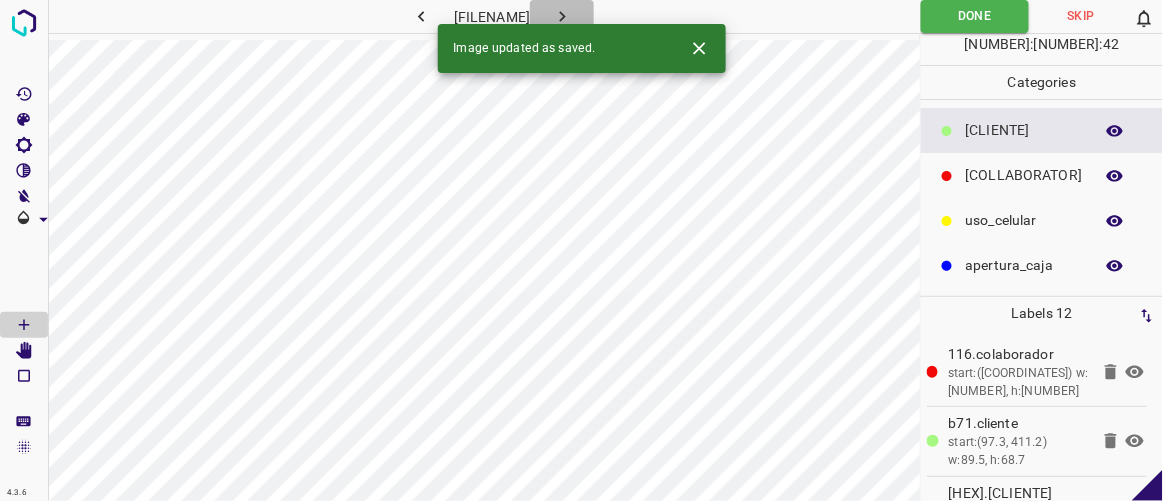 click at bounding box center [562, 16] 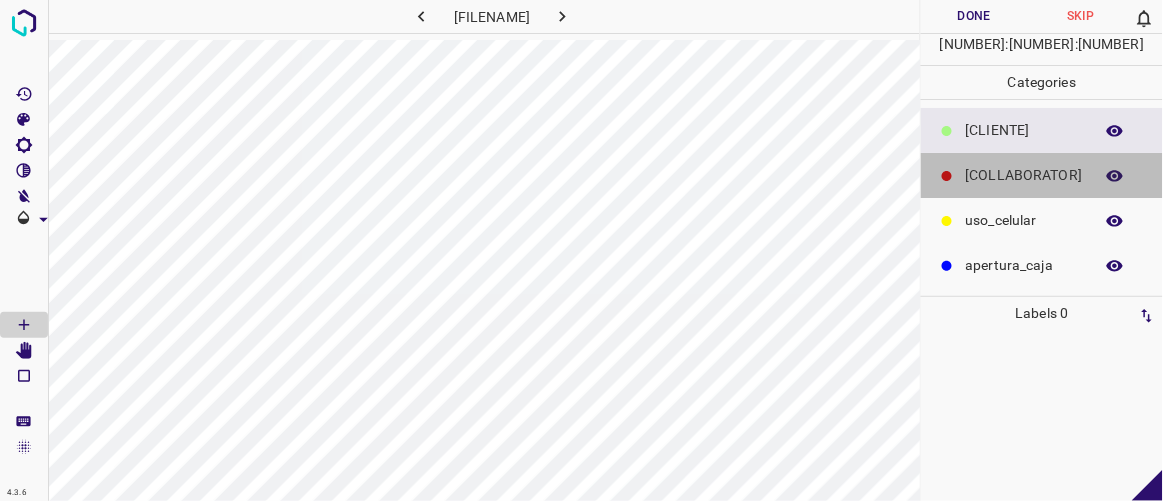 click on "[COLLABORATOR]" at bounding box center (1024, 130) 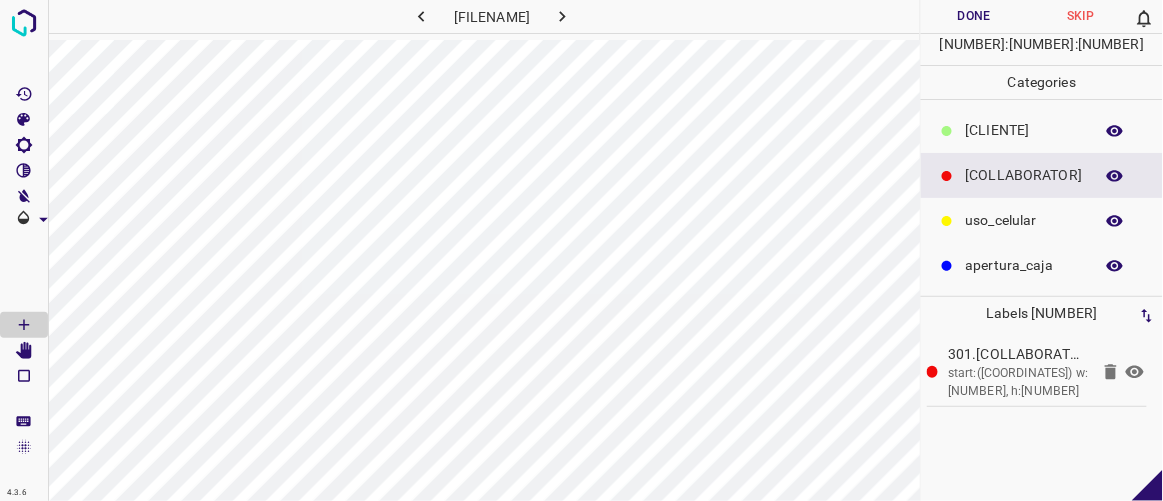 click on "[CLIENTE]" at bounding box center (1024, 130) 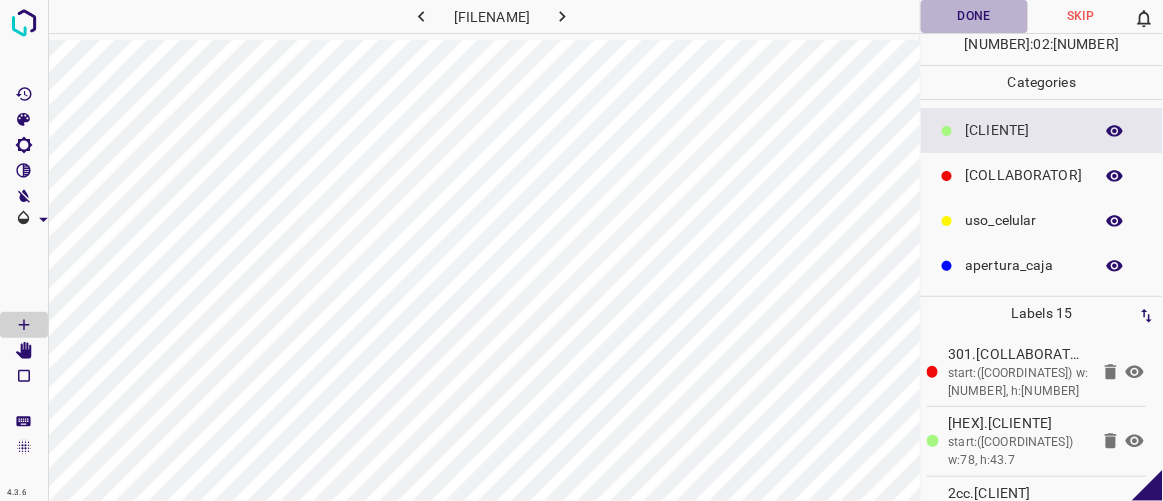 click on "Done" at bounding box center (974, 16) 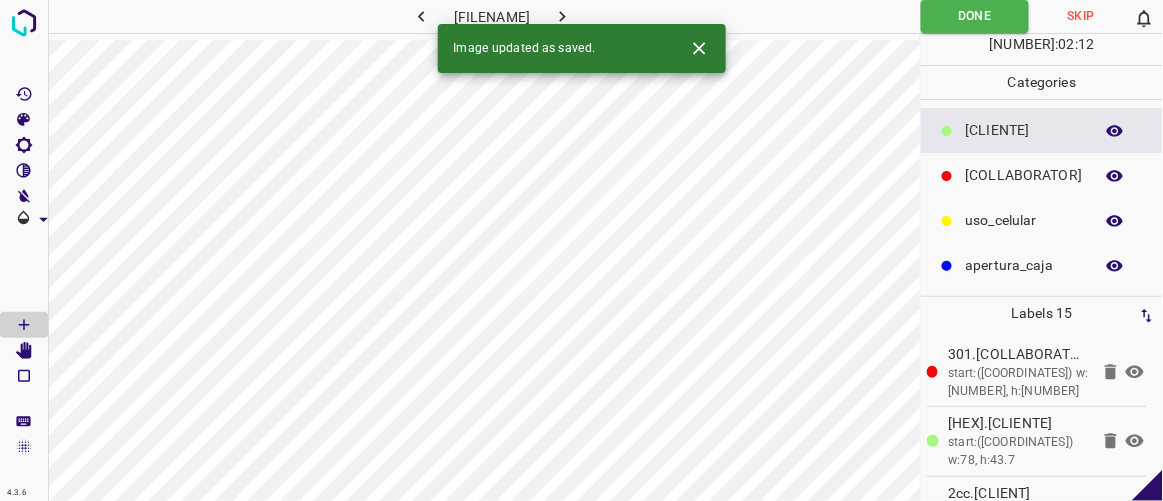 click at bounding box center [562, 16] 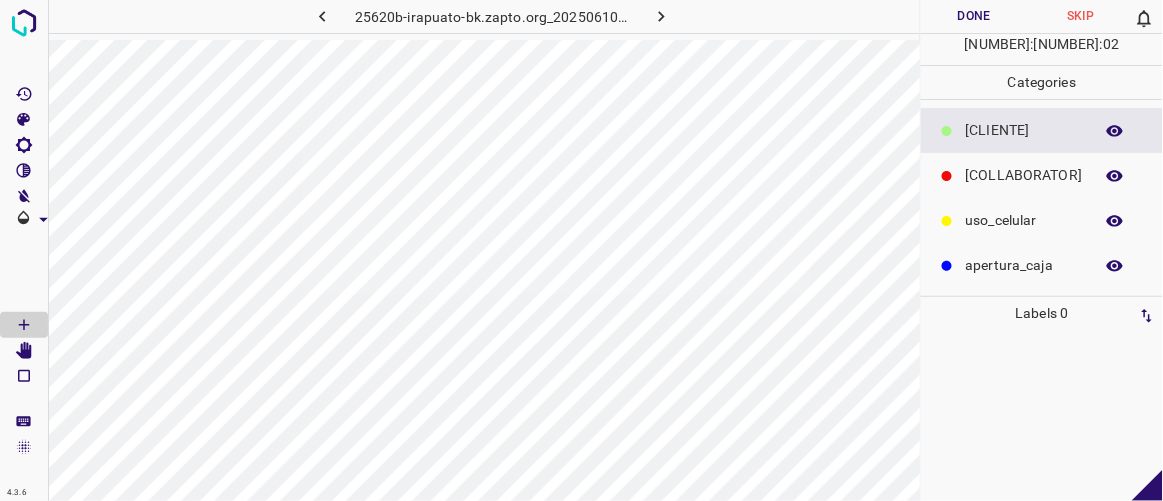 click on "[COLLABORATOR]" at bounding box center (1024, 130) 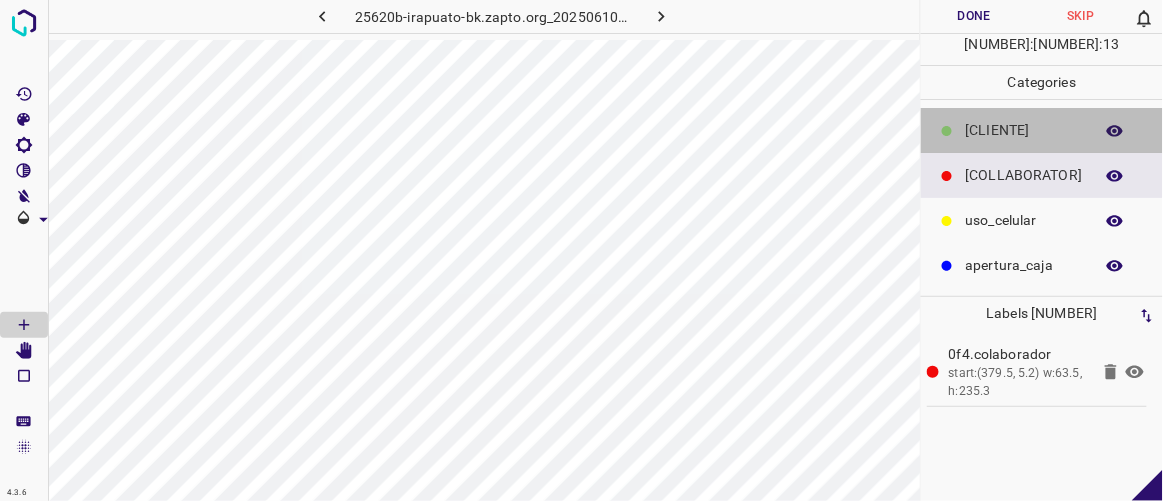 click on "[CLIENTE]" at bounding box center (1024, 130) 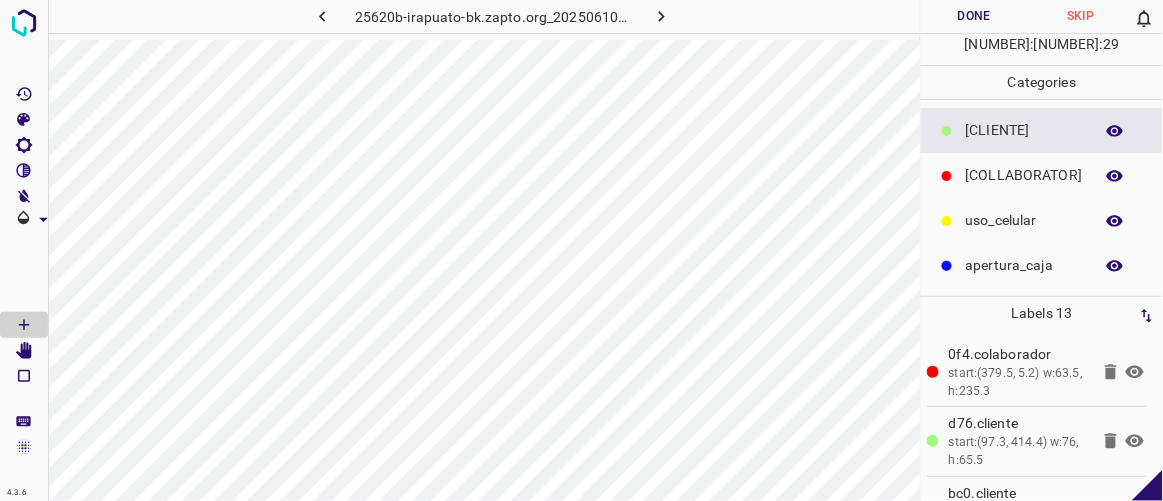click on "Done" at bounding box center [974, 16] 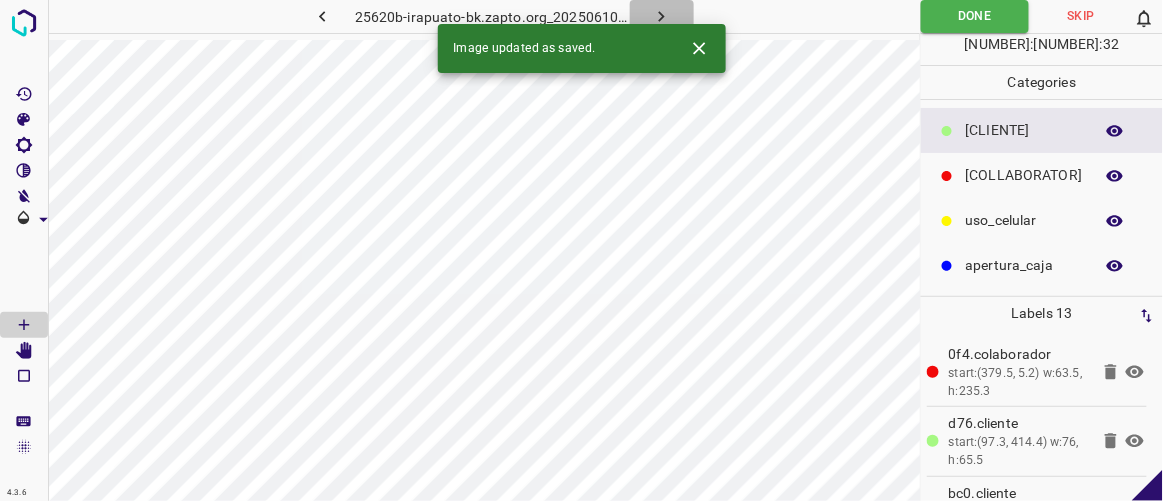 click at bounding box center (661, 16) 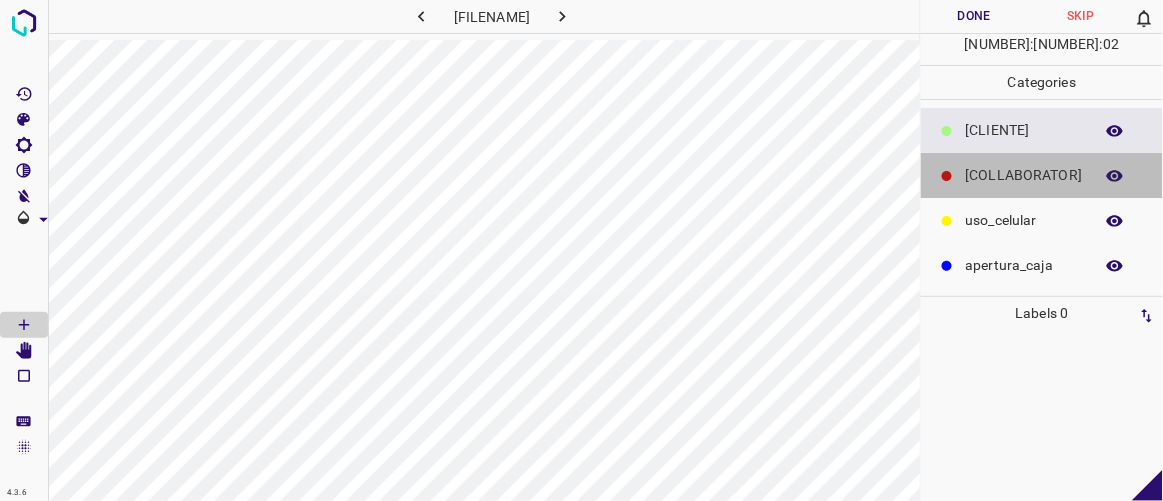 click on "[COLLABORATOR]" at bounding box center (1042, 175) 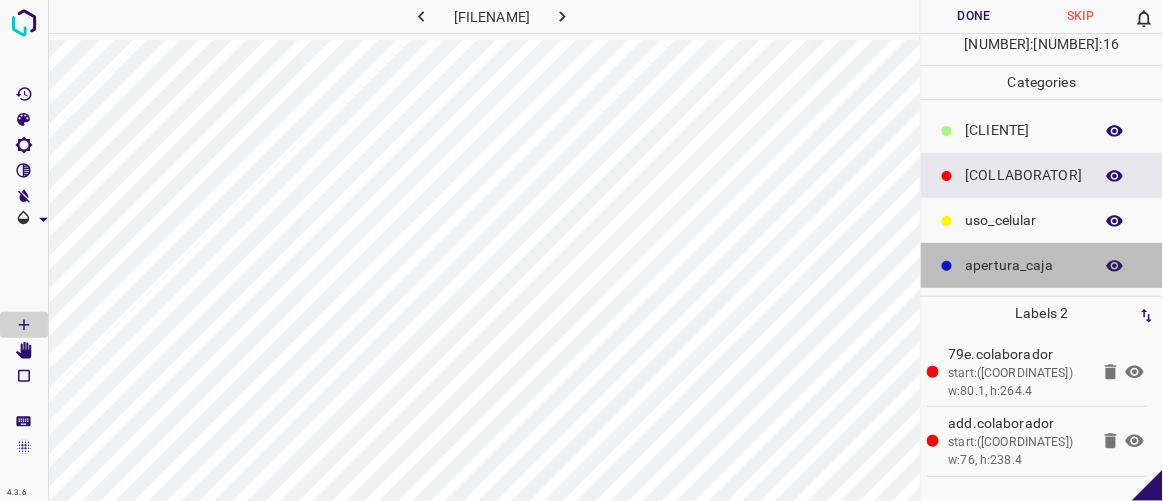 click on "apertura_caja" at bounding box center [1024, 130] 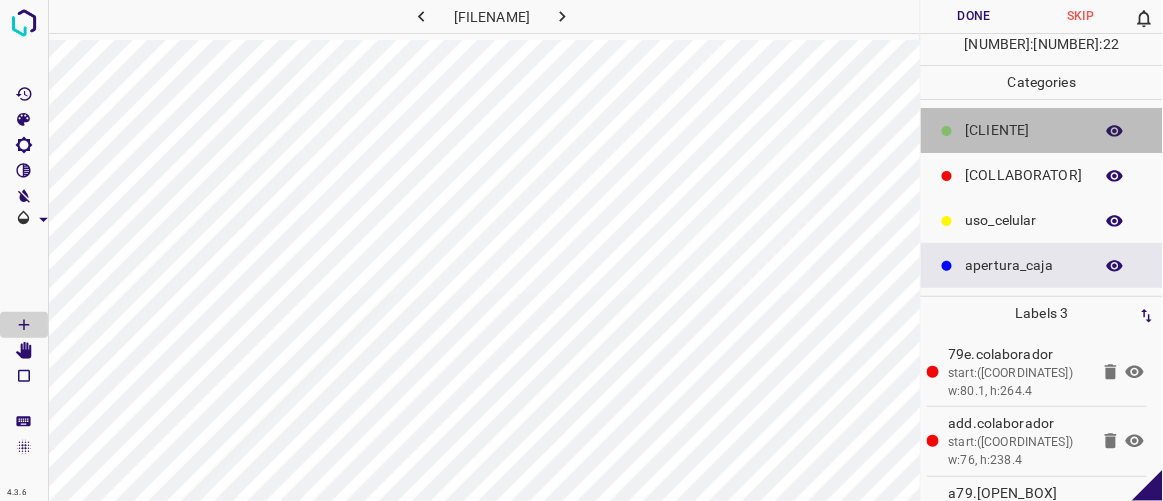 click on "[CLIENTE]" at bounding box center (1024, 130) 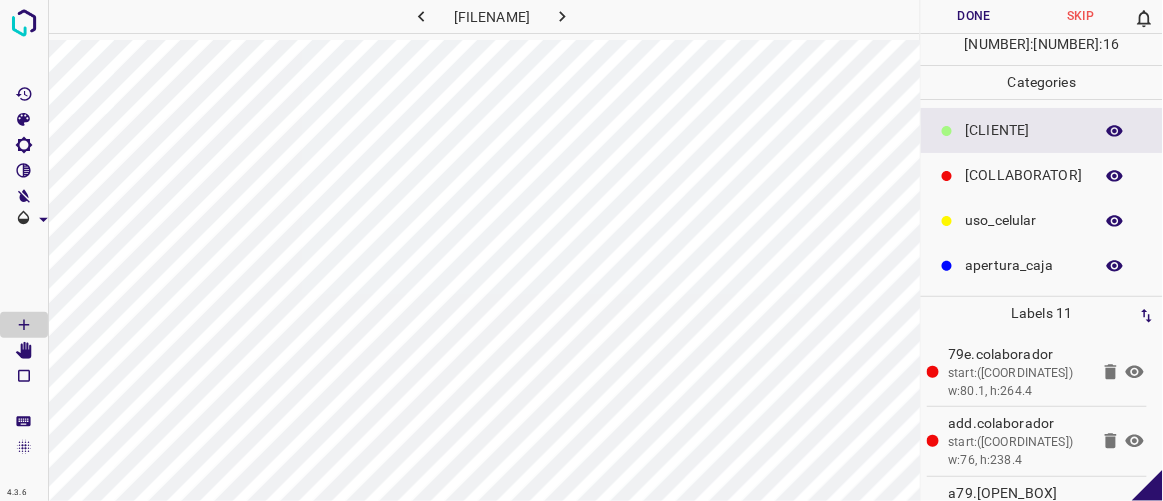 click on "Done" at bounding box center [974, 16] 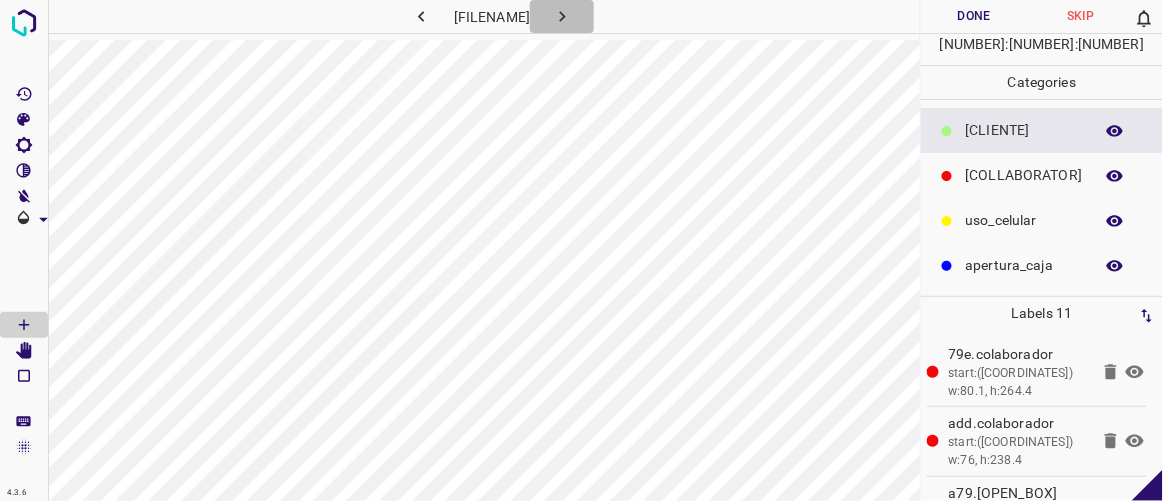 click at bounding box center [562, 16] 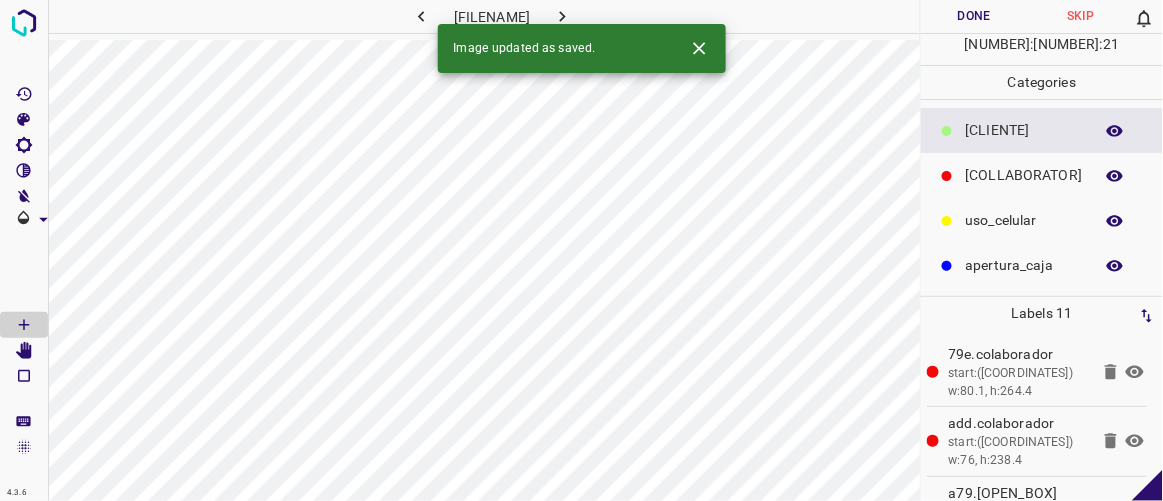 click at bounding box center [421, 16] 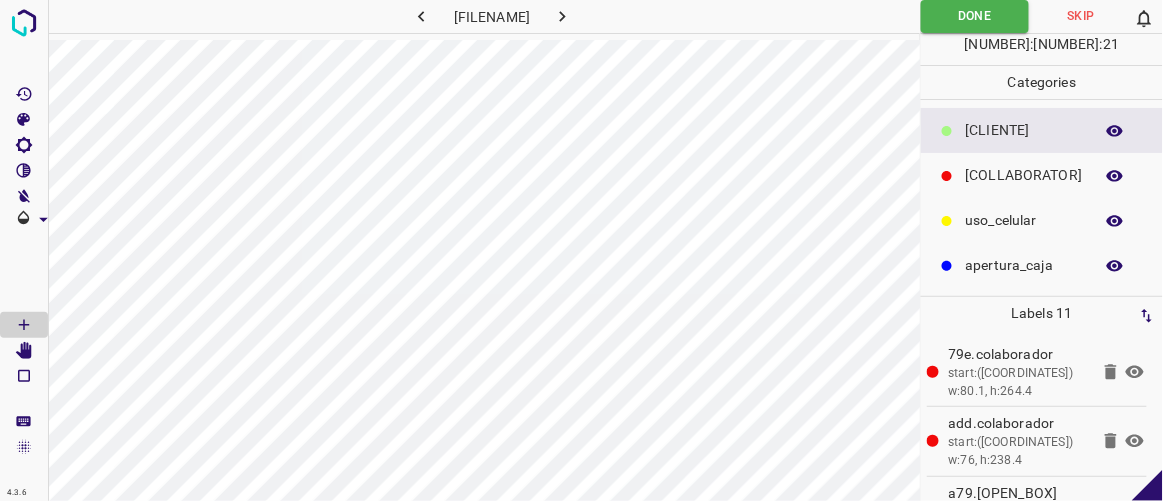 click at bounding box center [562, 16] 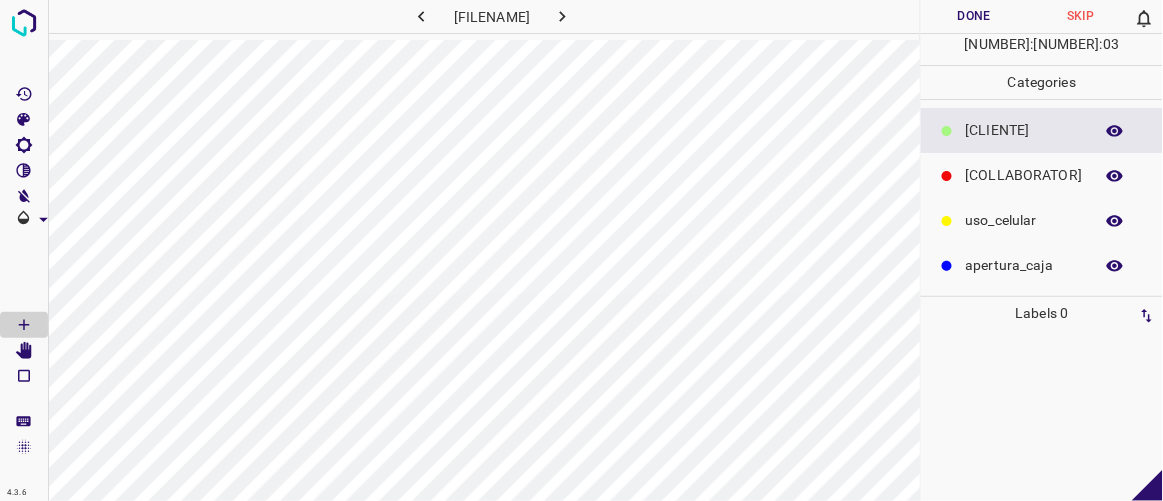 click on "[COLLABORATOR]" at bounding box center (1024, 130) 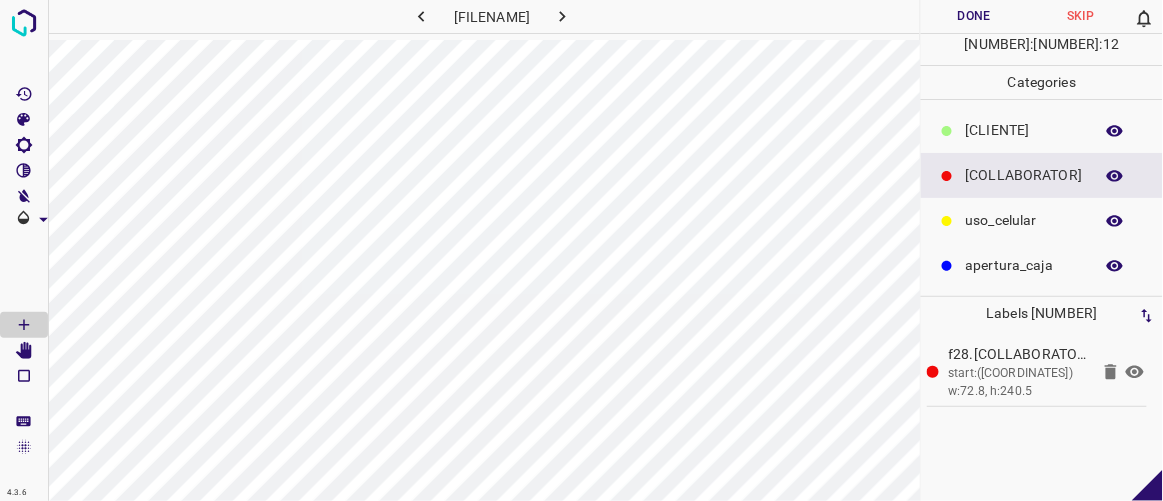 click on "apertura_caja" at bounding box center [1024, 130] 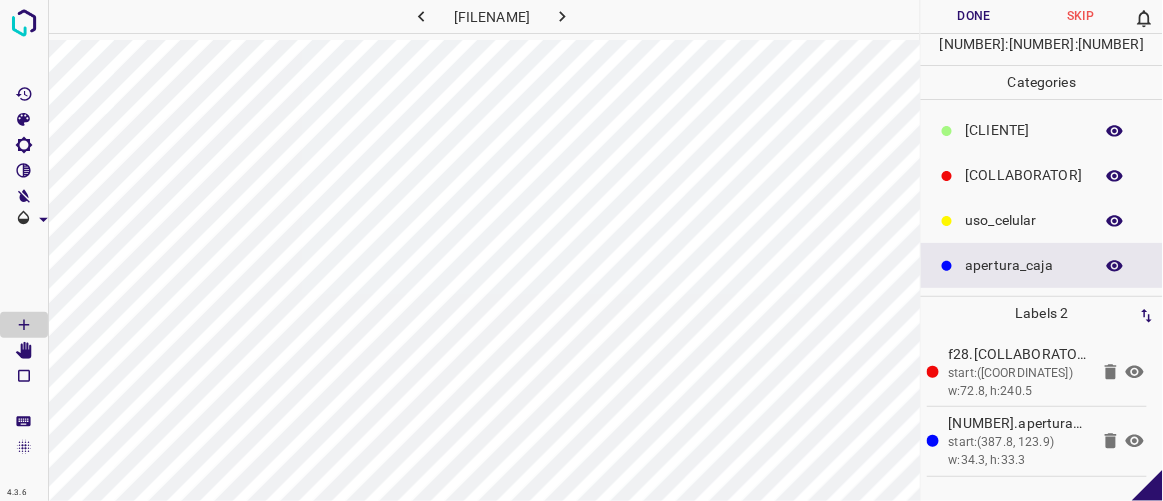 click on "[CLIENTE]" at bounding box center [1024, 130] 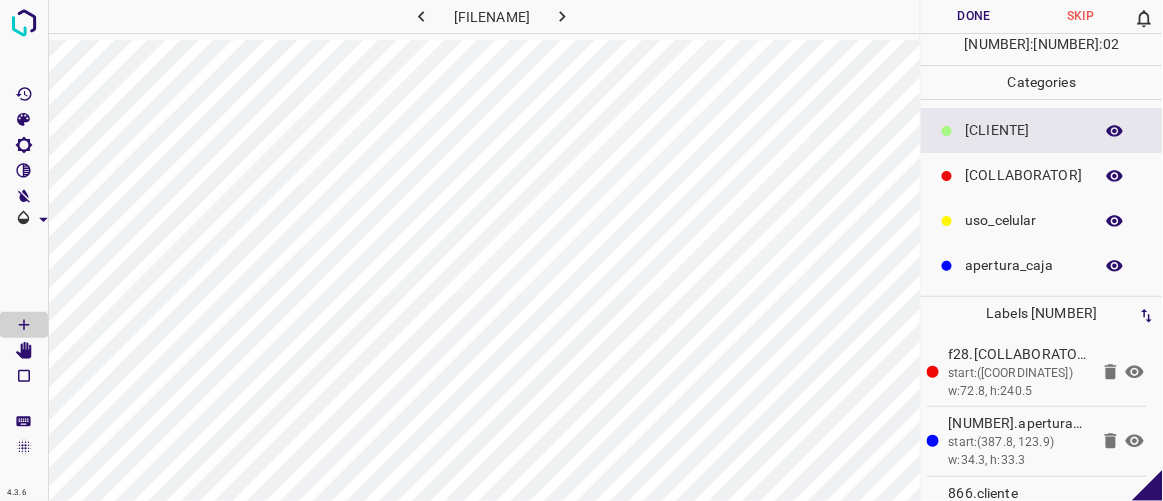 click on "Done" at bounding box center [974, 16] 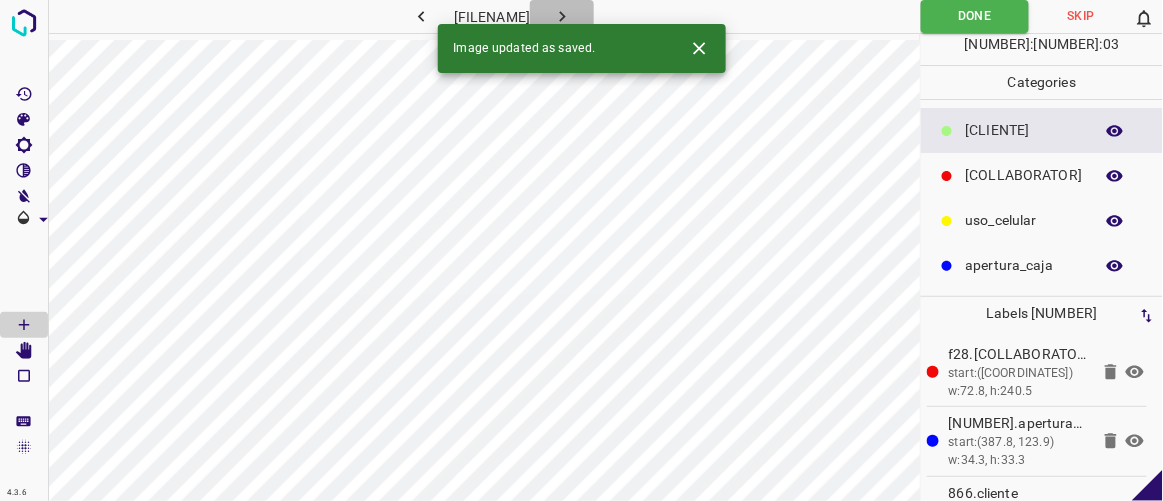 click at bounding box center (562, 16) 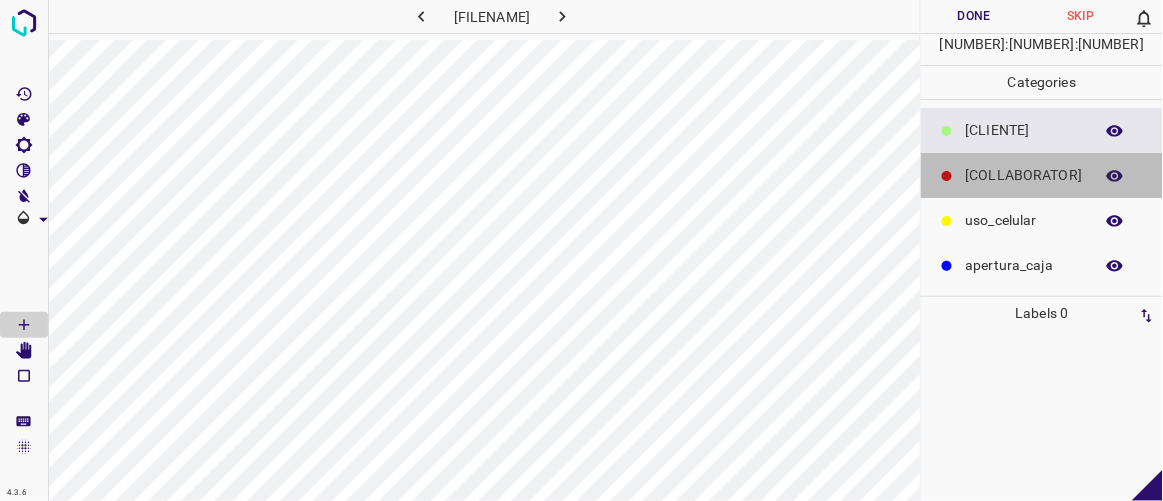 click on "[COLLABORATOR]" at bounding box center [1024, 130] 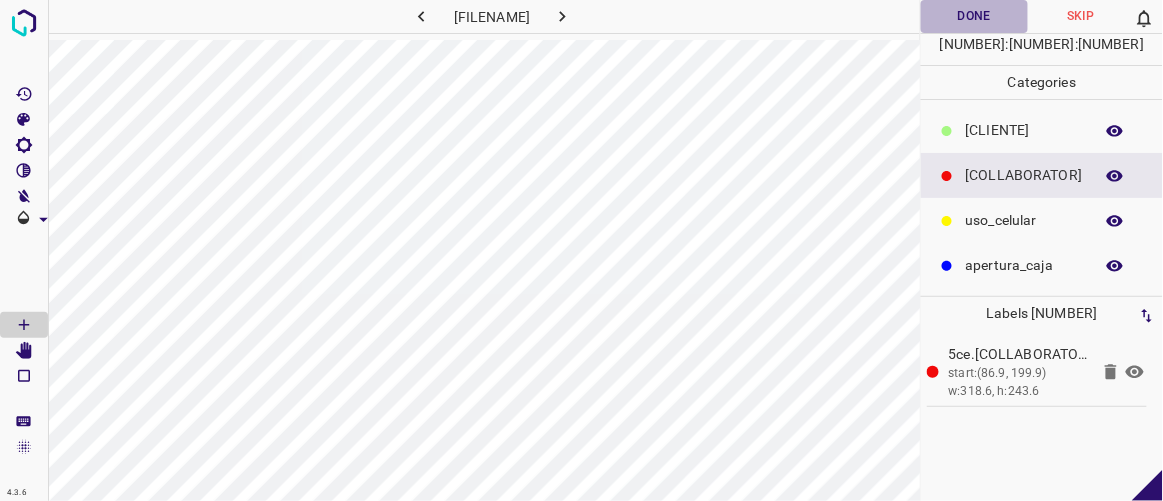 click on "Done" at bounding box center (974, 16) 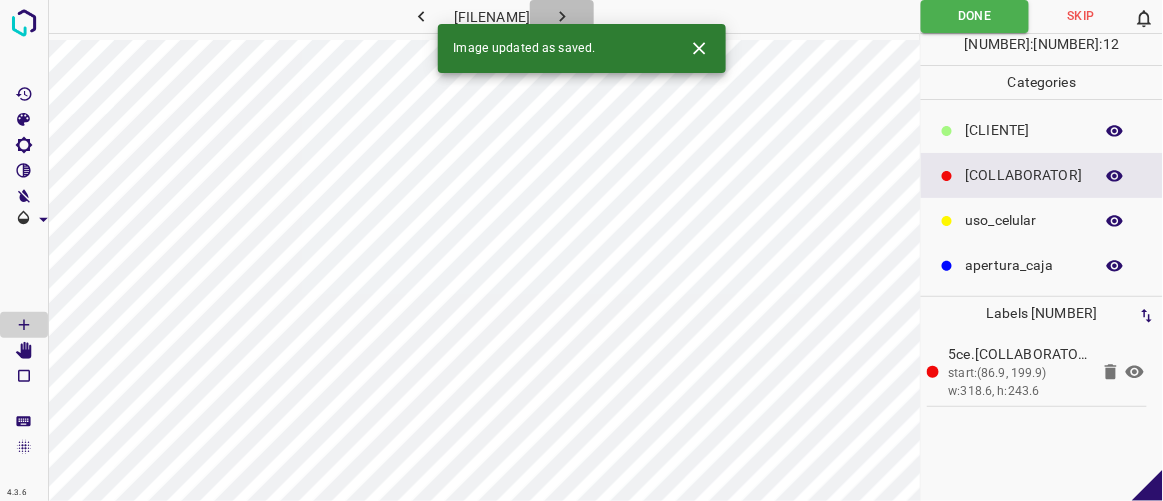 click at bounding box center [562, 16] 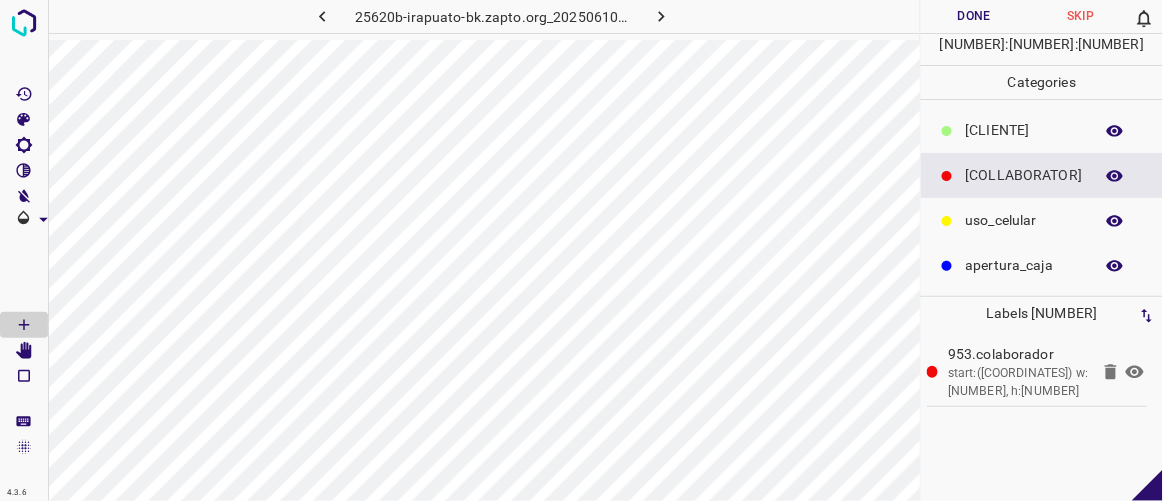 click on "Done" at bounding box center (974, 16) 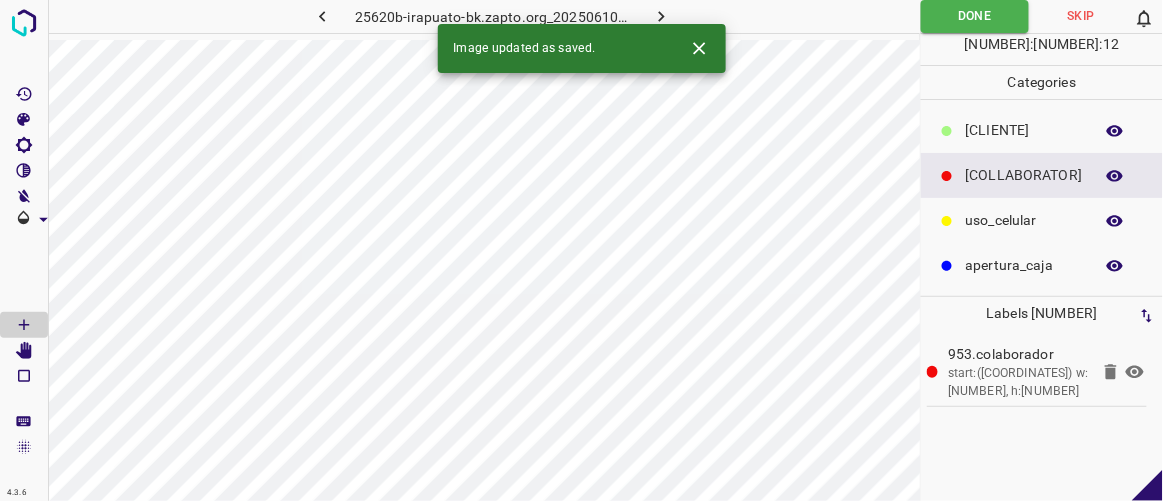 click at bounding box center (661, 16) 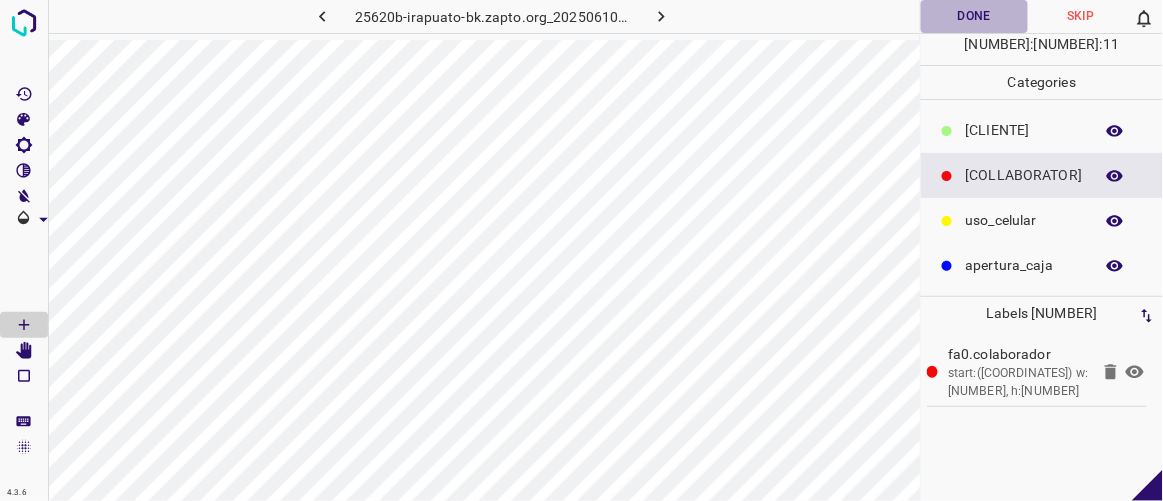 click on "Done" at bounding box center (974, 16) 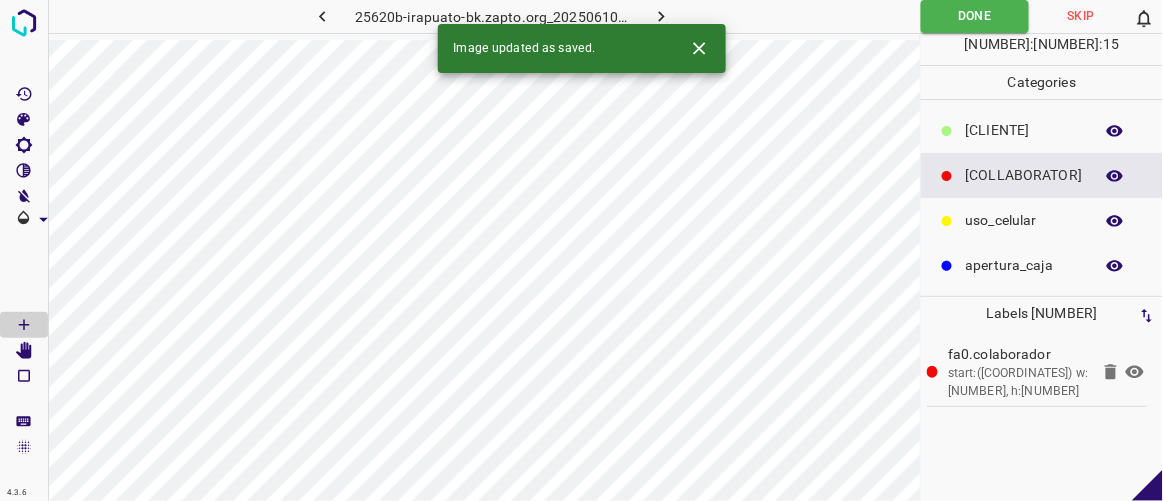 click at bounding box center [661, 16] 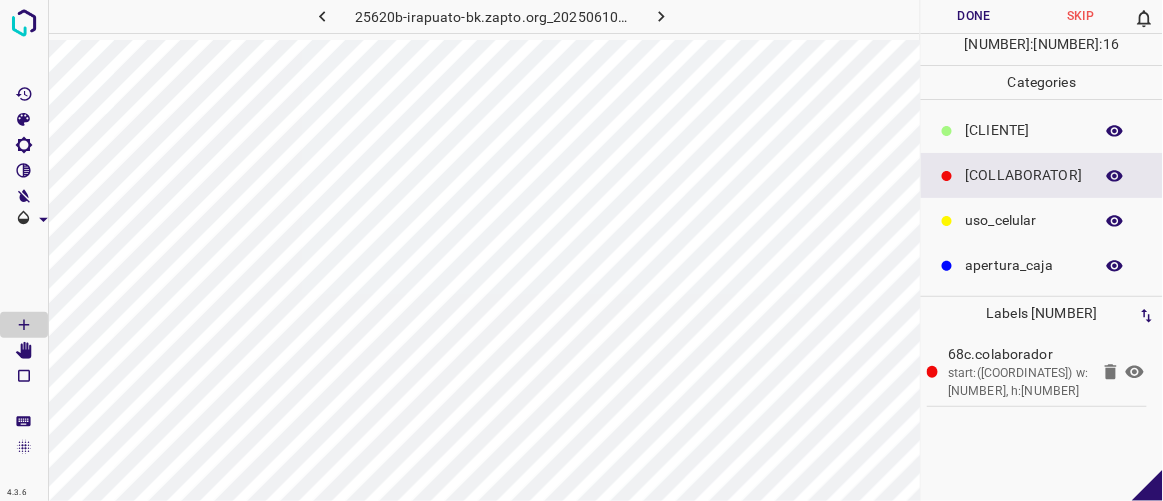 click on "apertura_caja" at bounding box center (1024, 130) 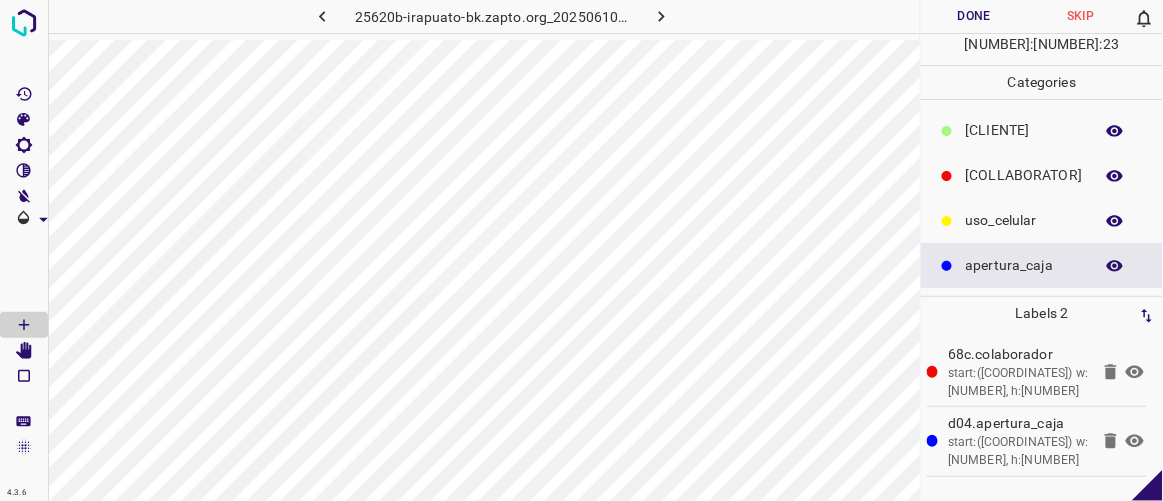 click on "Done" at bounding box center (974, 16) 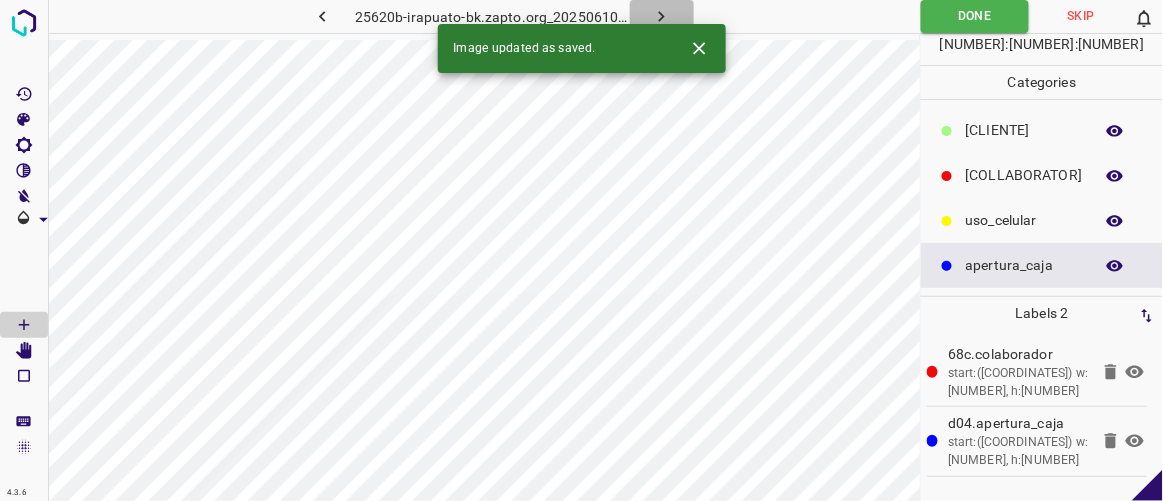 click at bounding box center (661, 16) 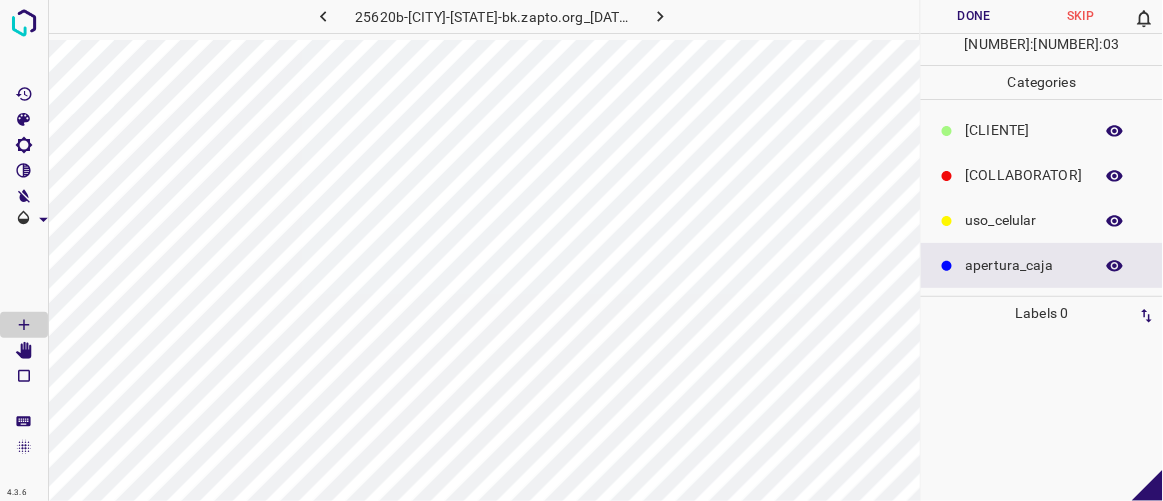 click on "[COLLABORATOR]" at bounding box center (1024, 130) 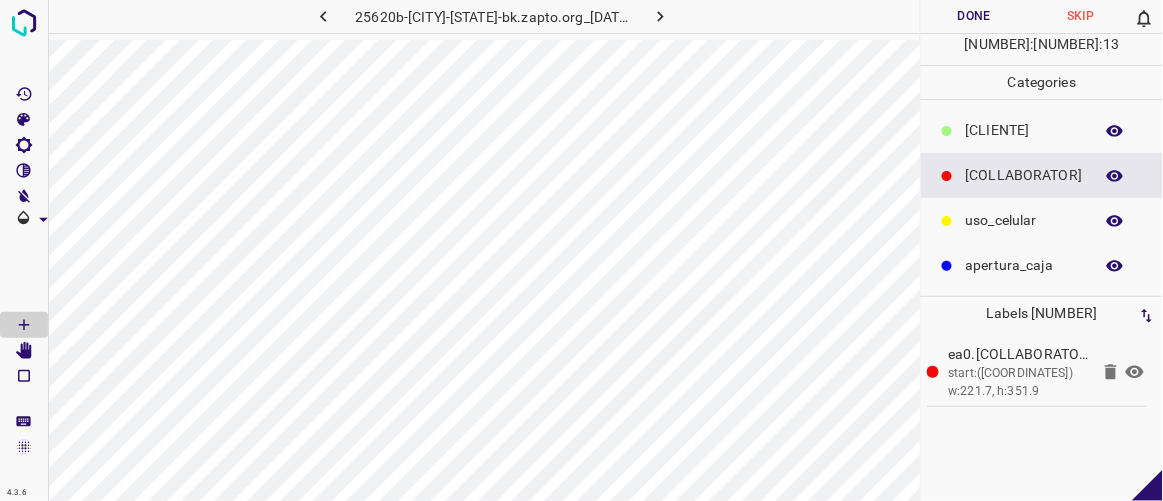 click on "Done" at bounding box center [974, 16] 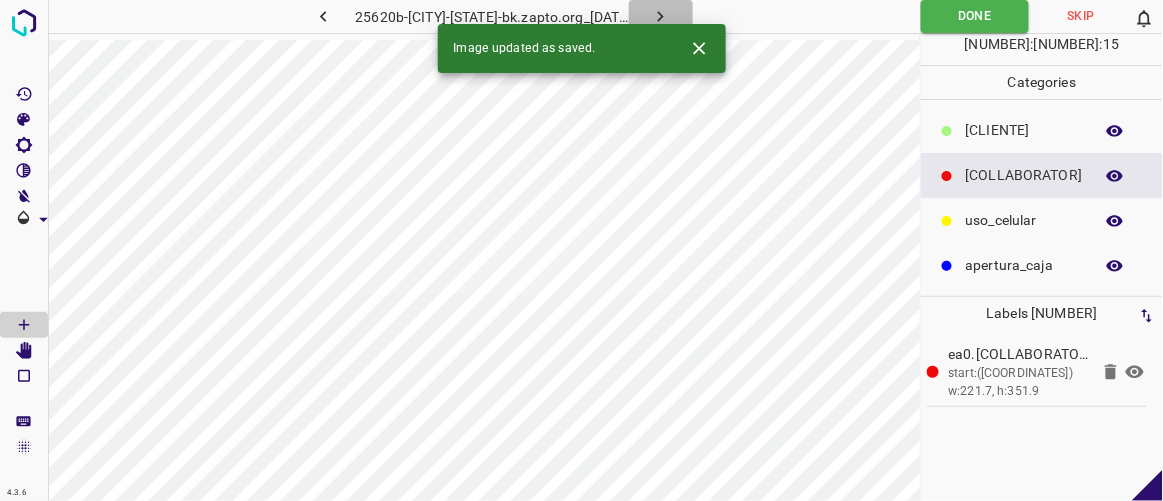 click at bounding box center (661, 16) 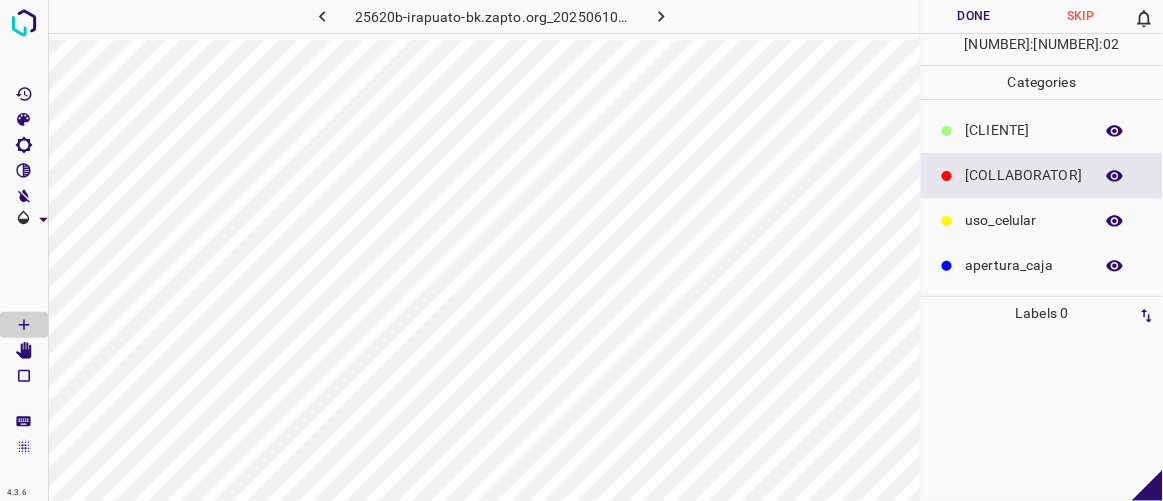 click on "[CLIENTE]" at bounding box center [1024, 130] 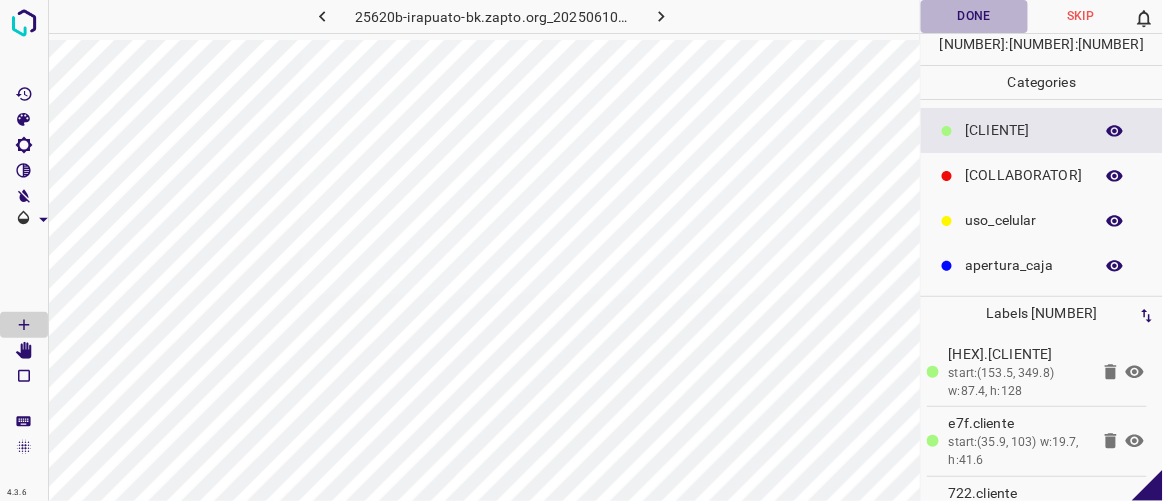 click on "Done" at bounding box center (974, 16) 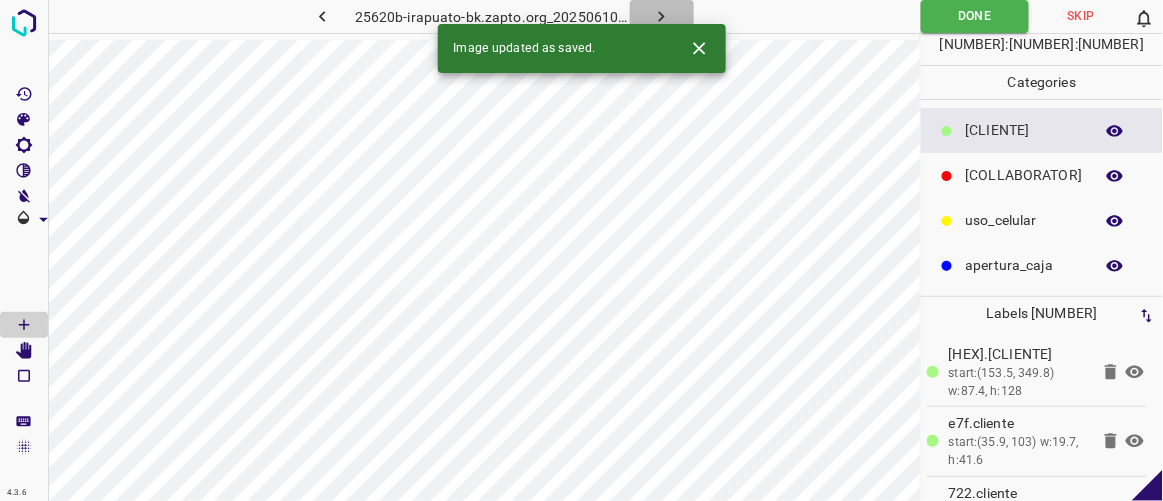 click at bounding box center [661, 16] 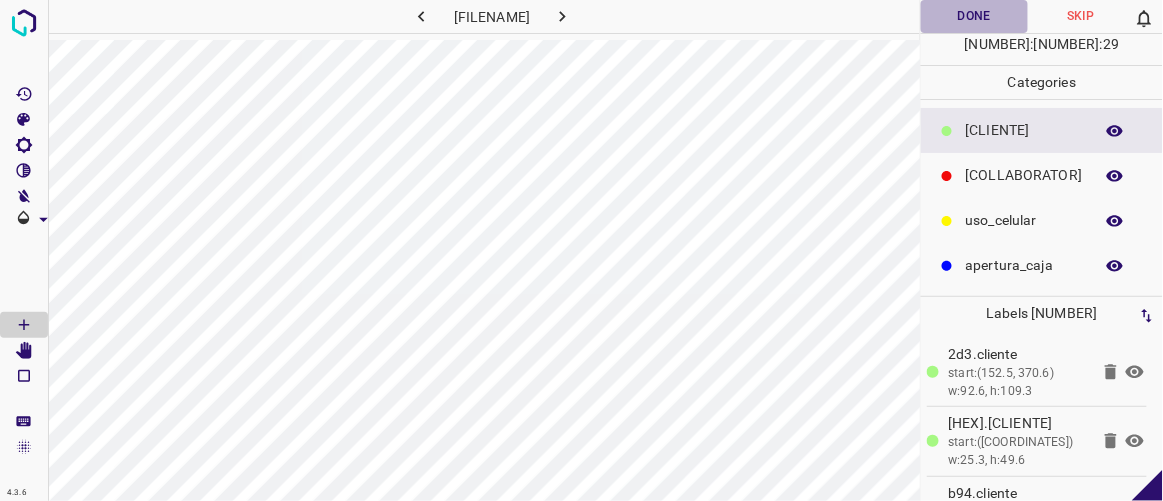 click on "Done" at bounding box center (974, 16) 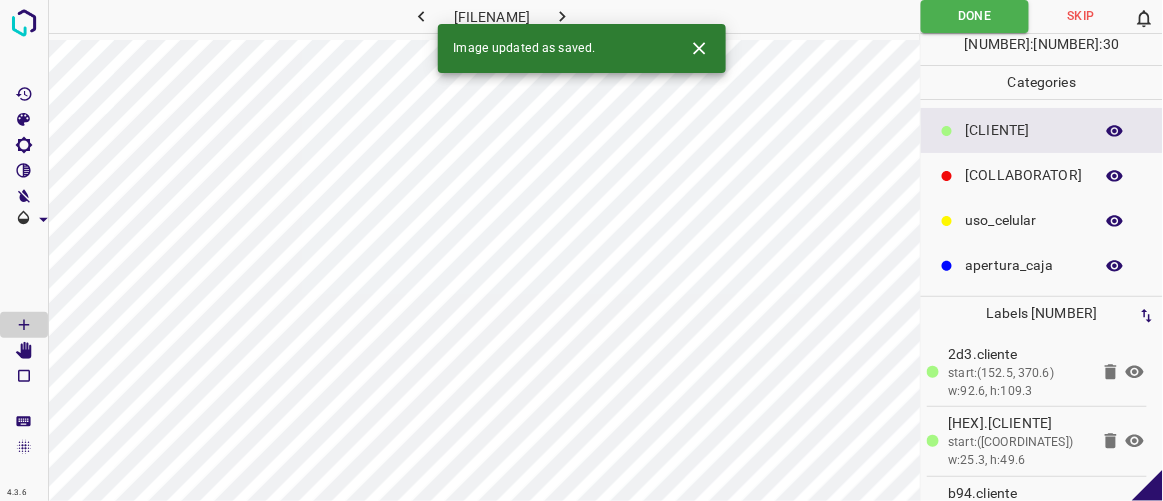 drag, startPoint x: 656, startPoint y: 16, endPoint x: 656, endPoint y: 28, distance: 12 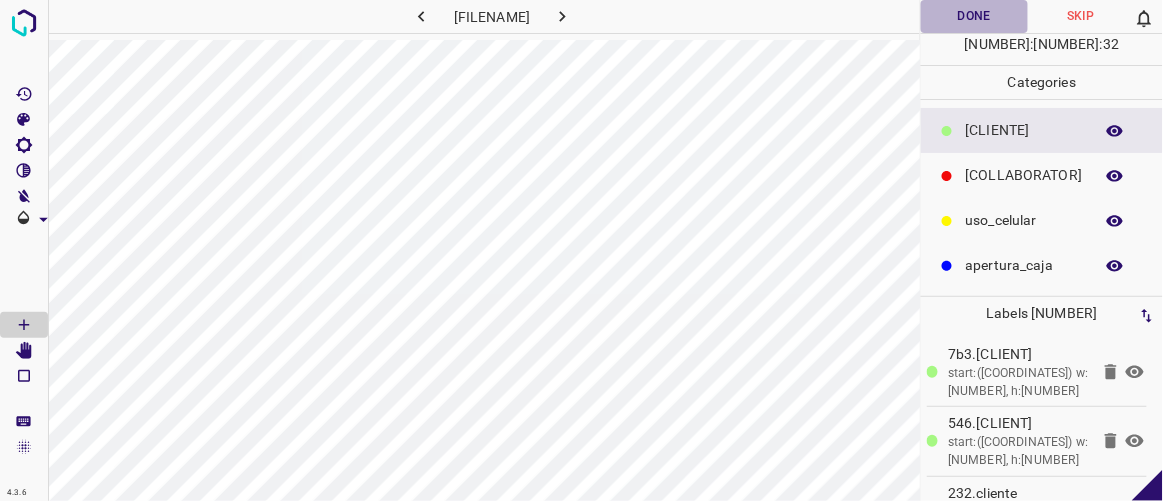 click on "Done" at bounding box center [974, 16] 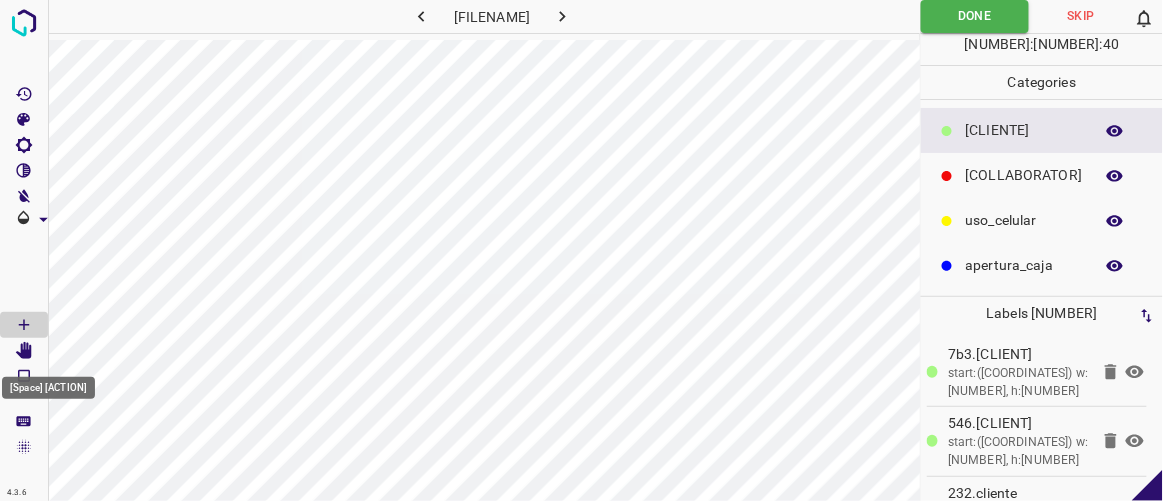 click at bounding box center [24, 351] 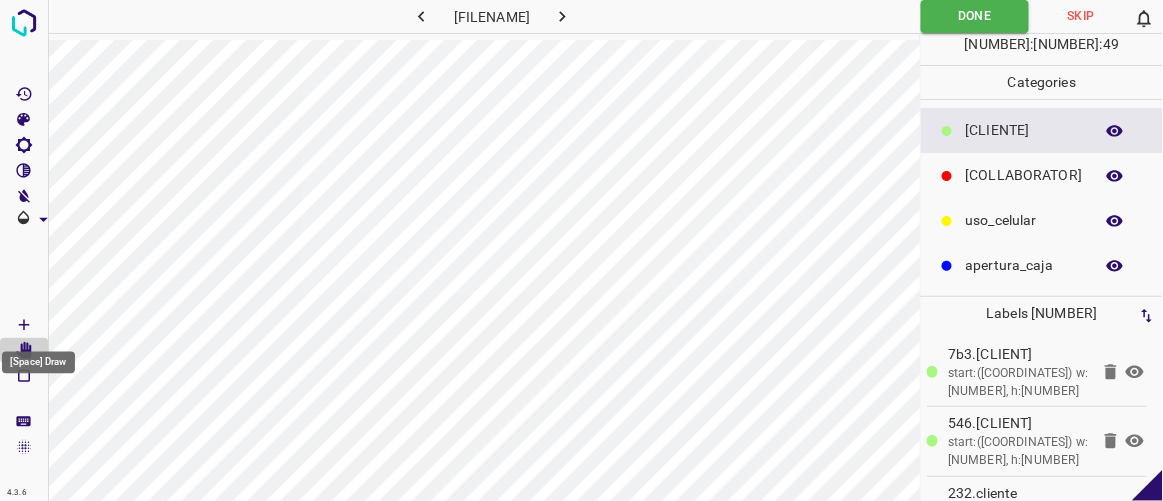 click at bounding box center (24, 325) 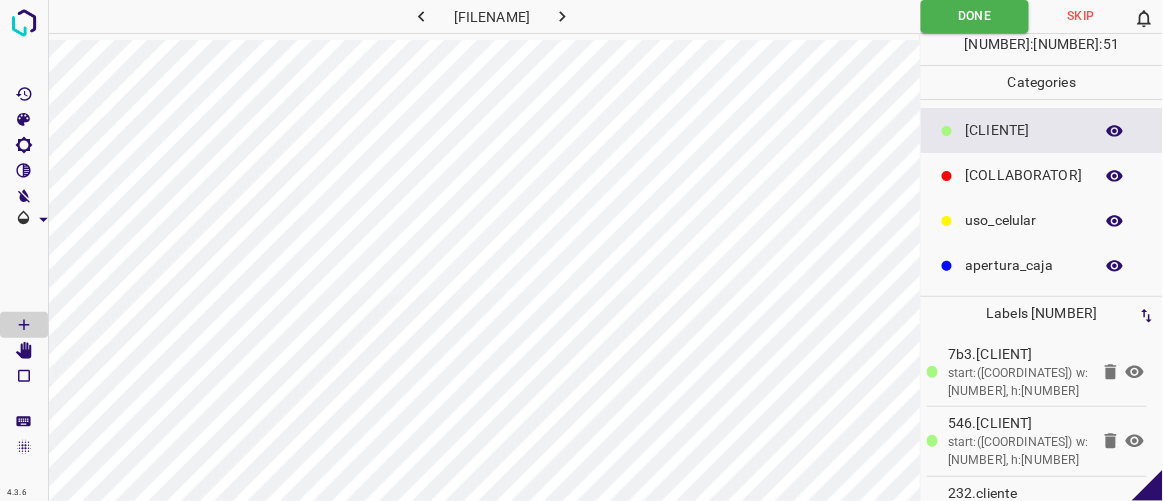 click at bounding box center [562, 16] 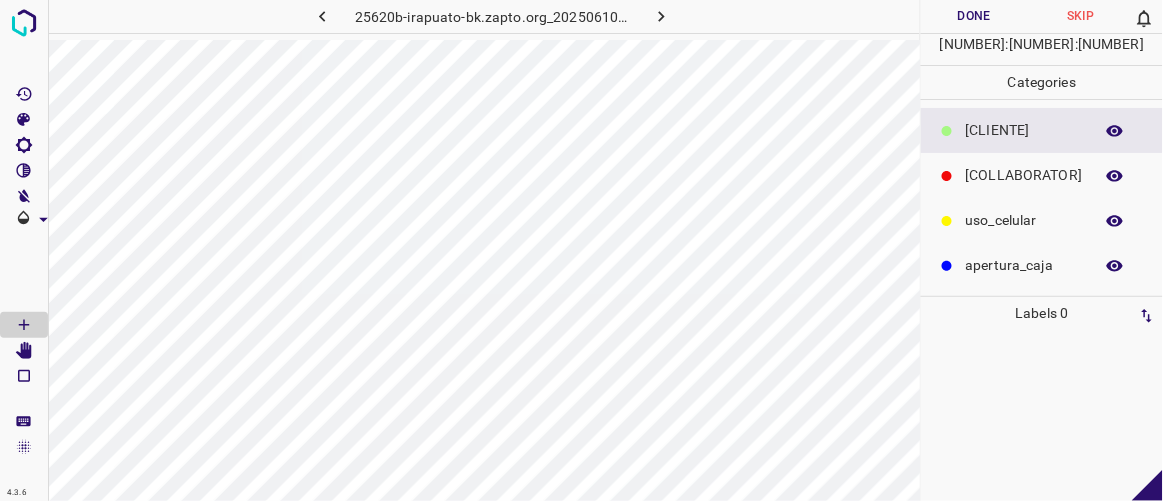 click on "[COLLABORATOR]" at bounding box center [1024, 130] 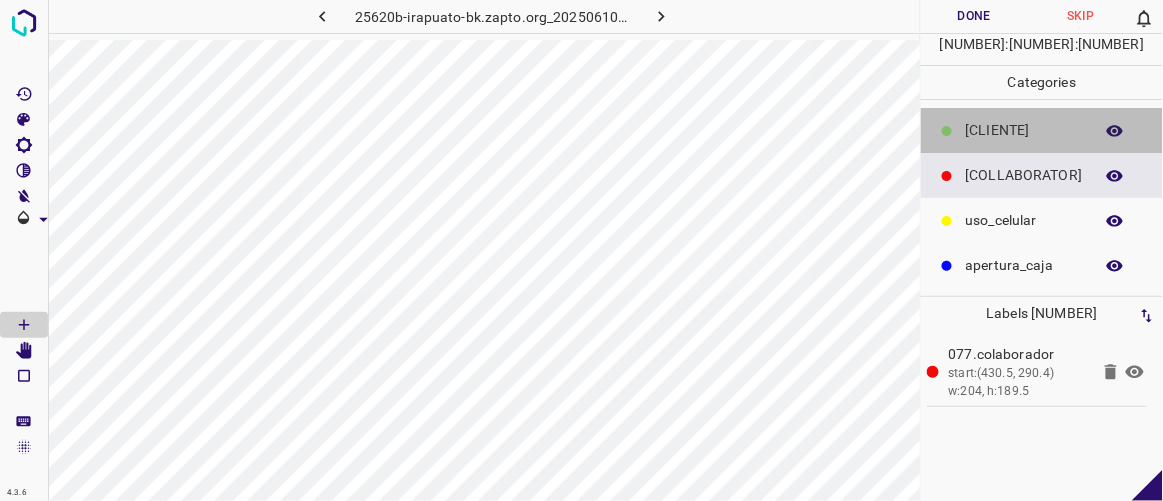 click on "[CLIENTE]" at bounding box center (1042, 130) 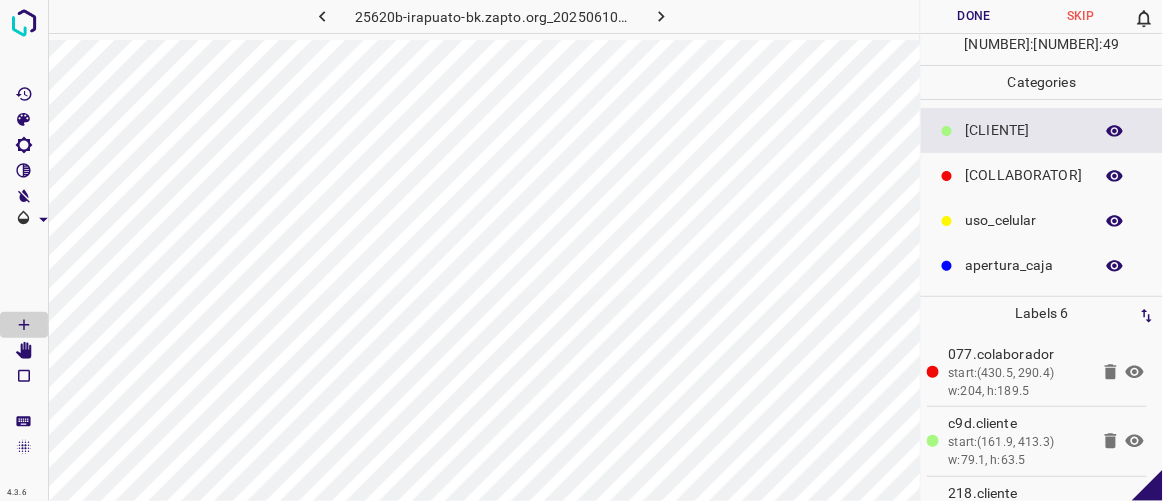 click on "Done" at bounding box center [974, 16] 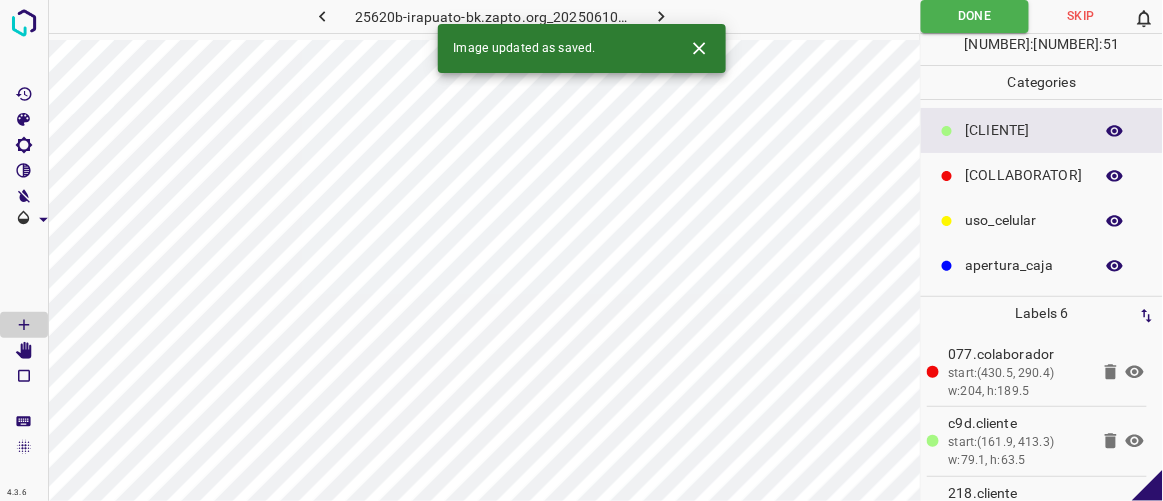 click at bounding box center (661, 16) 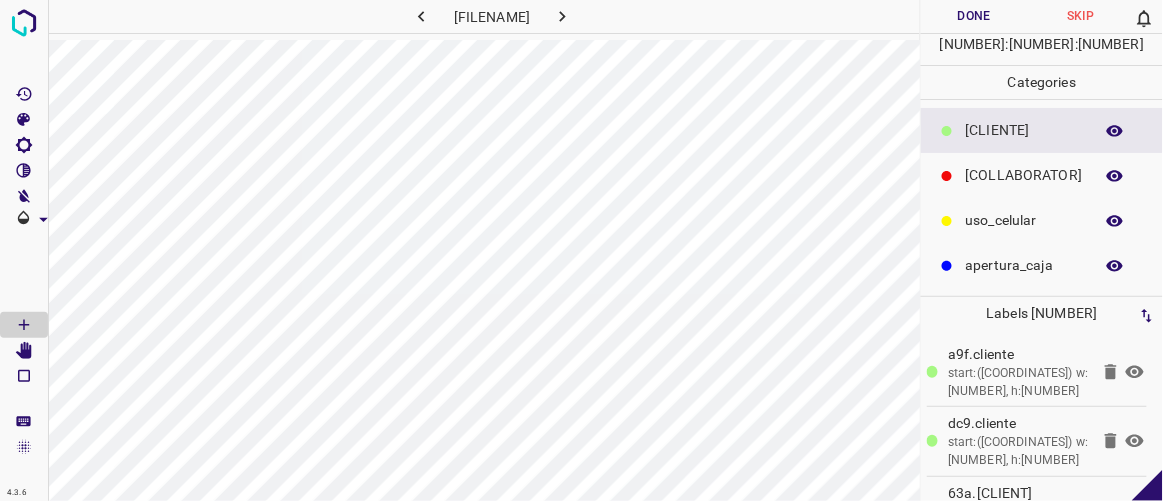click on "Done" at bounding box center (974, 16) 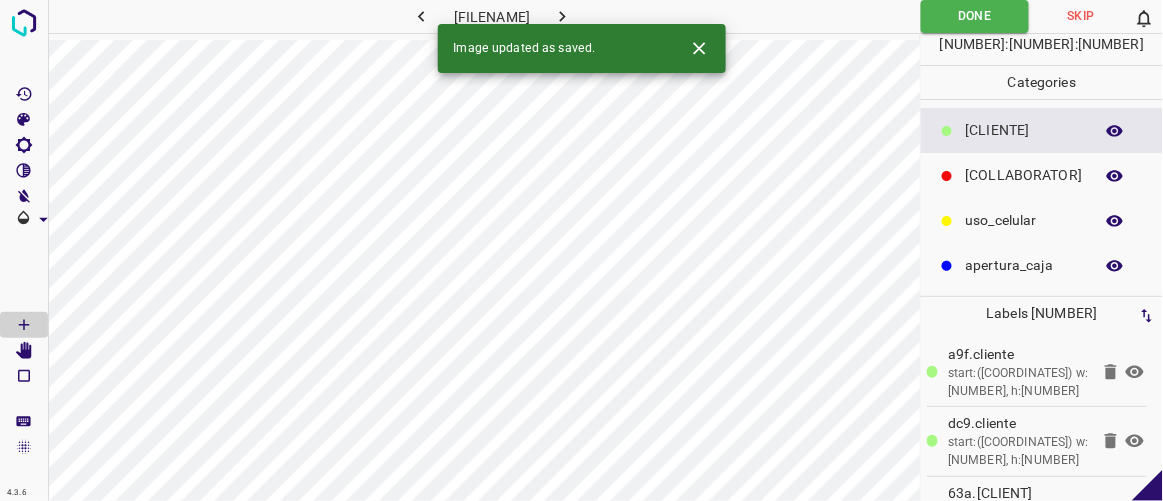 click at bounding box center (562, 16) 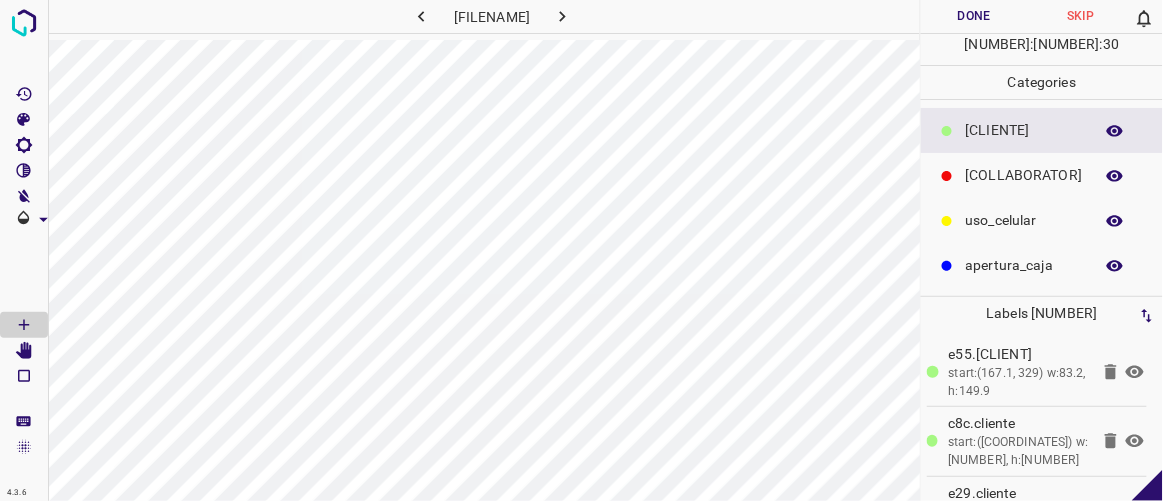 click on "Done" at bounding box center [974, 16] 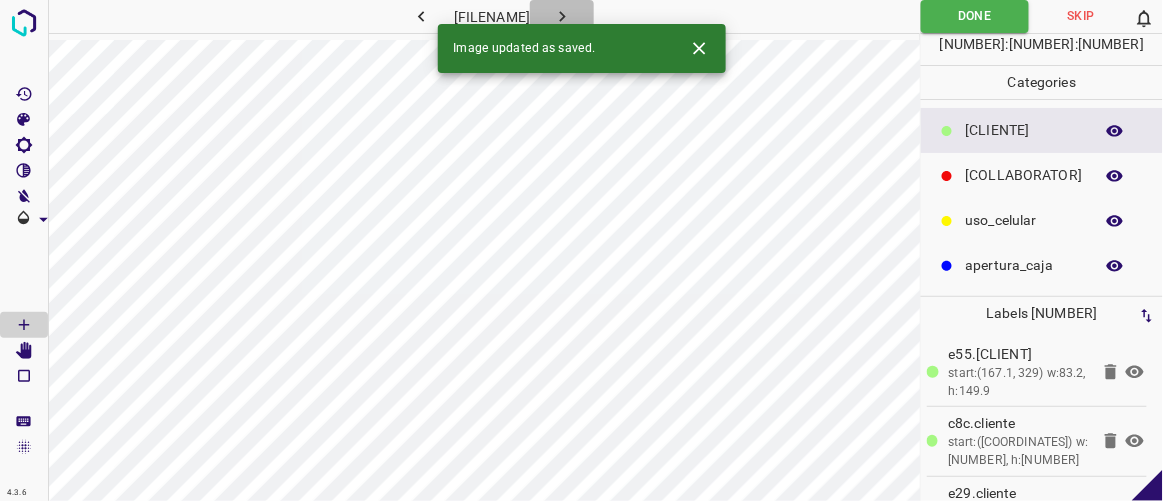 click at bounding box center (562, 16) 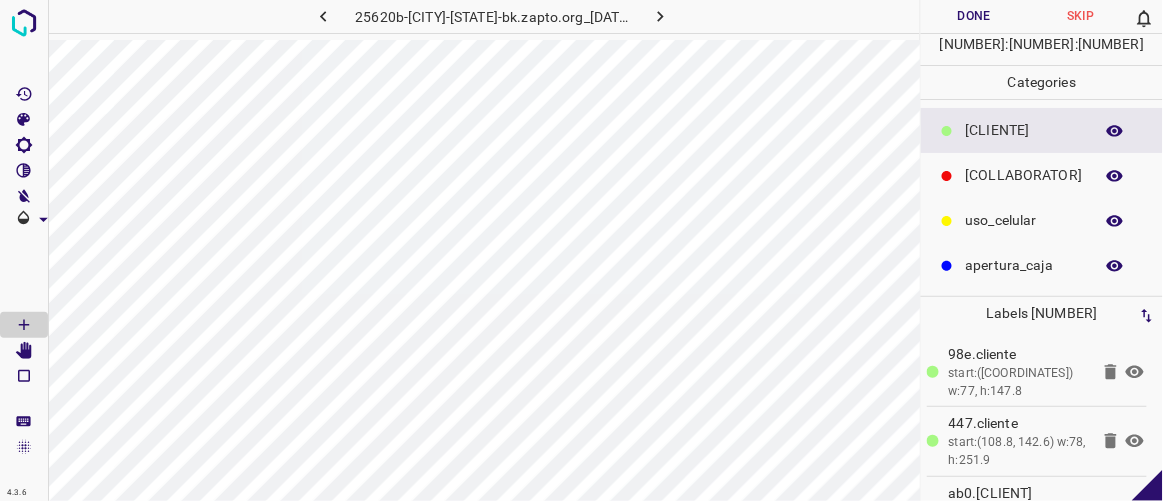 click on "Done" at bounding box center [974, 16] 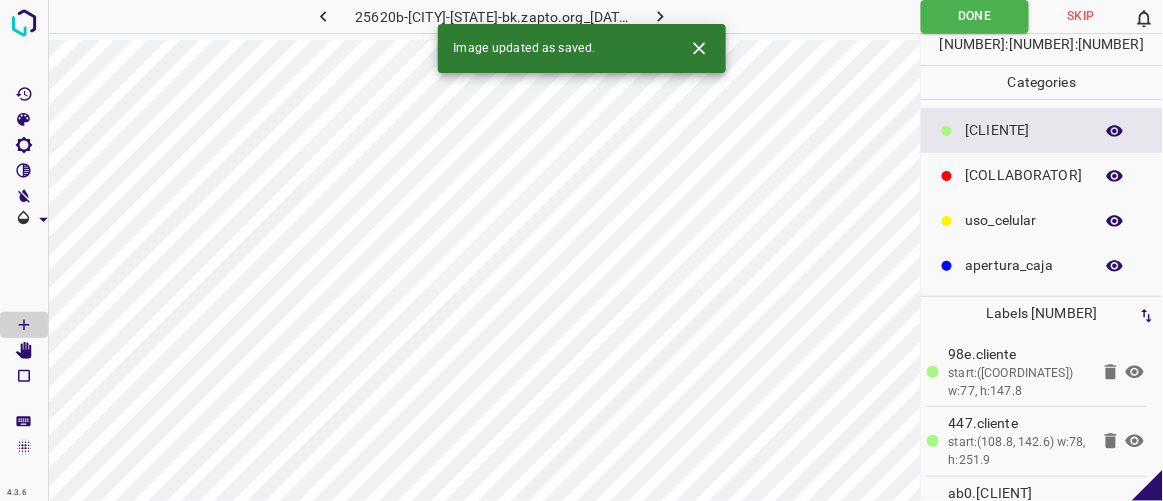 click at bounding box center [661, 16] 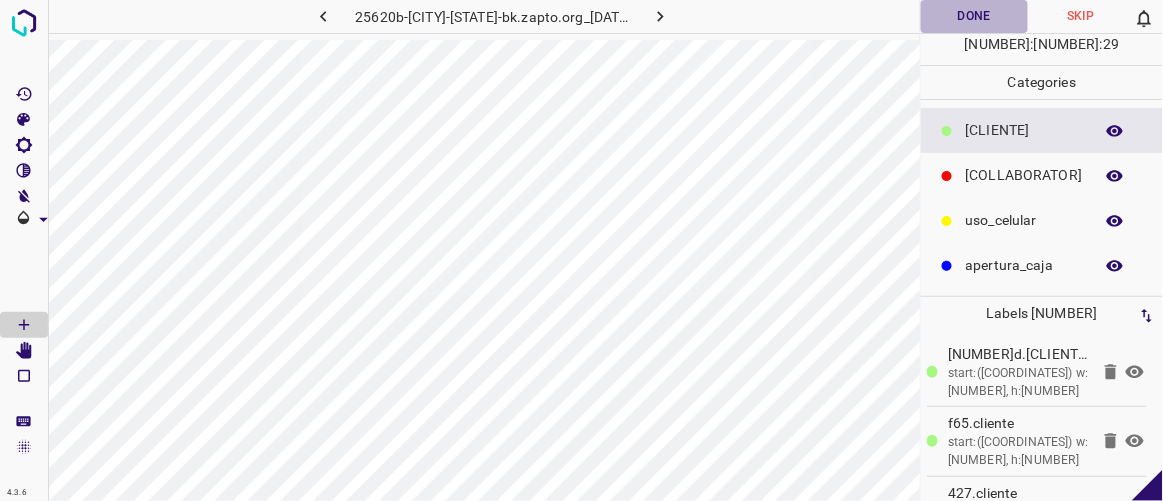 click on "Done" at bounding box center [974, 16] 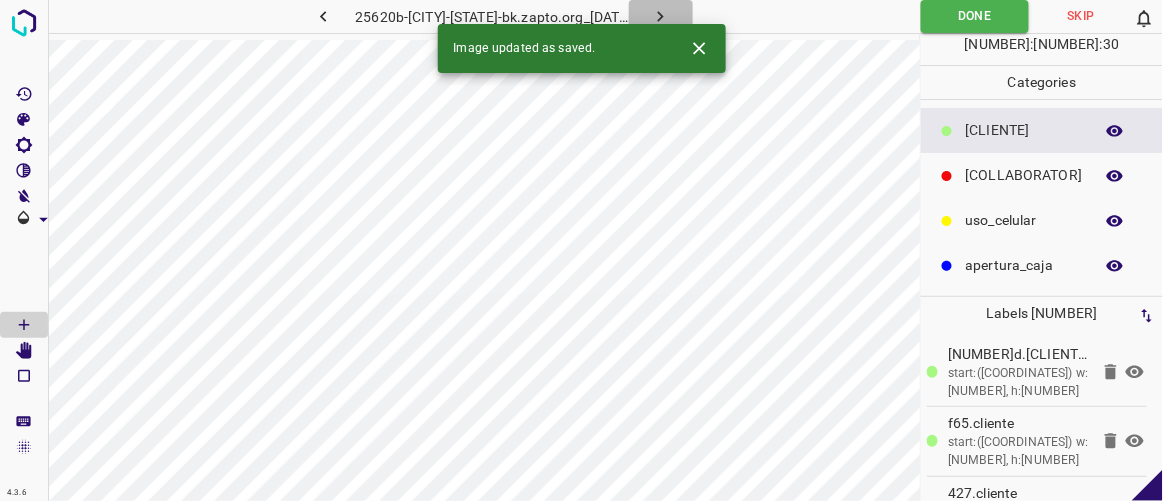 click at bounding box center [660, 16] 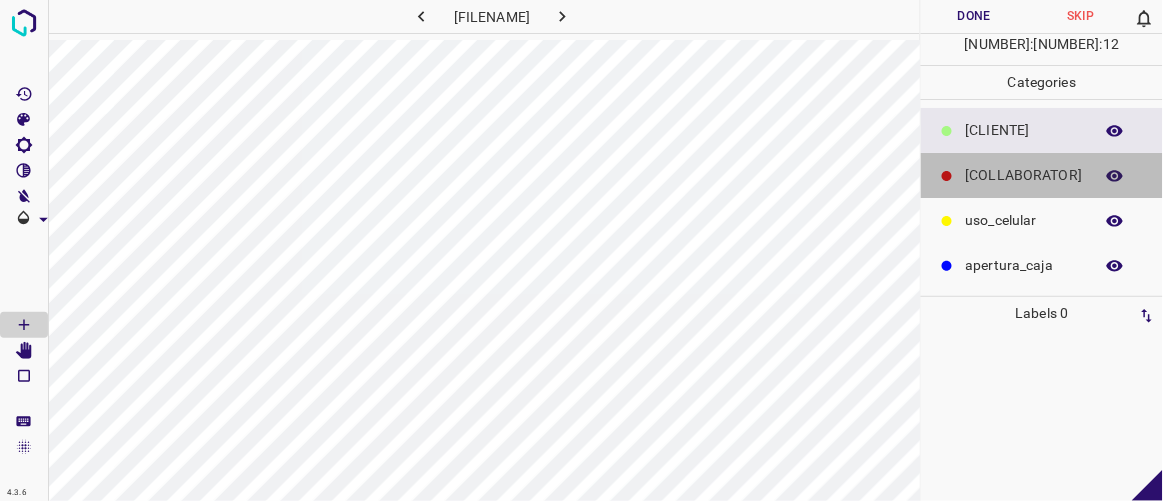 click on "[COLLABORATOR]" at bounding box center (1024, 130) 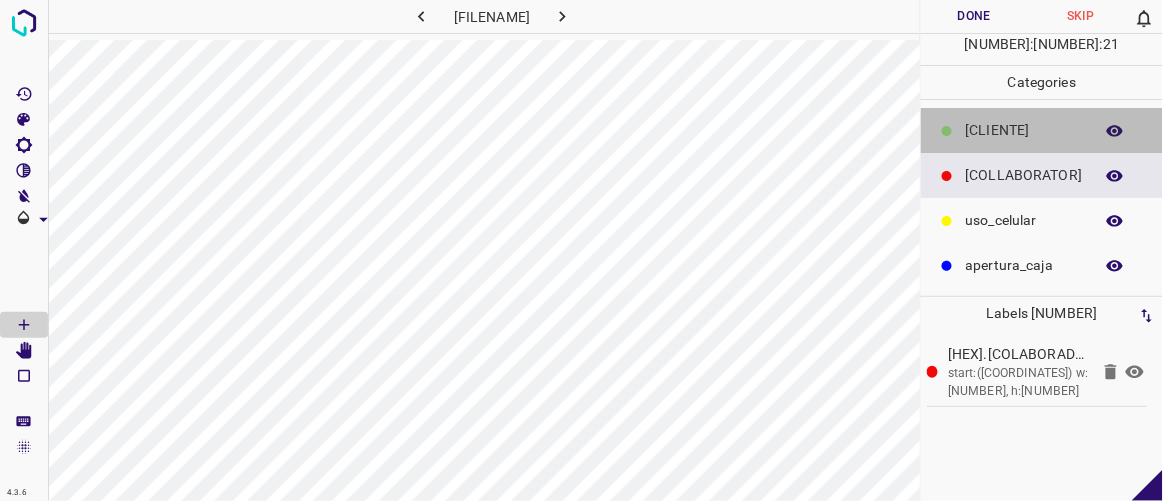 click on "[CLIENTE]" at bounding box center [1024, 130] 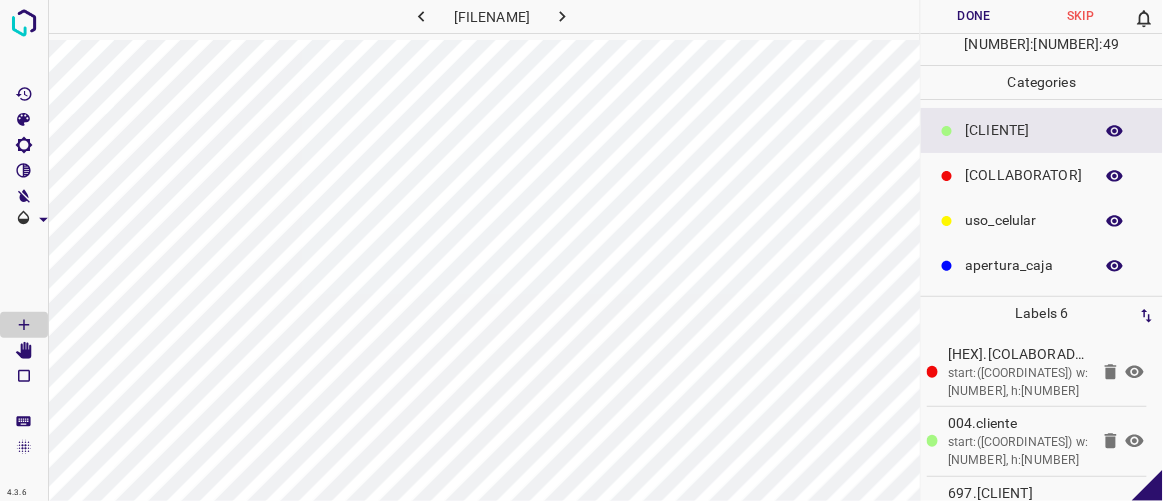 click on "Done" at bounding box center (974, 16) 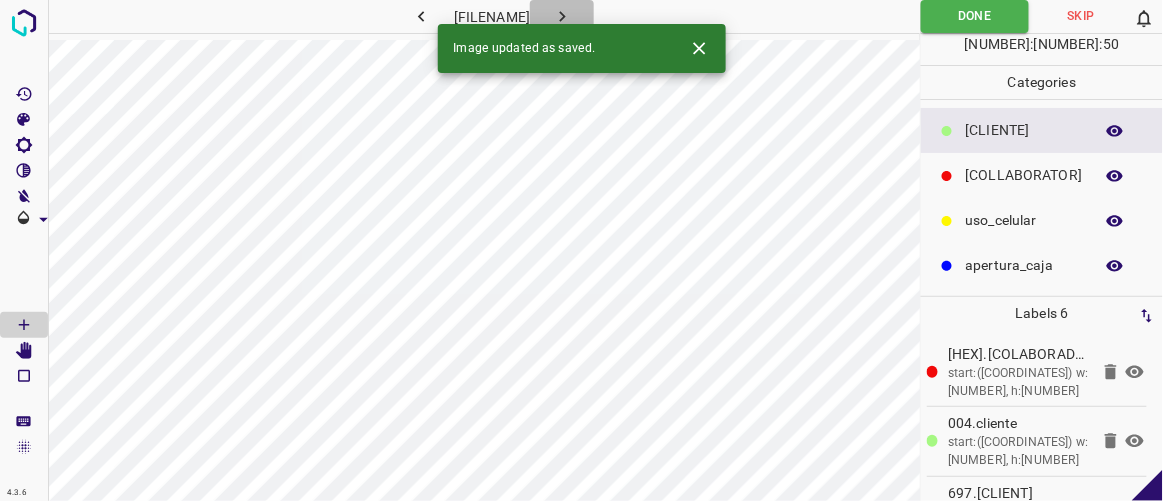 click at bounding box center [562, 16] 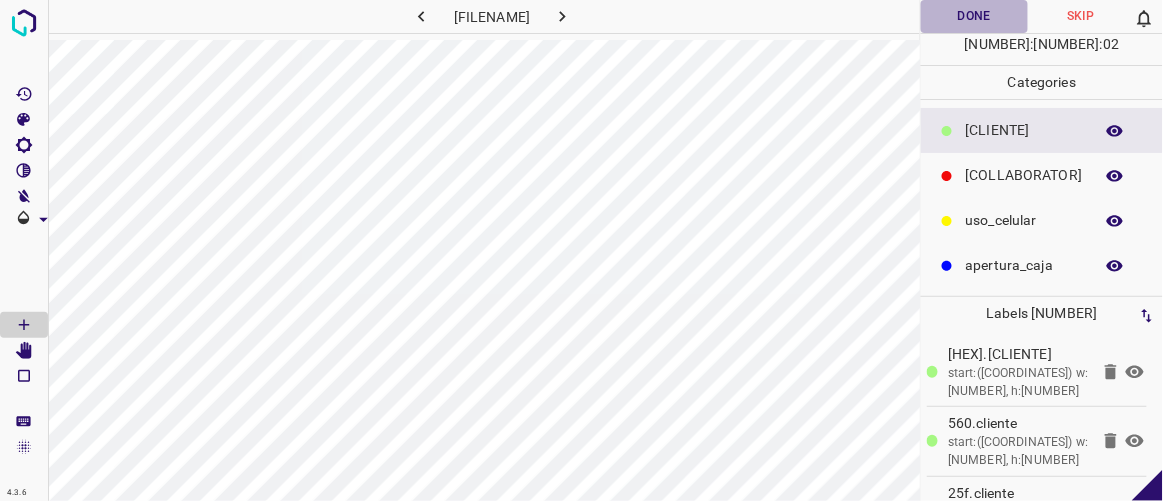 click on "Done" at bounding box center (974, 16) 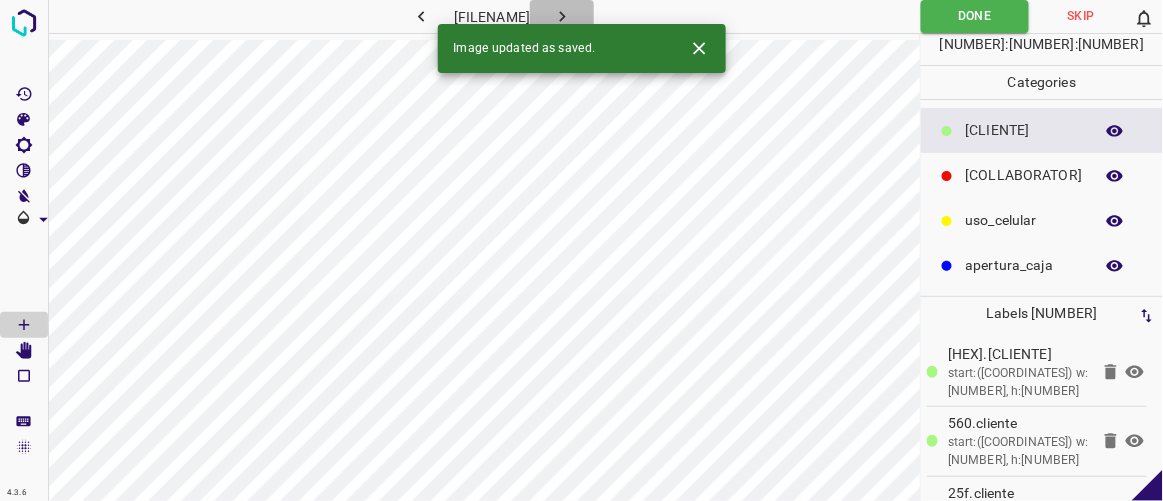 click at bounding box center [562, 16] 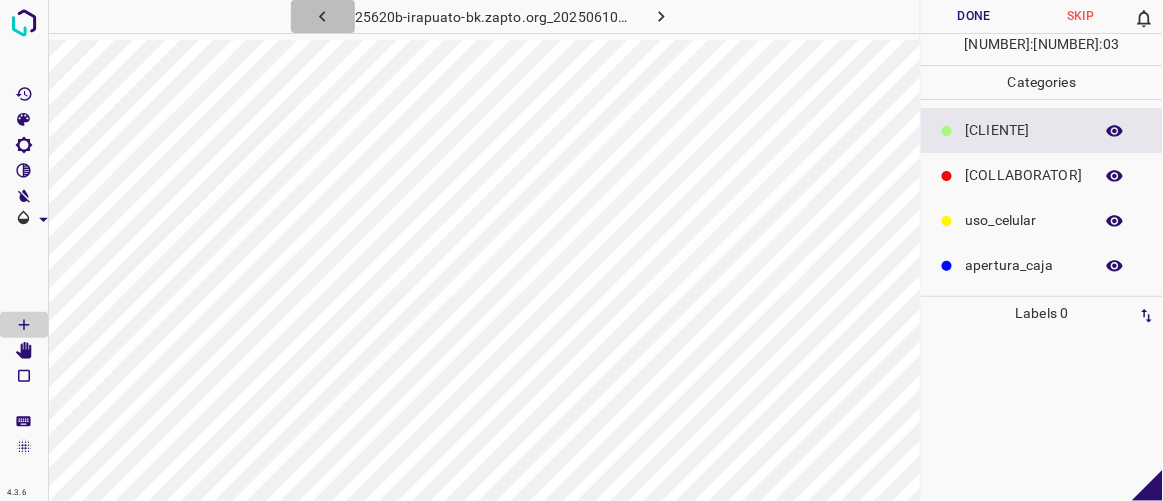 click at bounding box center [322, 16] 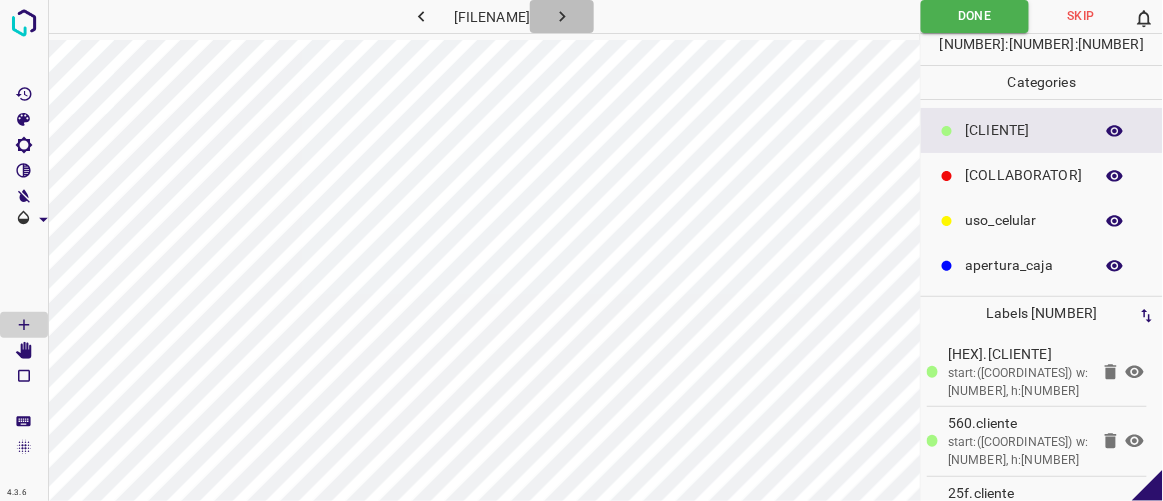 click at bounding box center (562, 16) 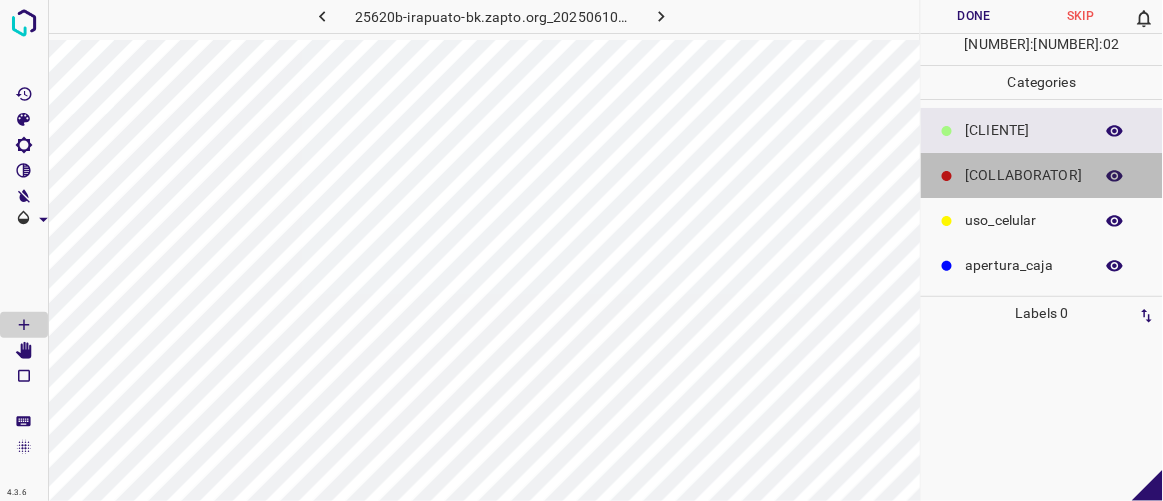 click on "[COLLABORATOR]" at bounding box center (1024, 130) 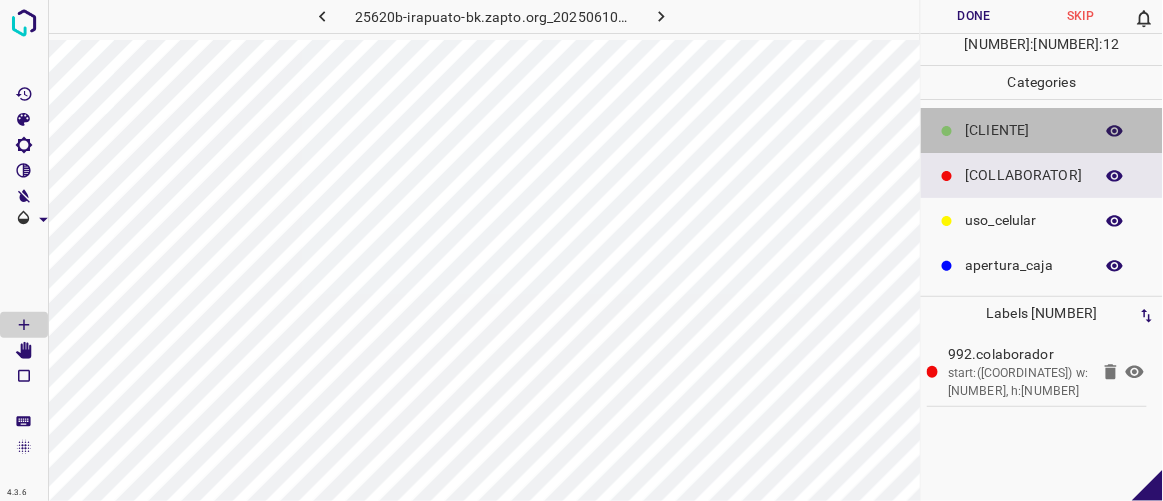 click on "[CLIENTE]" at bounding box center [1024, 130] 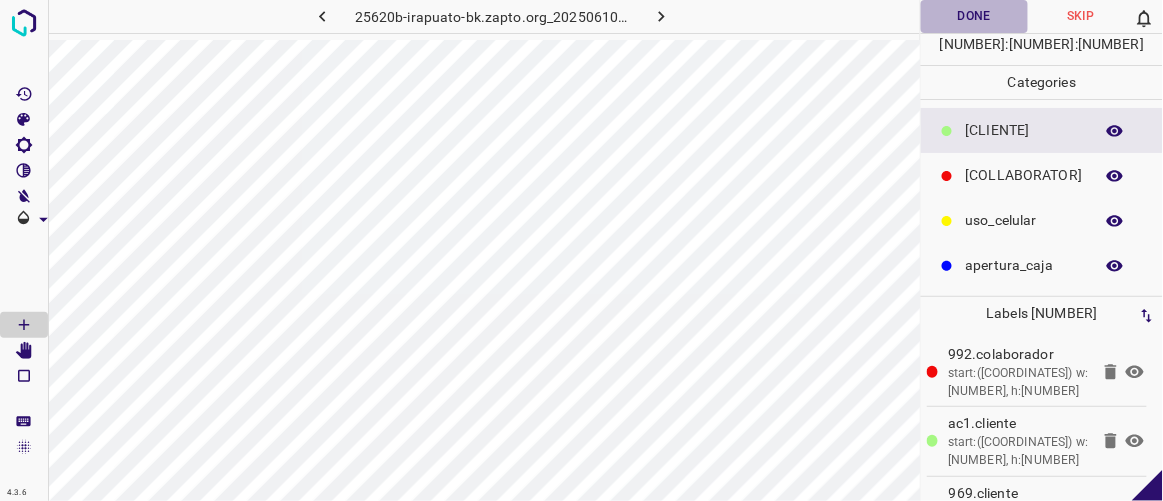 click on "Done" at bounding box center [974, 16] 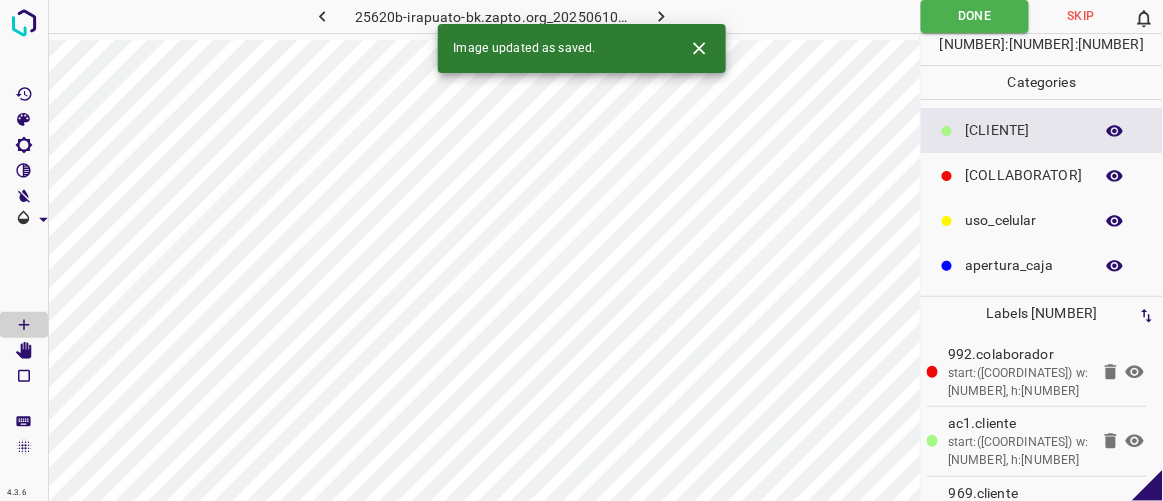 click at bounding box center (662, 16) 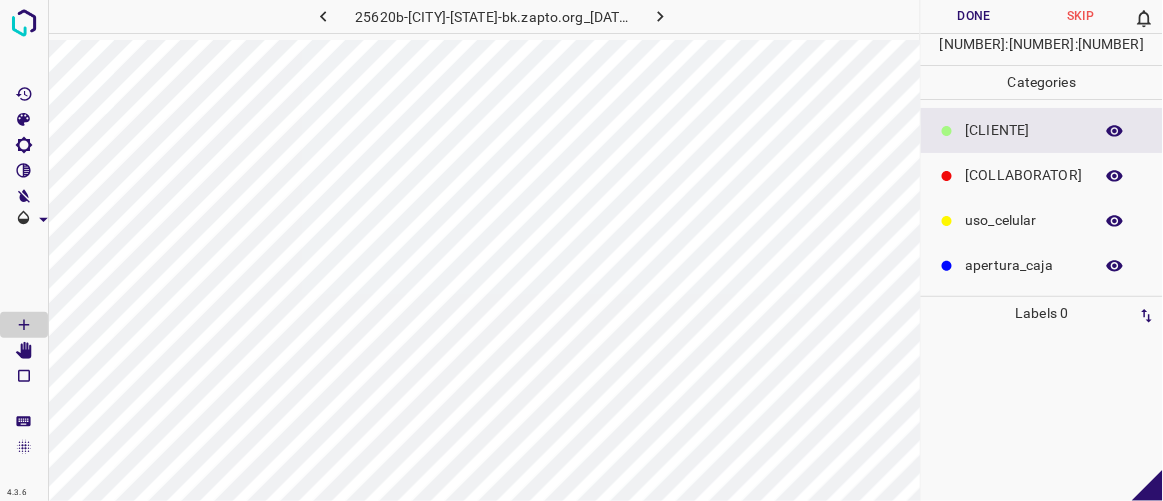 click on "[COLLABORATOR]" at bounding box center [1024, 130] 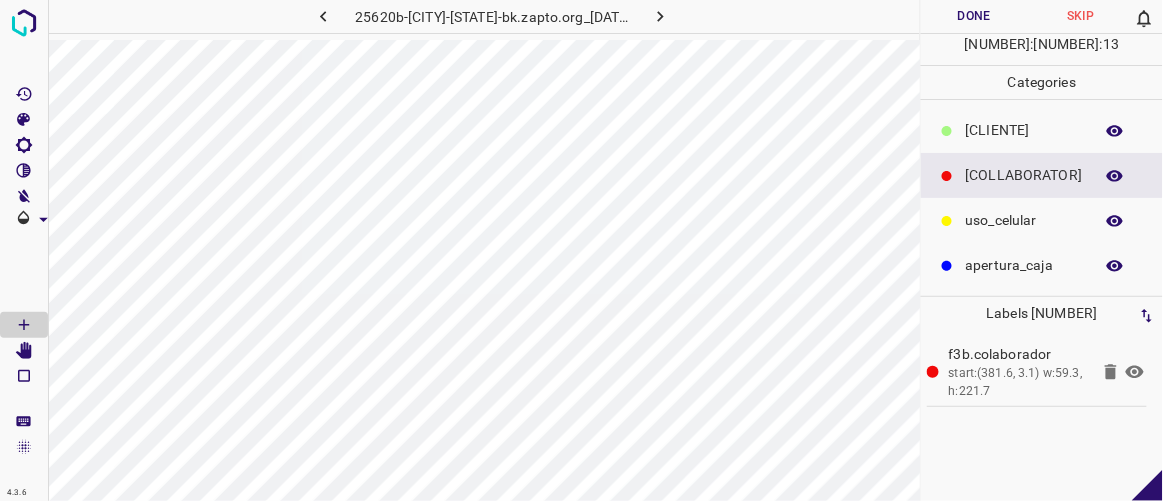 click on "[CLIENTE]" at bounding box center [1024, 130] 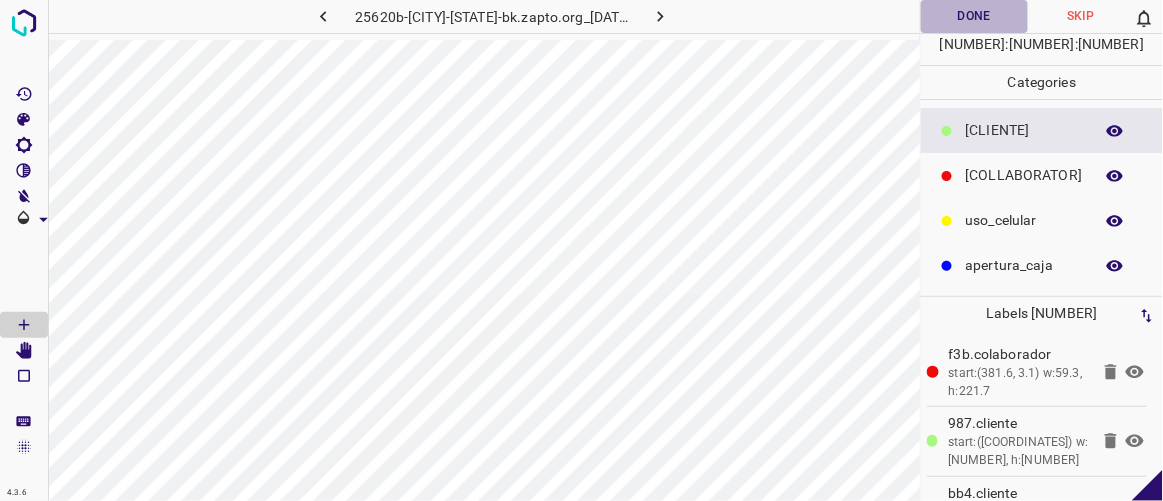 click on "Done" at bounding box center (974, 16) 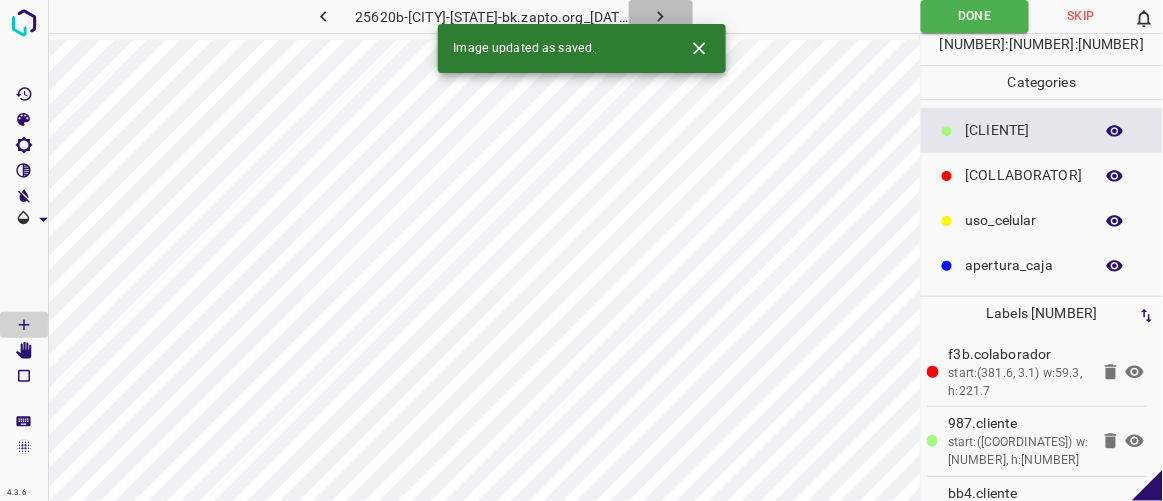 click at bounding box center (660, 16) 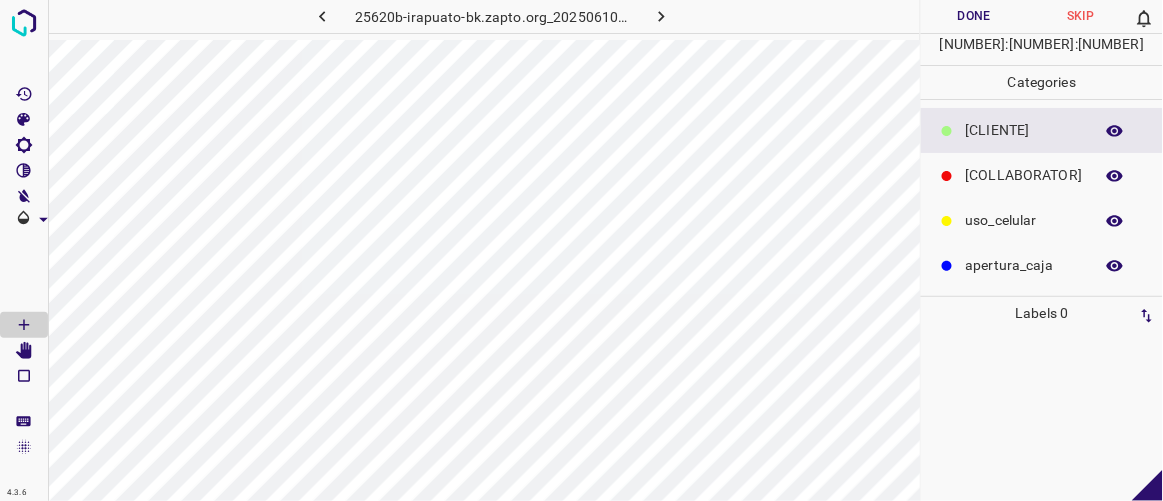 click on "[COLLABORATOR]" at bounding box center [1024, 130] 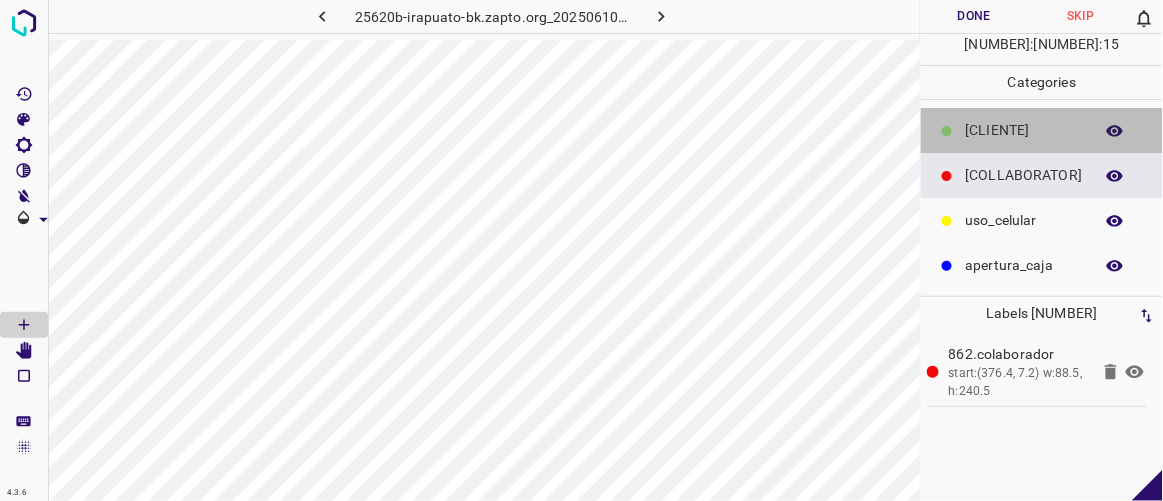 click on "[CLIENTE]" at bounding box center [1024, 130] 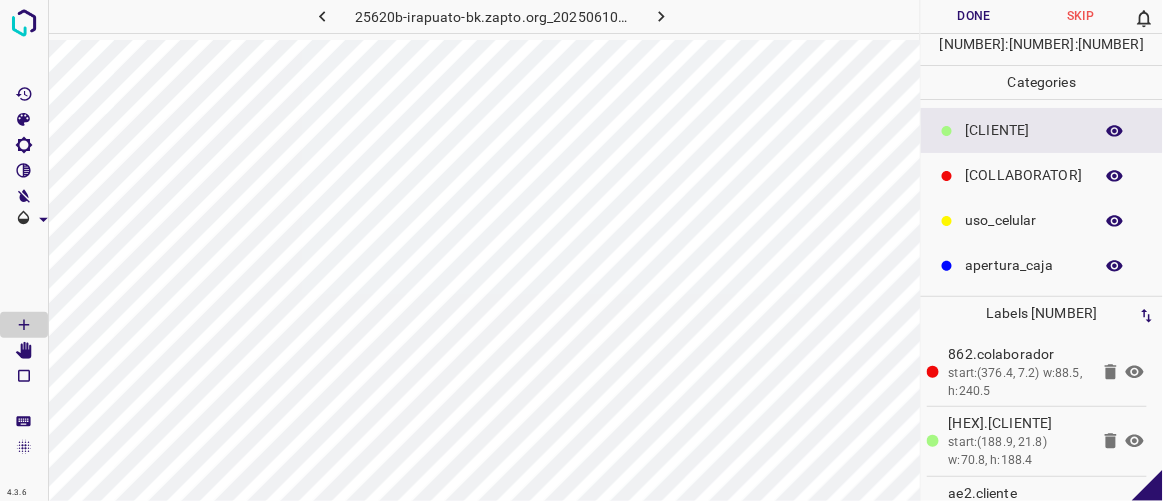 click on "Done" at bounding box center [974, 16] 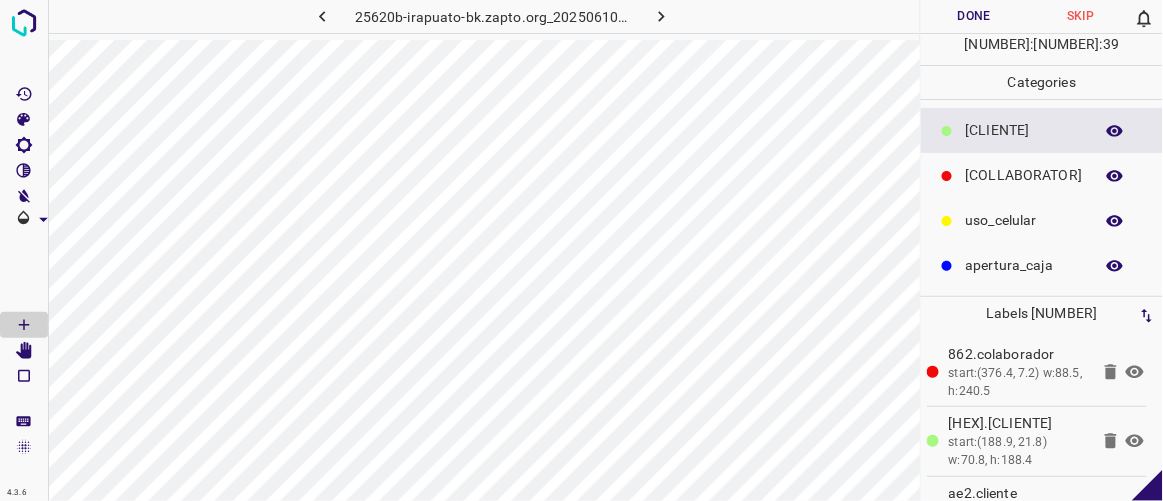 click at bounding box center [661, 16] 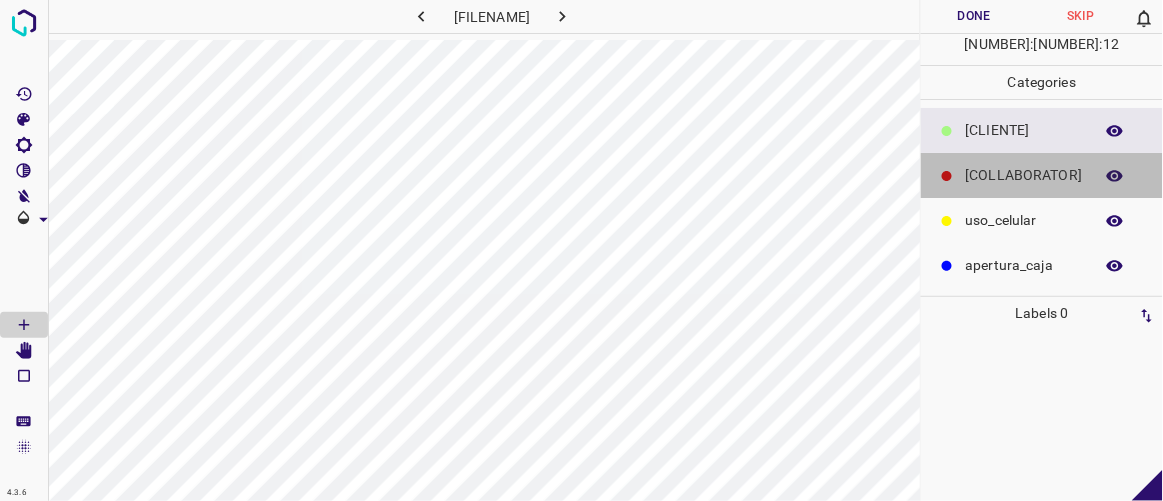 click on "[COLLABORATOR]" at bounding box center [1024, 130] 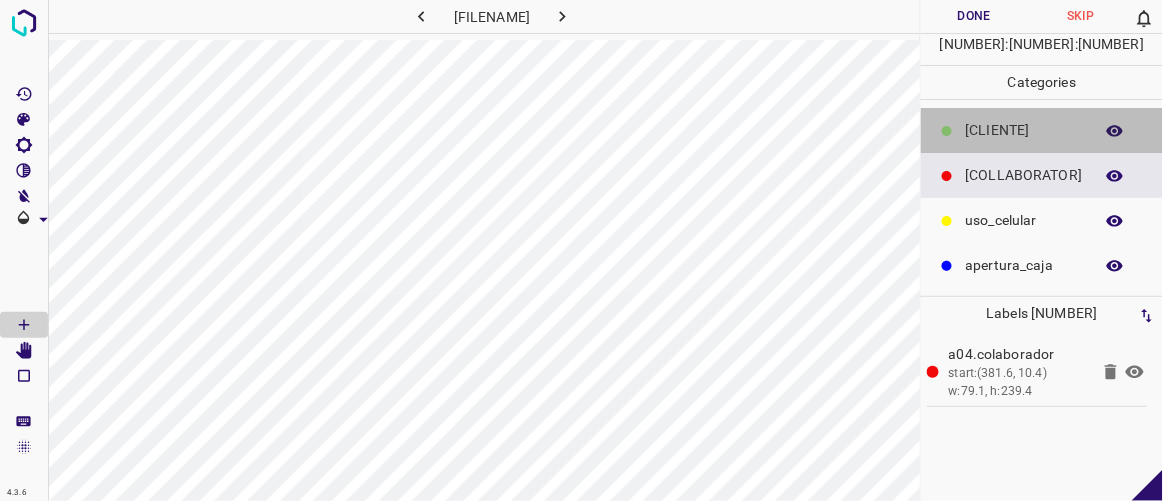 click on "[CLIENTE]" at bounding box center [1024, 130] 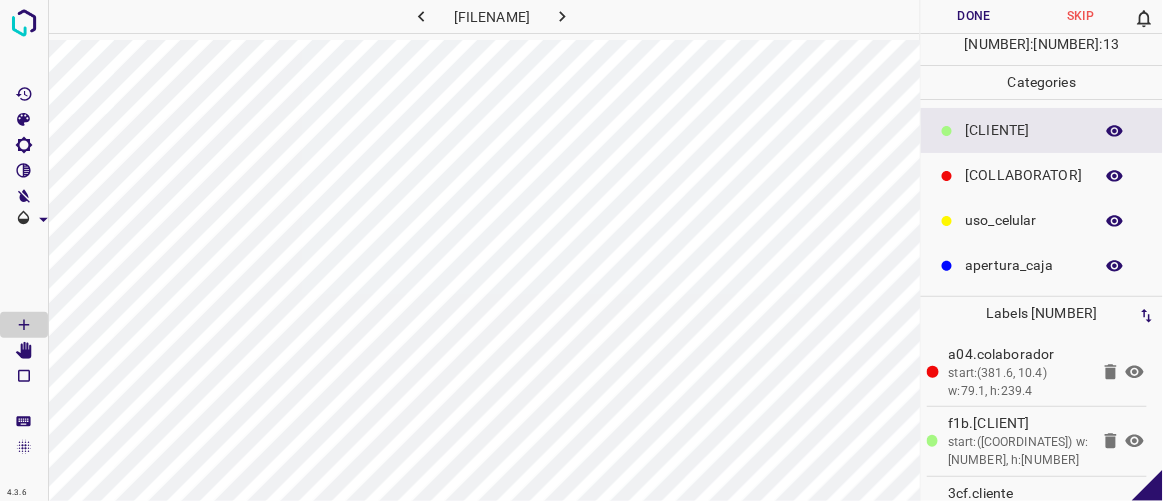 click on "Done" at bounding box center [974, 16] 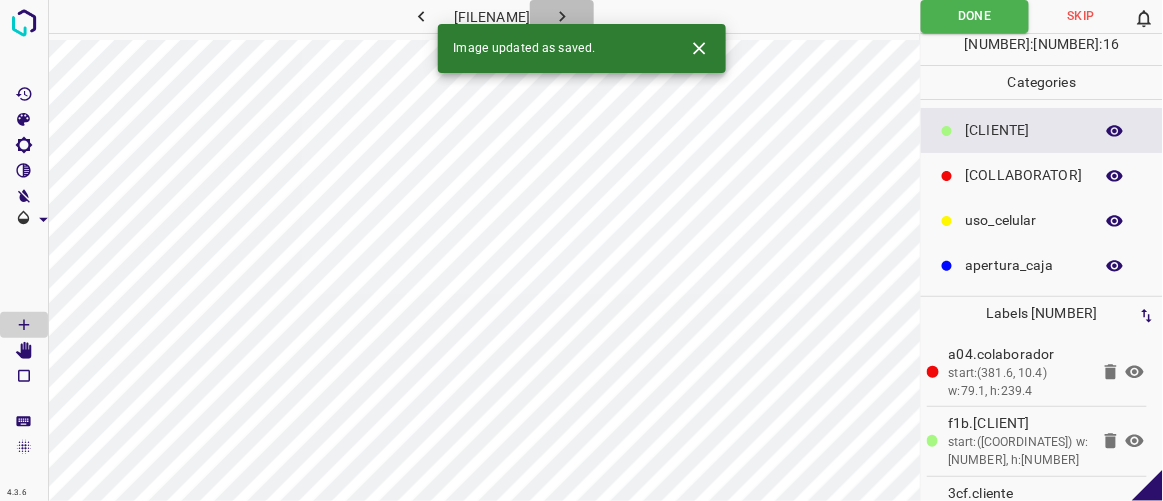click at bounding box center [562, 16] 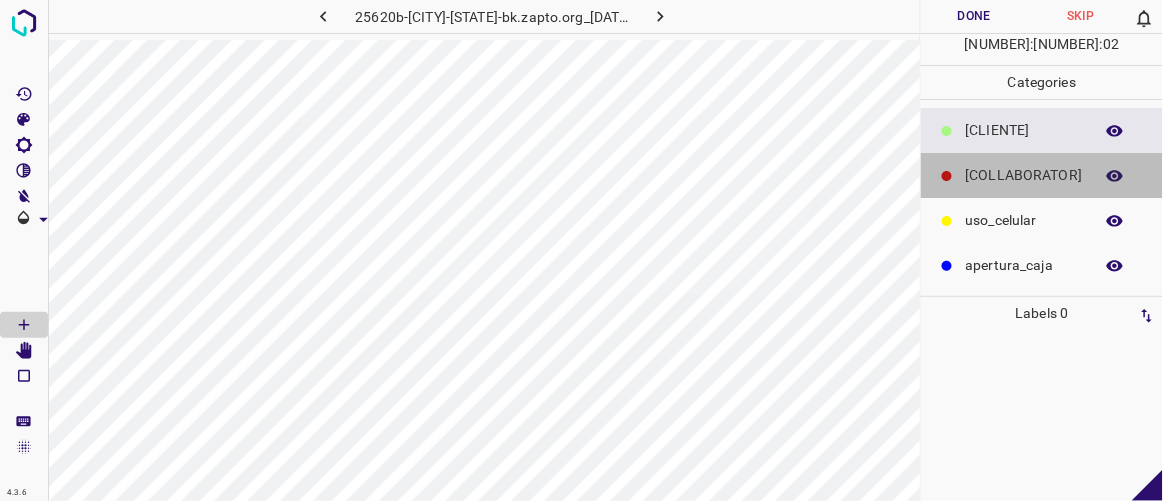 click on "[COLLABORATOR]" at bounding box center (1024, 130) 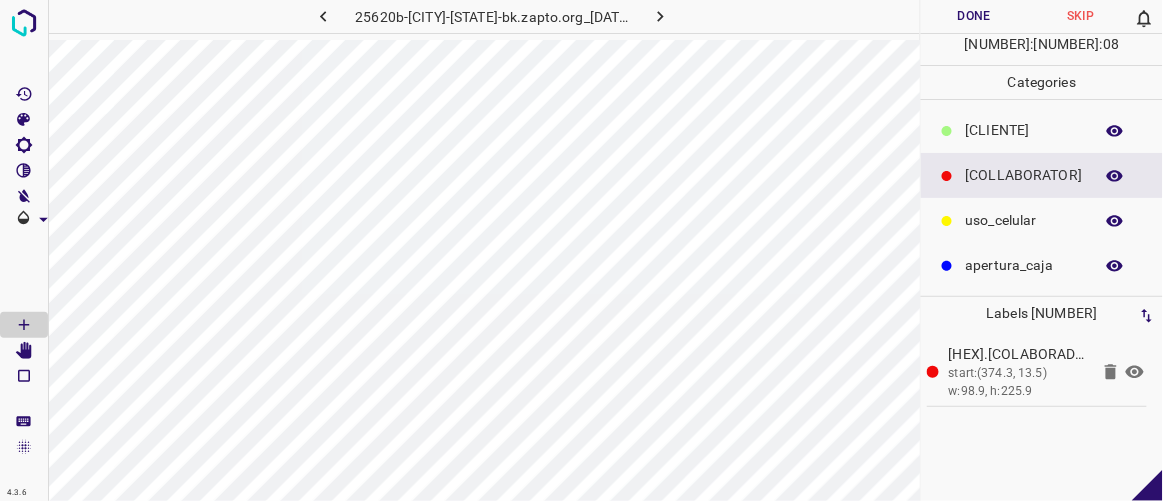 click on "[CLIENTE]" at bounding box center [1024, 130] 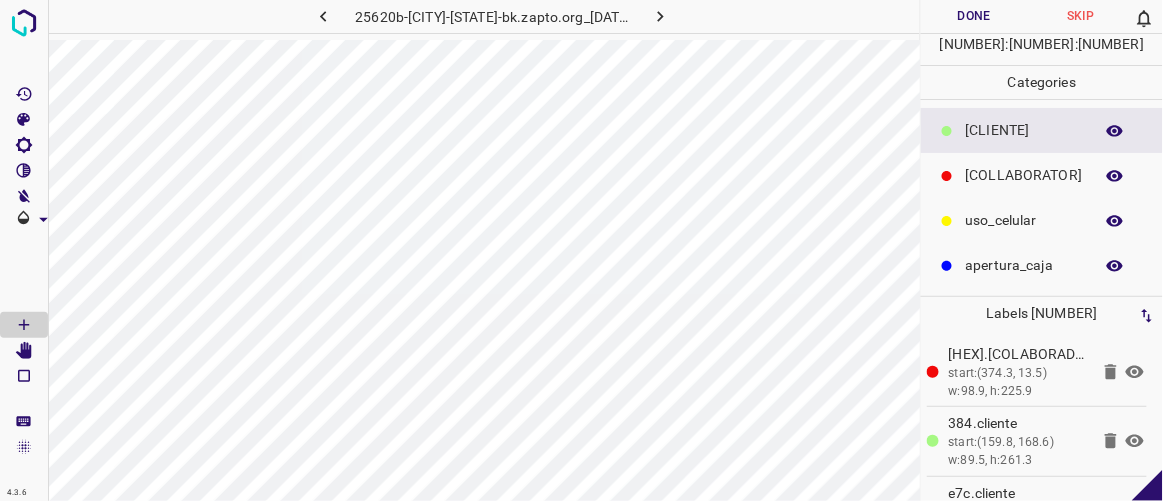 click on "Done" at bounding box center (974, 16) 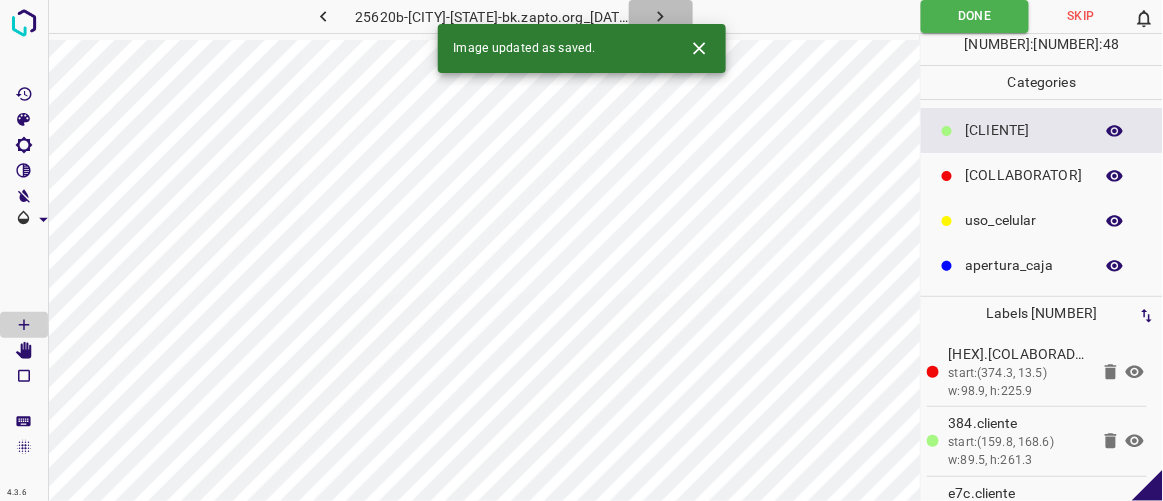 click at bounding box center [660, 16] 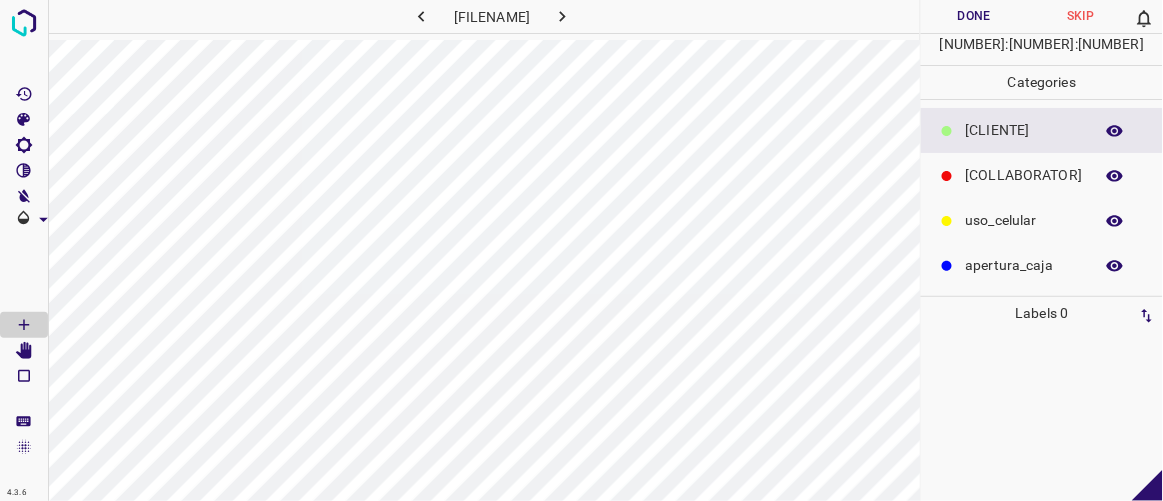 click at bounding box center [947, 176] 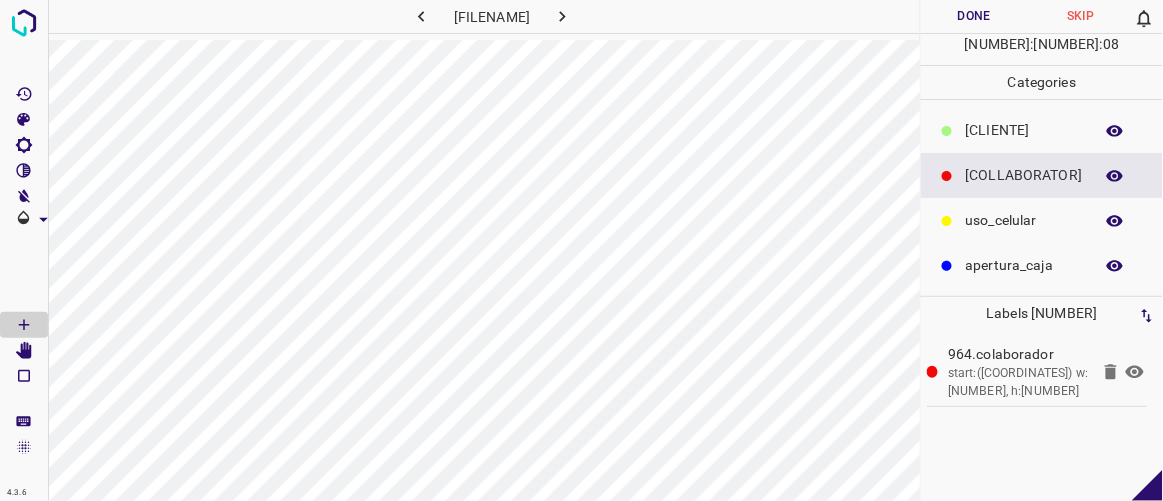click at bounding box center [947, 131] 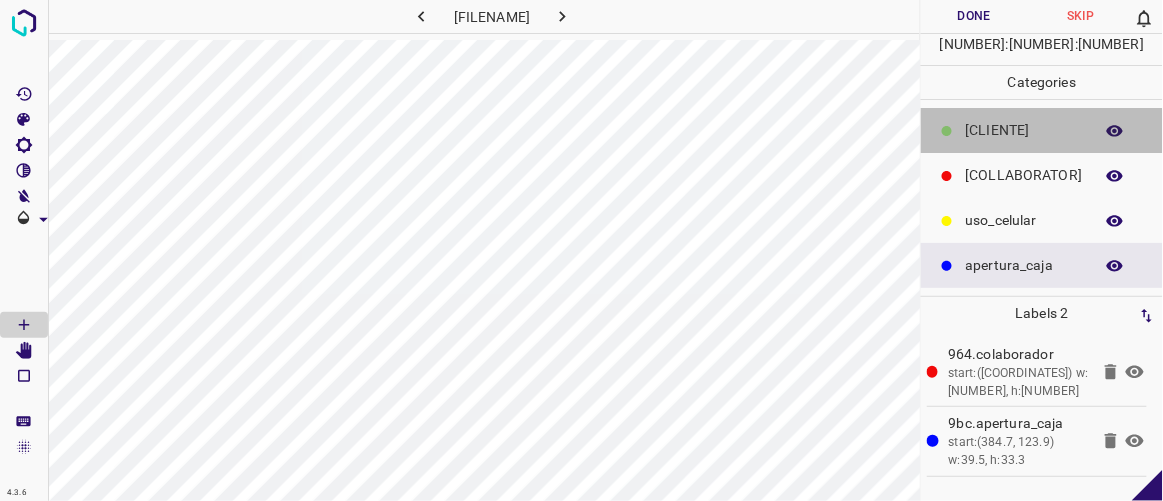 click on "[CLIENTE]" at bounding box center (1024, 130) 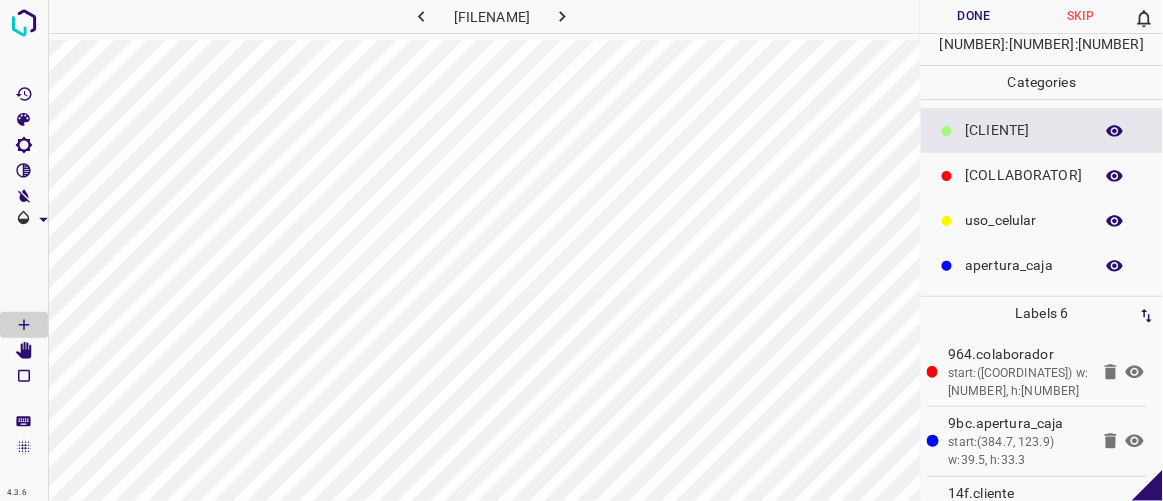 click on "Done" at bounding box center [974, 16] 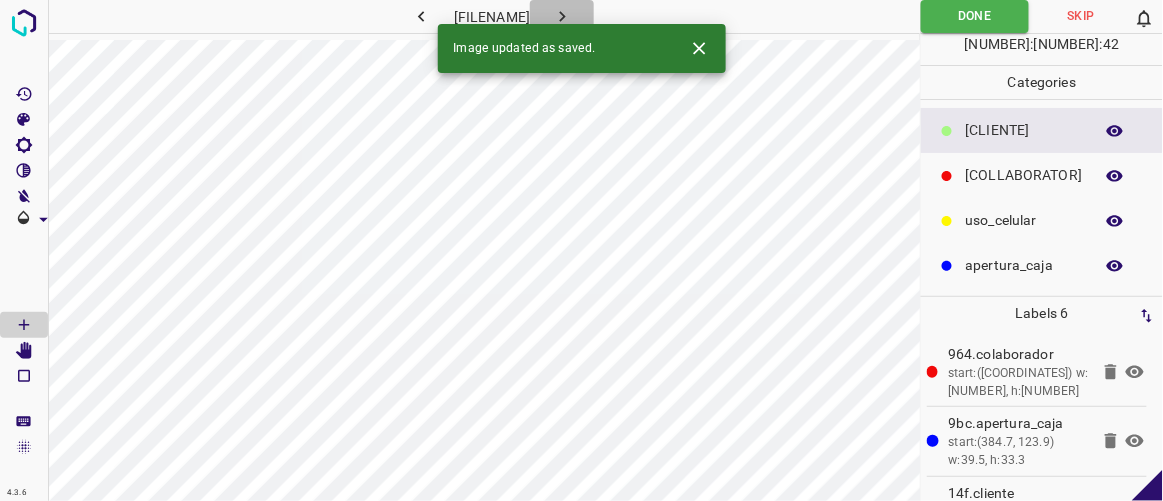 click at bounding box center [562, 16] 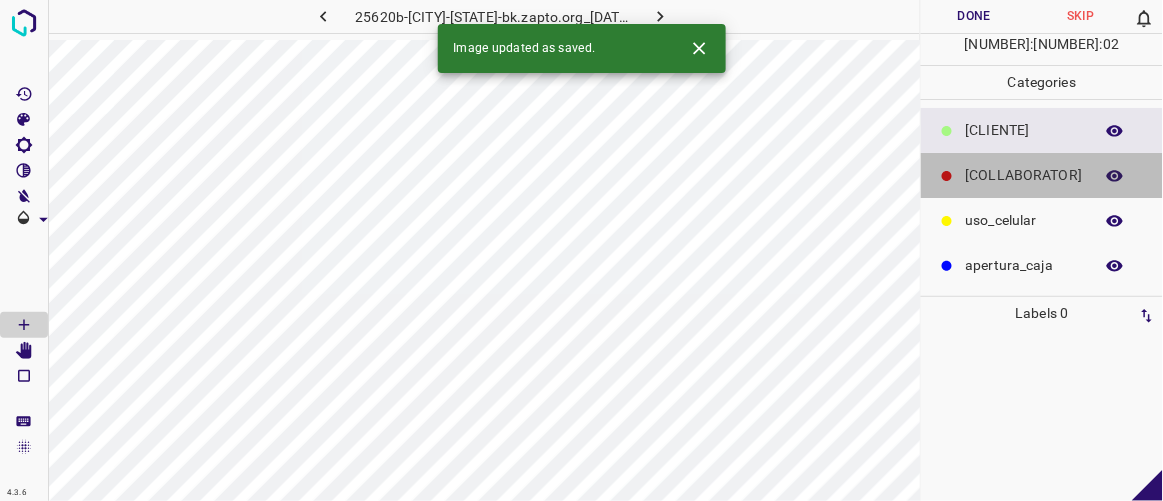 click on "[COLLABORATOR]" at bounding box center [1024, 130] 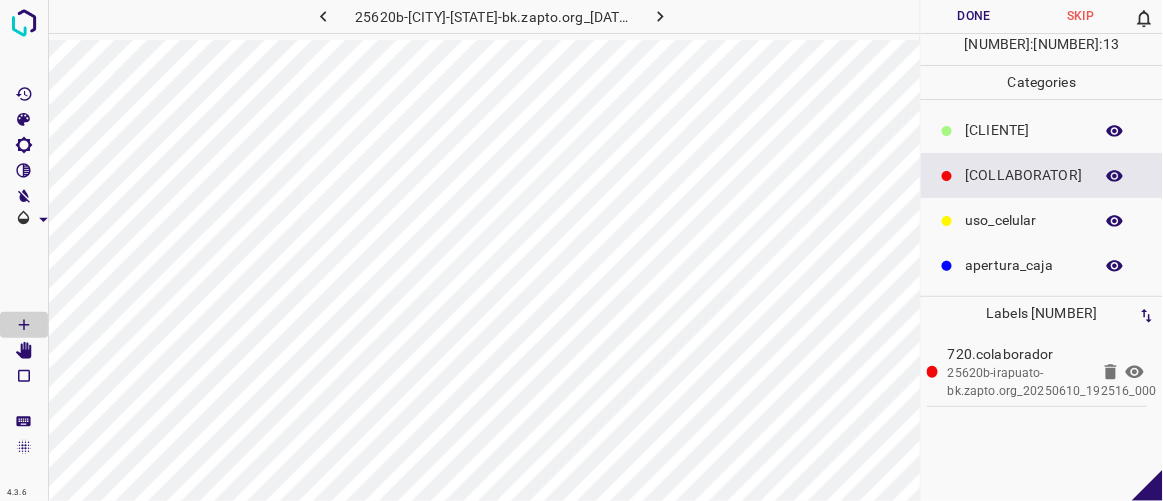 click on "[CLIENTE]" at bounding box center (1024, 130) 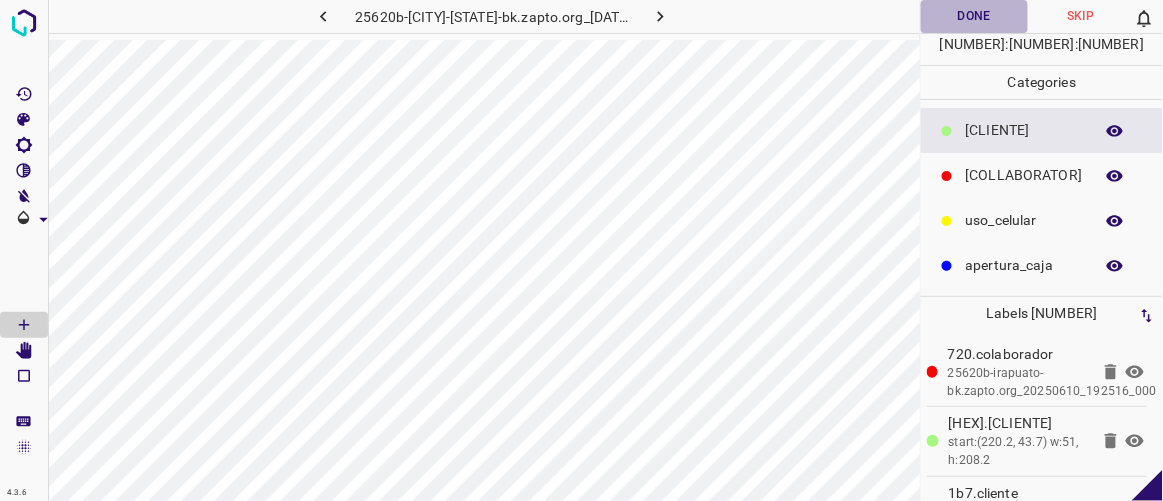 click on "Done" at bounding box center (974, 16) 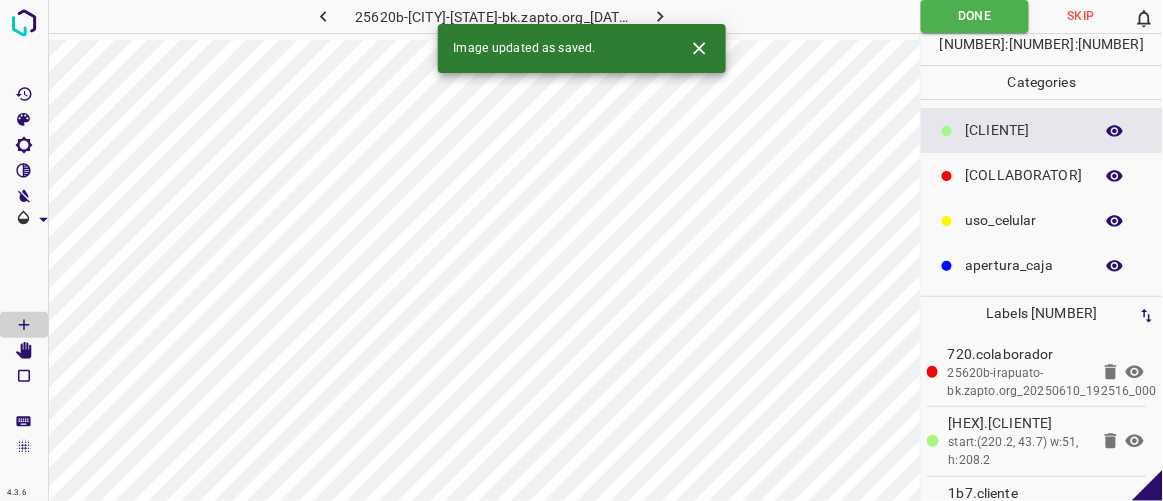 click at bounding box center [660, 16] 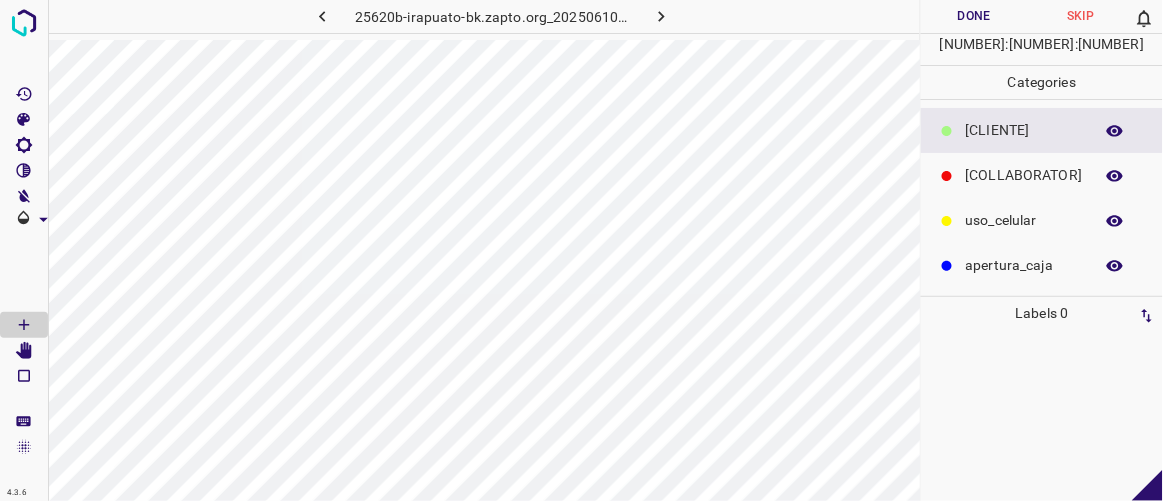 click on "[COLLABORATOR]" at bounding box center (1024, 130) 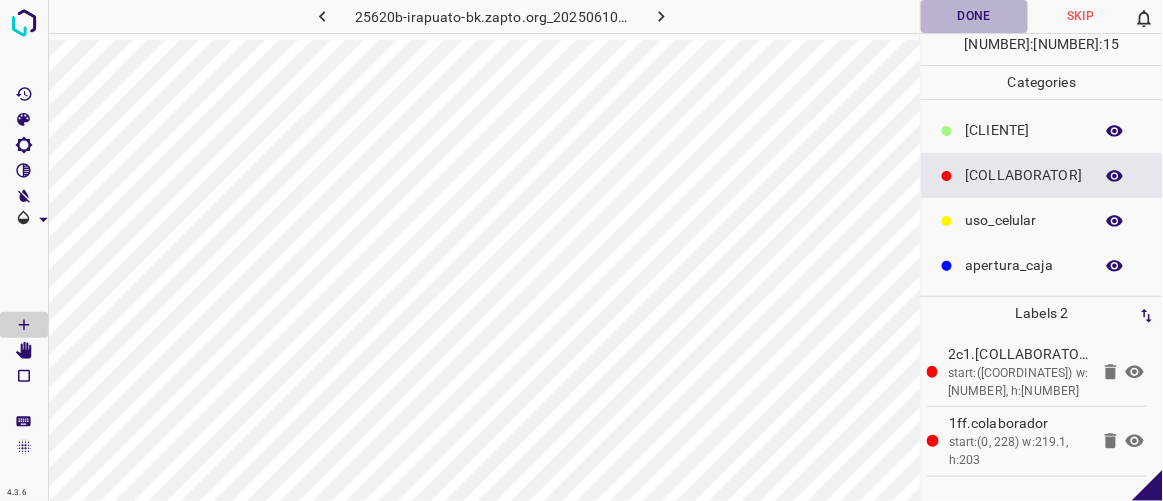 click on "Done" at bounding box center [974, 16] 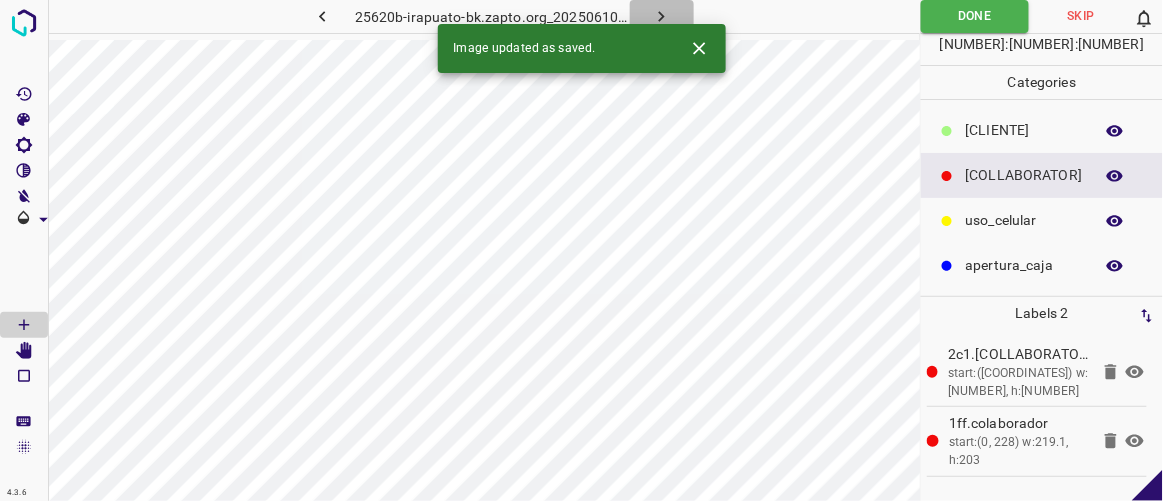 click at bounding box center [661, 16] 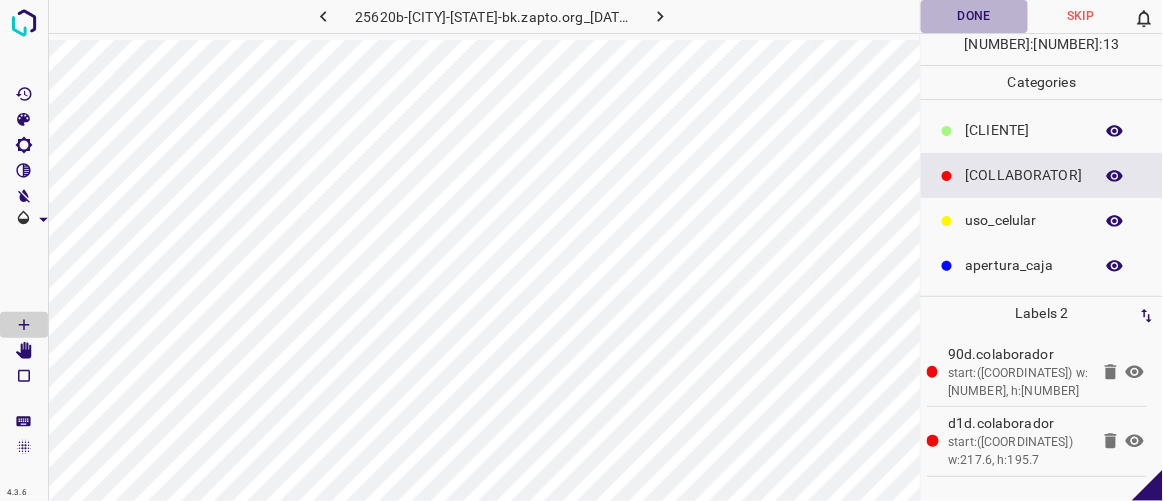 click on "Done" at bounding box center [974, 16] 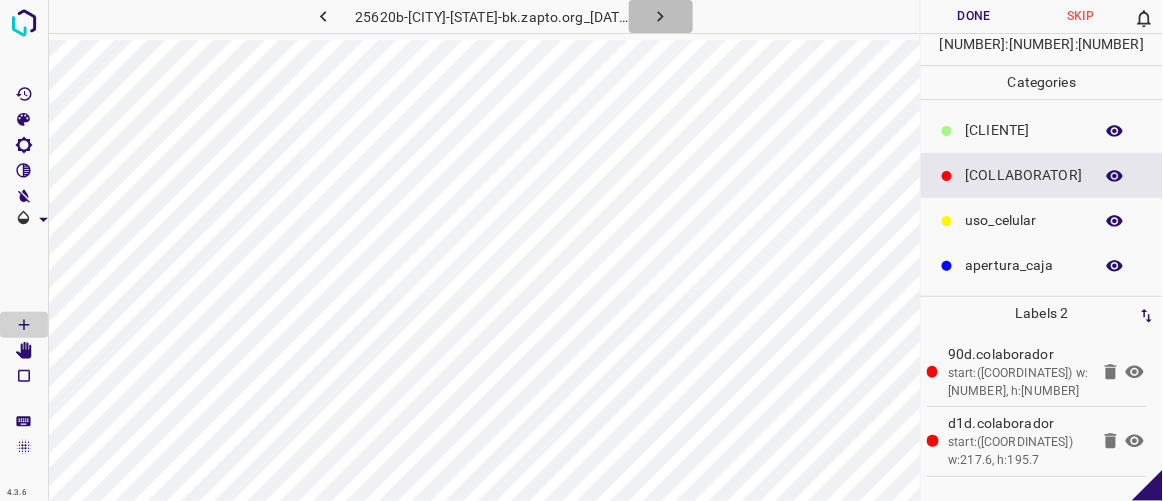 click at bounding box center (660, 16) 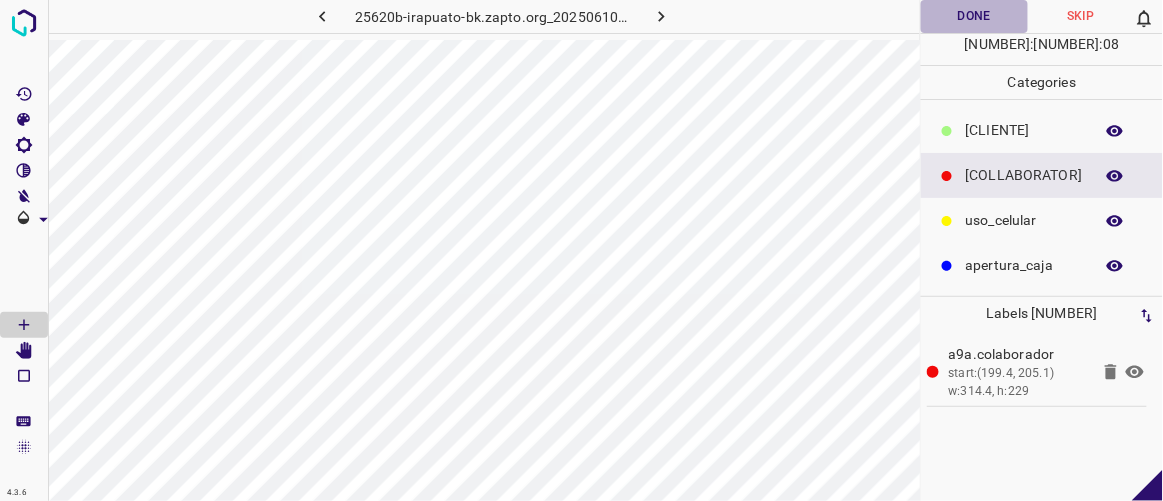 click on "Done" at bounding box center (974, 16) 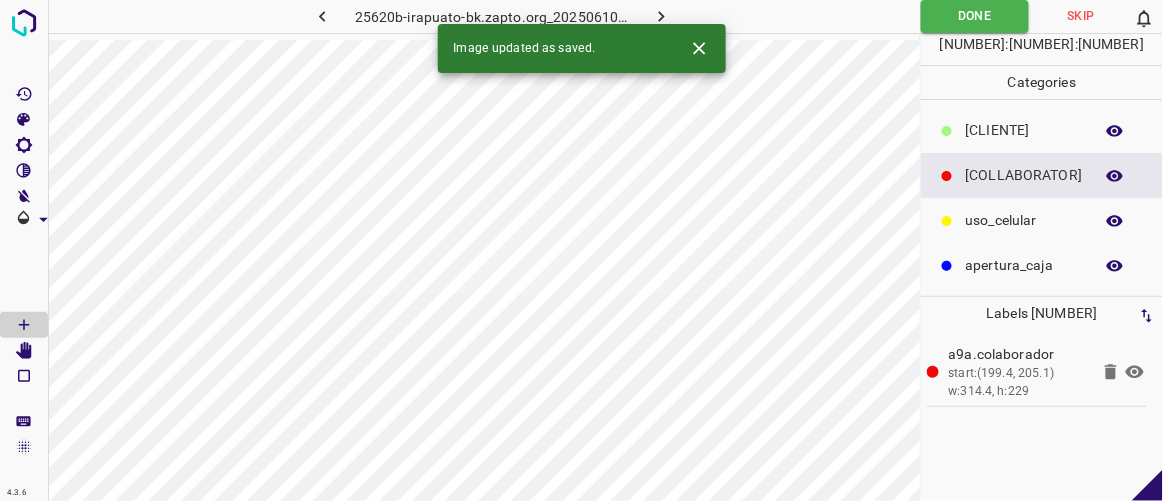 click at bounding box center [662, 16] 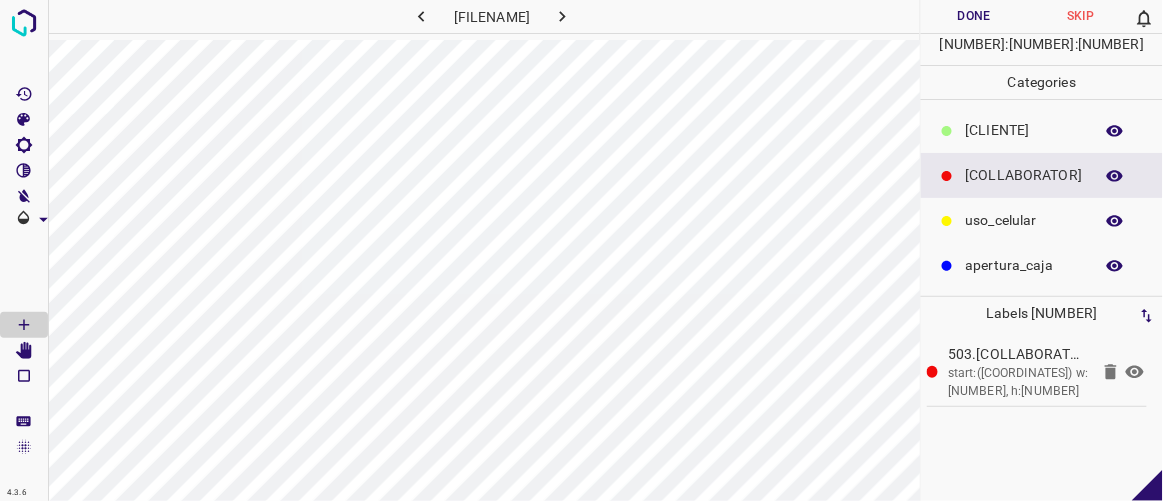 click on "Done" at bounding box center [974, 16] 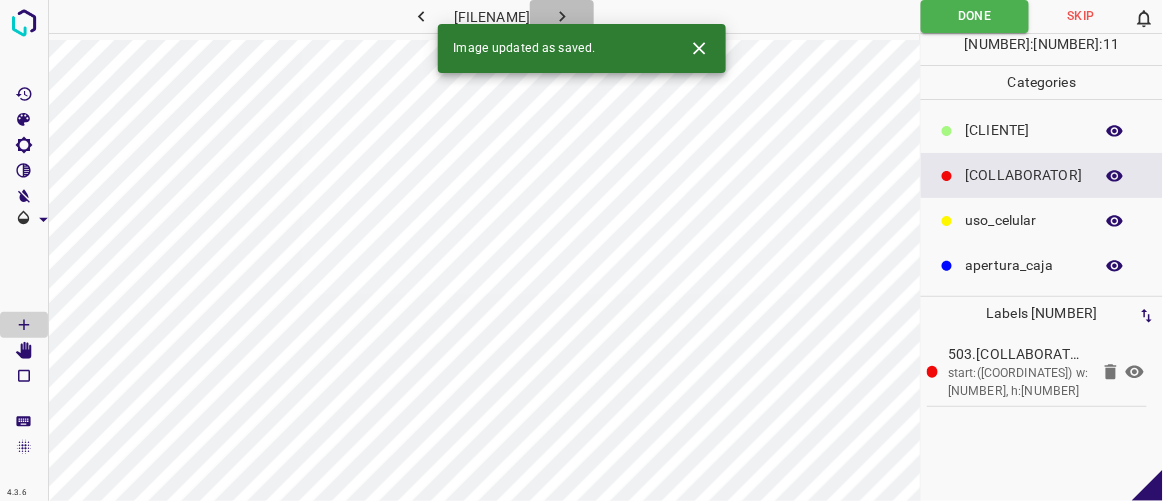 click at bounding box center (562, 16) 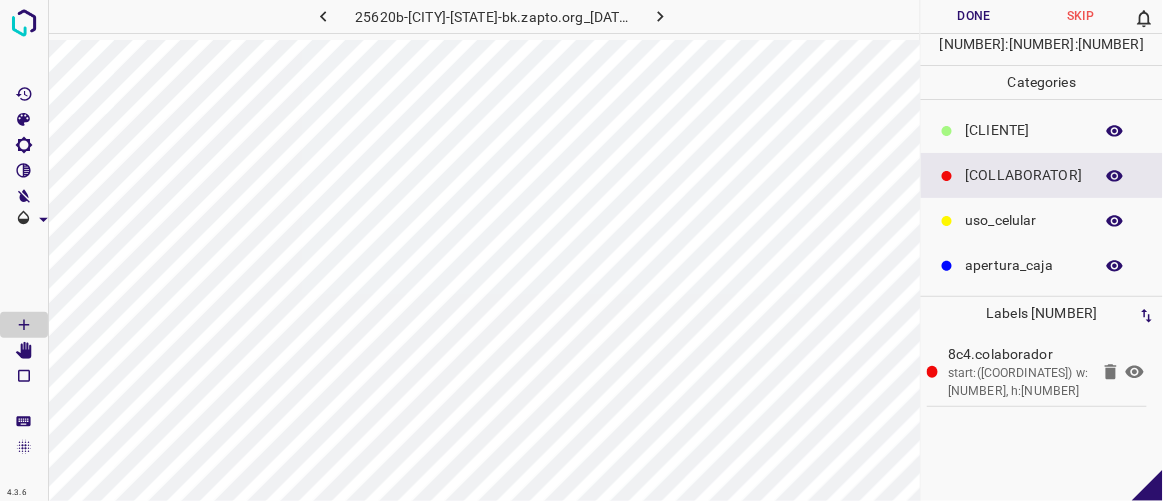 click on "Done" at bounding box center [974, 16] 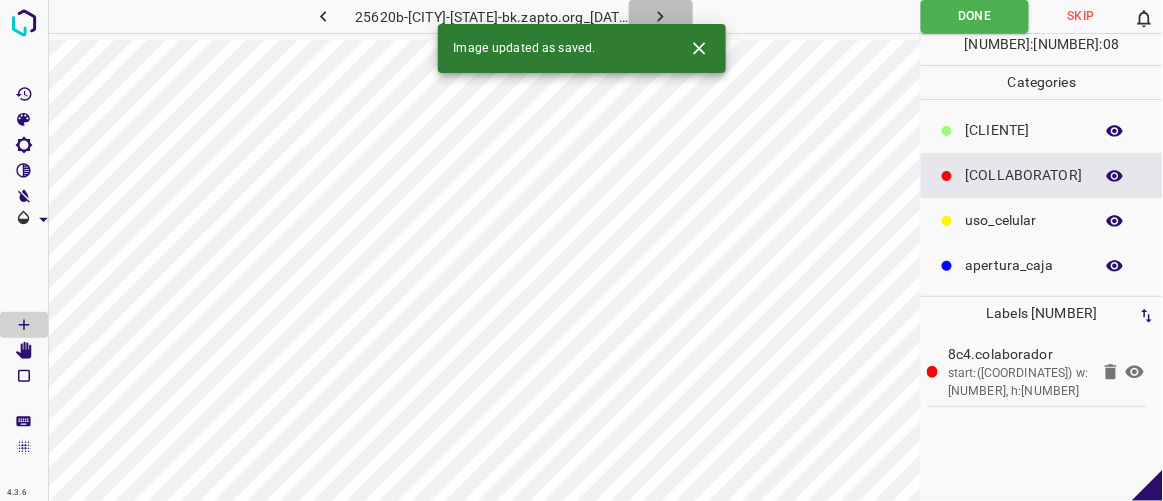 click at bounding box center [660, 16] 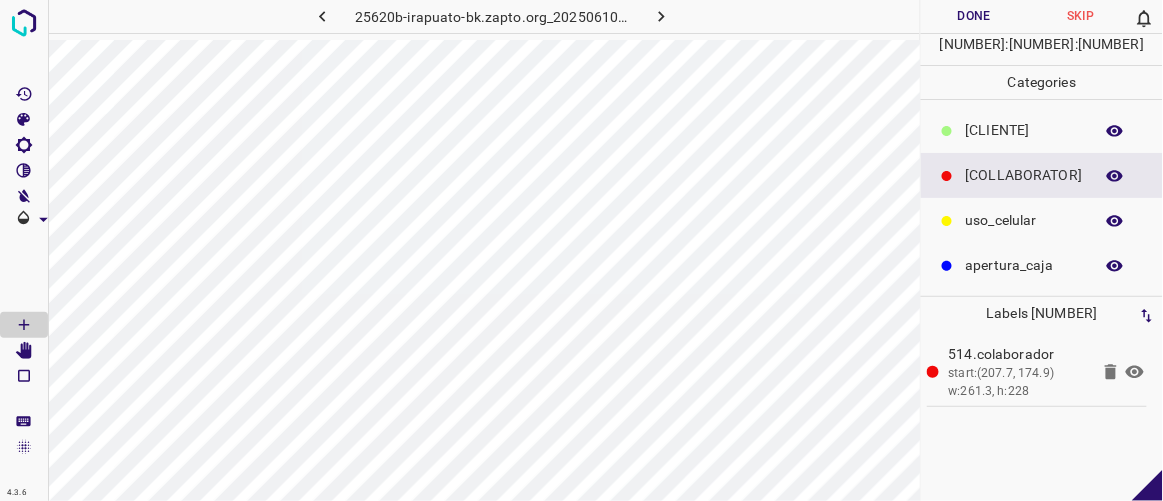 click on "Done" at bounding box center [974, 16] 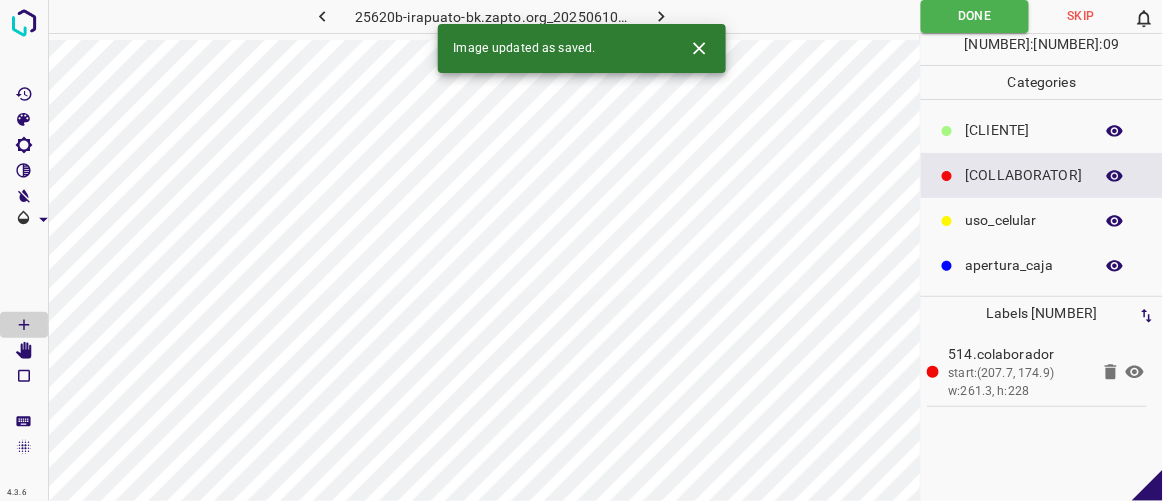 click at bounding box center (661, 16) 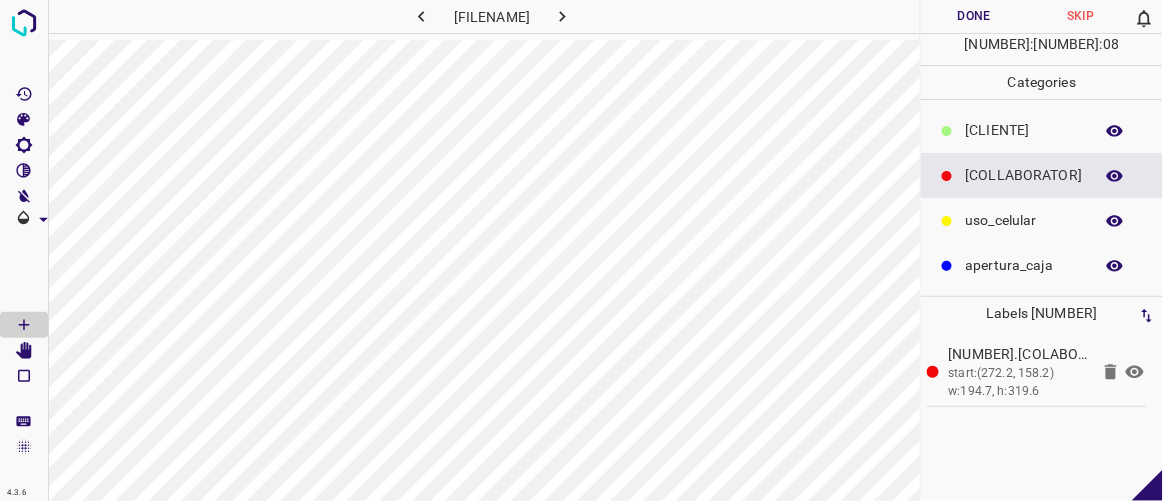 click on "Done" at bounding box center [974, 16] 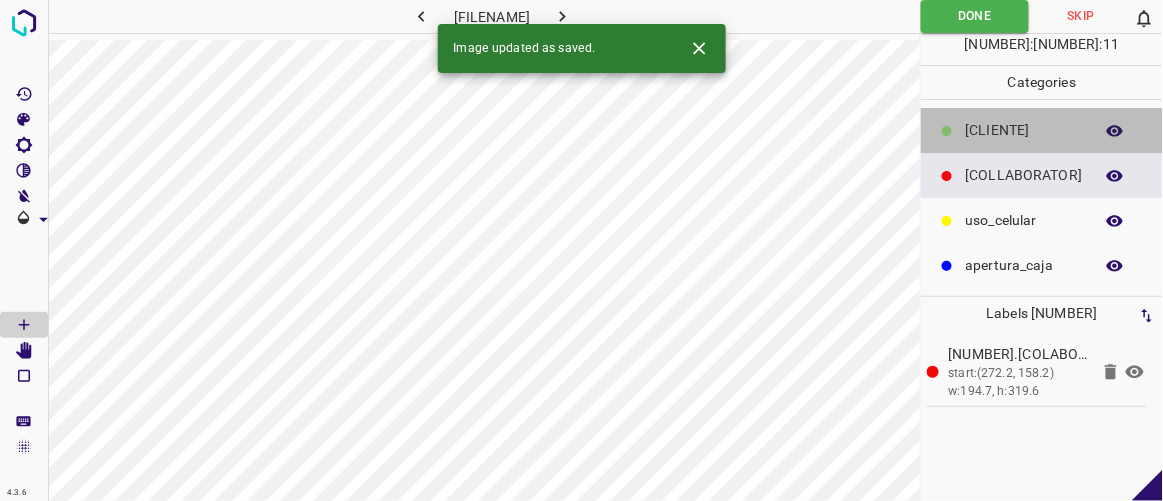 click on "[CLIENTE]" at bounding box center [1042, 130] 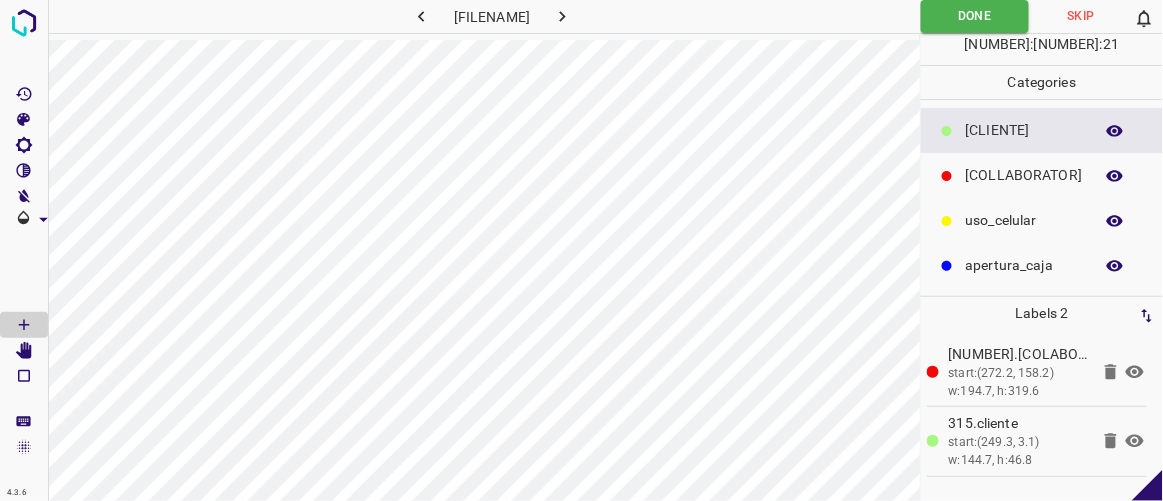 click at bounding box center (562, 16) 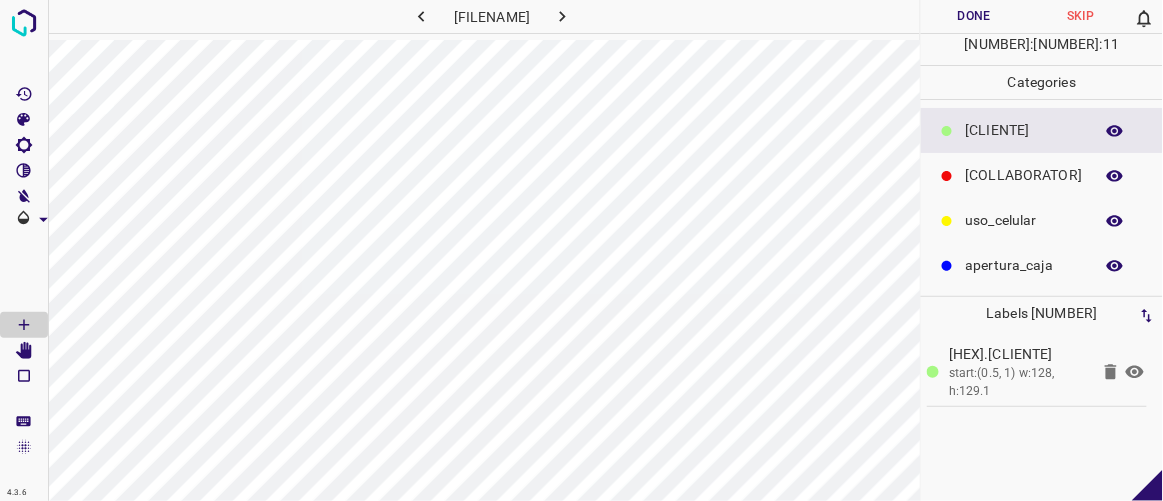 click on "[COLLABORATOR]" at bounding box center [1024, 130] 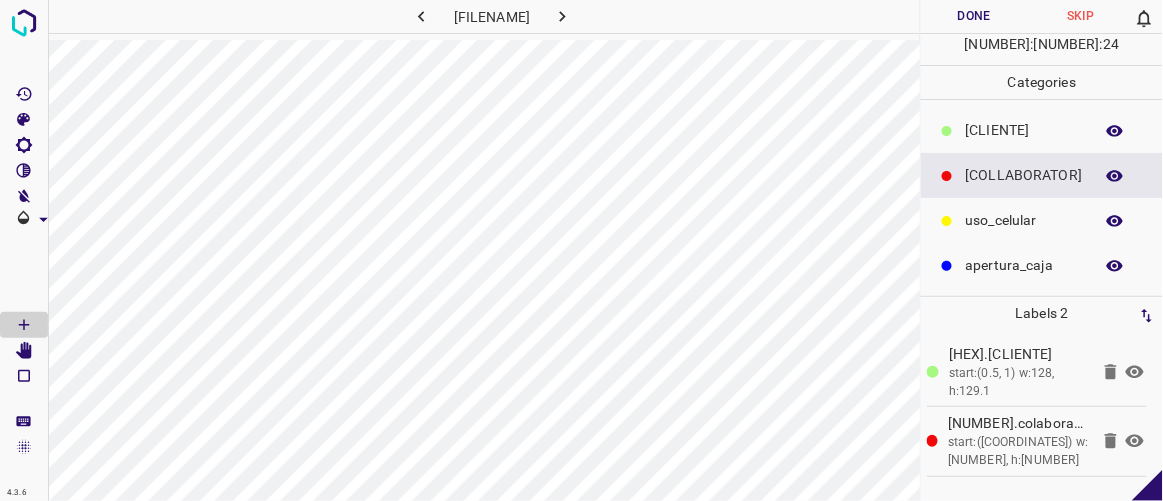 click at bounding box center (1111, 372) 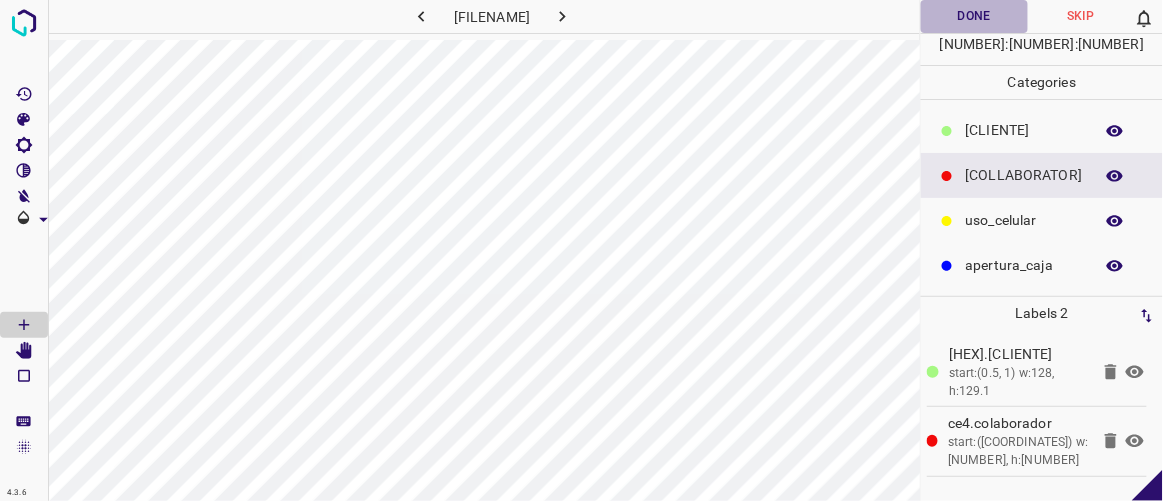 click on "Done" at bounding box center (974, 16) 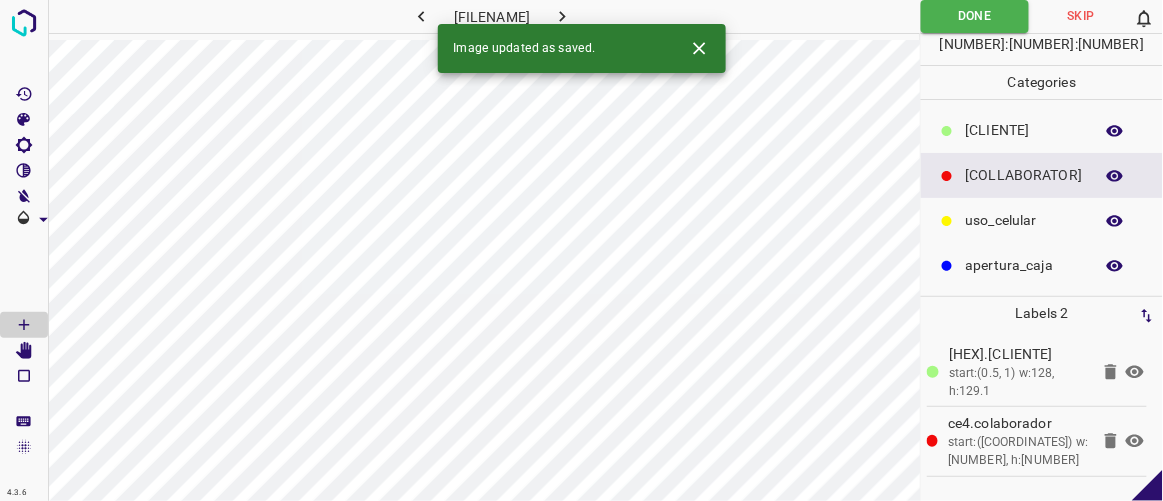 click at bounding box center [562, 16] 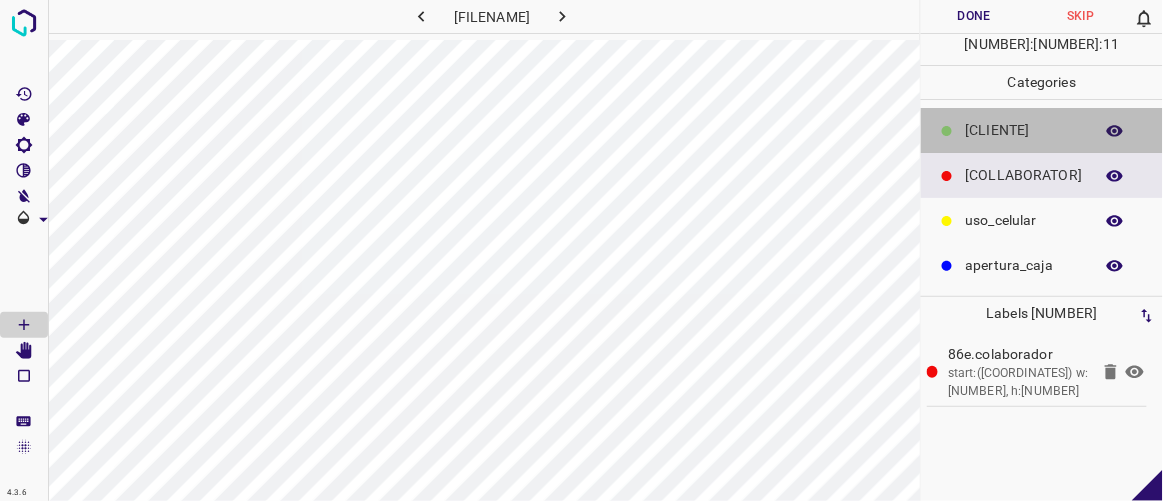 click on "[CLIENTE]" at bounding box center [1024, 130] 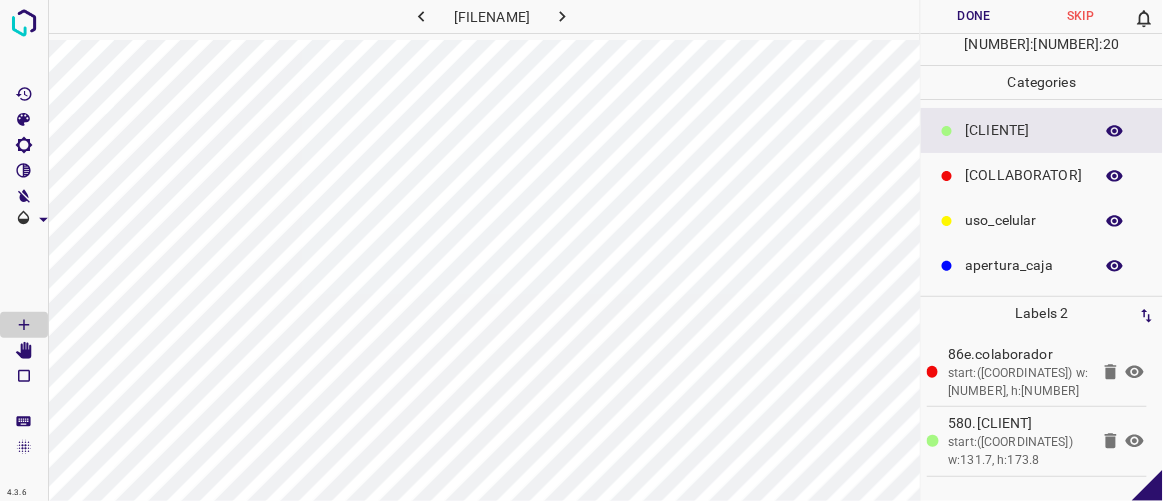 click on "Done" at bounding box center (974, 16) 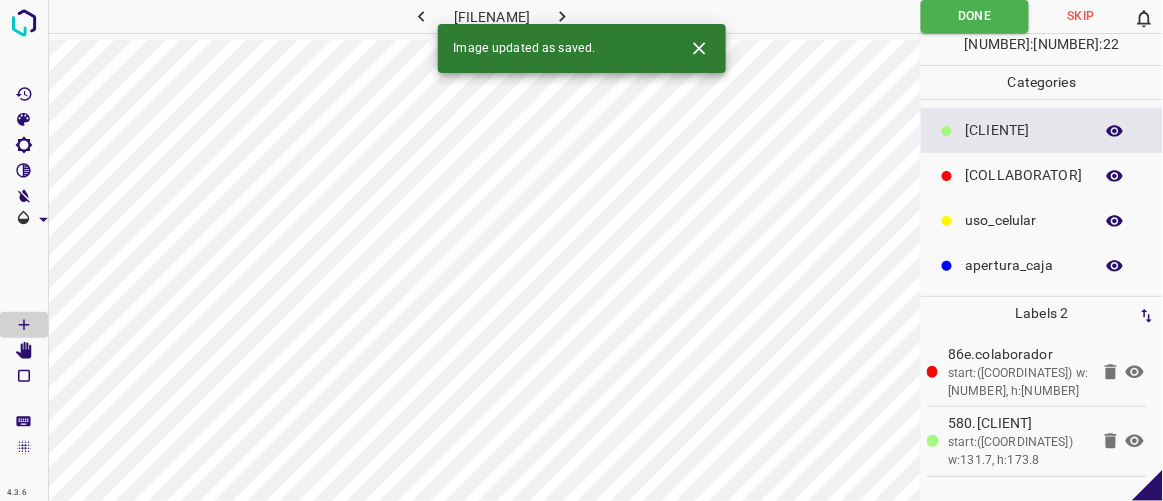 click at bounding box center [562, 16] 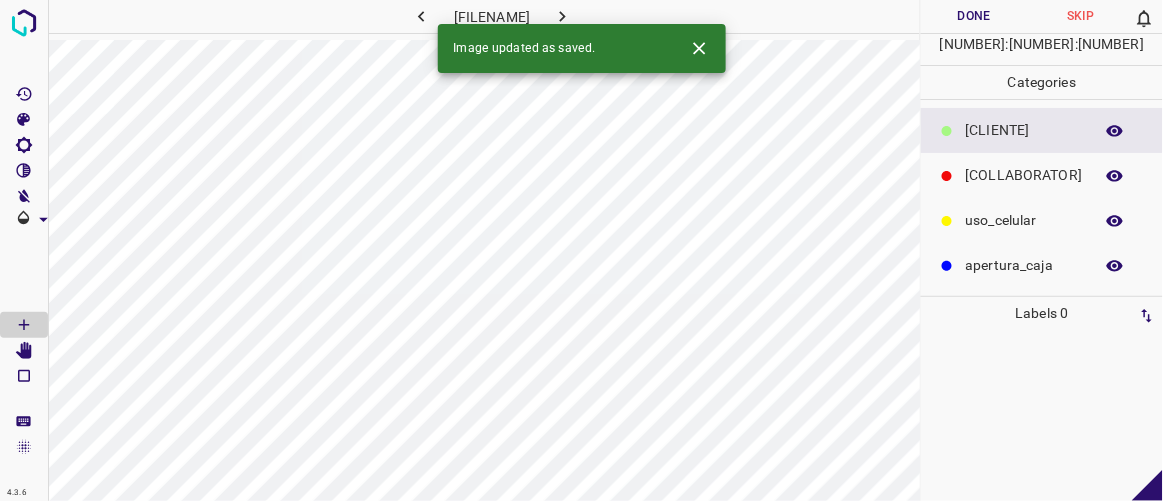 click at bounding box center (421, 16) 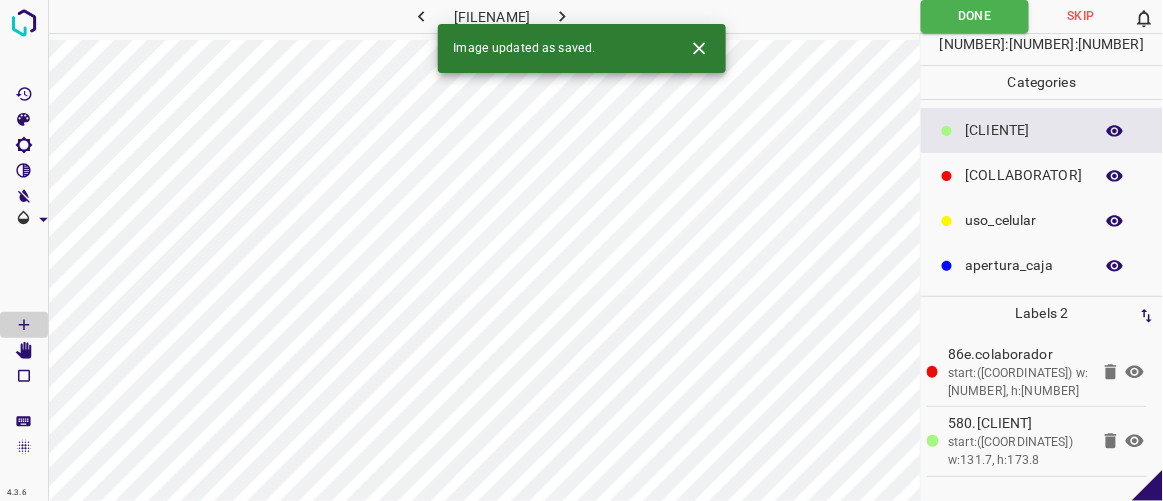 click at bounding box center [562, 16] 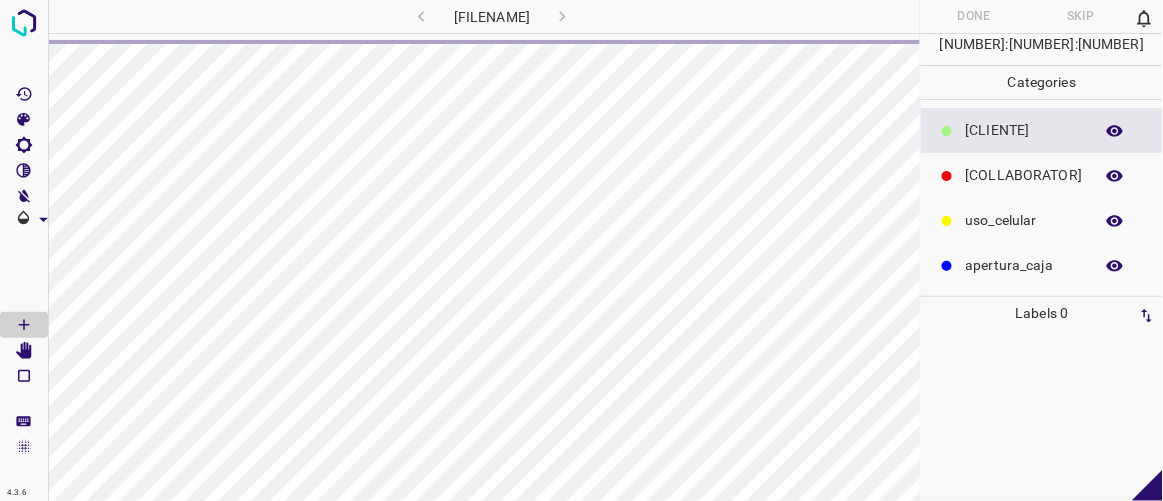 click on "[COLLABORATOR]" at bounding box center (1024, 130) 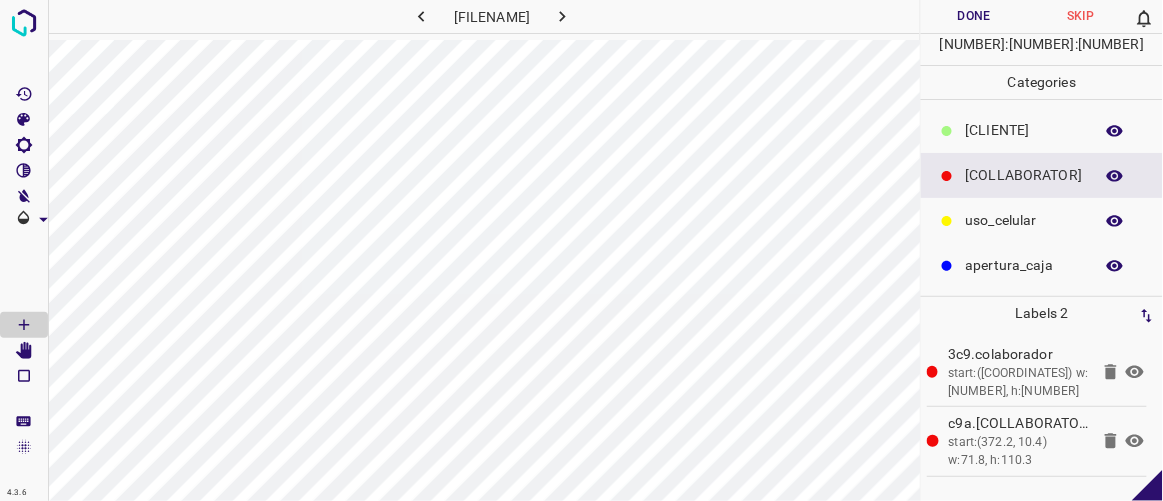 click on "[CLIENTE]" at bounding box center [1024, 130] 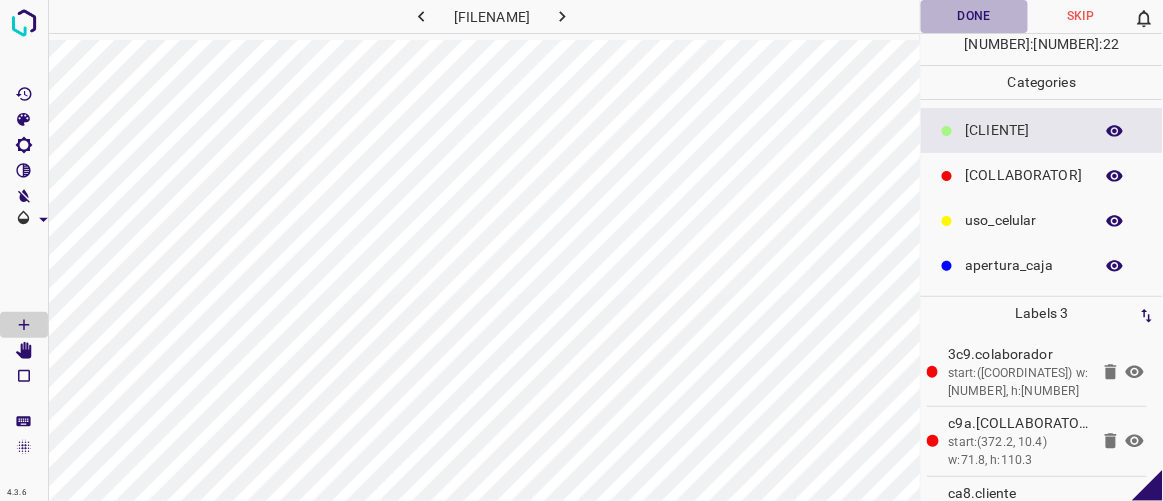click on "Done" at bounding box center [974, 16] 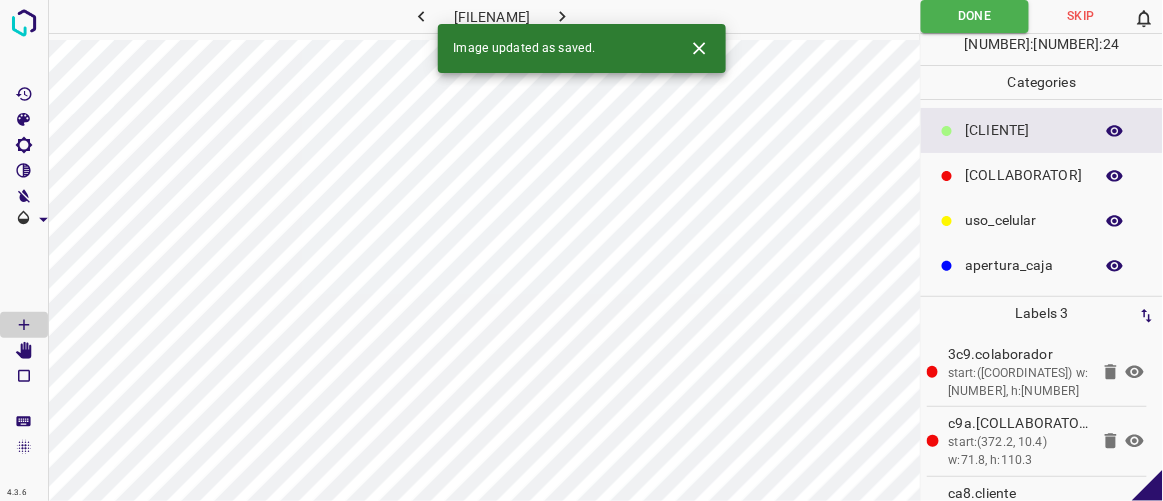 click at bounding box center (562, 16) 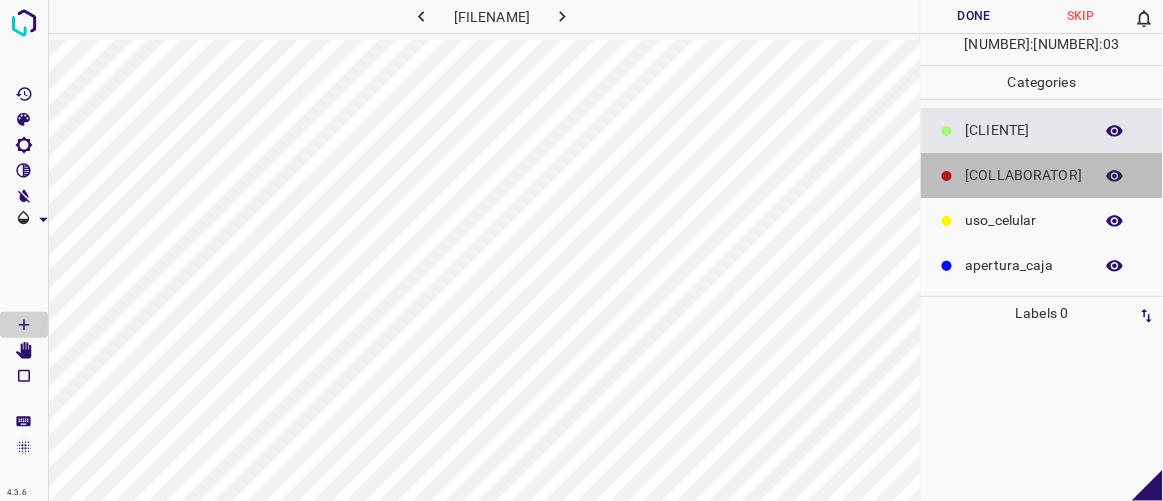click on "[COLLABORATOR]" at bounding box center (1024, 130) 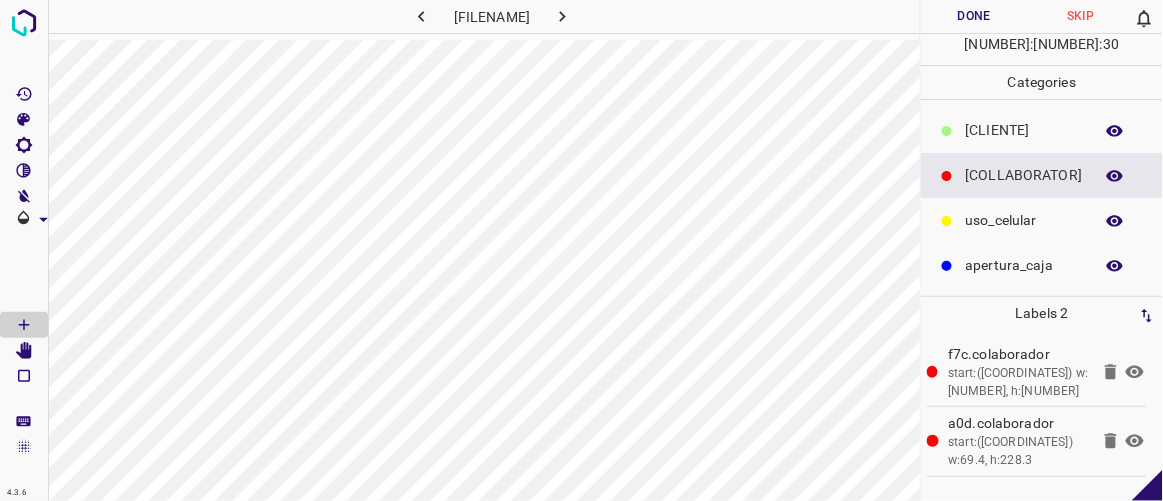 click on "[CLIENTE]" at bounding box center [1024, 130] 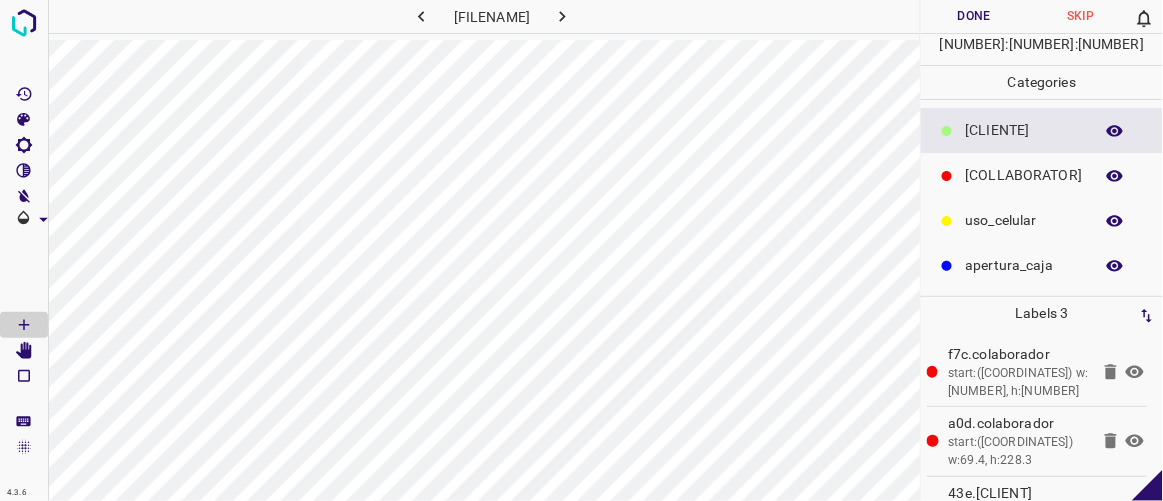 click on "Done" at bounding box center (974, 16) 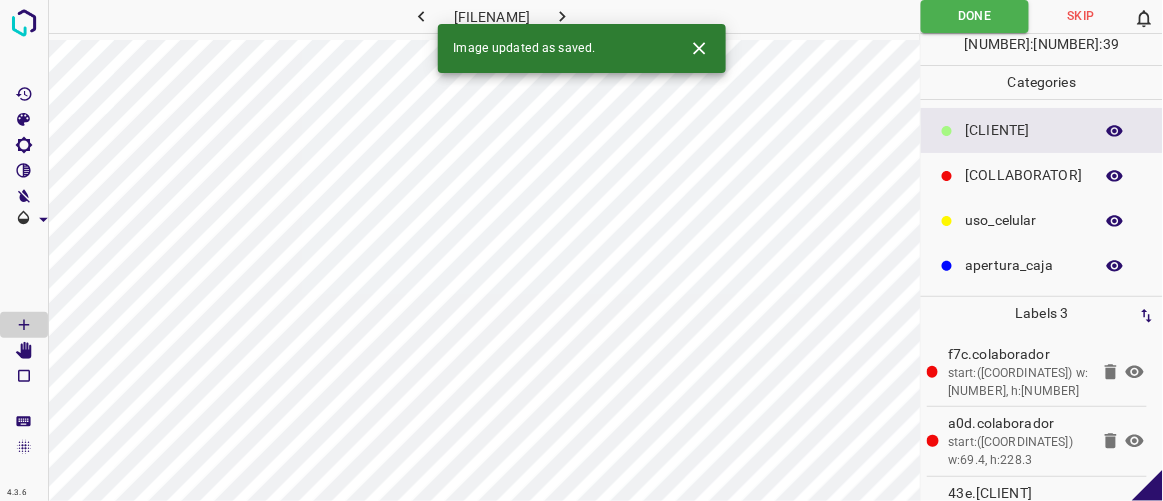 click at bounding box center (562, 16) 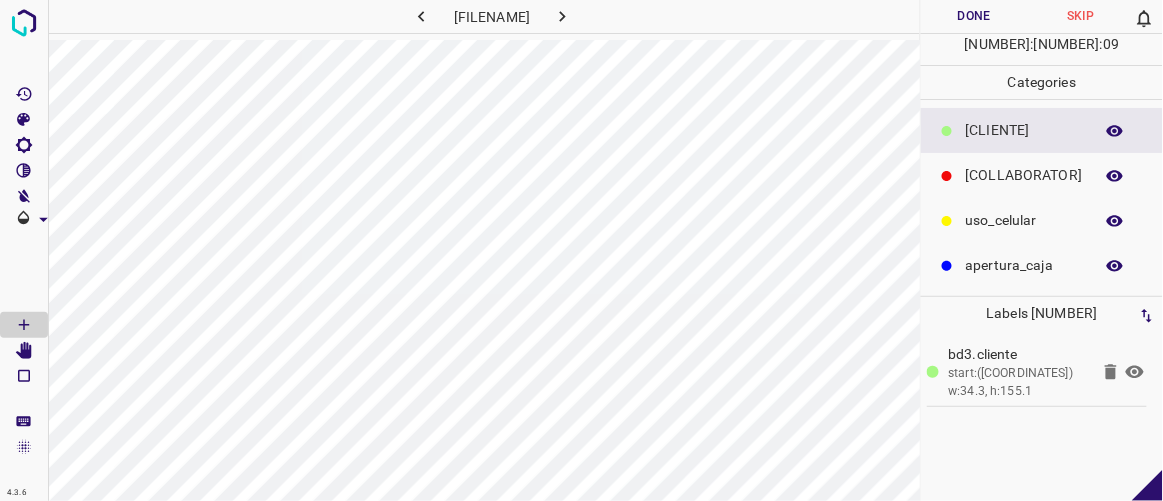 click on "[COLLABORATOR]" at bounding box center [1024, 130] 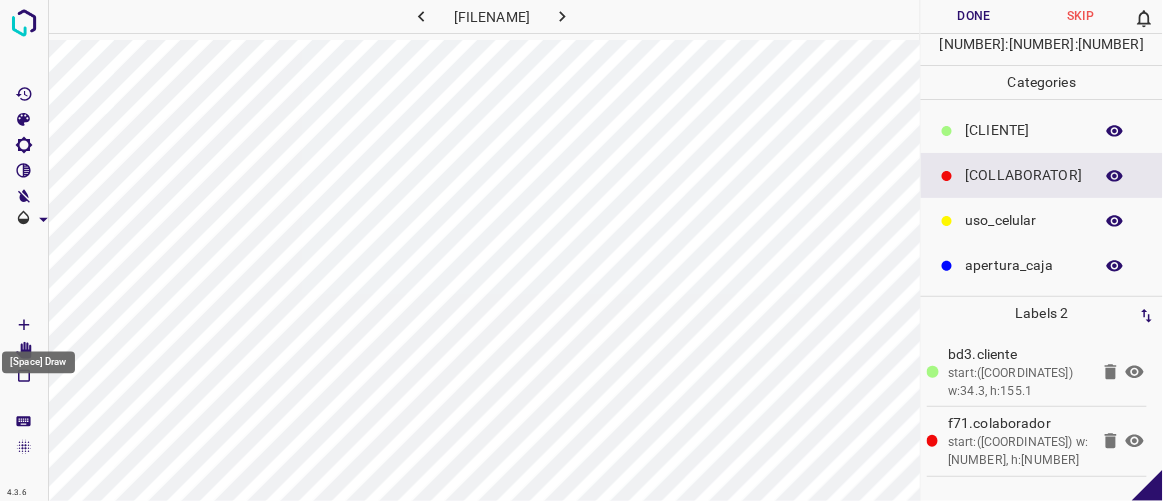 click on "[Space] Draw" at bounding box center [38, 357] 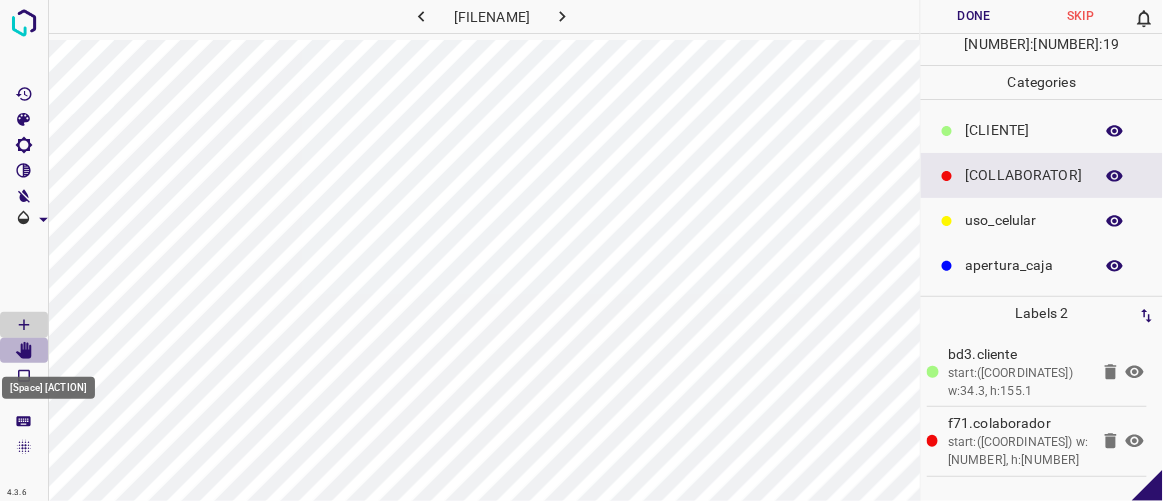 click at bounding box center [24, 351] 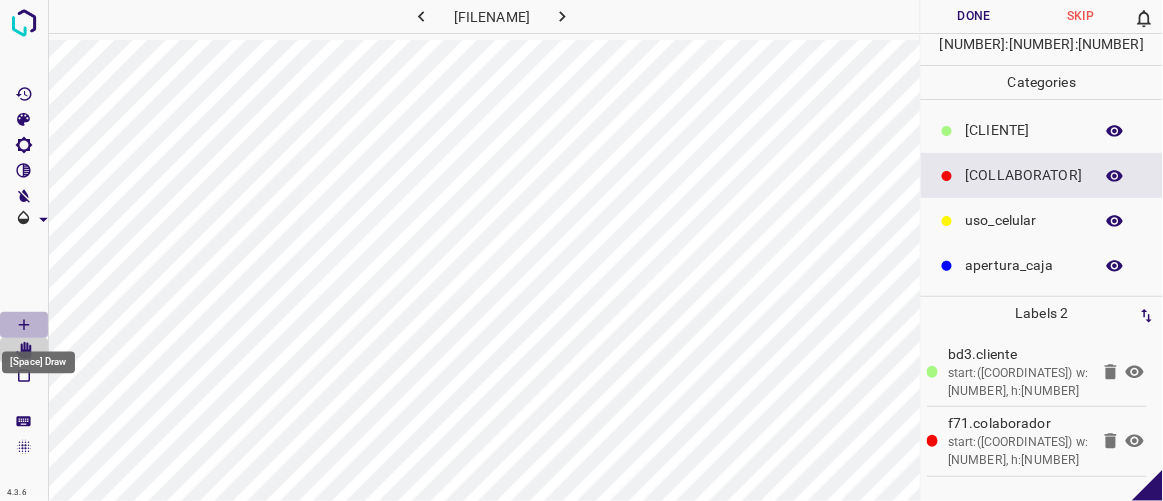 click at bounding box center (24, 325) 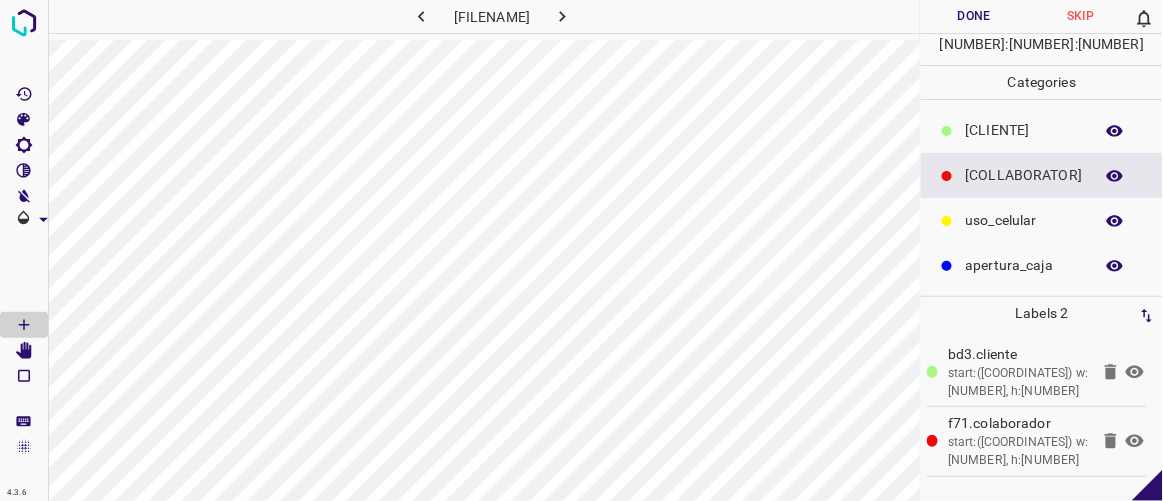click on "Done" at bounding box center [974, 16] 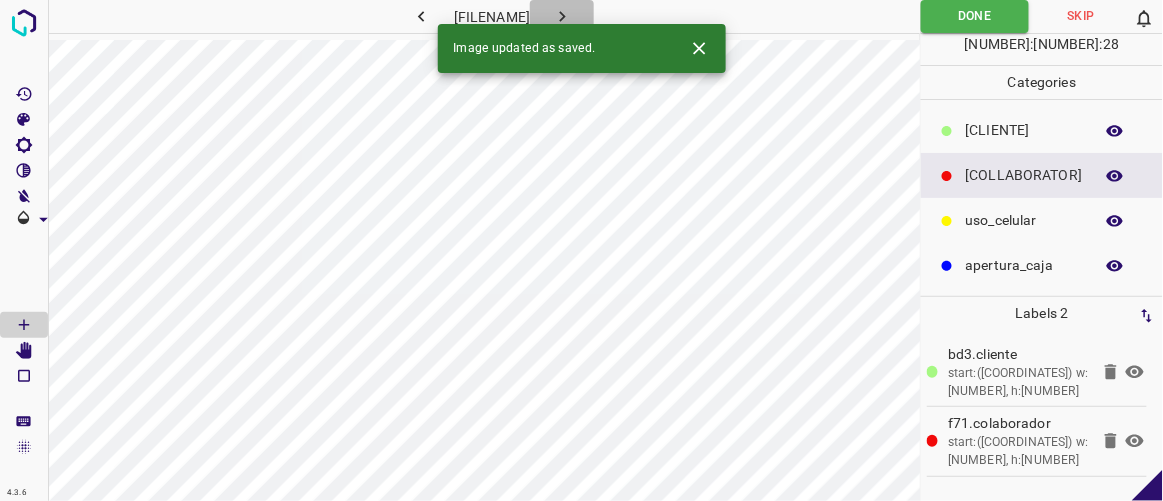 click at bounding box center (562, 16) 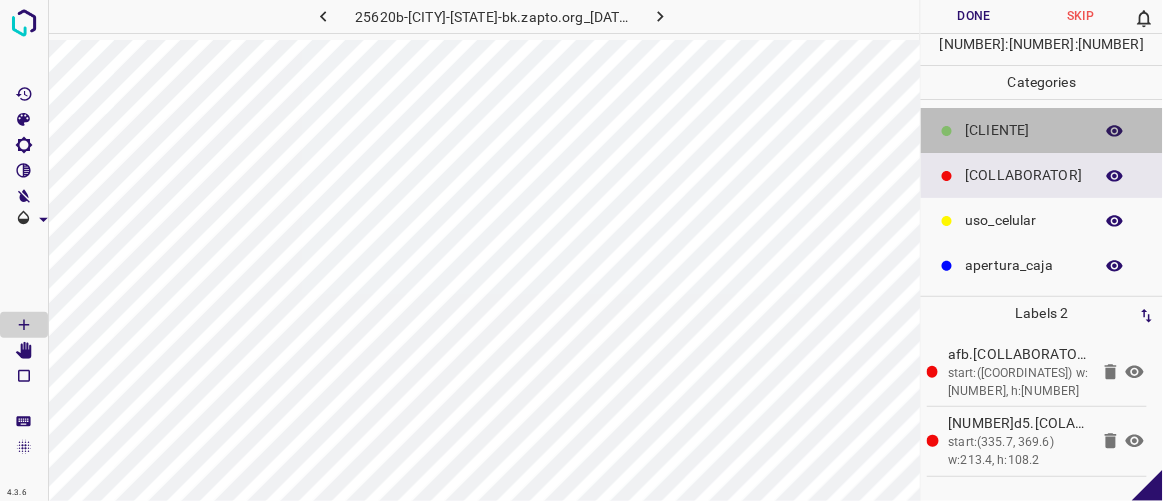 click on "[CLIENTE]" at bounding box center [1024, 130] 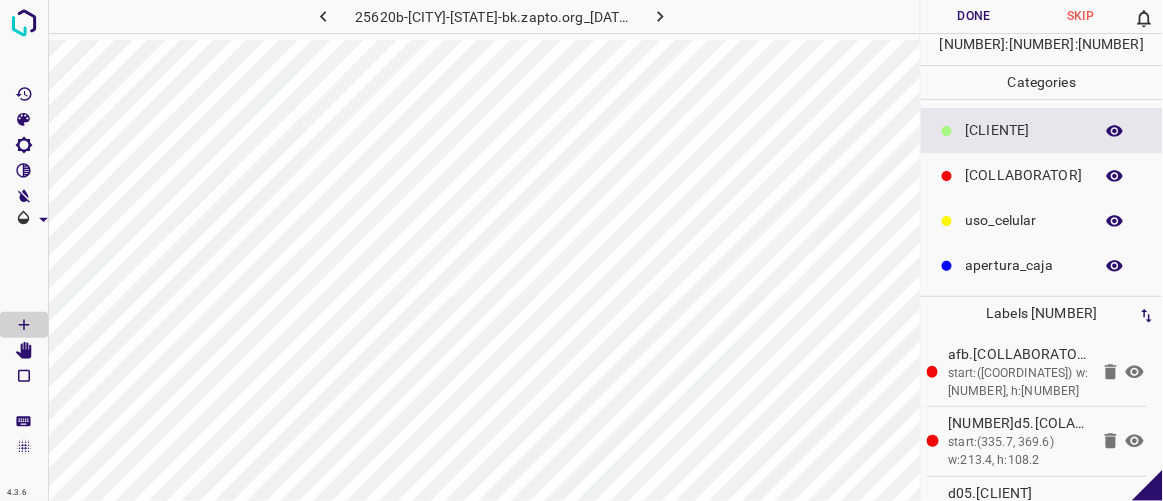 click on "Done" at bounding box center (974, 16) 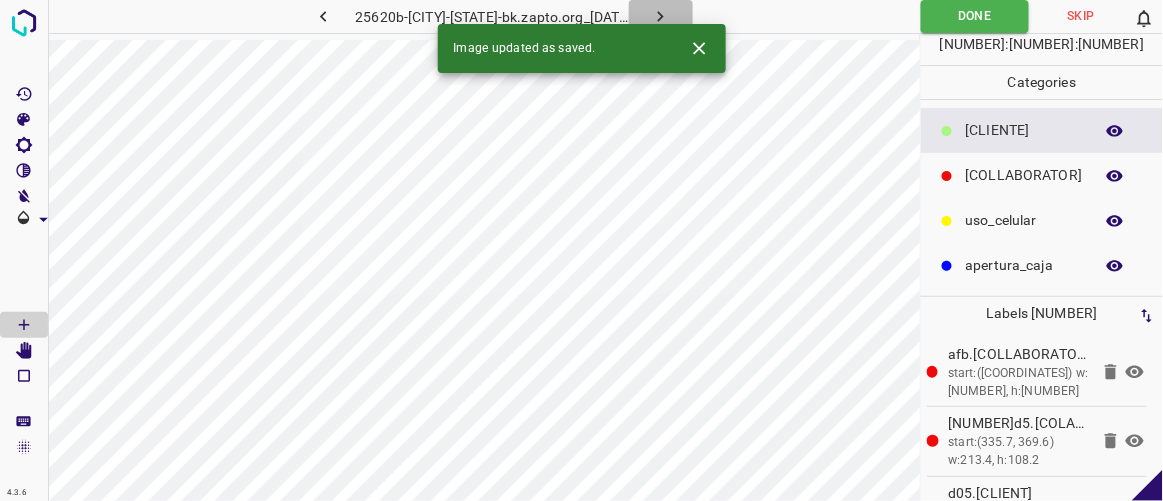 click at bounding box center [661, 16] 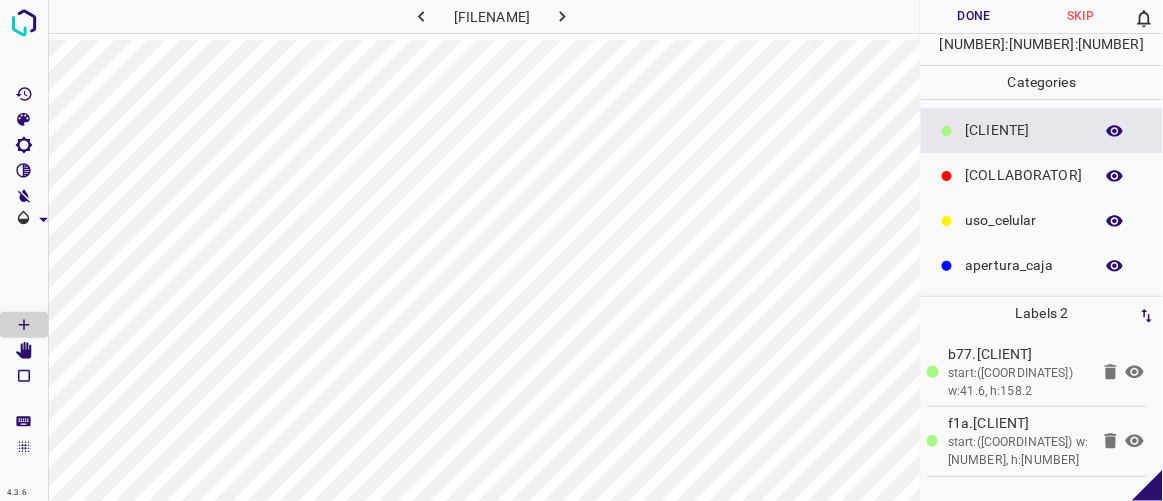 click on "[COLLABORATOR]" at bounding box center (1024, 130) 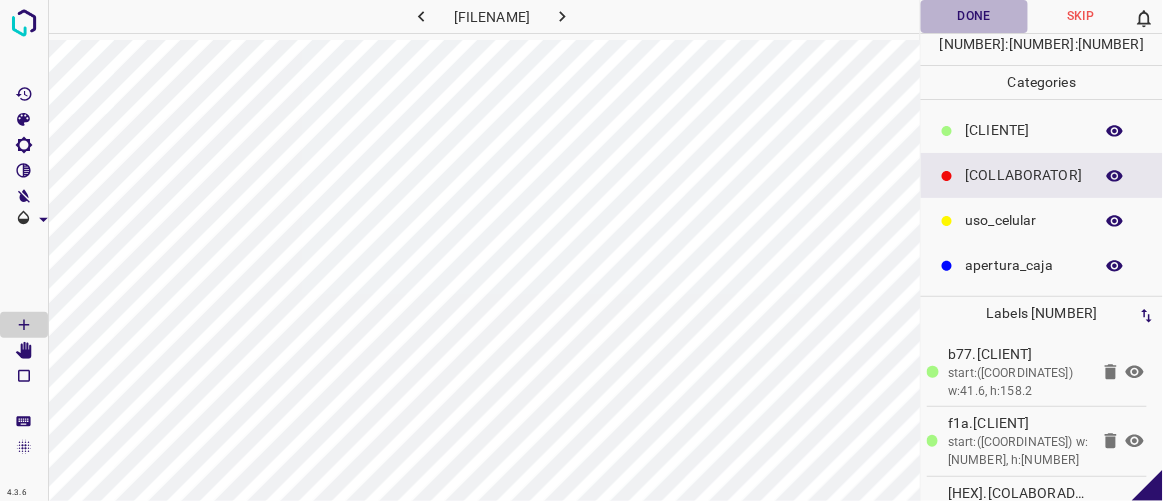 click on "Done" at bounding box center (974, 16) 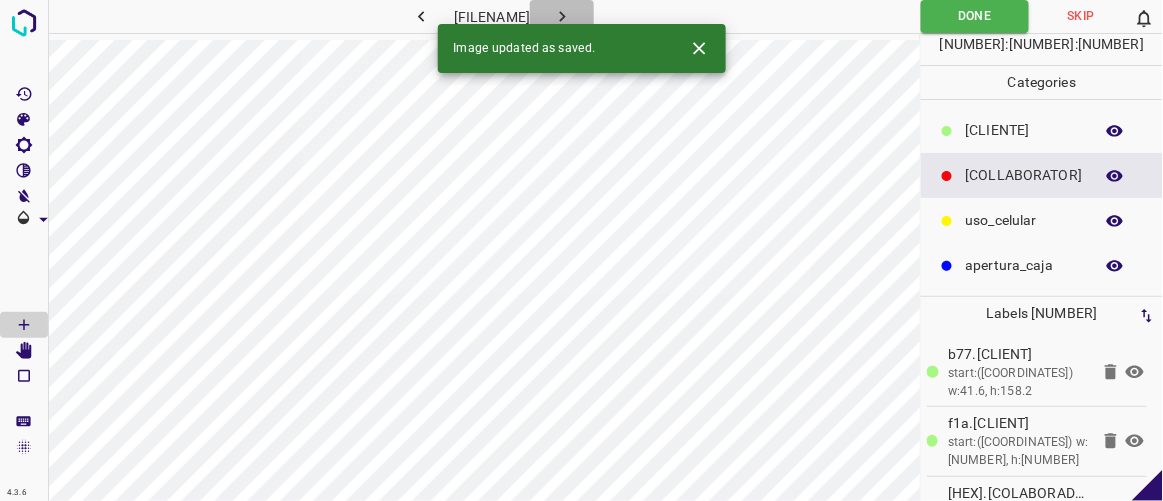click at bounding box center (562, 16) 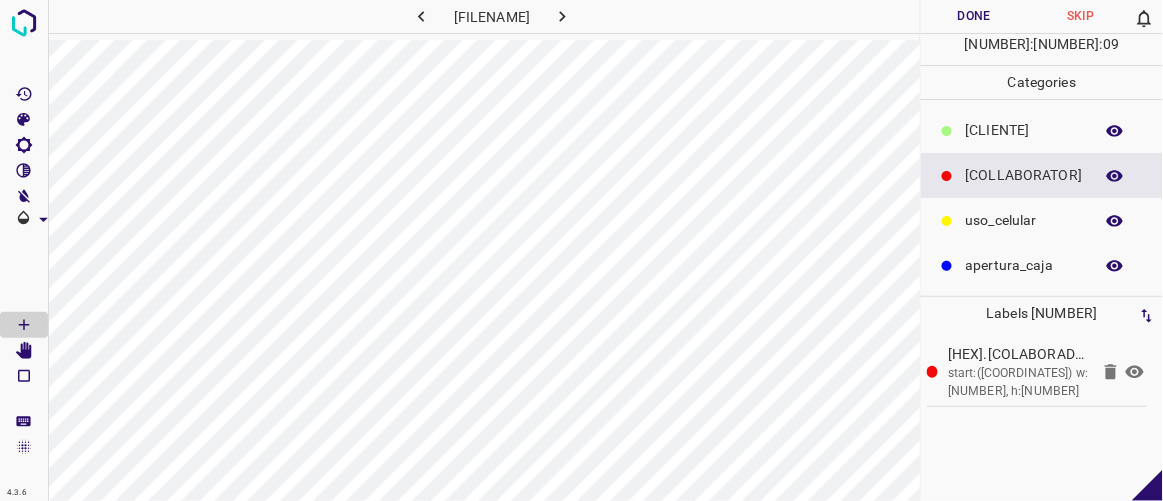 click on "[CLIENTE]" at bounding box center (1024, 130) 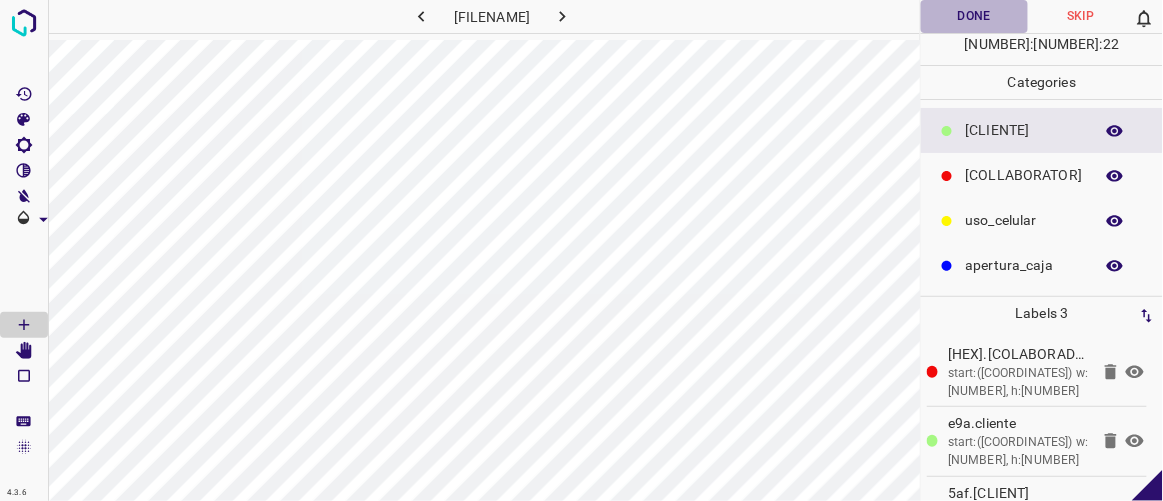 click on "Done" at bounding box center (974, 16) 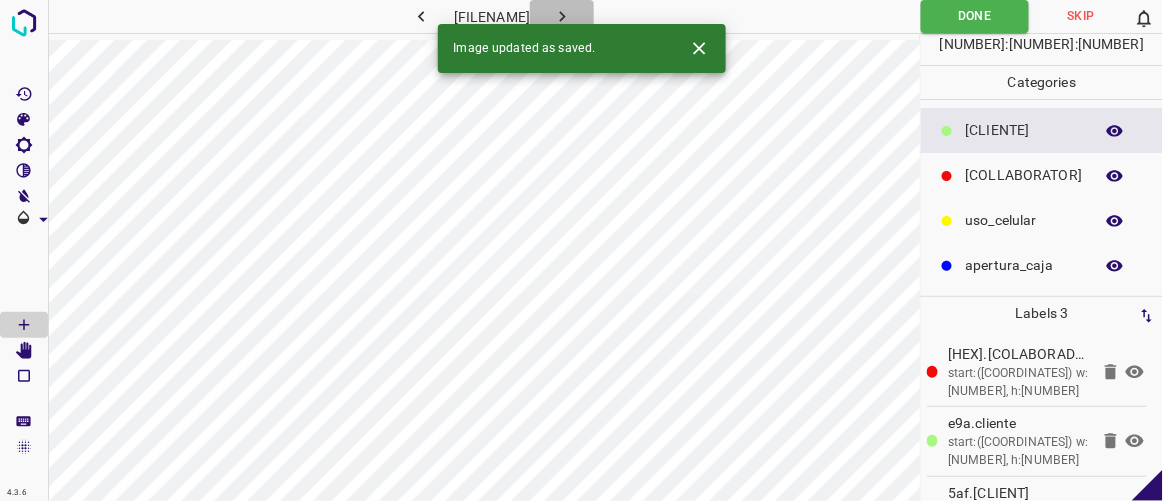 click at bounding box center (562, 16) 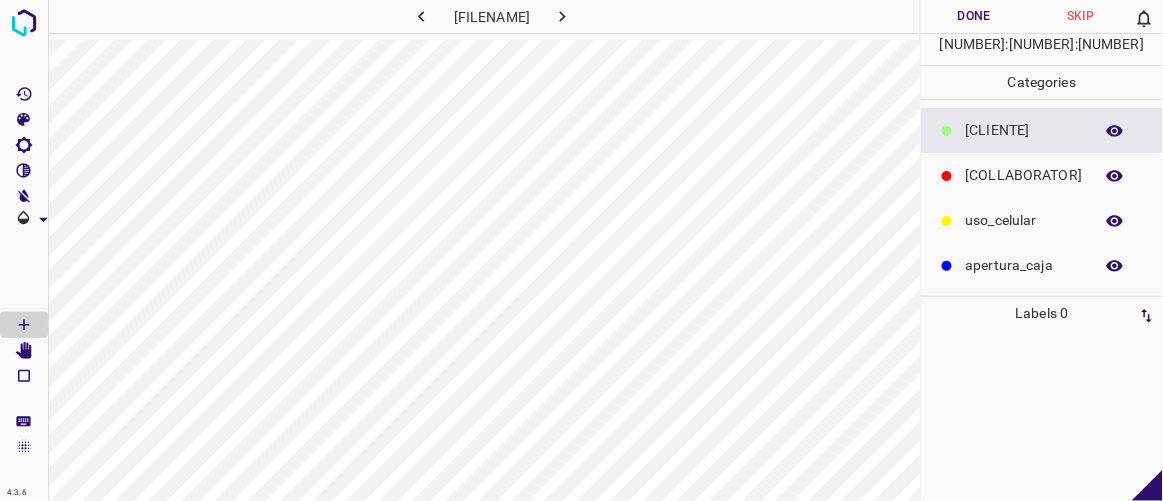 click on "[COLLABORATOR]" at bounding box center [1024, 130] 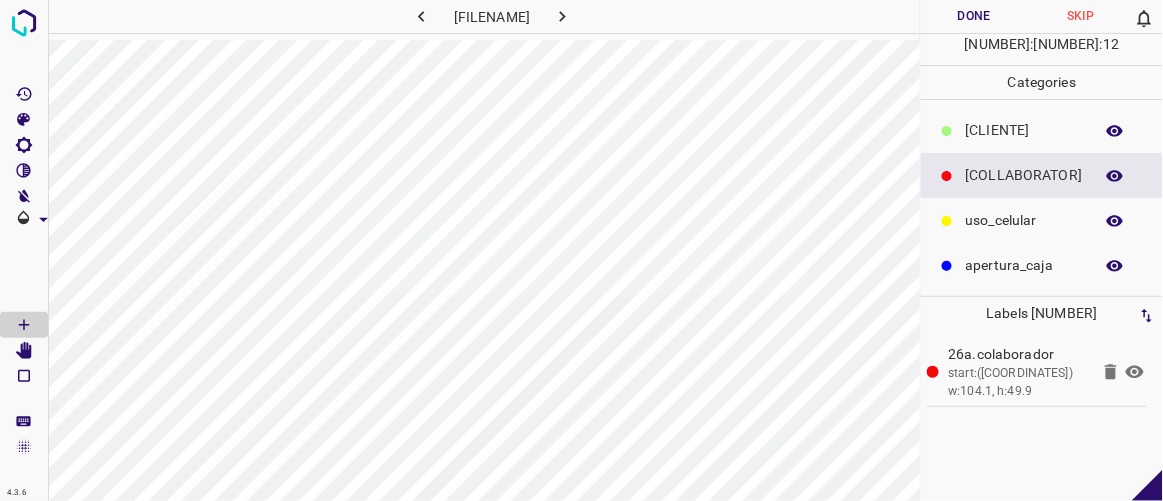 click on "[CLIENTE]" at bounding box center [1024, 130] 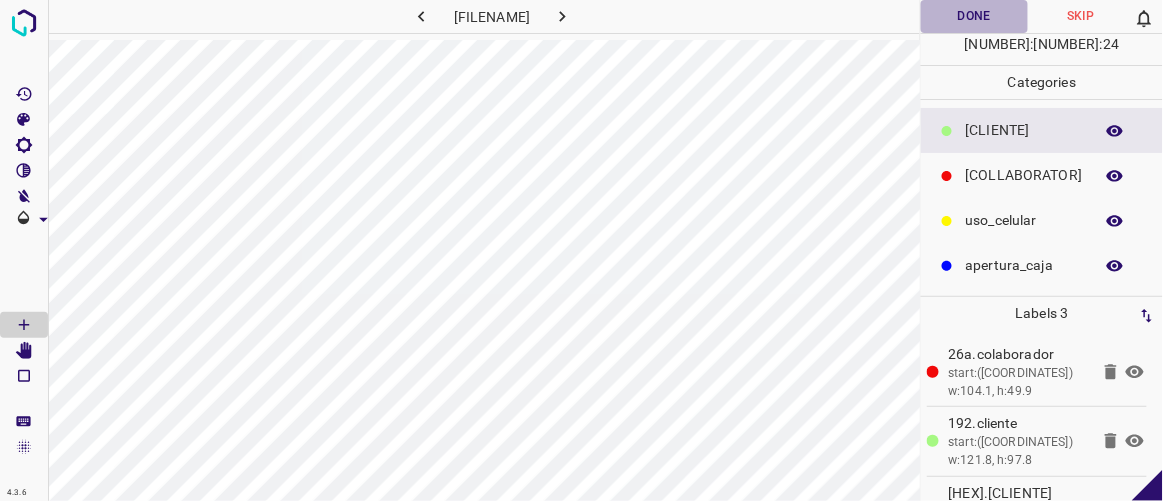 click on "Done" at bounding box center [974, 16] 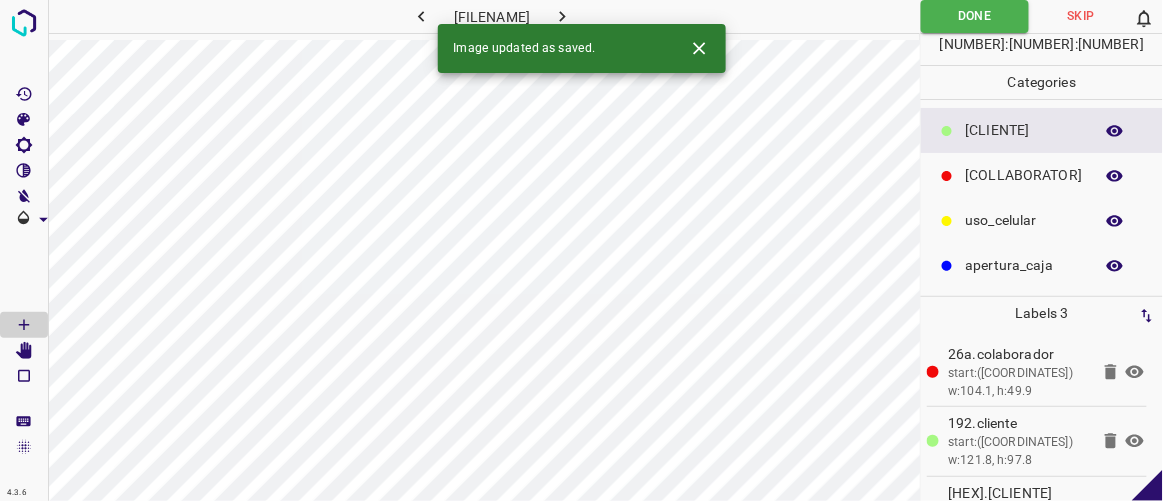 click at bounding box center [562, 16] 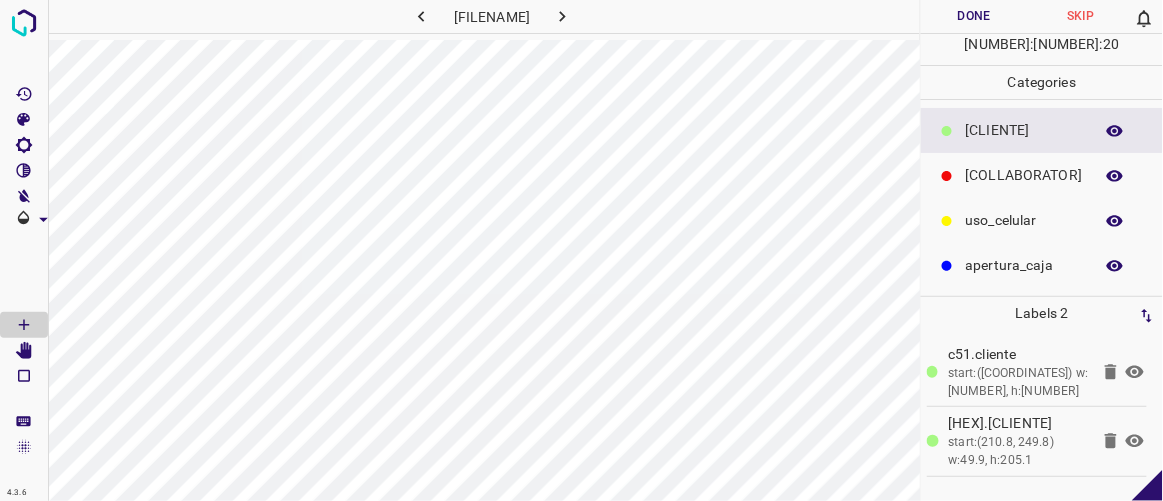 click on "Done" at bounding box center (974, 16) 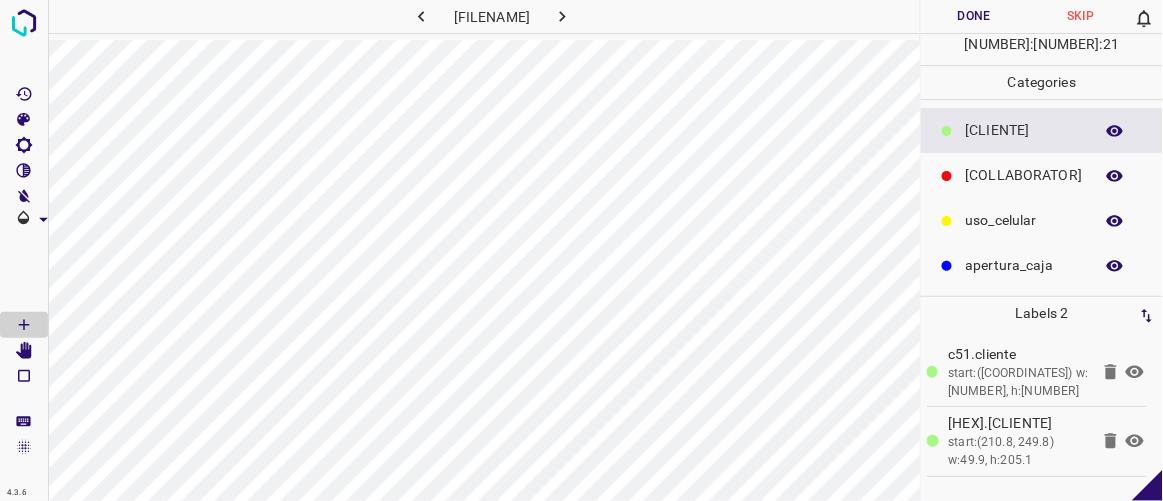 click at bounding box center [562, 16] 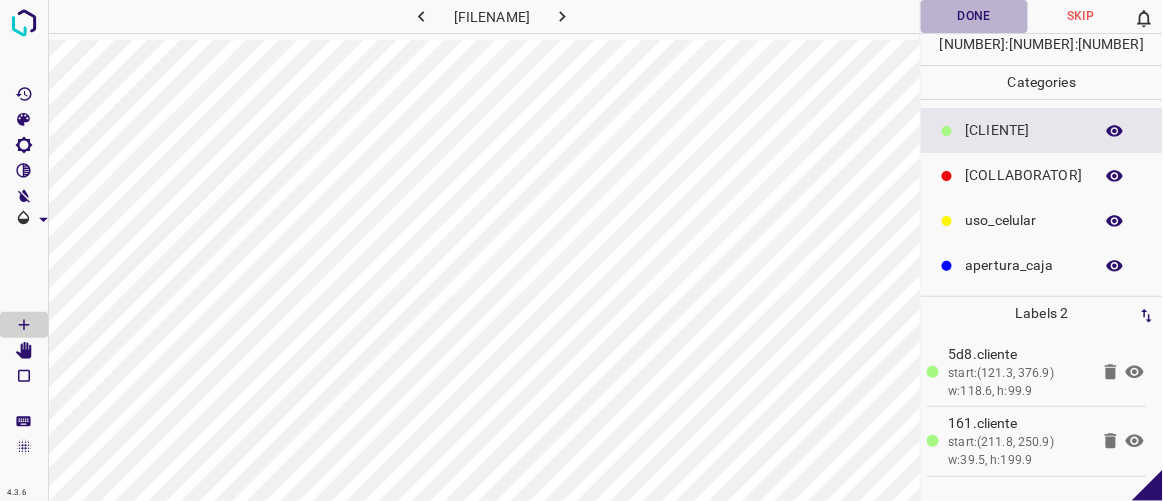 click on "Done" at bounding box center [974, 16] 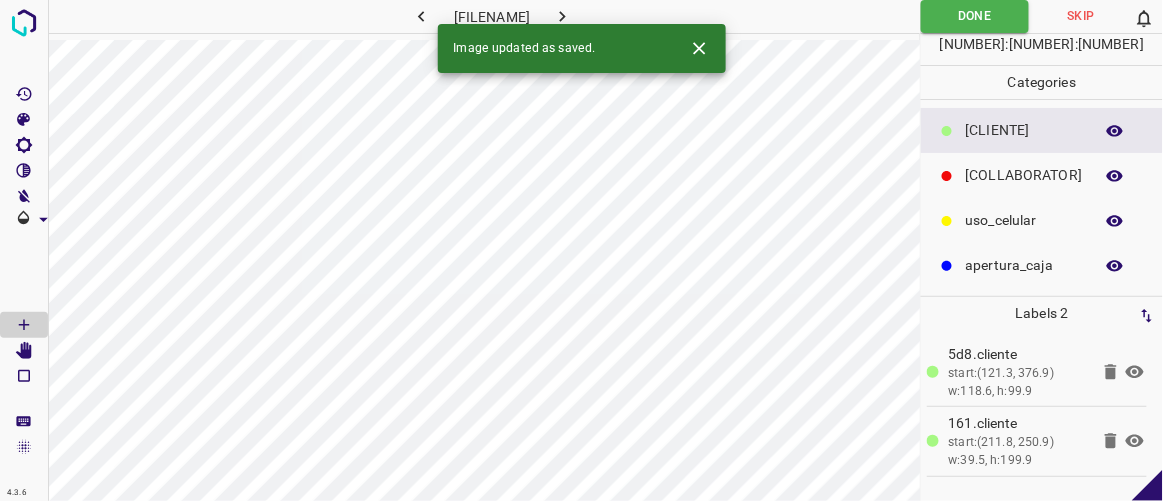 click at bounding box center [562, 16] 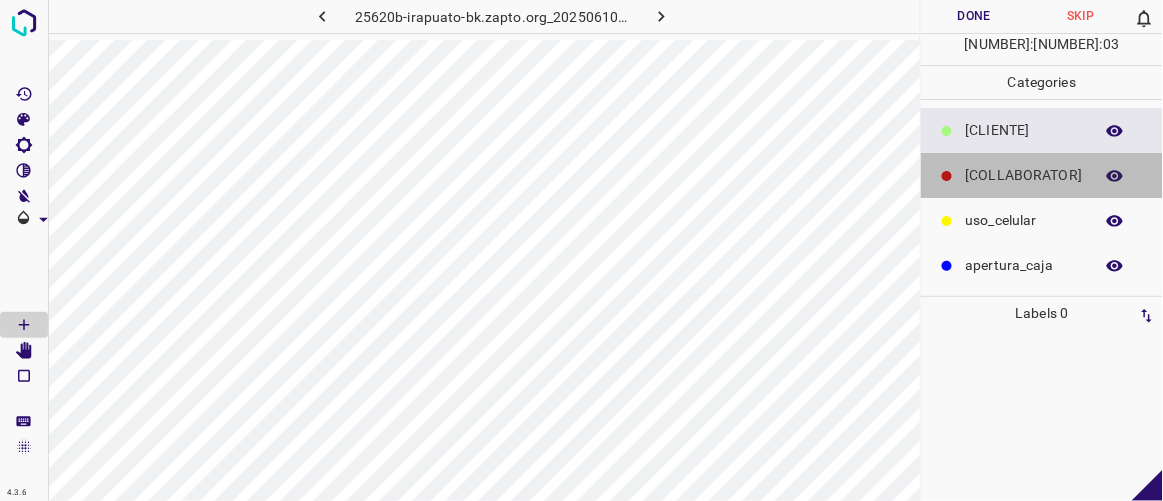 click on "[COLLABORATOR]" at bounding box center (1024, 130) 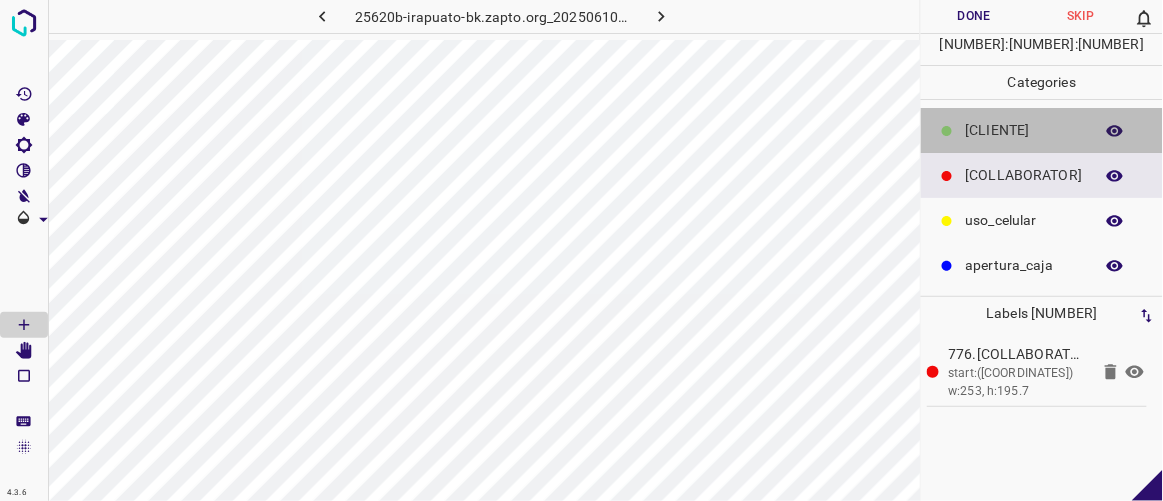 click on "[CLIENTE]" at bounding box center (1024, 130) 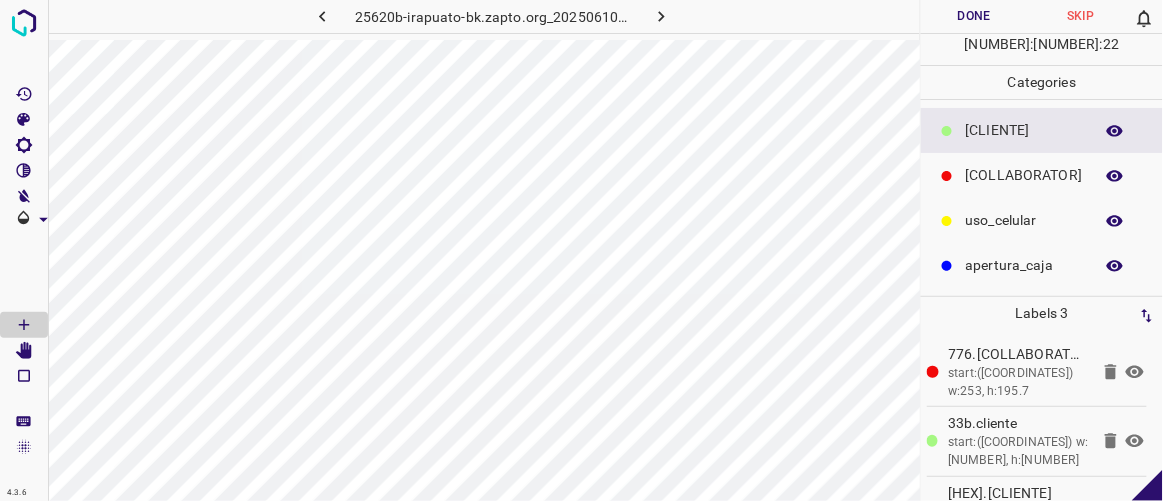 click on "Done" at bounding box center (974, 16) 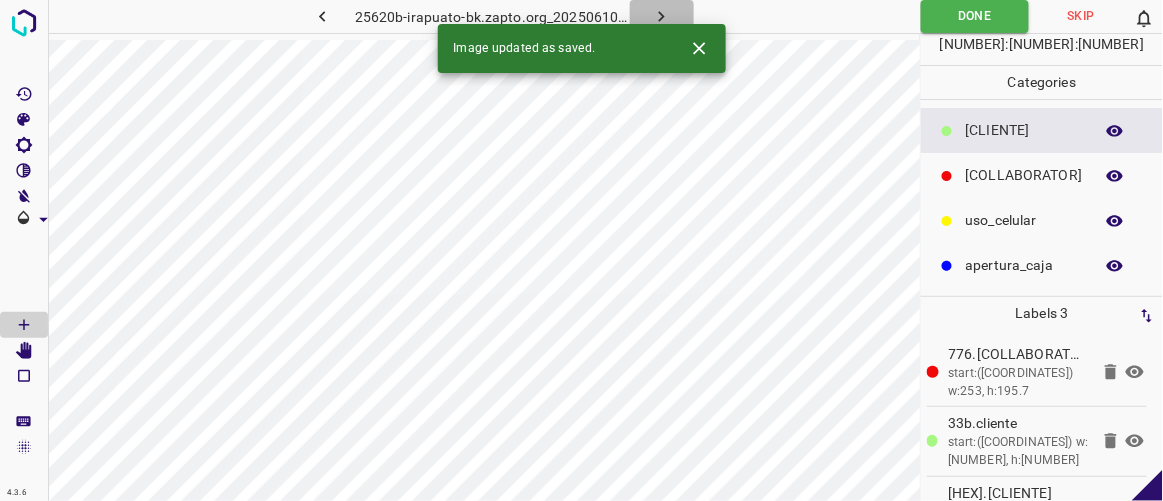 click at bounding box center (661, 16) 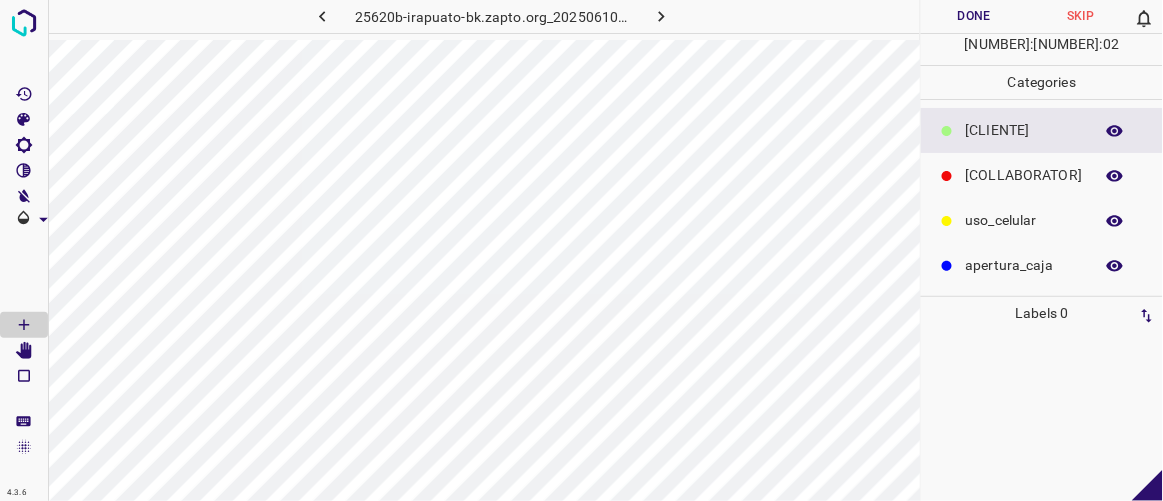 click on "[COLLABORATOR]" at bounding box center [1024, 130] 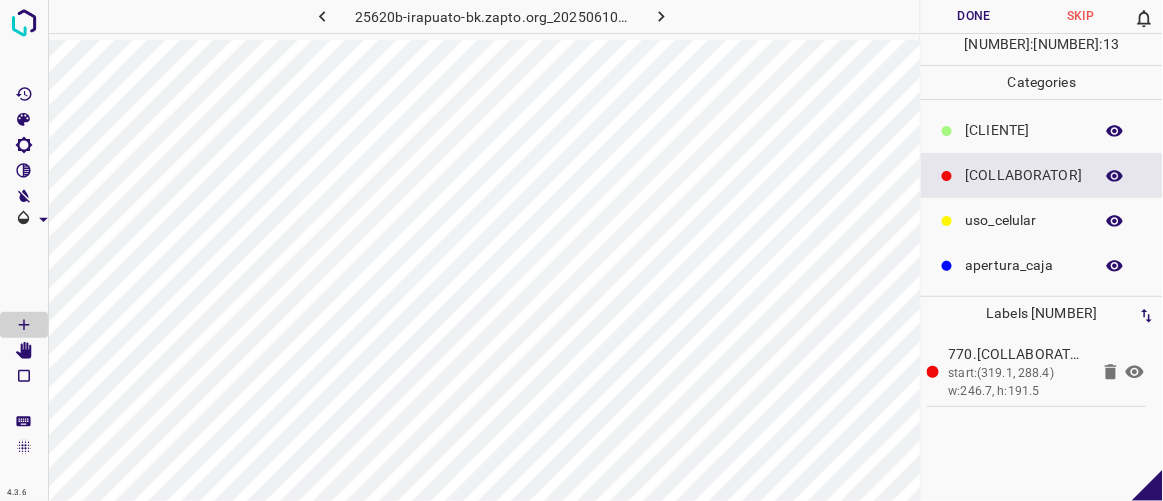 click on "[CLIENTE]" at bounding box center (1024, 130) 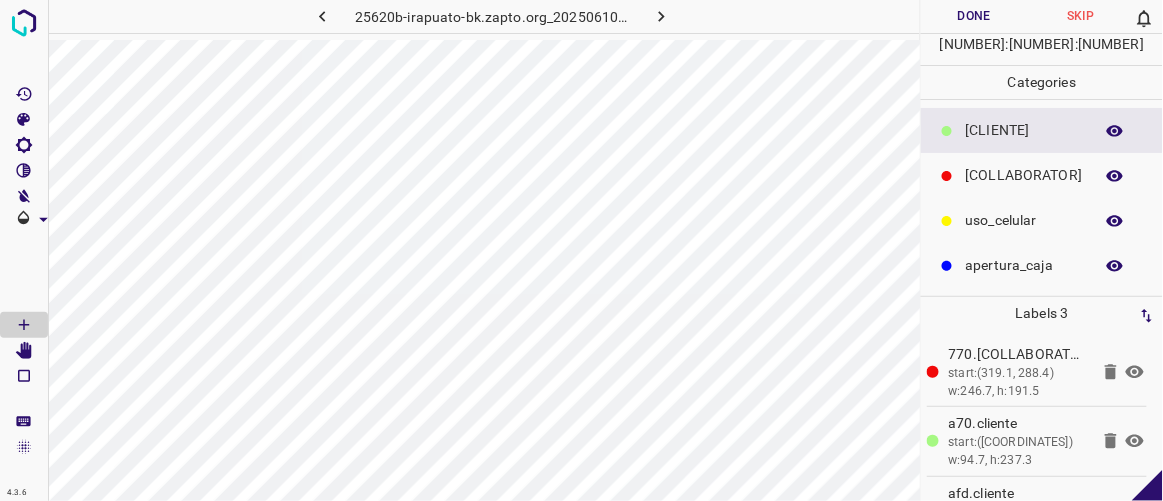 click on "Done" at bounding box center (974, 16) 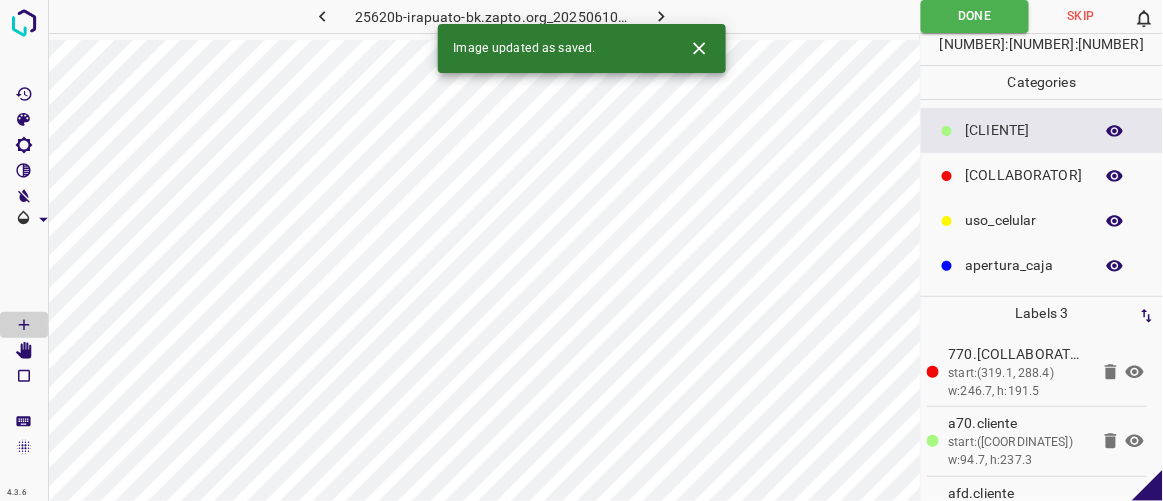 click at bounding box center (661, 16) 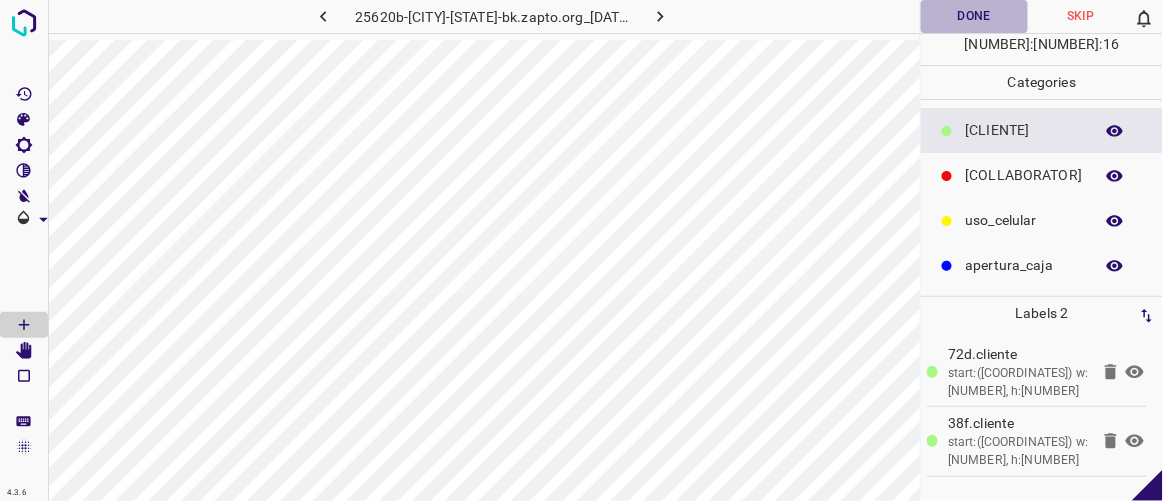 click on "Done" at bounding box center [974, 16] 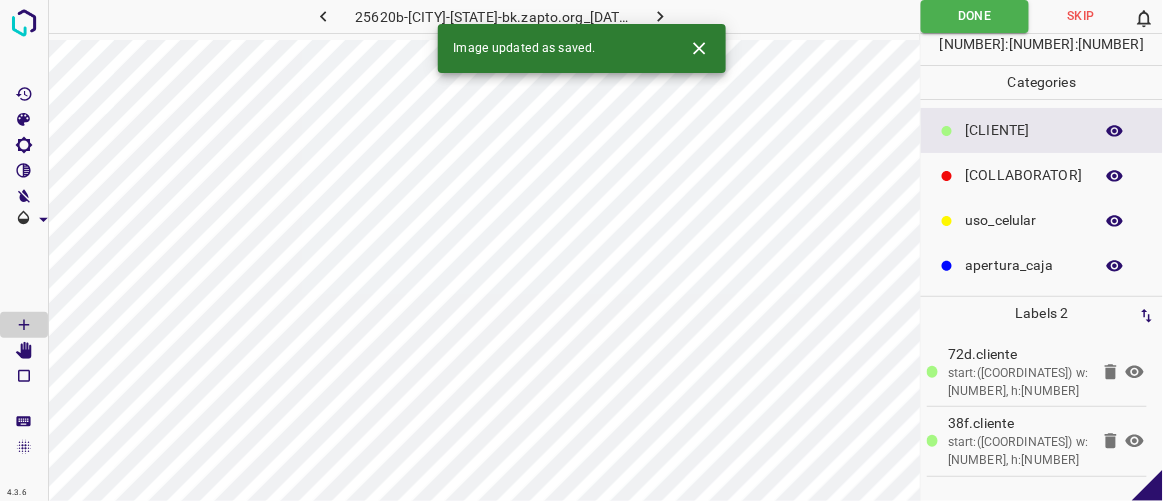 click at bounding box center (660, 16) 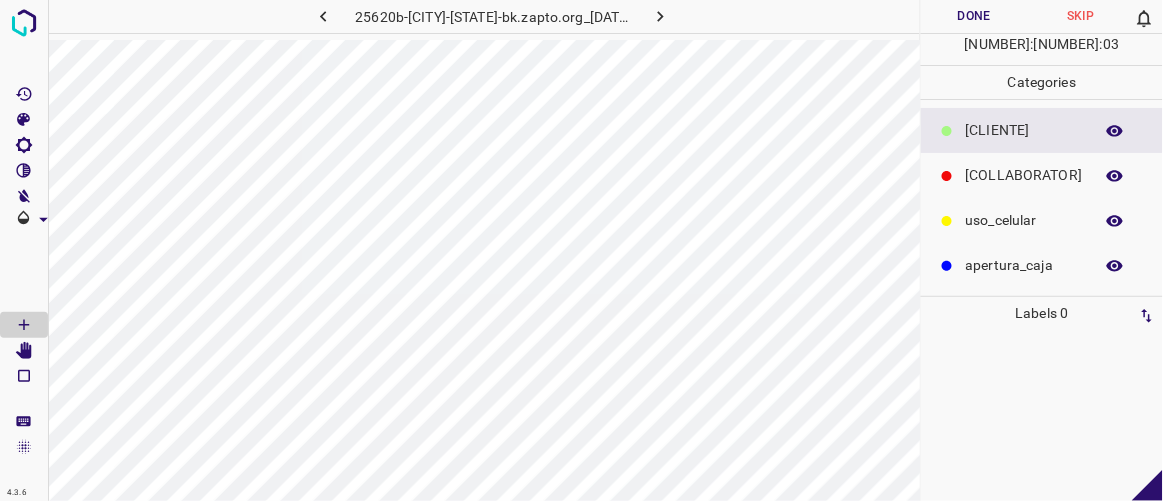 click on "[COLLABORATOR]" at bounding box center [1024, 130] 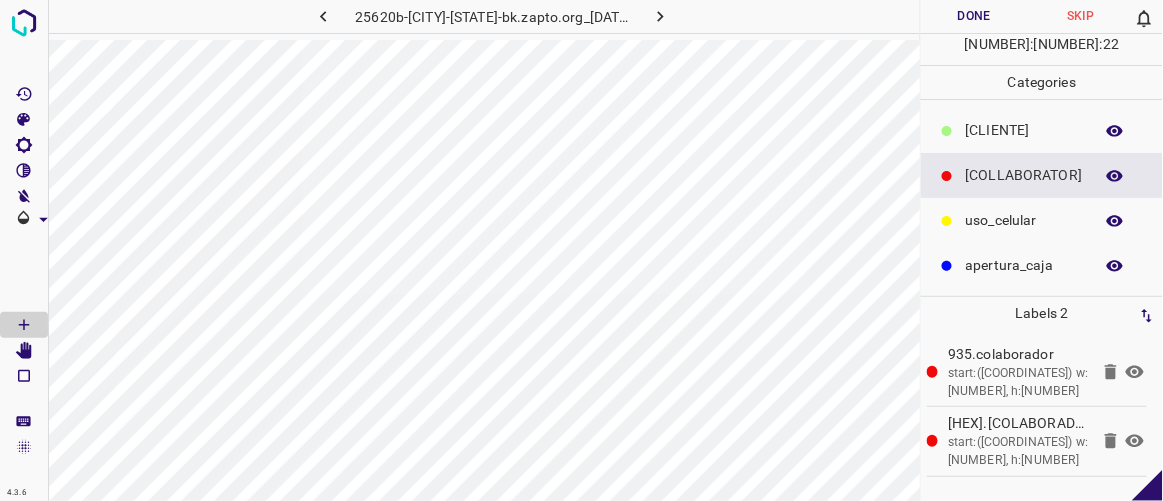 click on "Done" at bounding box center [974, 16] 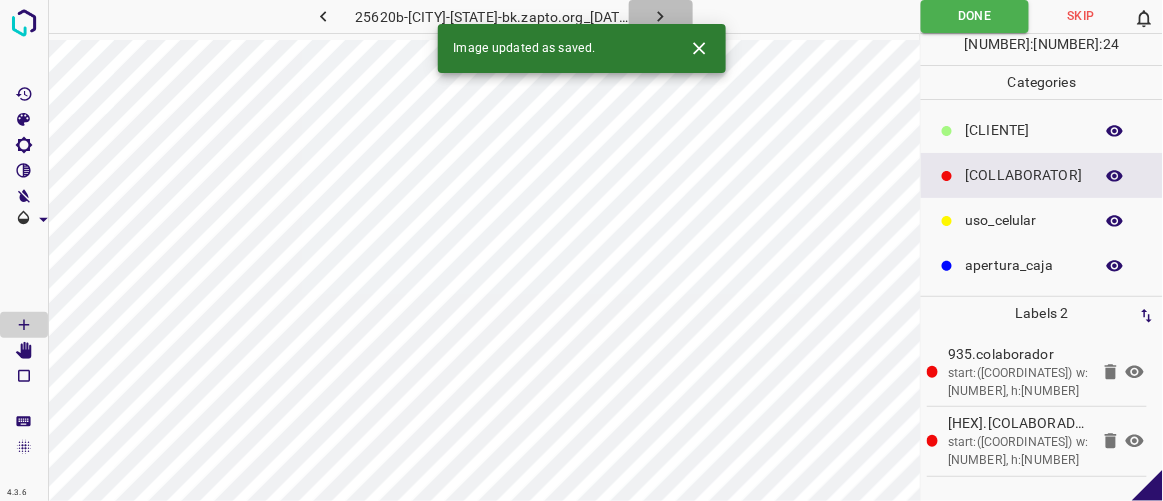 click at bounding box center [660, 16] 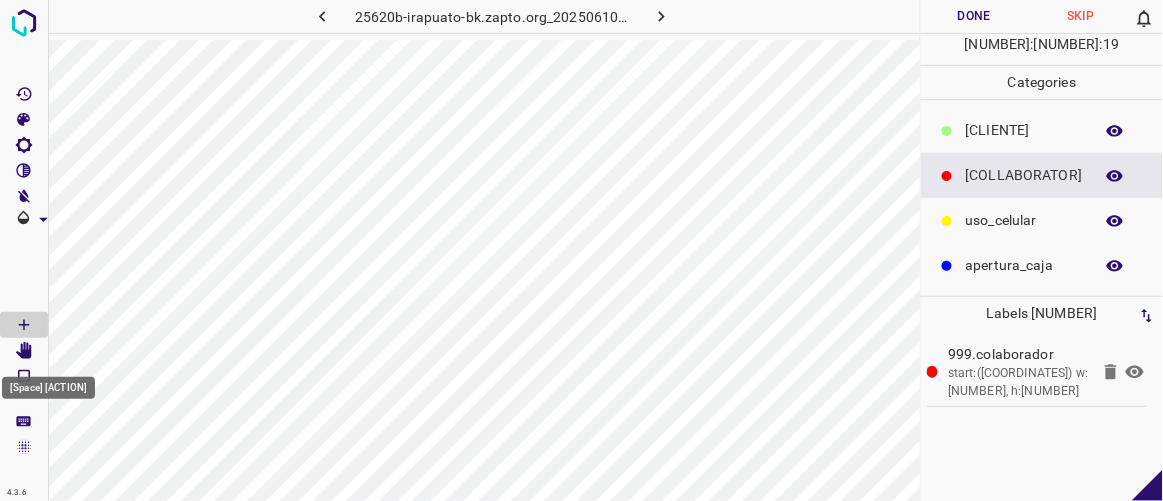 click at bounding box center [24, 351] 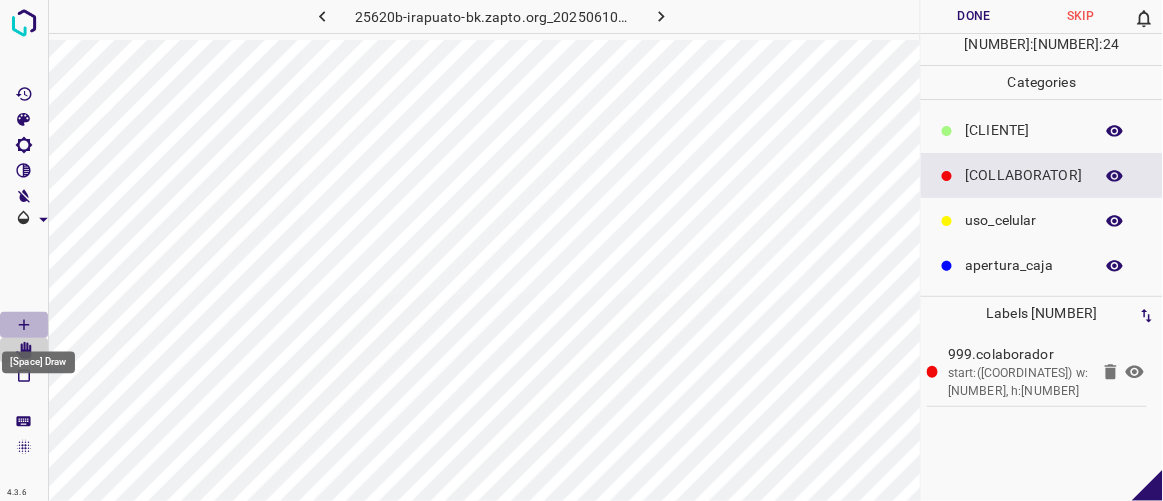 click at bounding box center (24, 325) 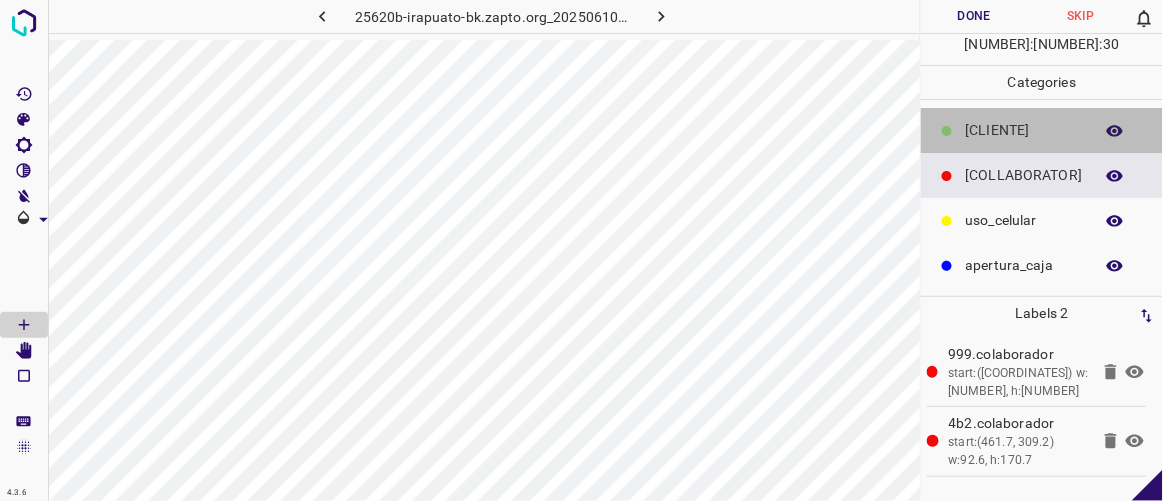 click on "[CLIENTE]" at bounding box center (1024, 130) 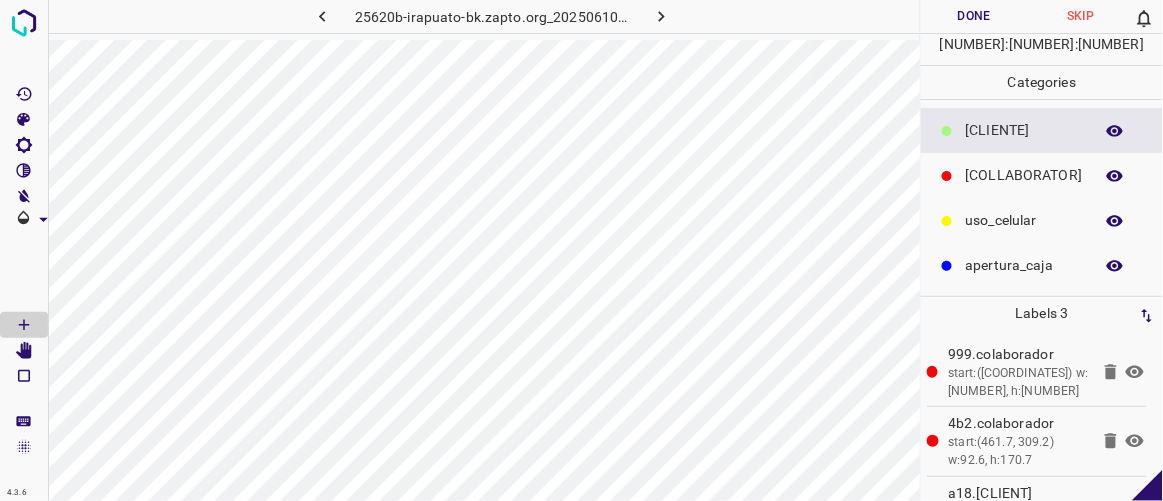 click on "Done" at bounding box center (974, 16) 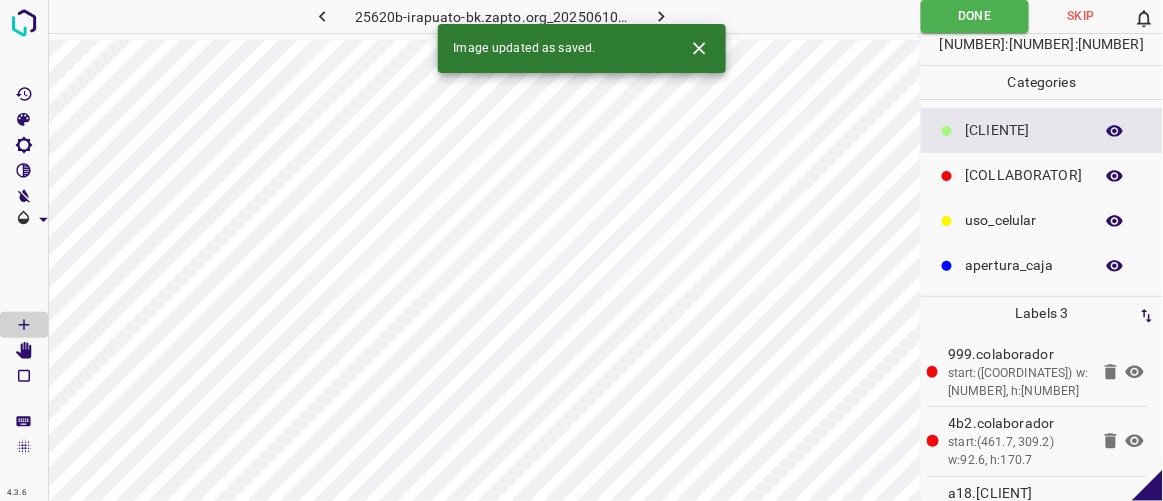 click at bounding box center [661, 16] 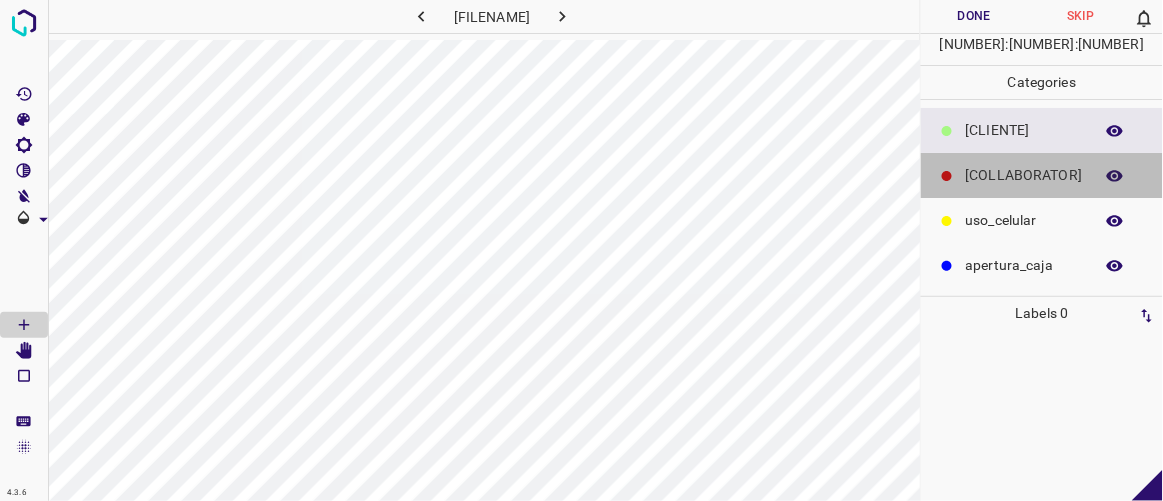 click on "[COLLABORATOR]" at bounding box center [1024, 130] 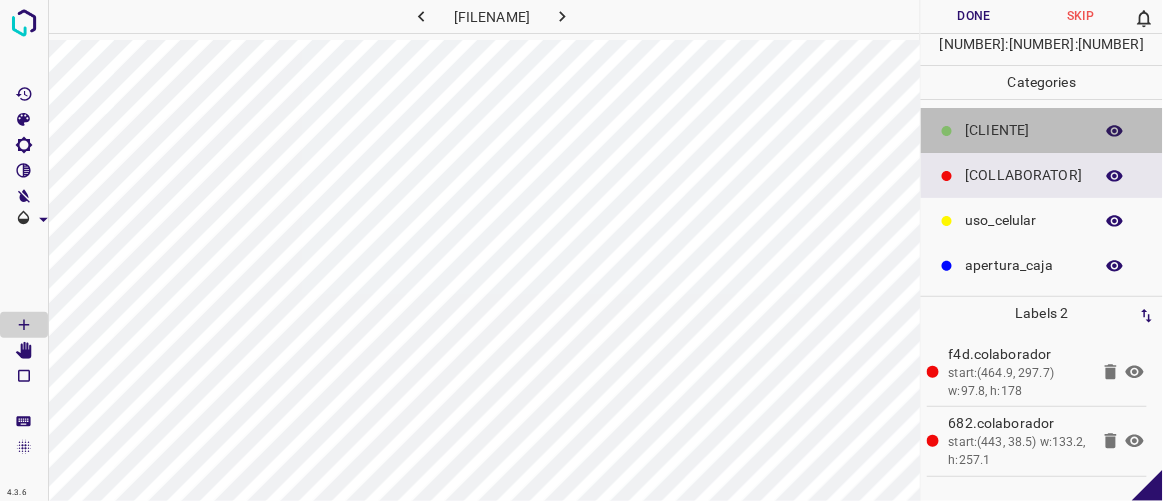 click on "[CLIENTE]" at bounding box center [1024, 130] 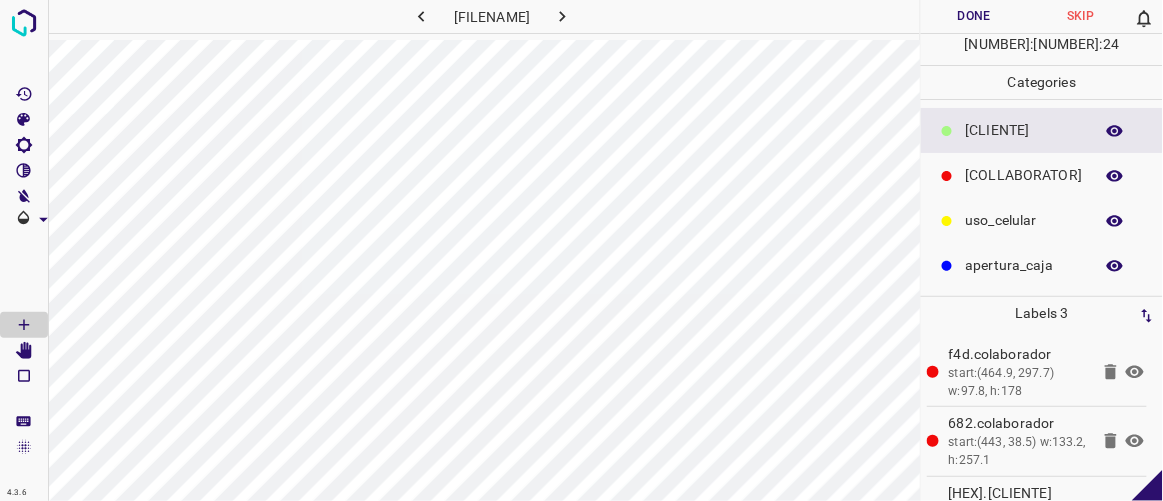 click on "Done" at bounding box center [974, 16] 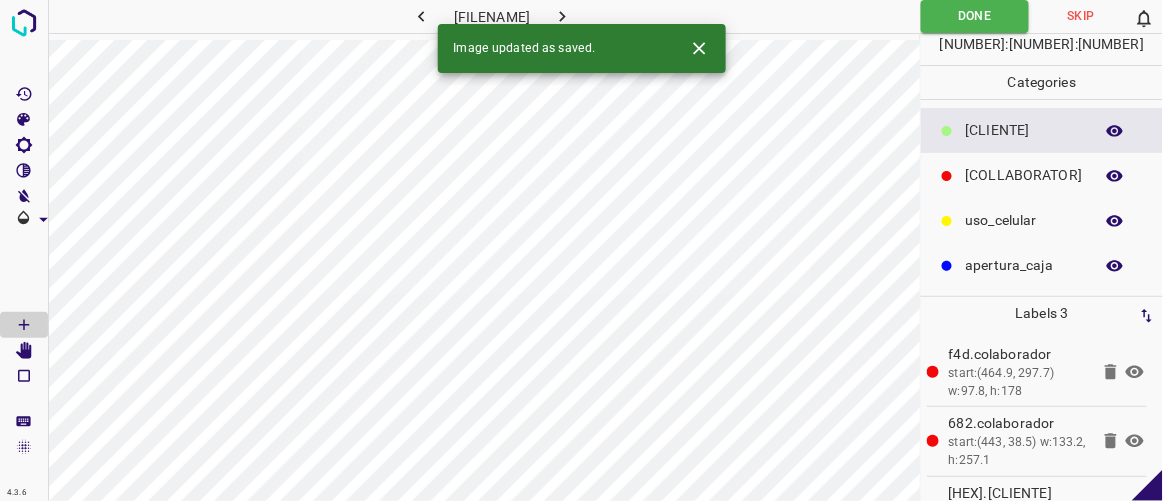 click at bounding box center (562, 16) 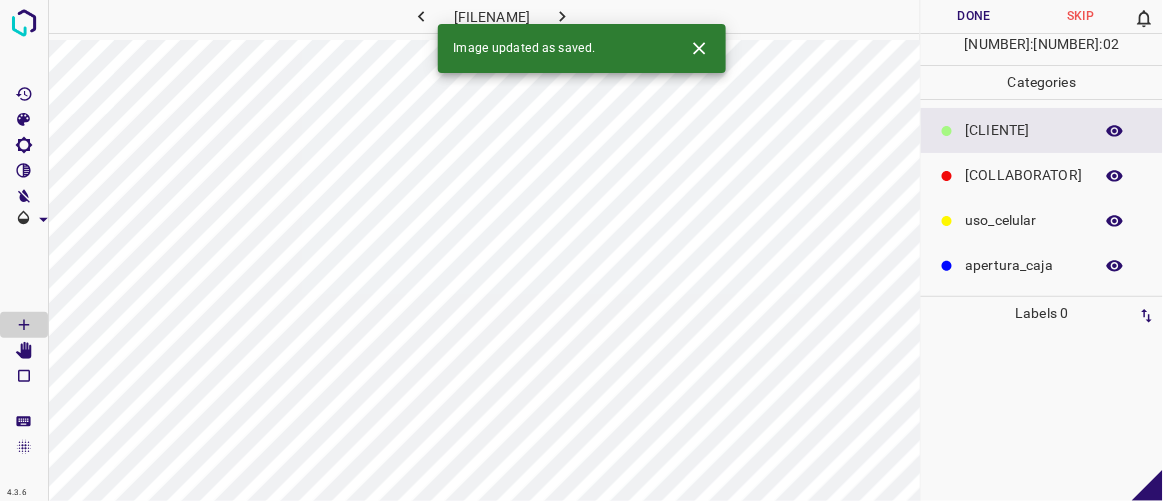 click at bounding box center (947, 131) 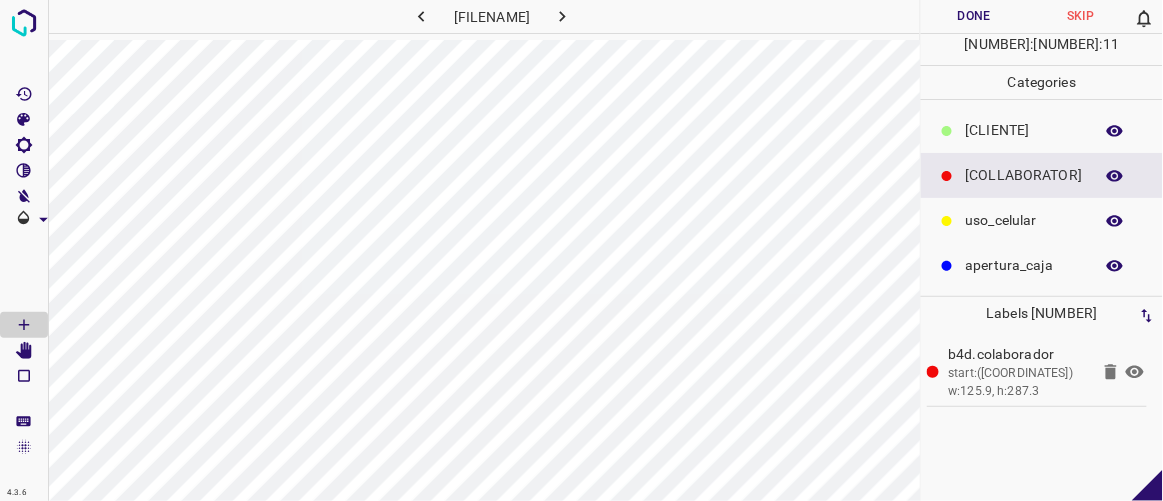 click on "[CLIENTE]" at bounding box center (1042, 130) 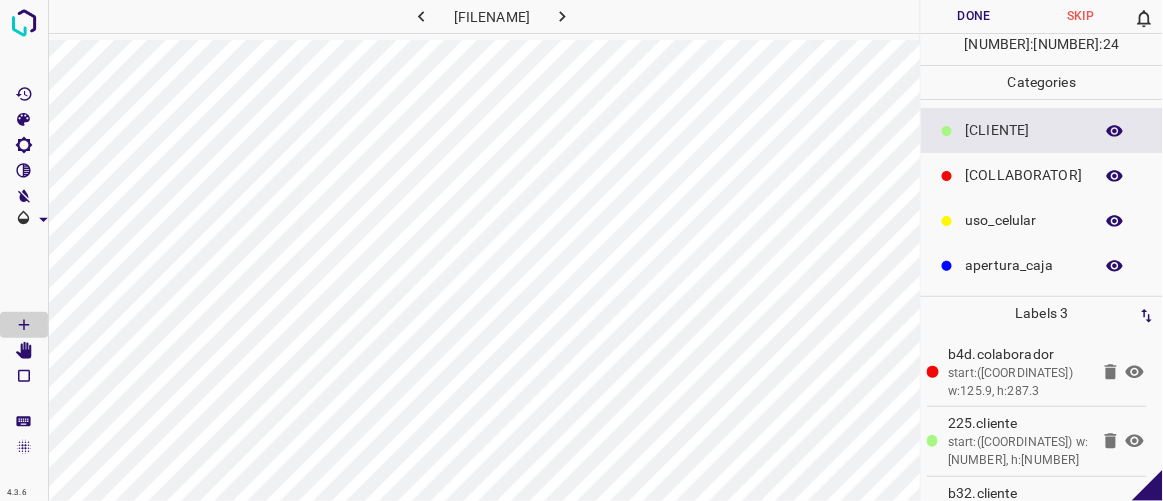 click on "Done" at bounding box center [974, 16] 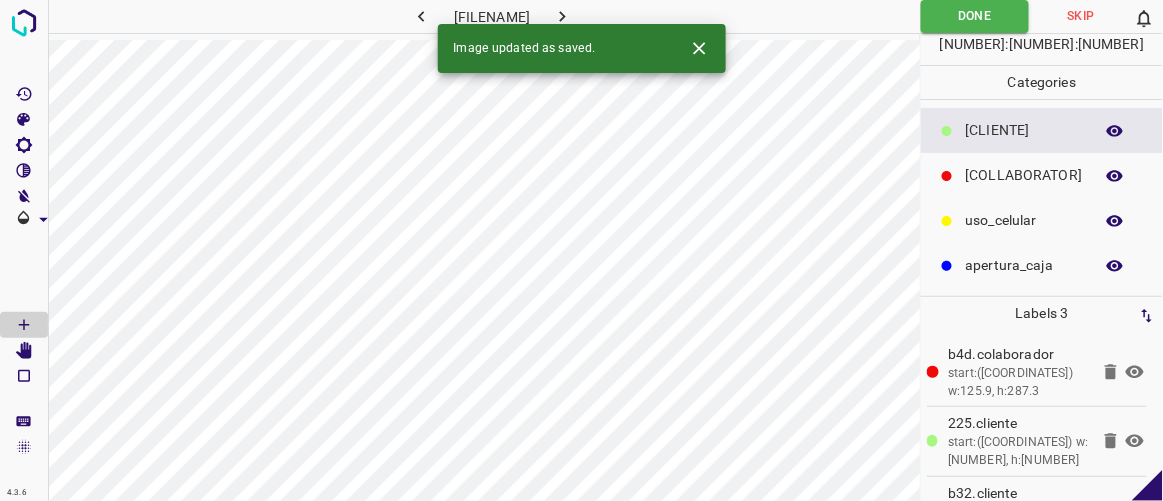 click at bounding box center [562, 16] 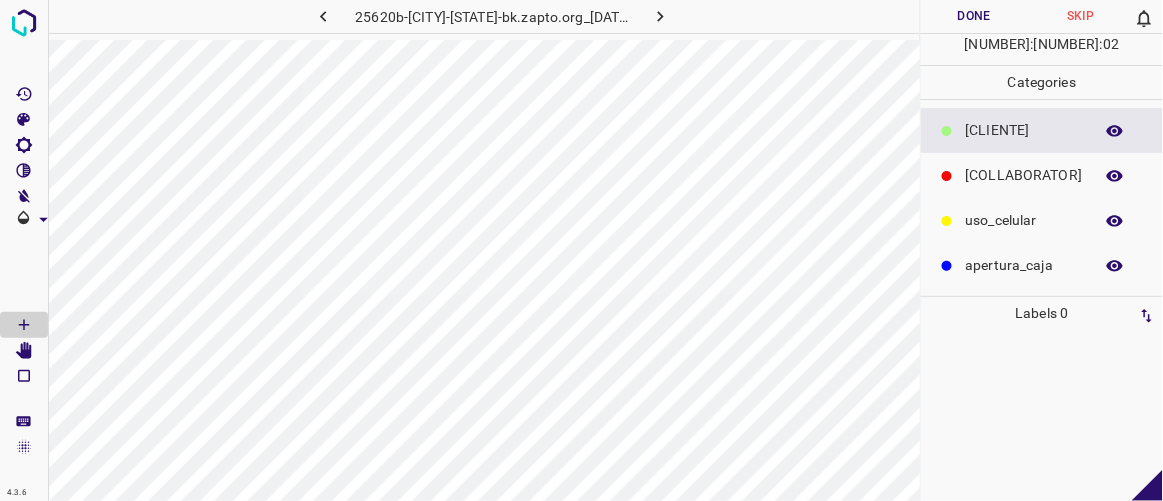 click on "[COLLABORATOR]" at bounding box center (1024, 130) 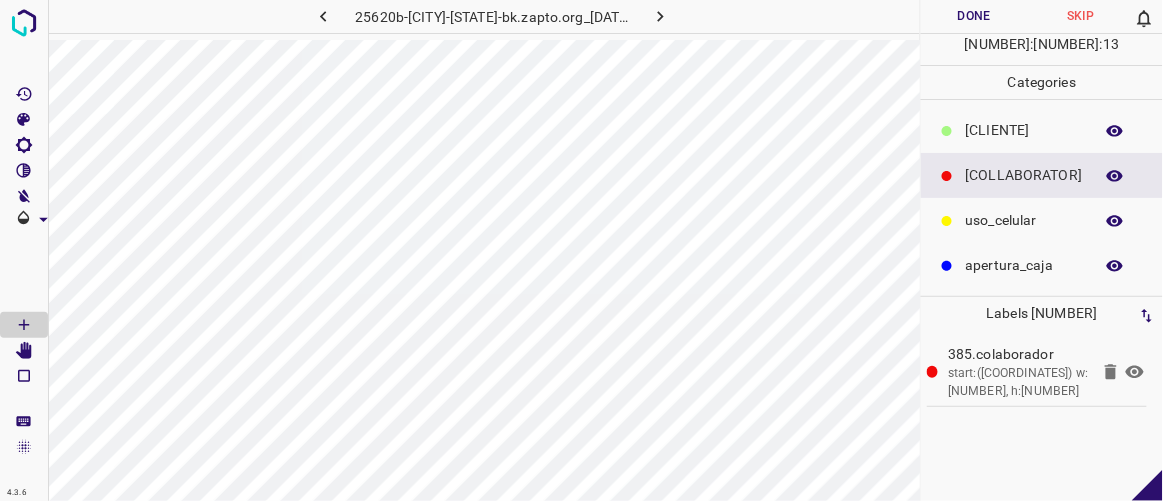 click on "[CLIENTE]" at bounding box center (1024, 130) 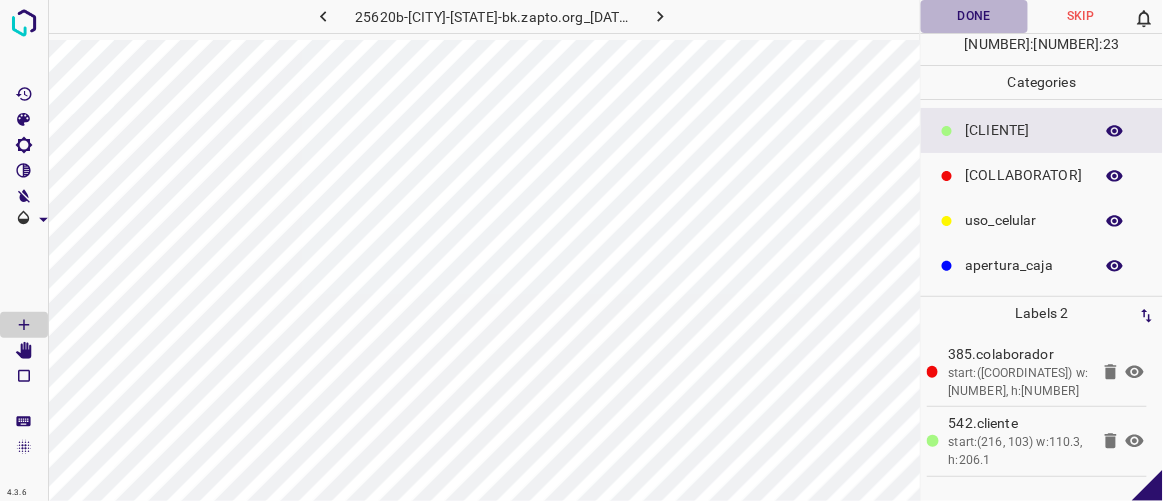 click on "Done" at bounding box center (974, 16) 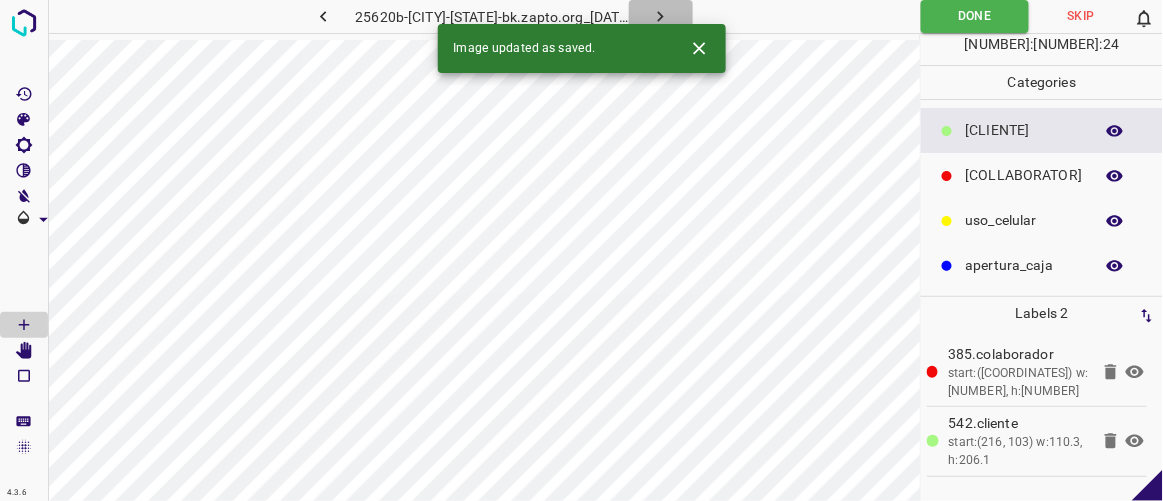 click at bounding box center [660, 16] 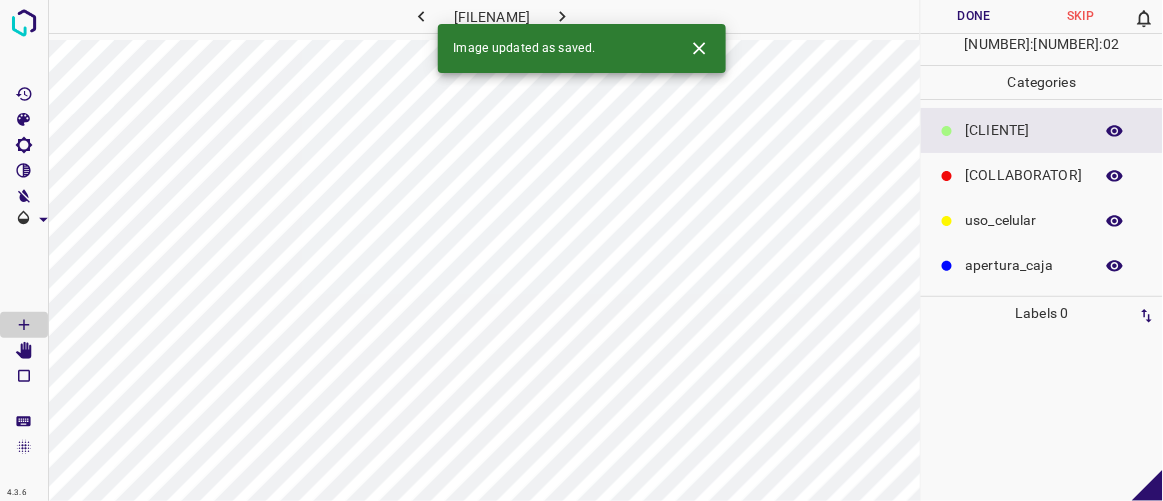 click on "[COLLABORATOR]" at bounding box center (1042, 175) 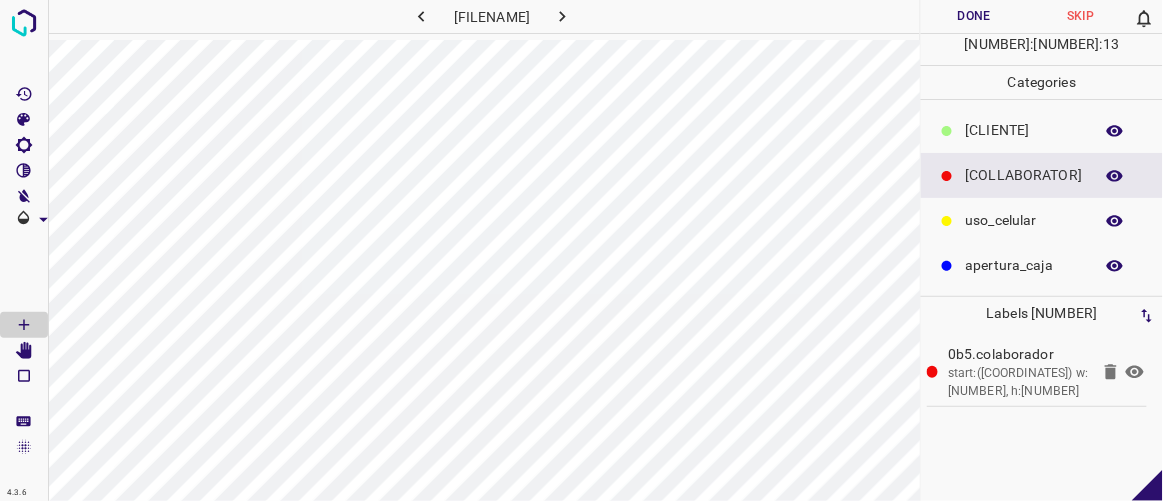 click on "[CLIENTE]" at bounding box center (1024, 130) 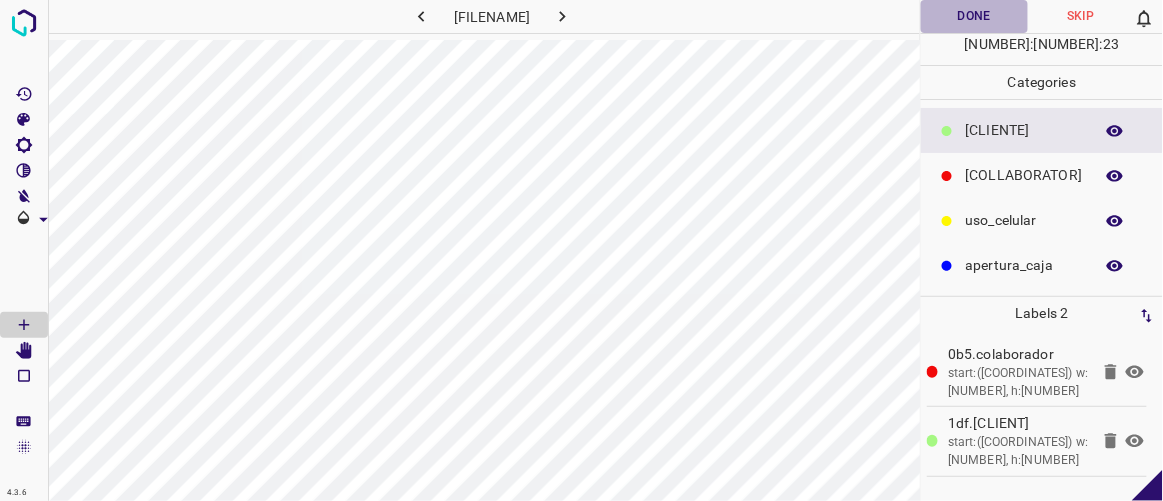click on "Done" at bounding box center [974, 16] 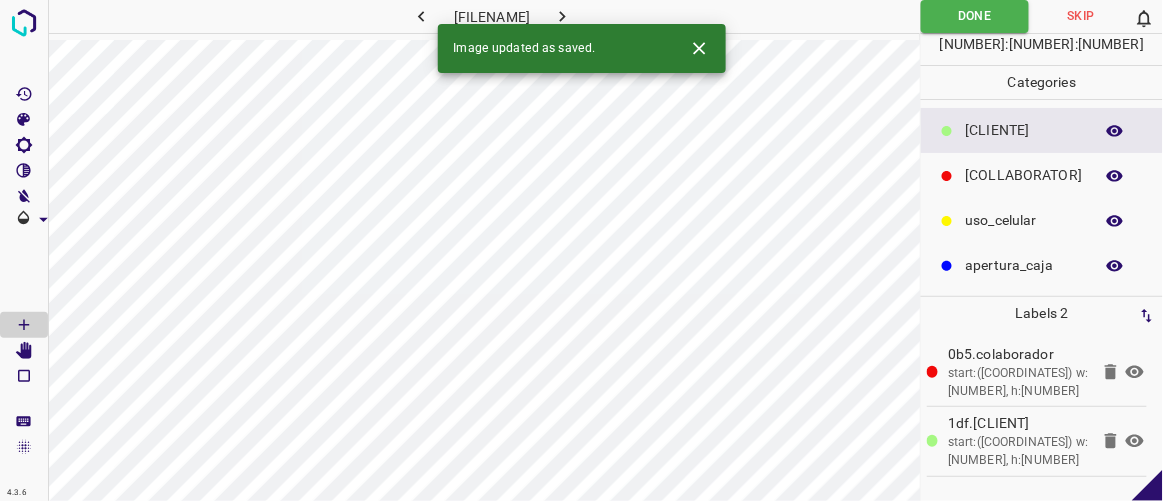 click at bounding box center (562, 16) 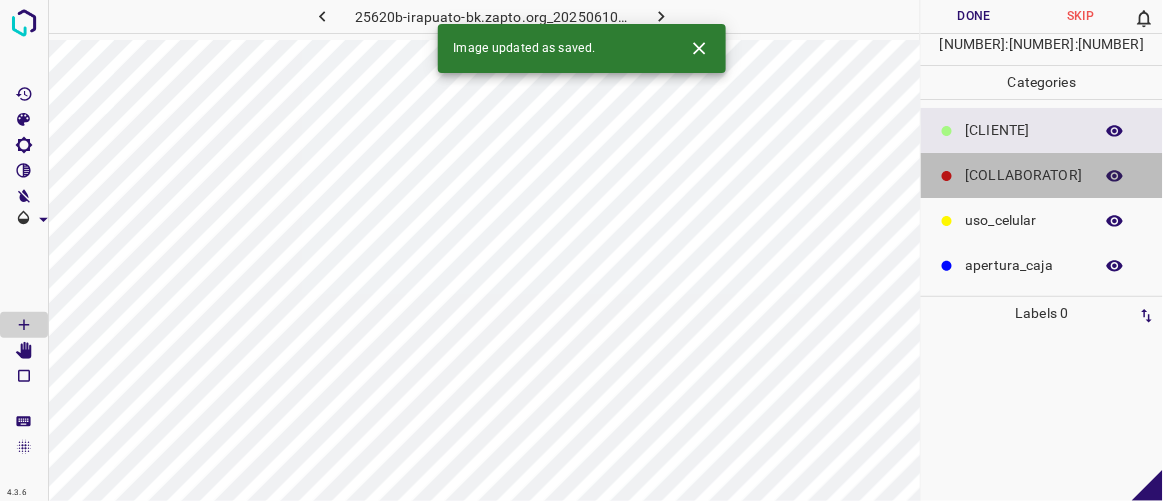 click on "[COLLABORATOR]" at bounding box center [1024, 130] 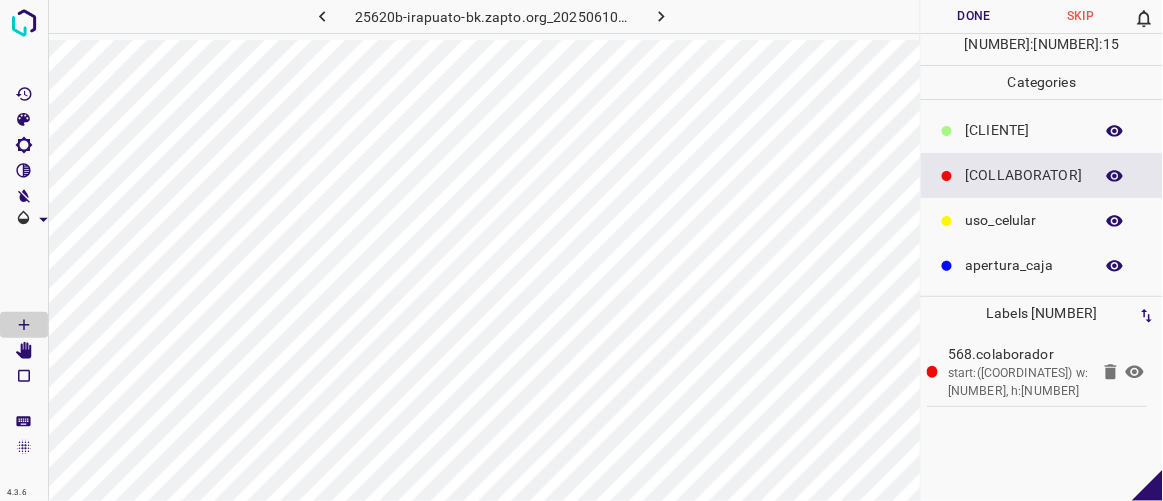click on "Done" at bounding box center [974, 16] 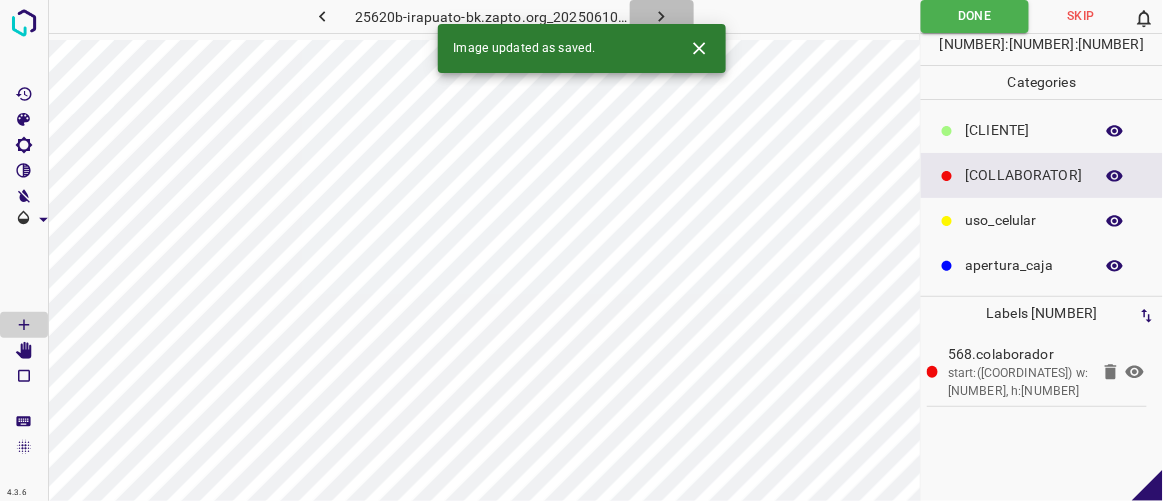 click at bounding box center (661, 16) 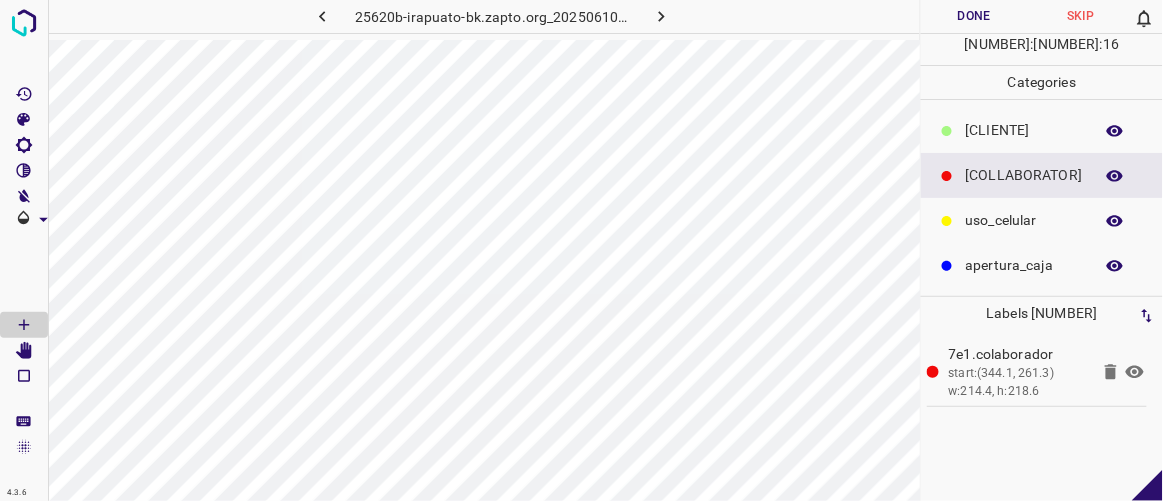 click on "Done" at bounding box center (974, 16) 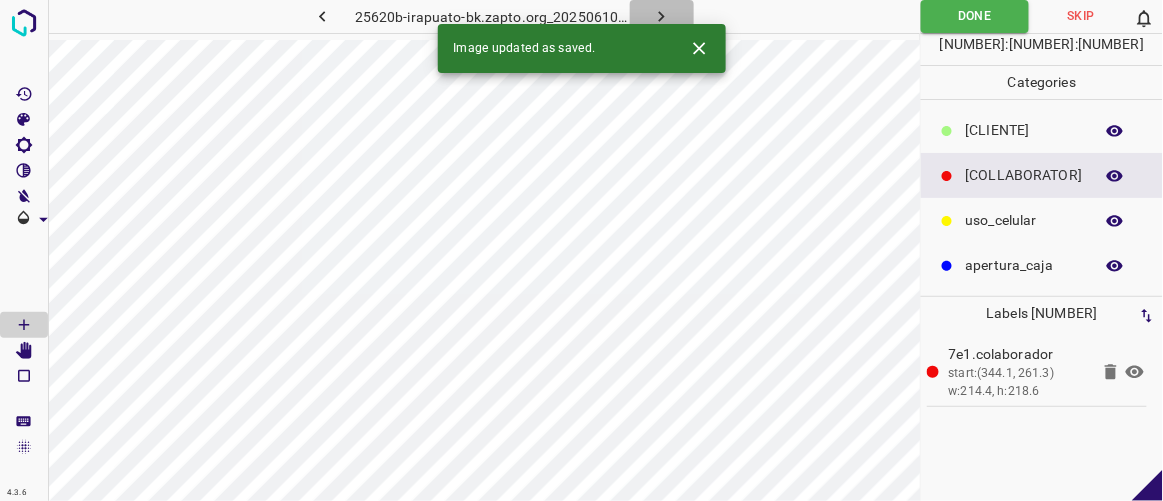 click at bounding box center (661, 16) 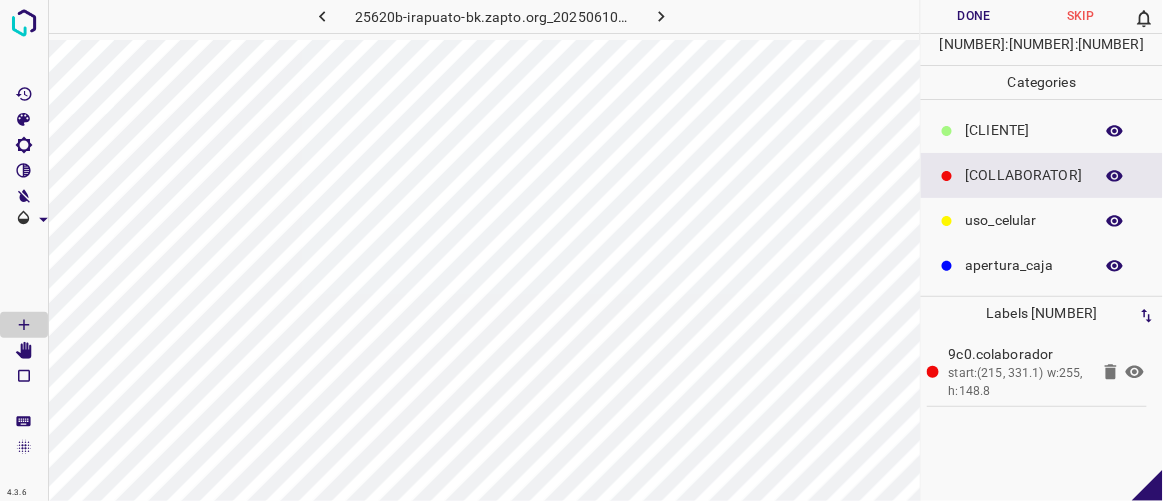 click on "Done" at bounding box center [974, 16] 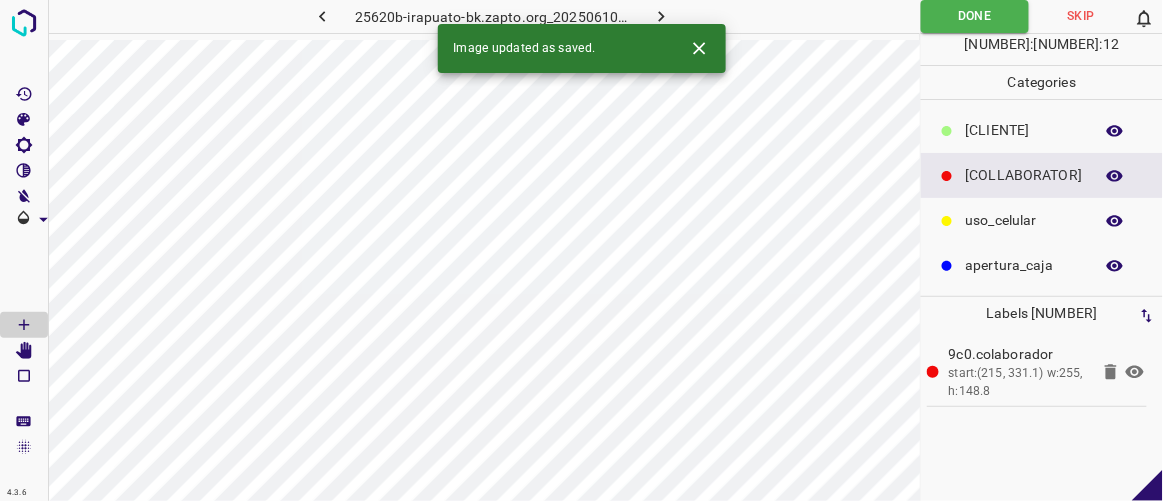 click at bounding box center (661, 16) 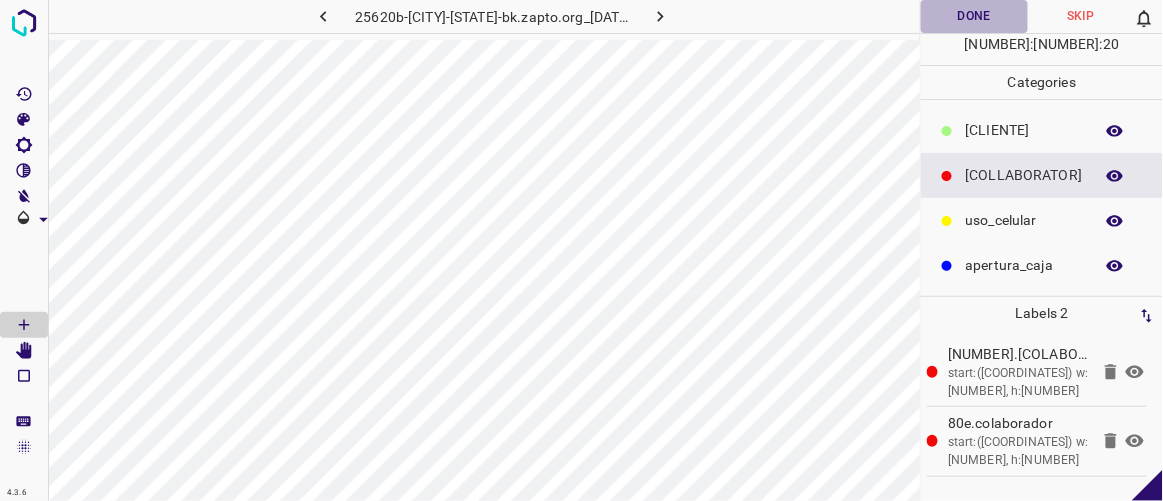 click on "Done" at bounding box center (974, 16) 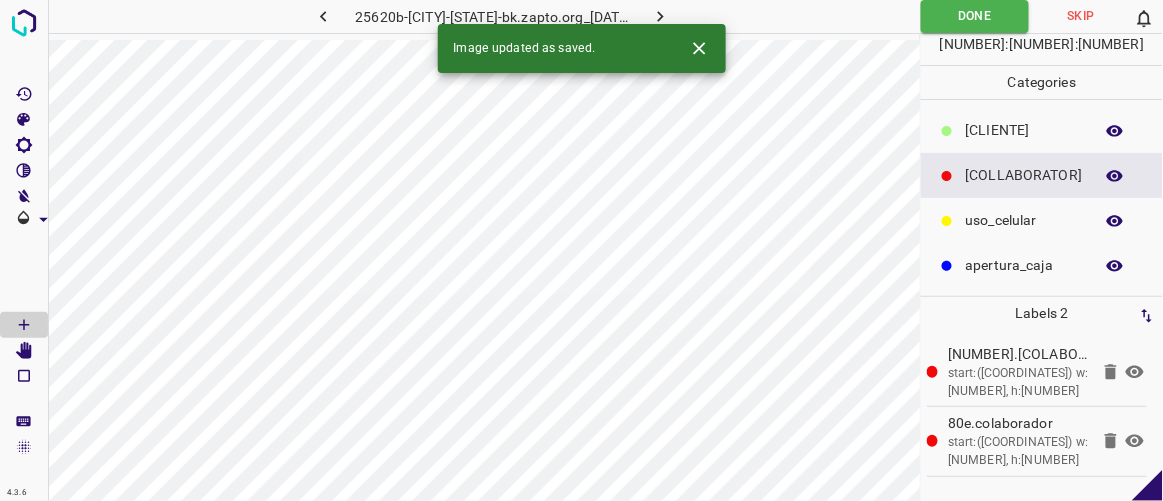 click at bounding box center (660, 16) 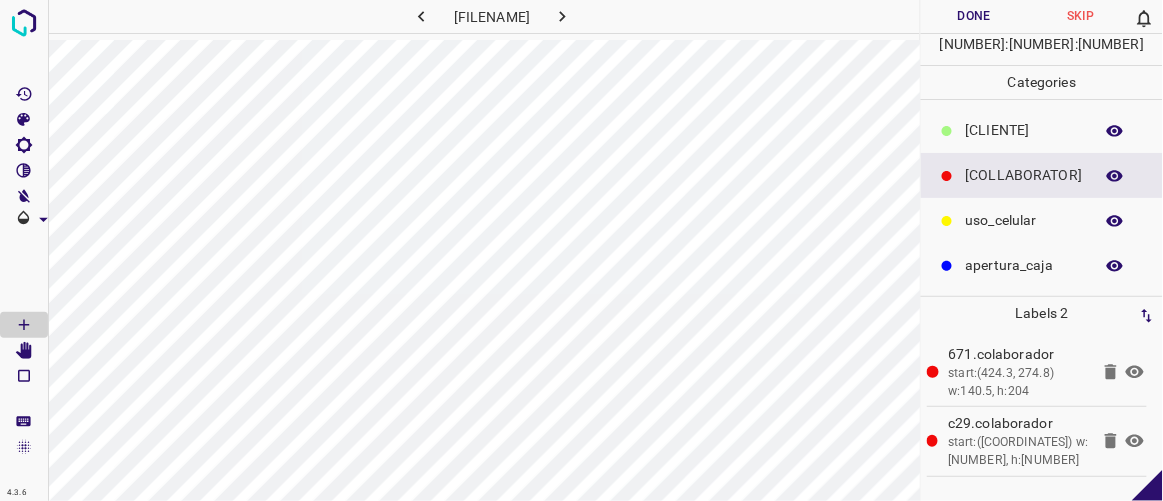 click on "Done" at bounding box center [974, 16] 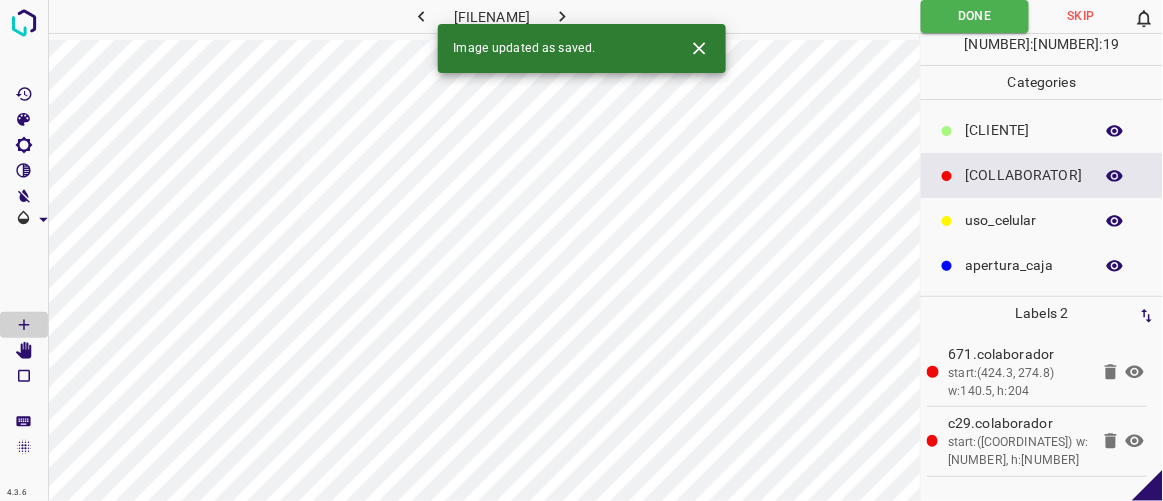 click at bounding box center [562, 16] 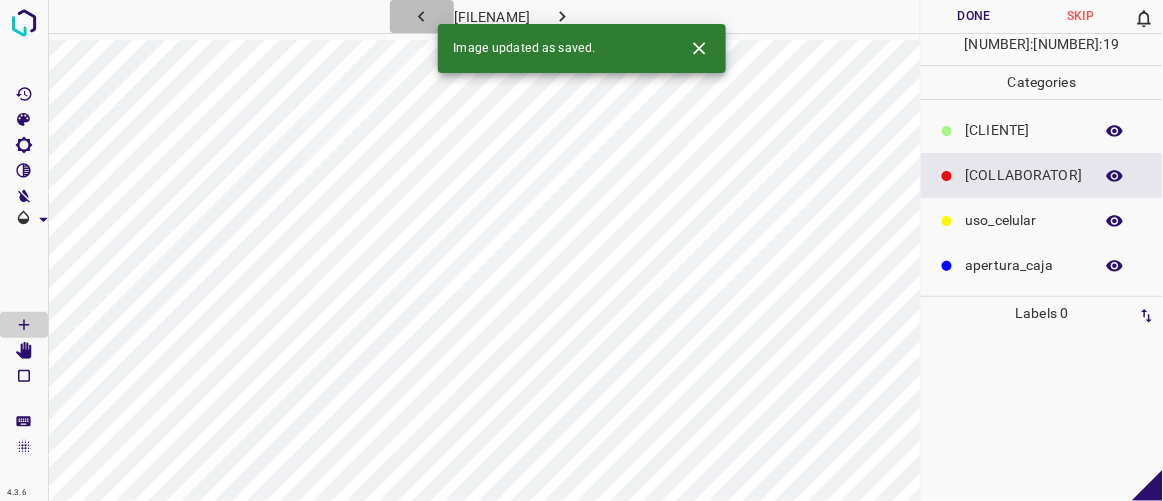 click at bounding box center [421, 16] 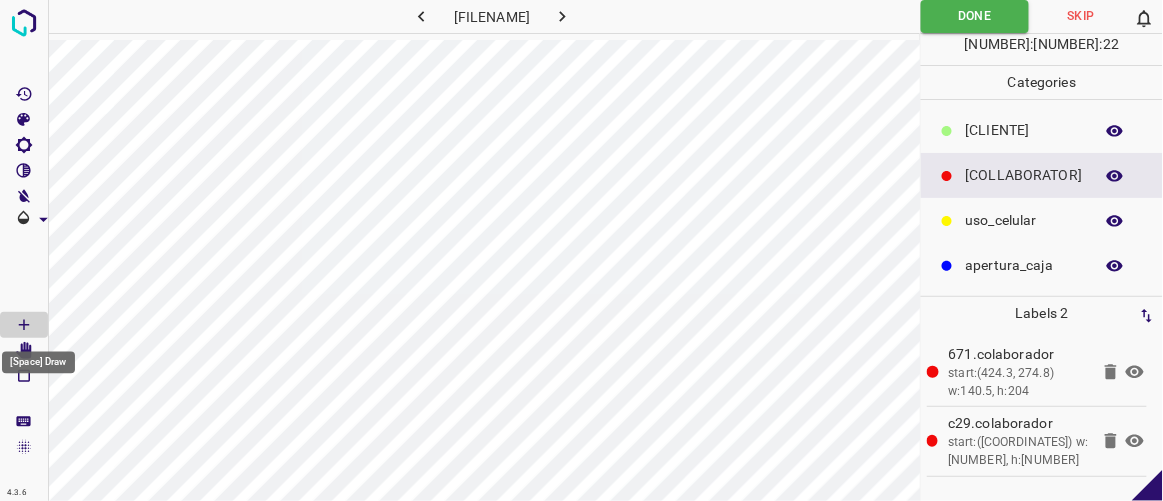 click on "[Space] Draw" at bounding box center (38, 357) 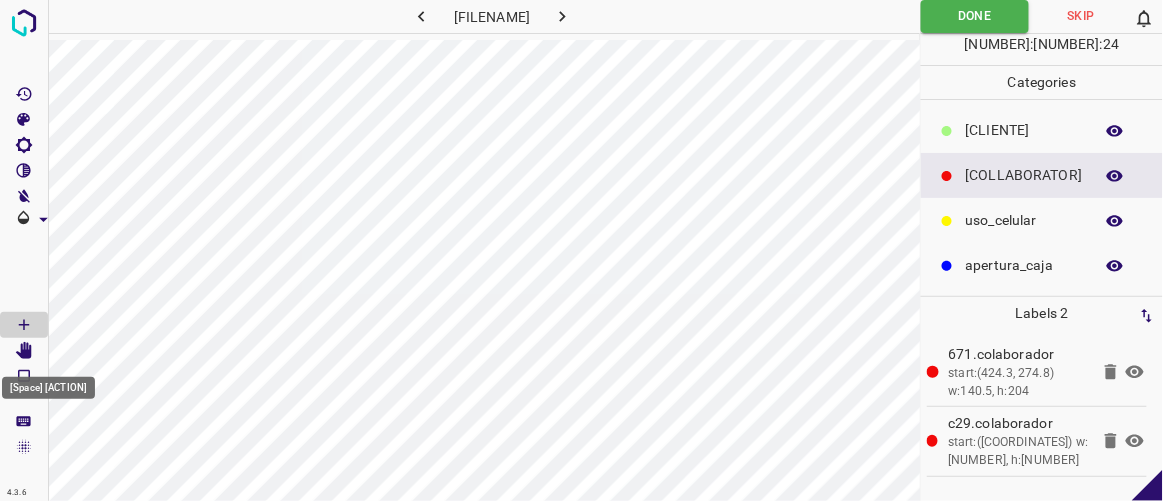 click at bounding box center (24, 351) 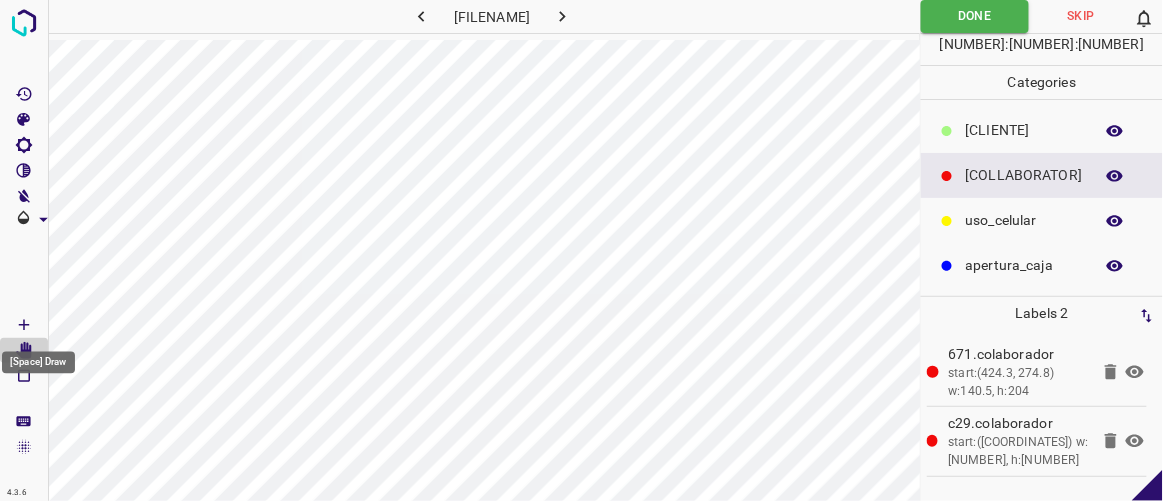 click at bounding box center (24, 325) 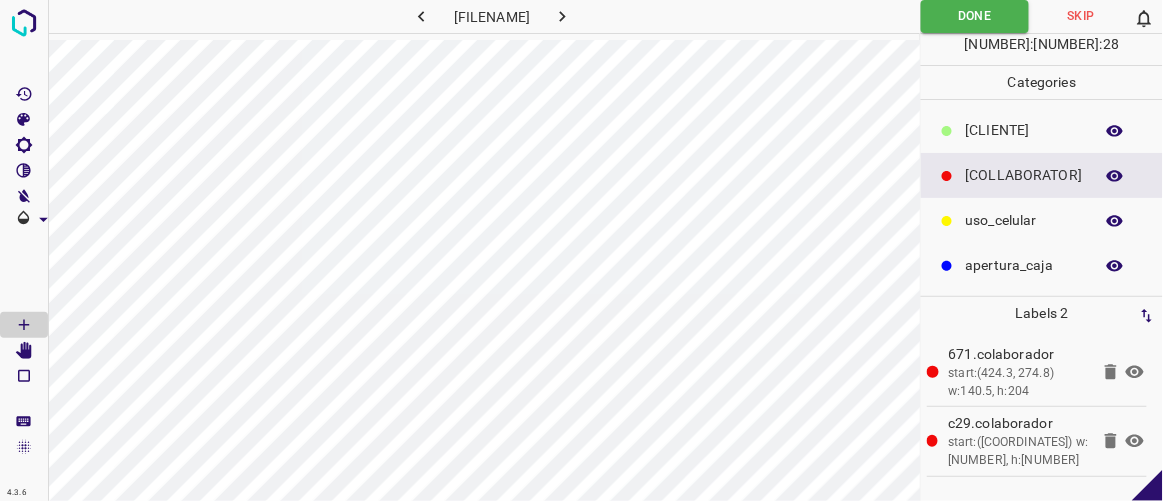 click on "[CLIENTE]" at bounding box center [1042, 130] 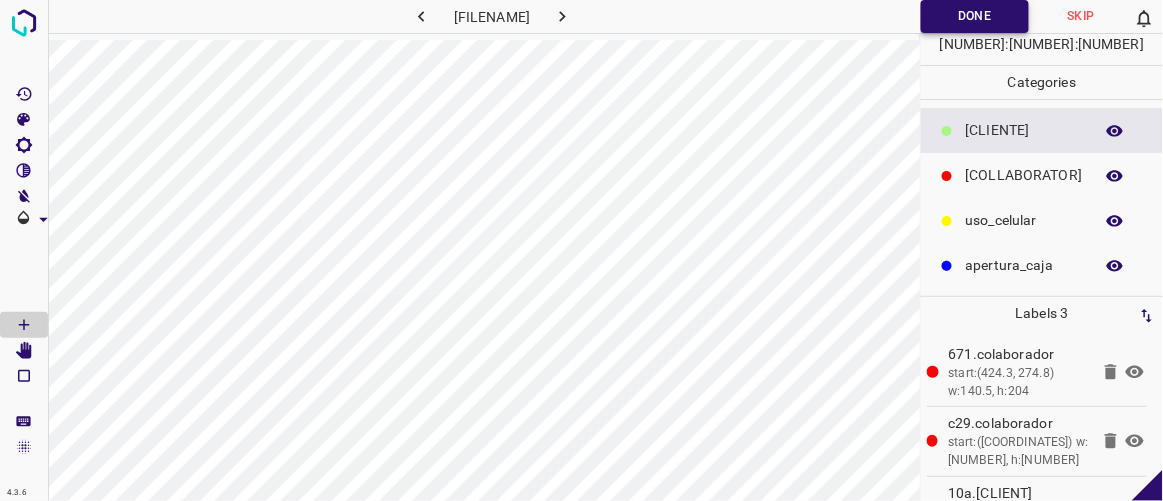 click on "Done" at bounding box center [975, 16] 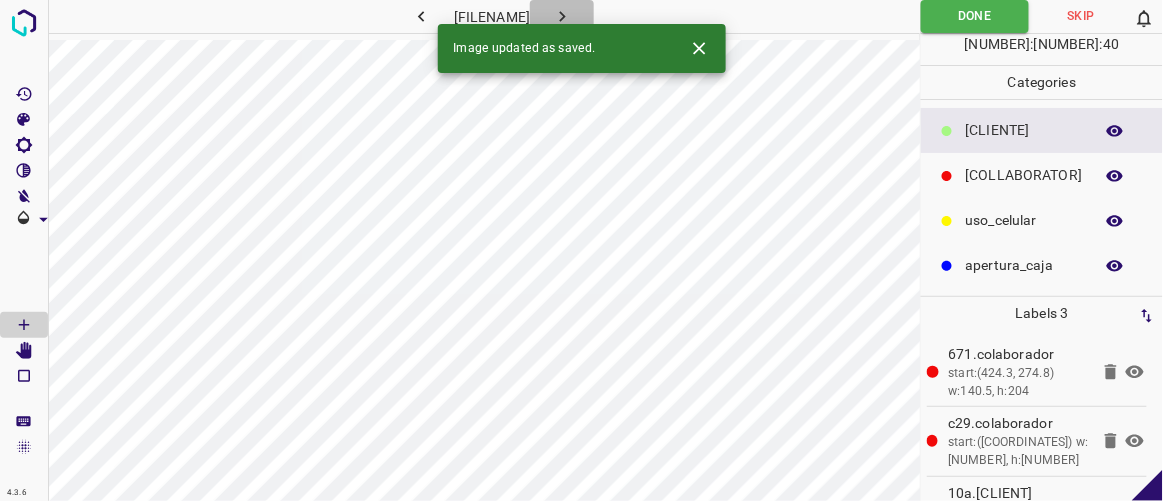 click at bounding box center [562, 16] 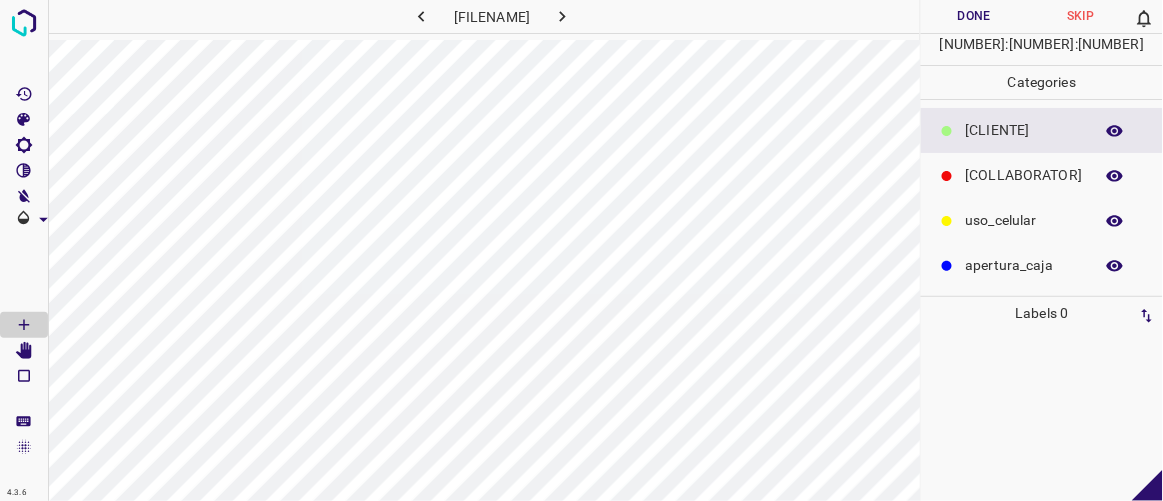 click on "[COLLABORATOR]" at bounding box center [1024, 130] 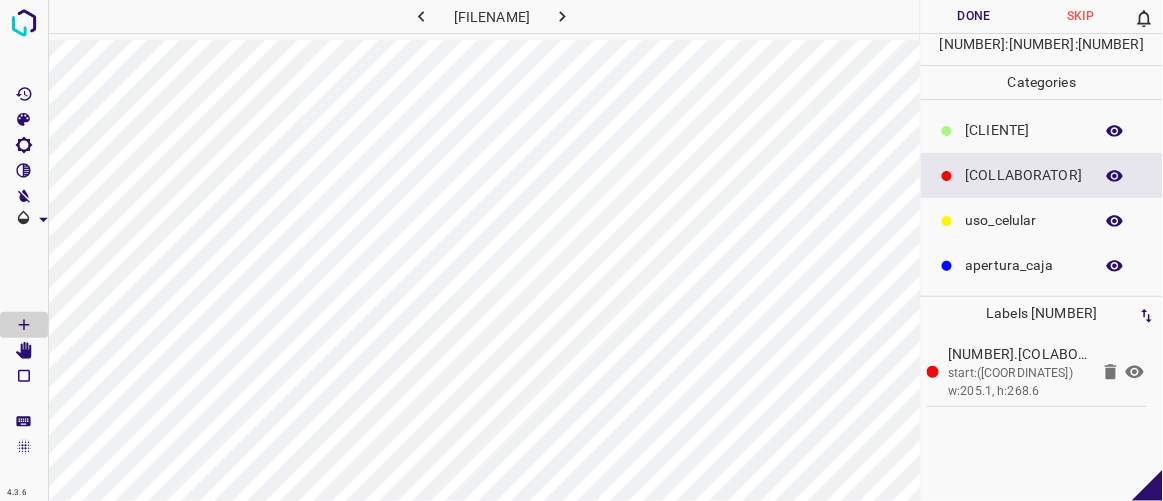 click on "[CLIENTE]" at bounding box center [1024, 130] 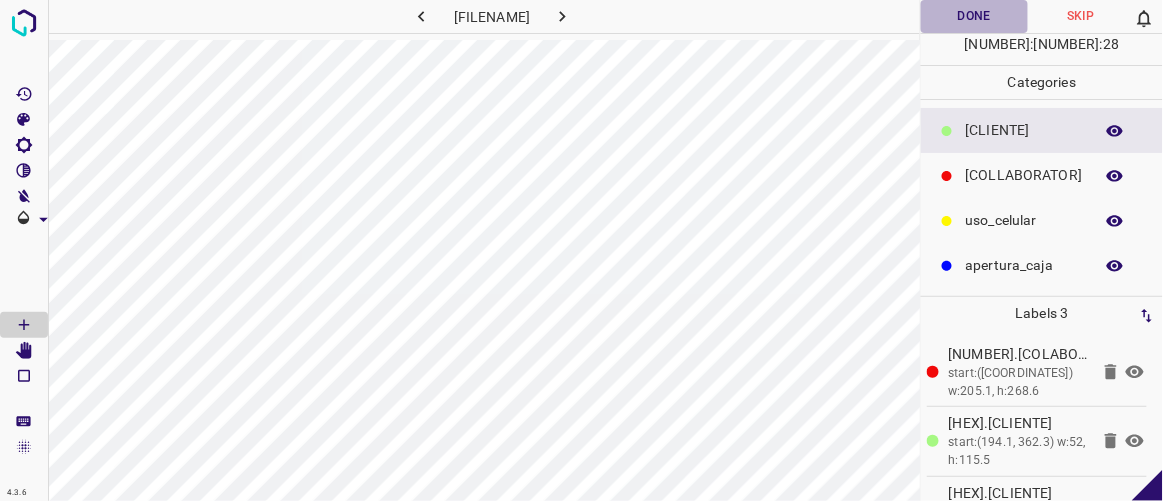click on "Done" at bounding box center [974, 16] 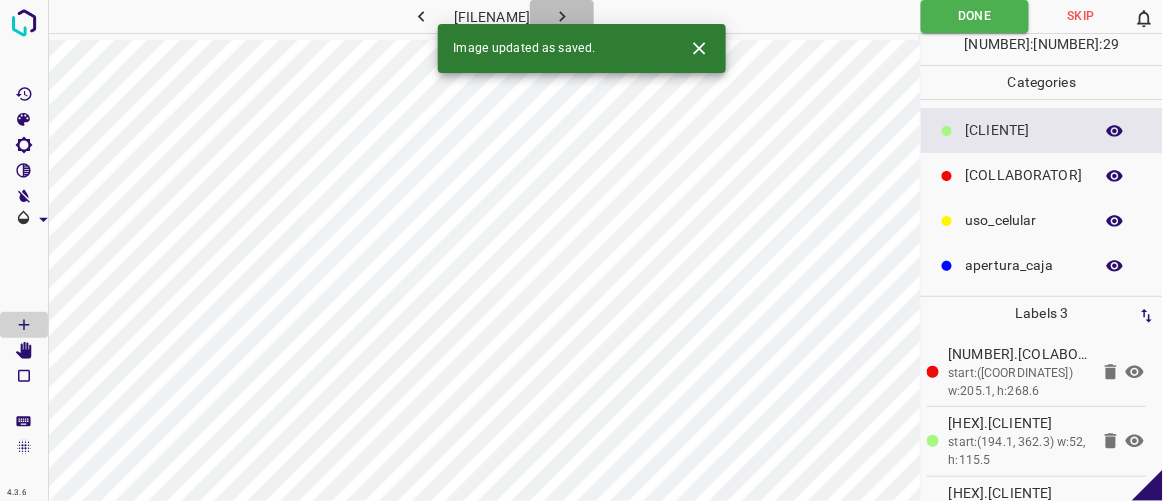click at bounding box center [562, 16] 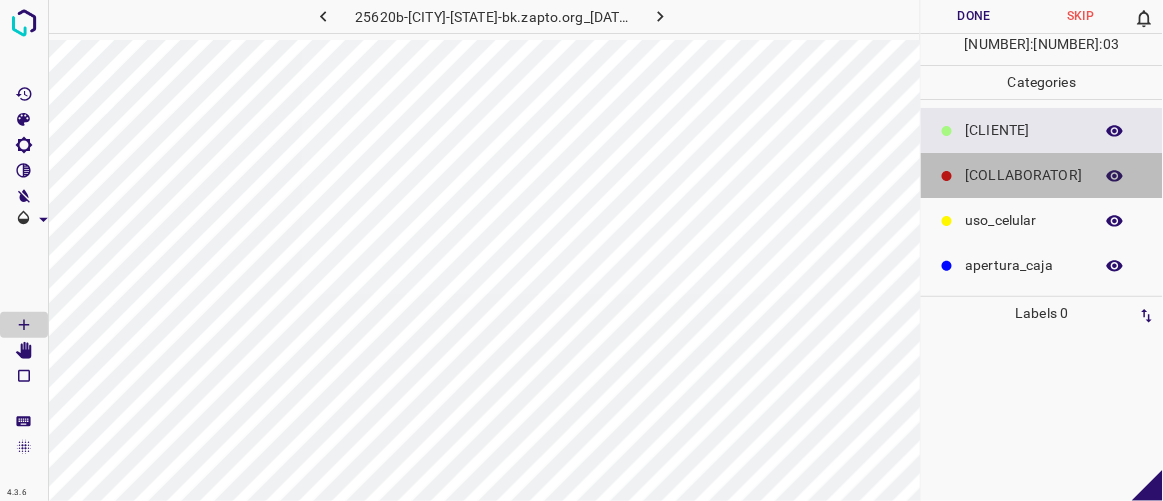 click on "[COLLABORATOR]" at bounding box center (1042, 175) 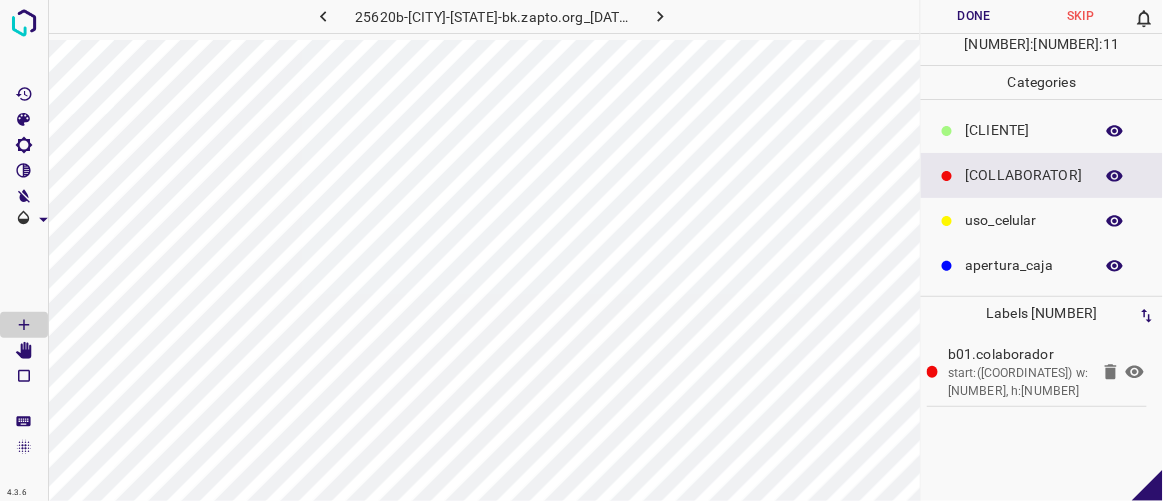 click on "[CLIENTE]" at bounding box center [1024, 130] 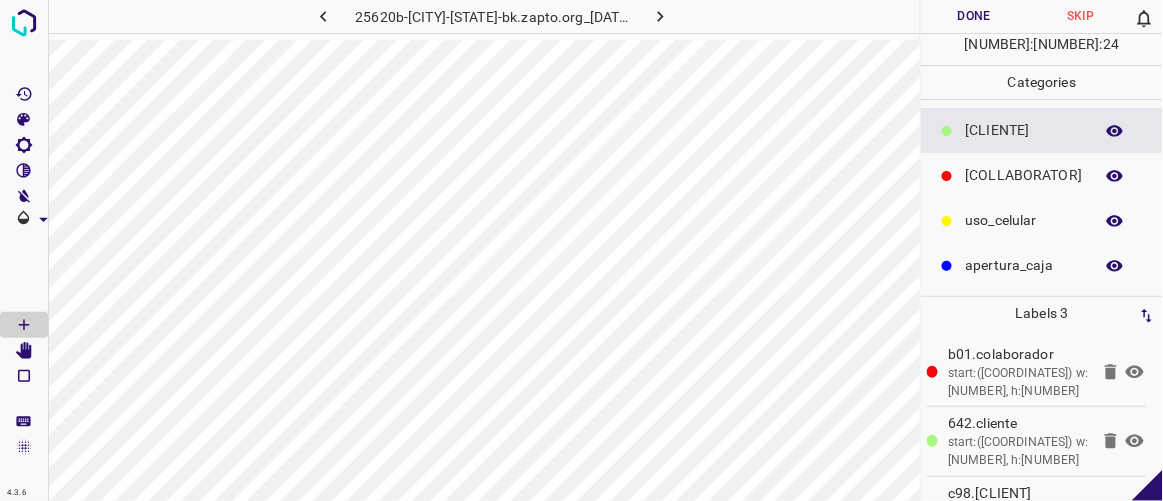 click on "Done" at bounding box center (974, 16) 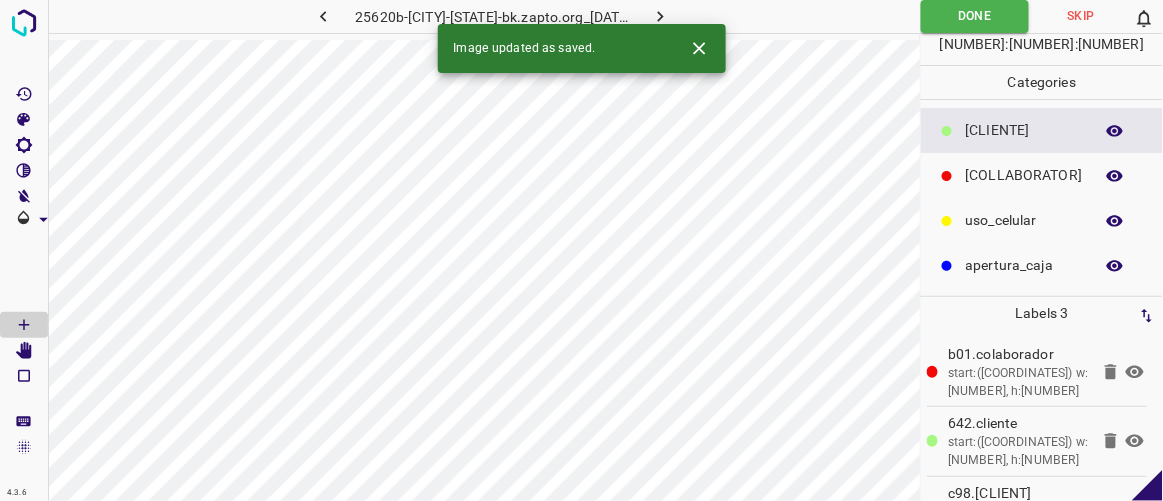 click at bounding box center [661, 16] 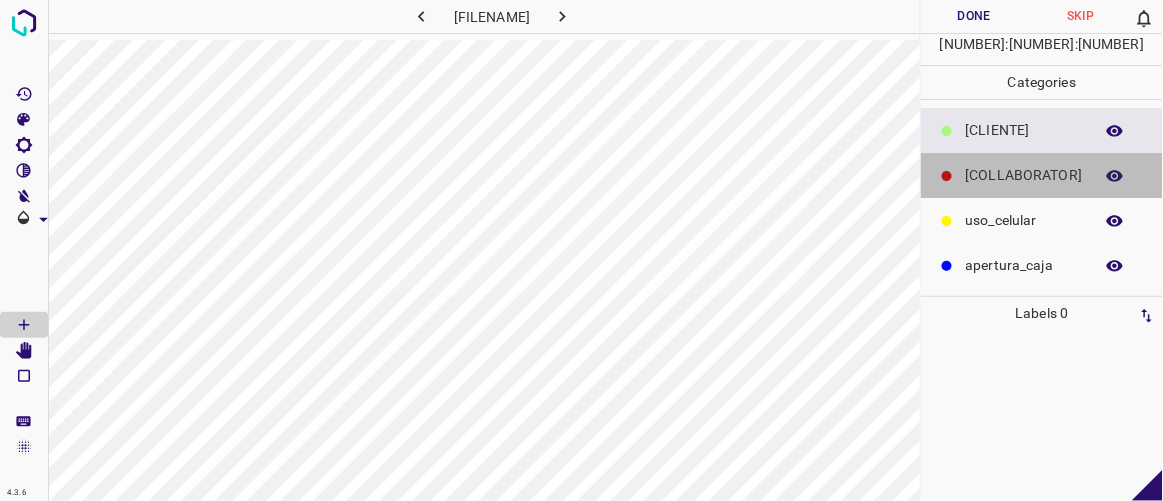 click on "[COLLABORATOR]" at bounding box center [1024, 130] 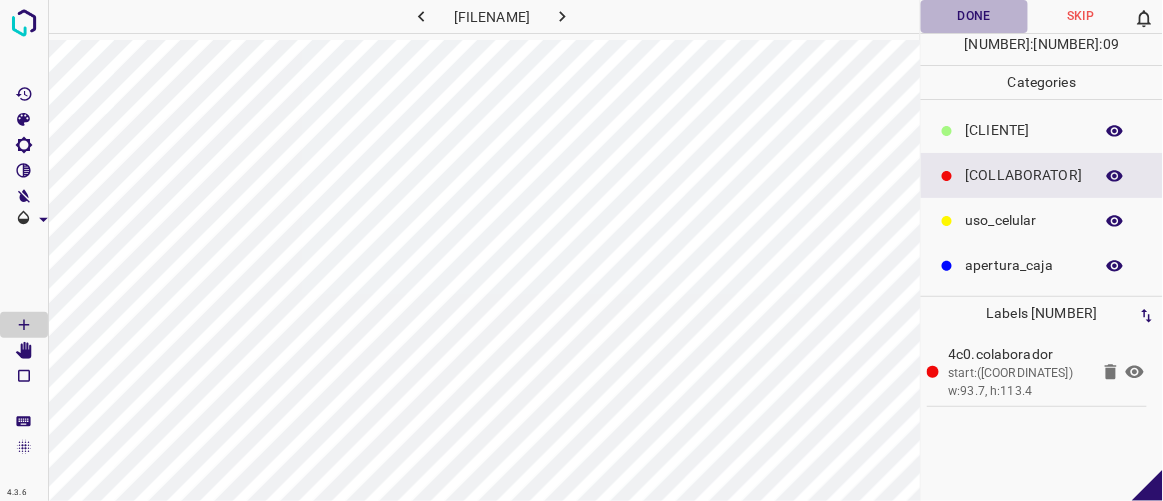 click on "Done" at bounding box center [974, 16] 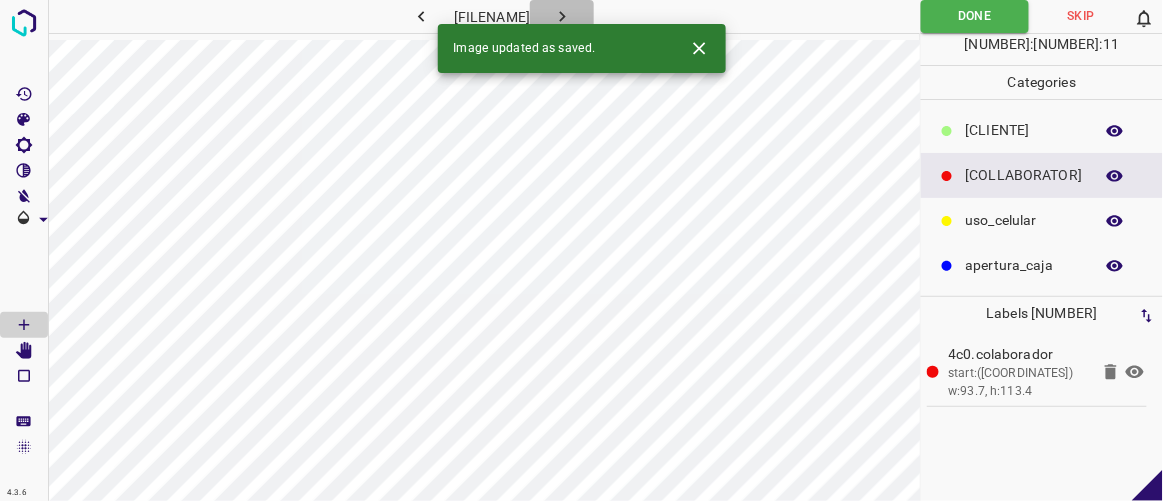 click at bounding box center [562, 16] 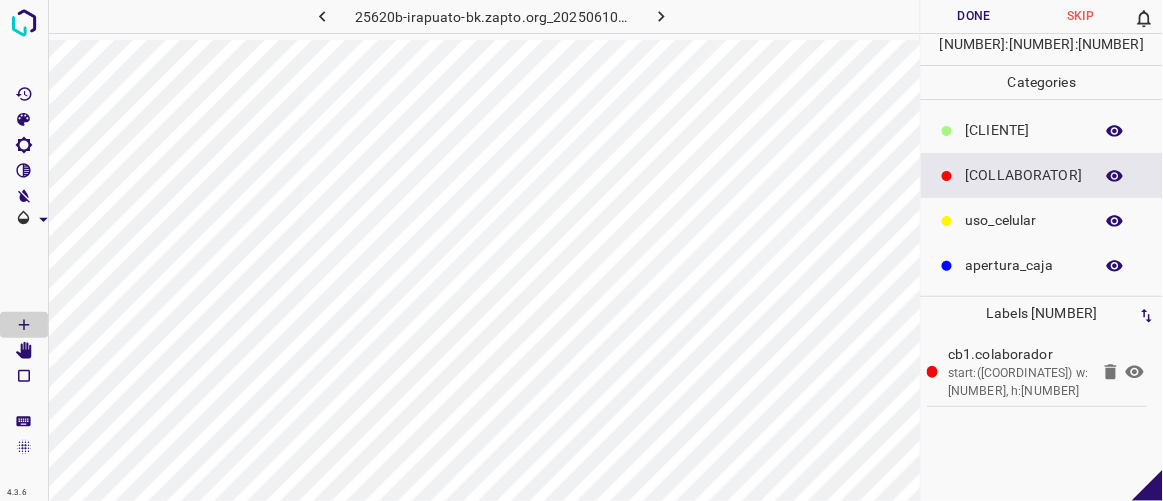 click on "Done" at bounding box center (974, 16) 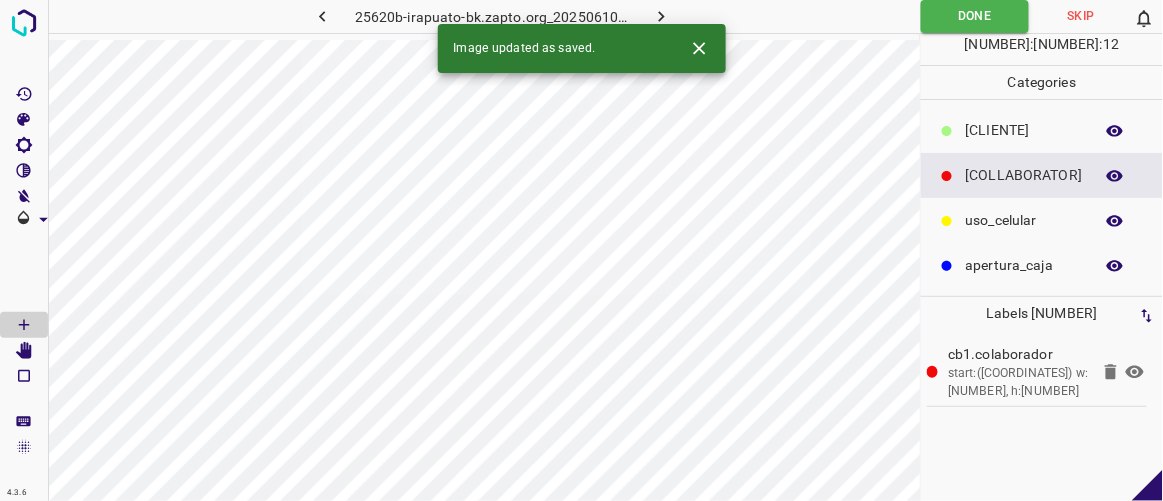 click at bounding box center [661, 16] 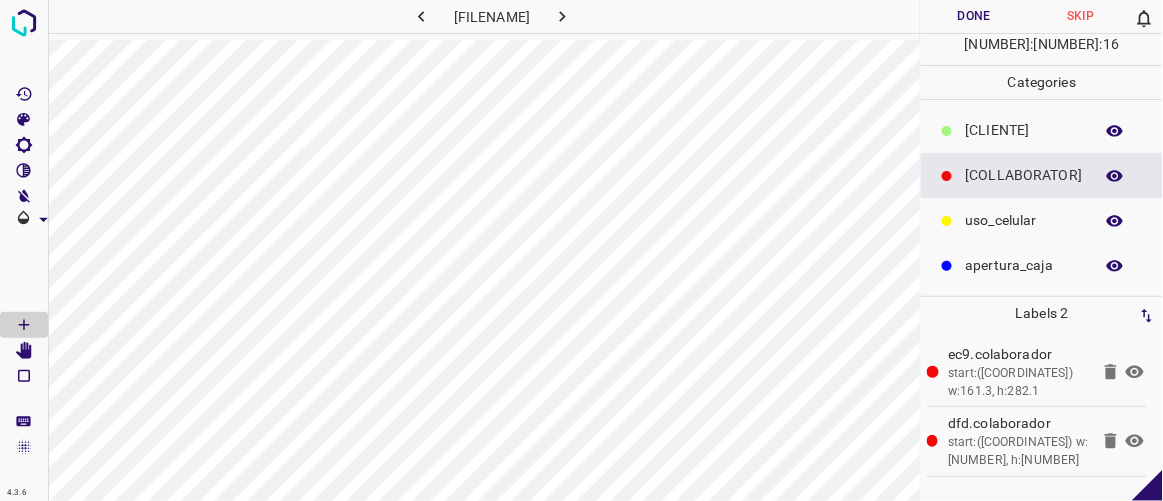 click at bounding box center [947, 131] 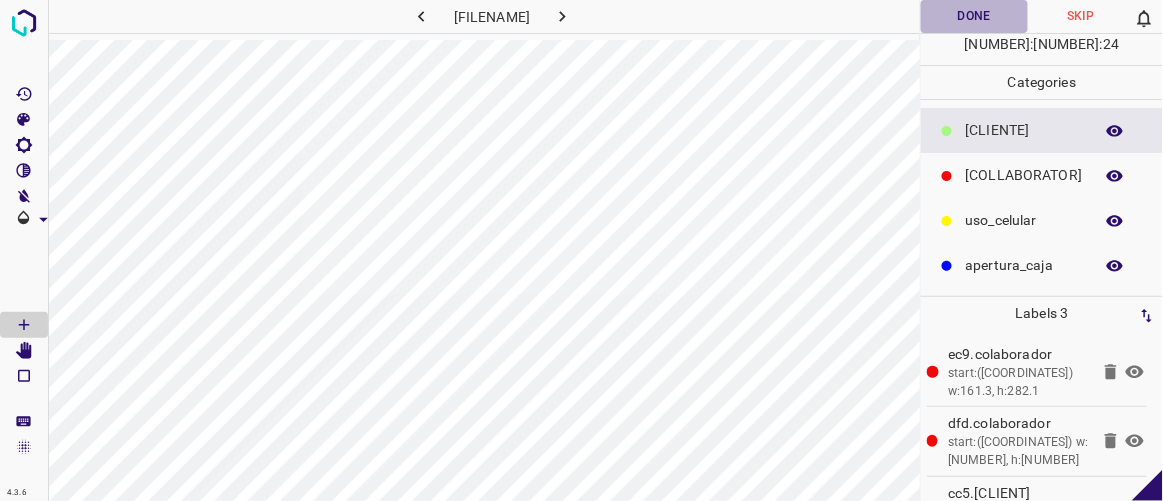 click on "Done" at bounding box center [974, 16] 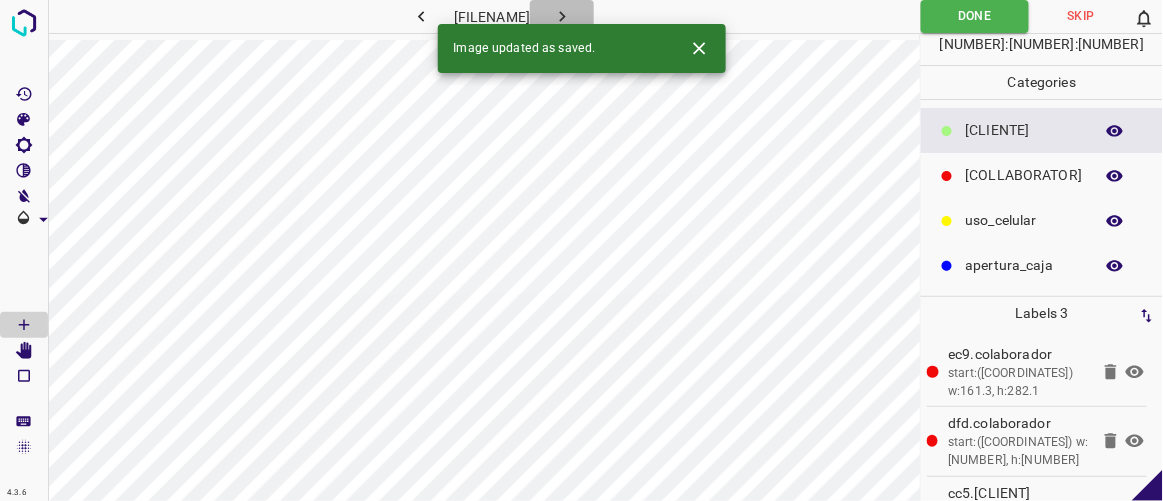 click at bounding box center (562, 16) 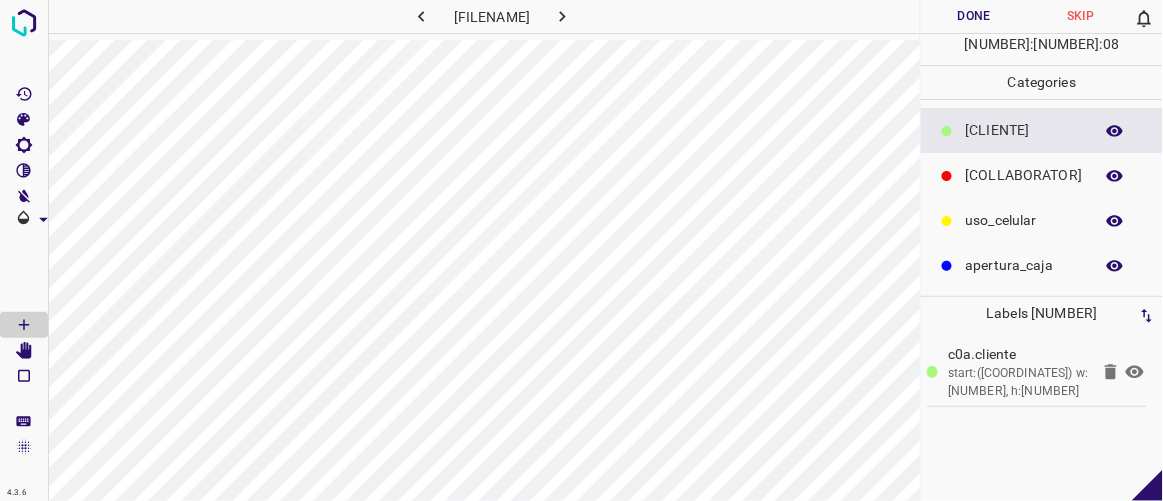 click on "[COLLABORATOR]" at bounding box center (1024, 130) 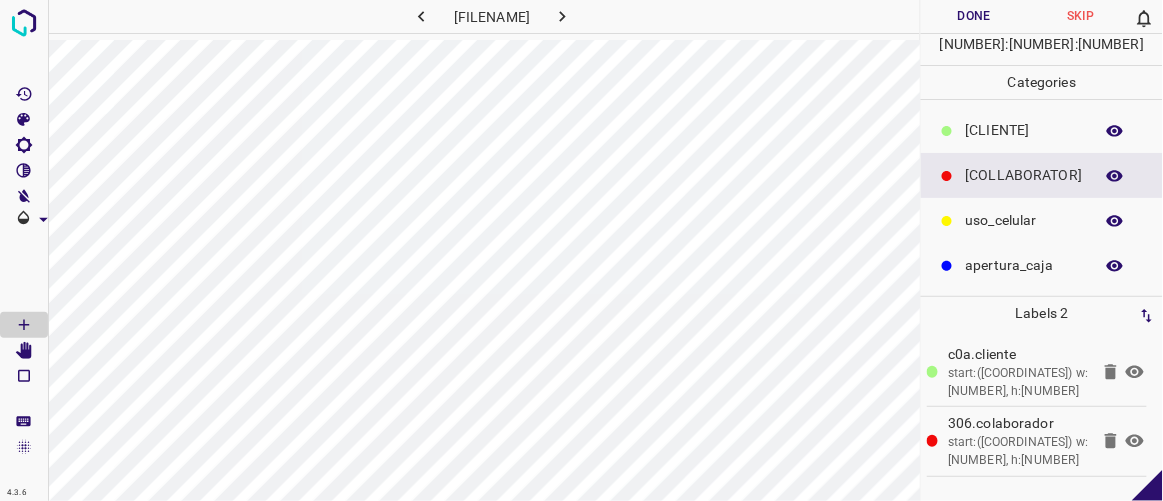 click on "Done" at bounding box center (974, 16) 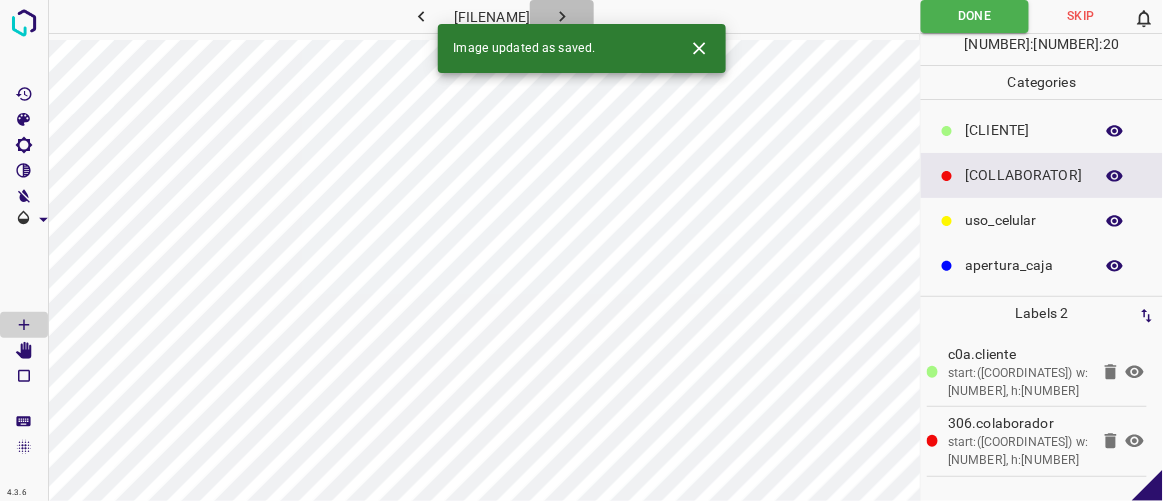 click at bounding box center (562, 16) 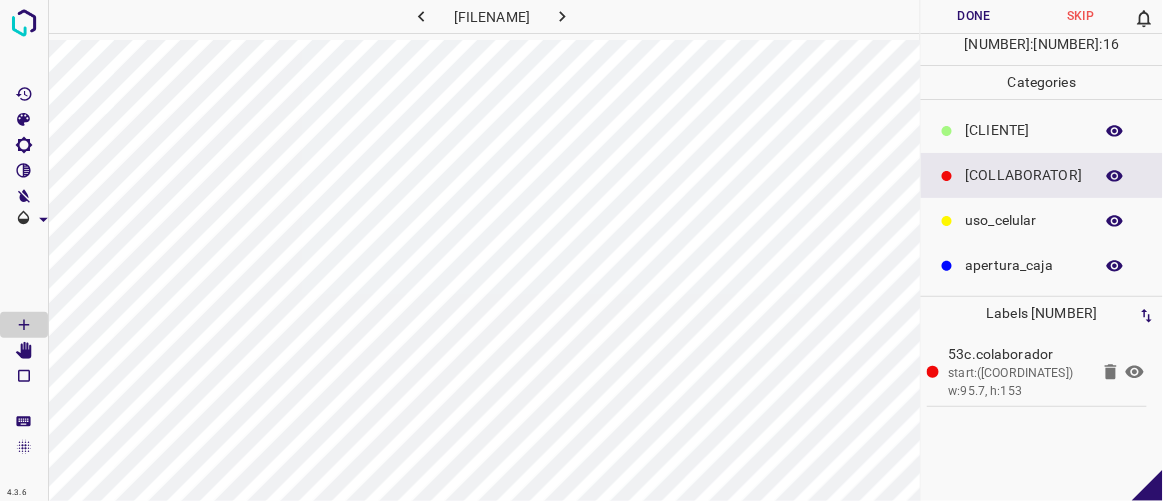 click on "[CLIENTE]" at bounding box center (1042, 130) 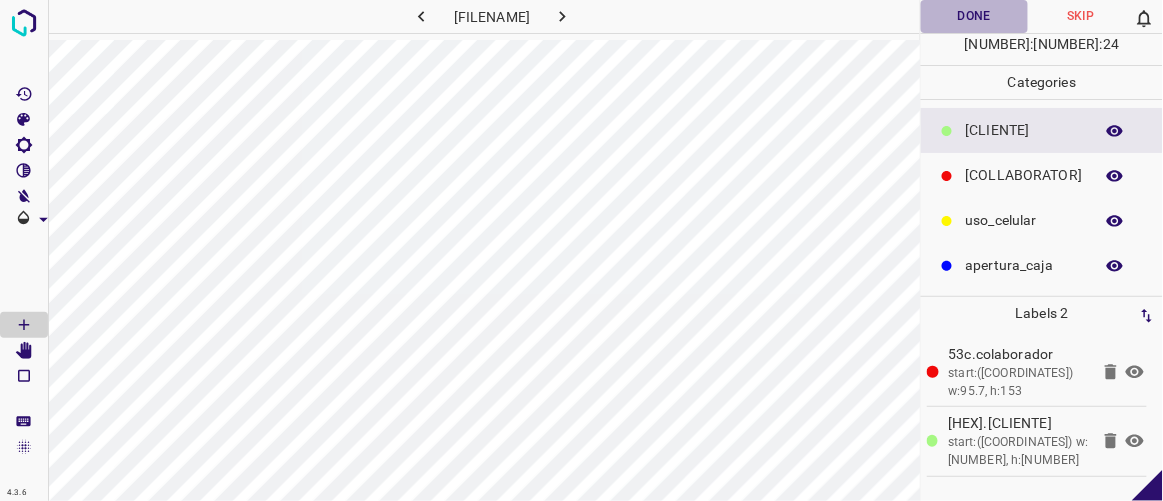 click on "Done" at bounding box center [974, 16] 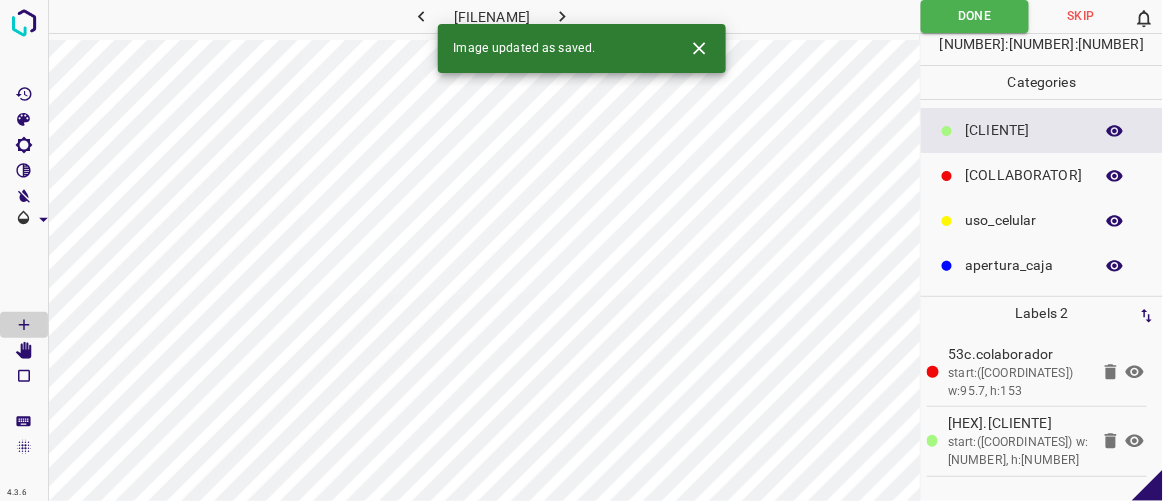 click at bounding box center (562, 16) 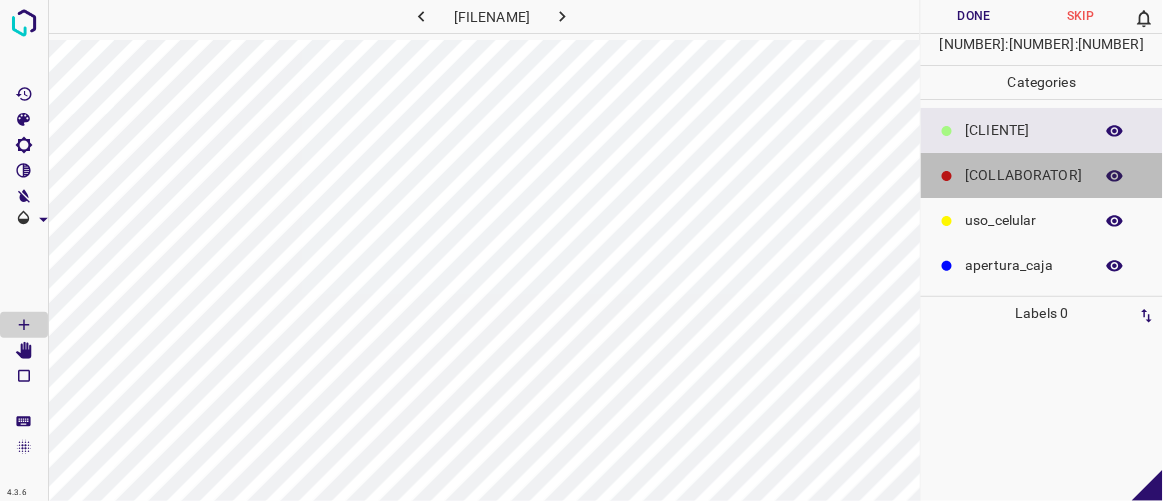 click on "[COLLABORATOR]" at bounding box center [1024, 130] 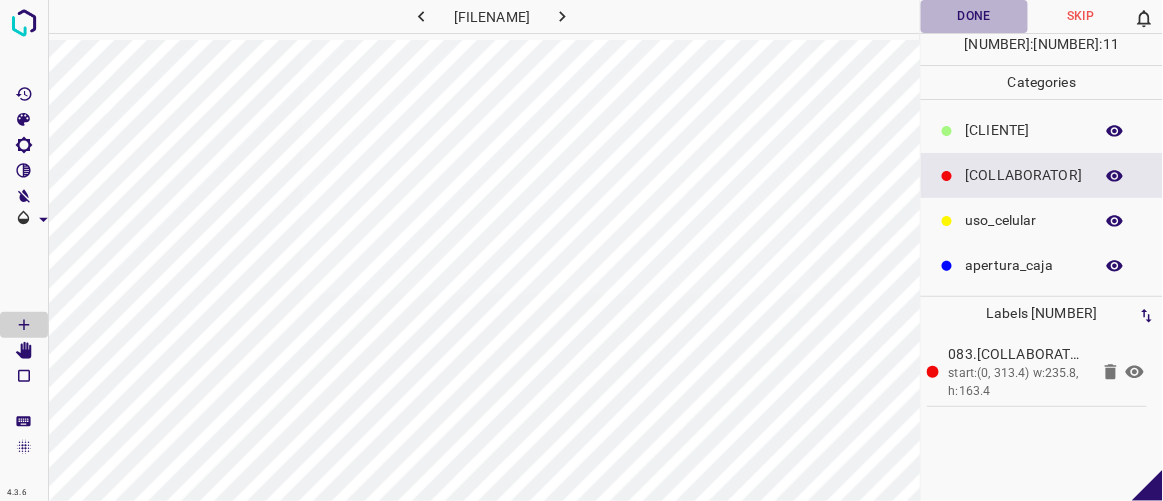 click on "Done" at bounding box center [974, 16] 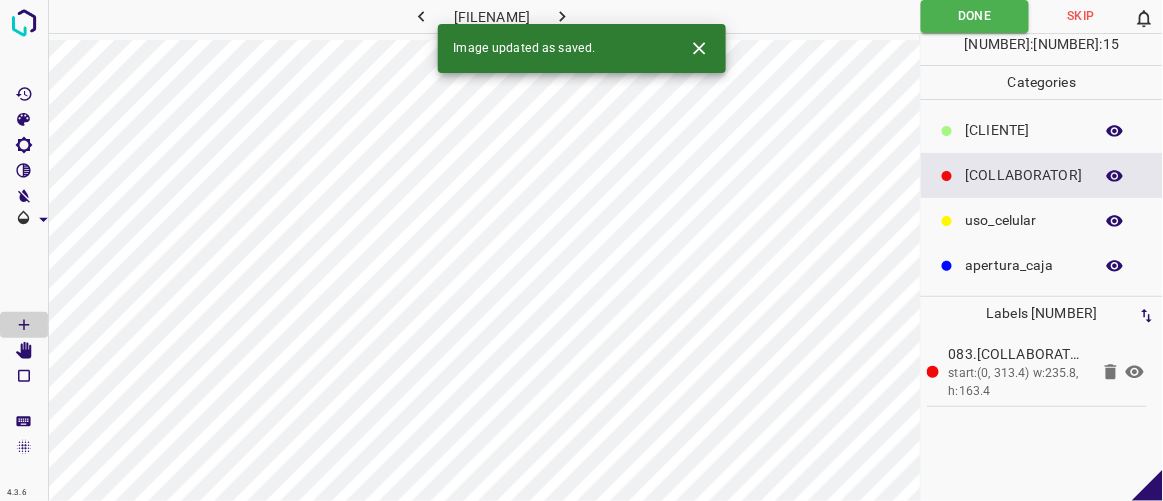 click at bounding box center [562, 16] 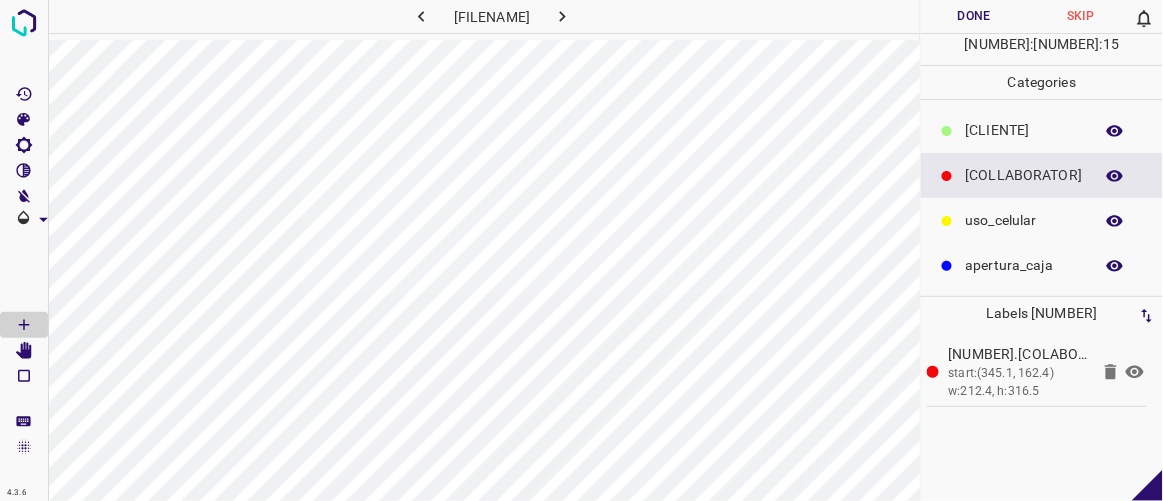 click on "Done" at bounding box center [974, 16] 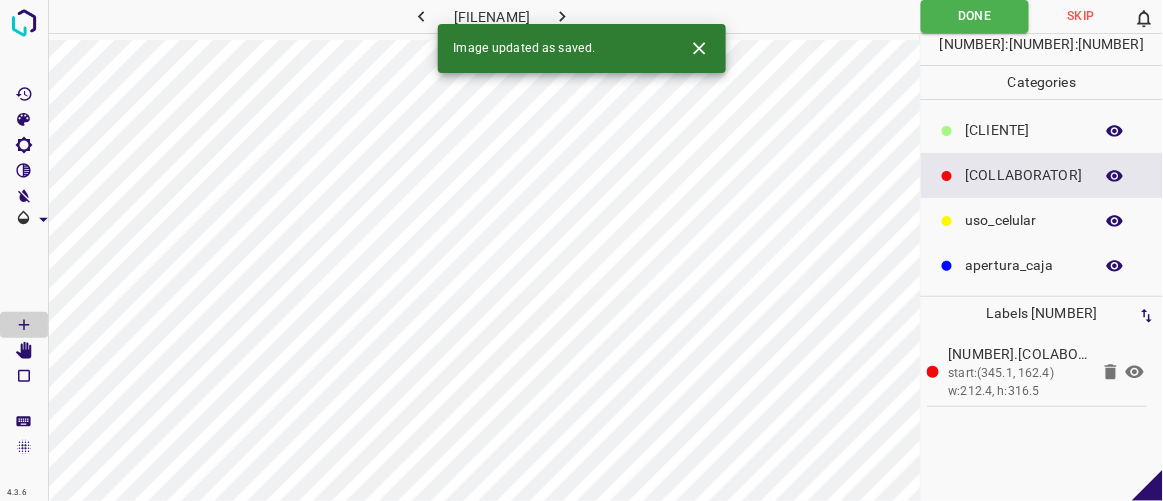 click at bounding box center (562, 16) 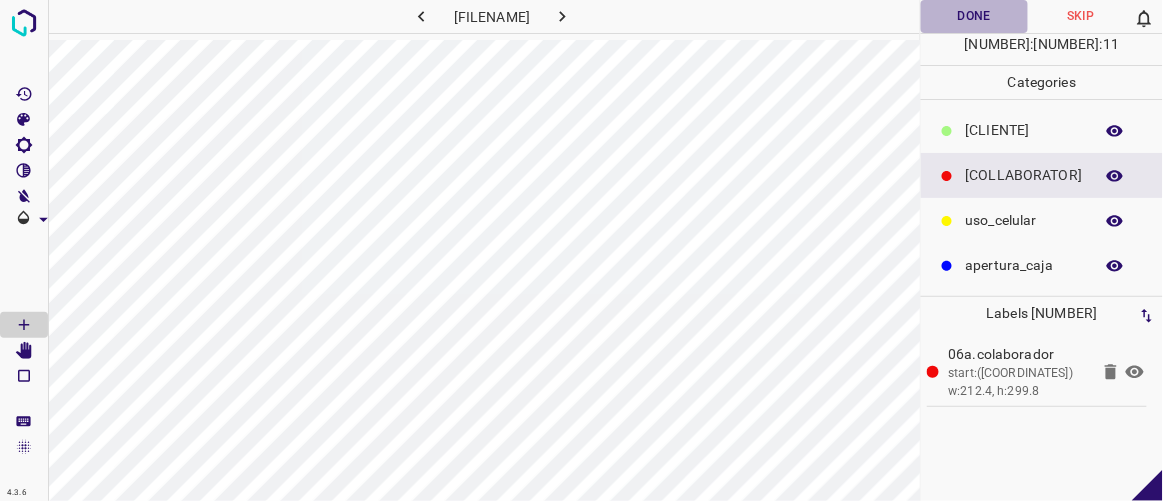 click on "Done" at bounding box center [974, 16] 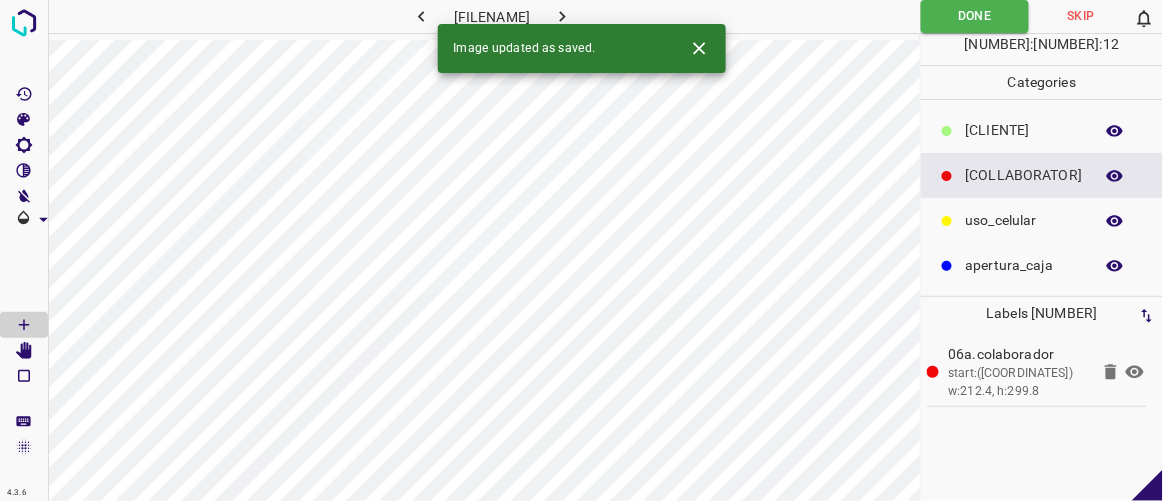 click at bounding box center [562, 16] 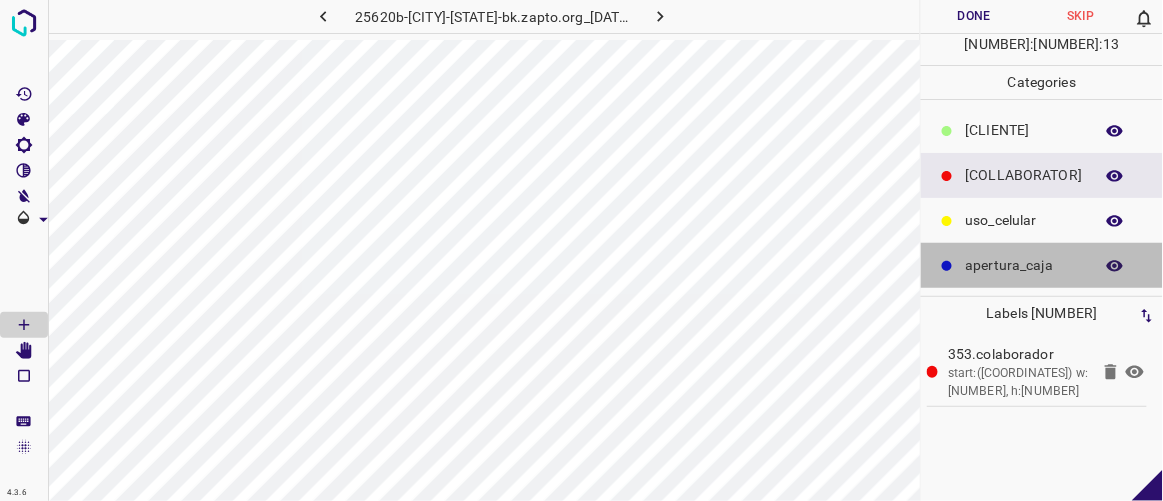click on "apertura_caja" at bounding box center (1024, 130) 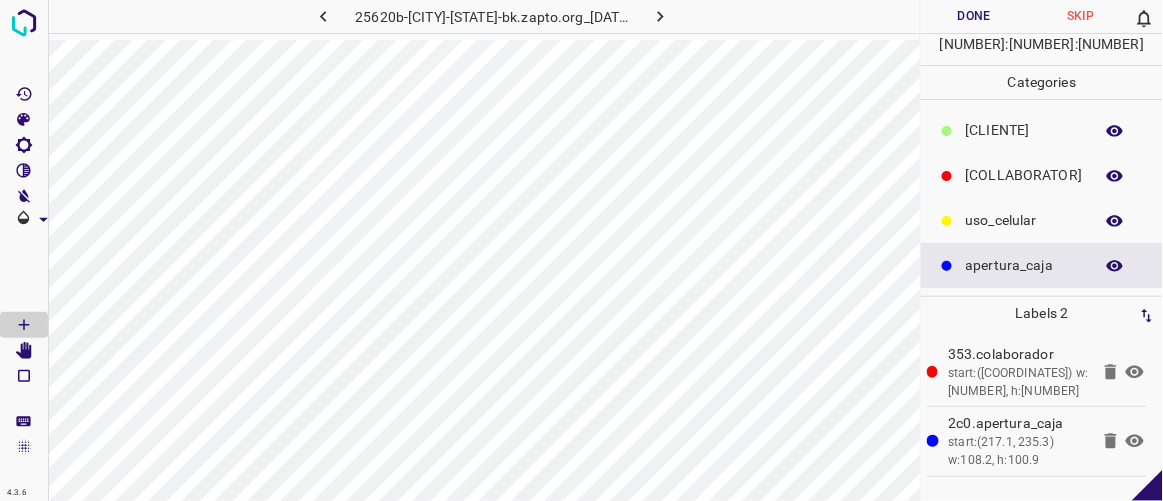 click on "Done" at bounding box center [974, 16] 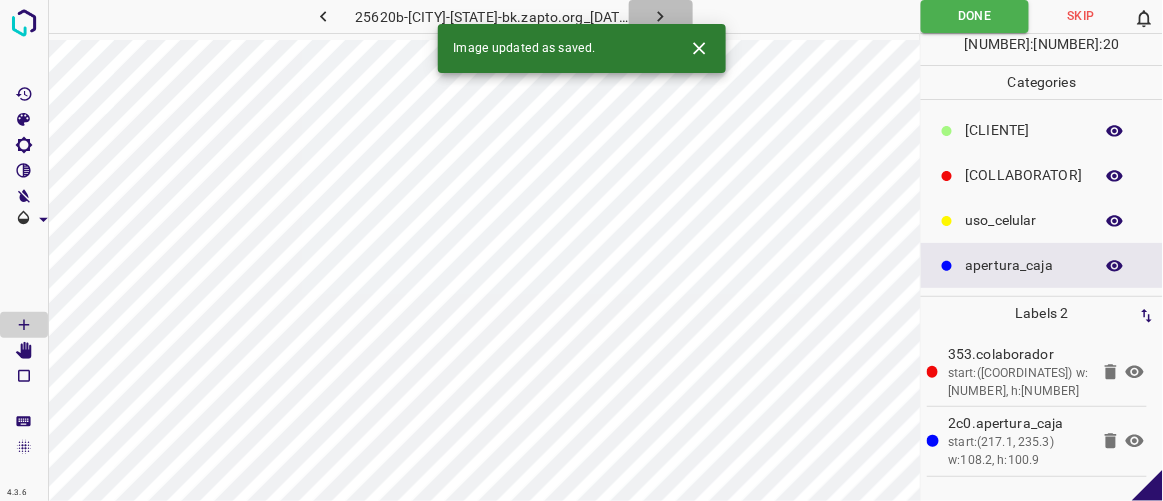 click at bounding box center (660, 16) 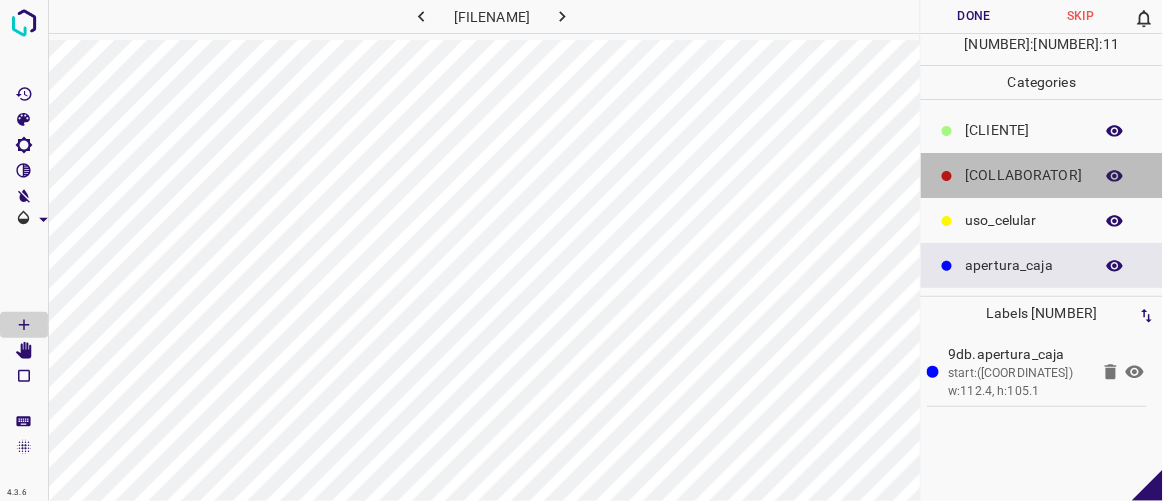click on "[COLLABORATOR]" at bounding box center (1024, 130) 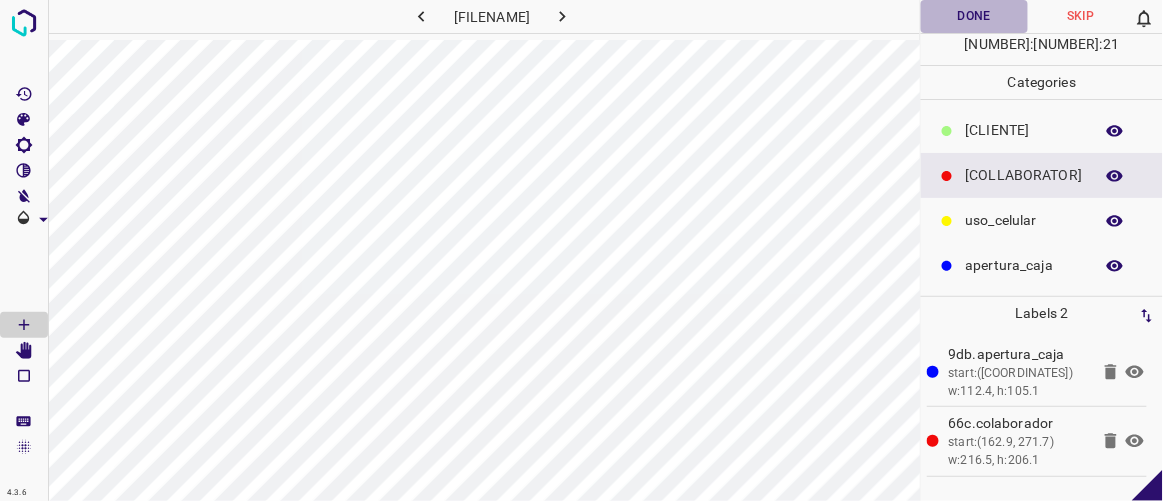 click on "Done" at bounding box center [974, 16] 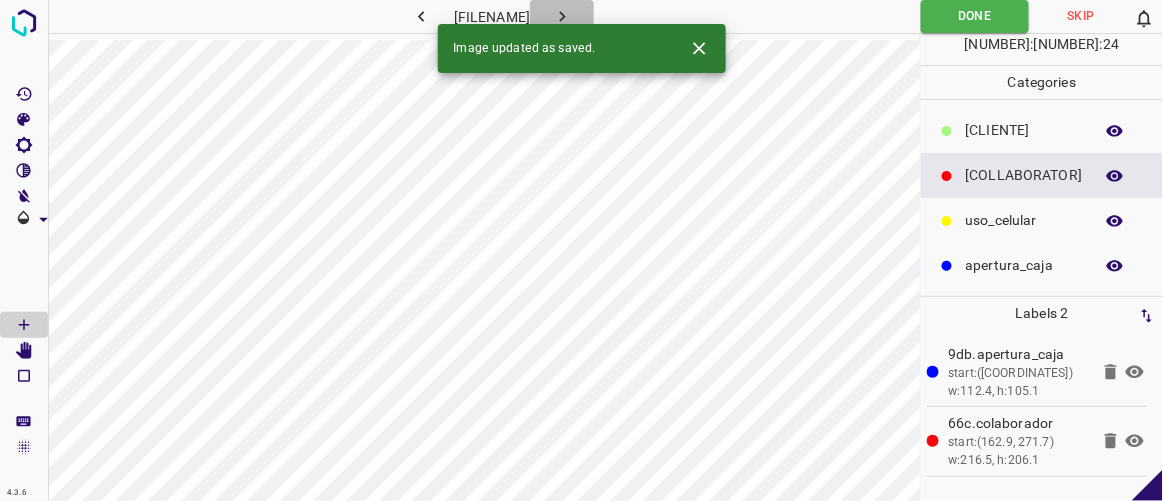 click at bounding box center (562, 16) 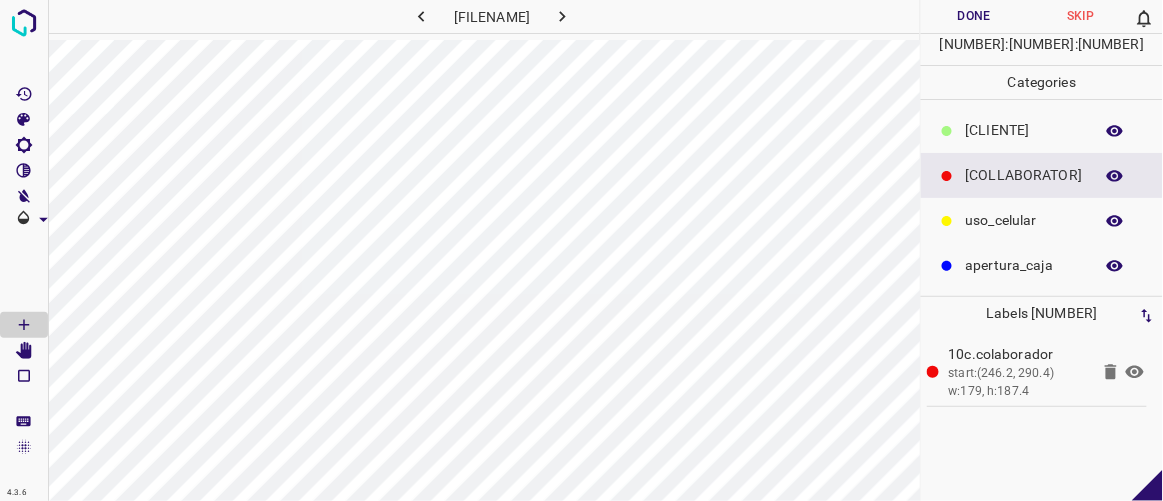click on "apertura_caja" at bounding box center (1024, 130) 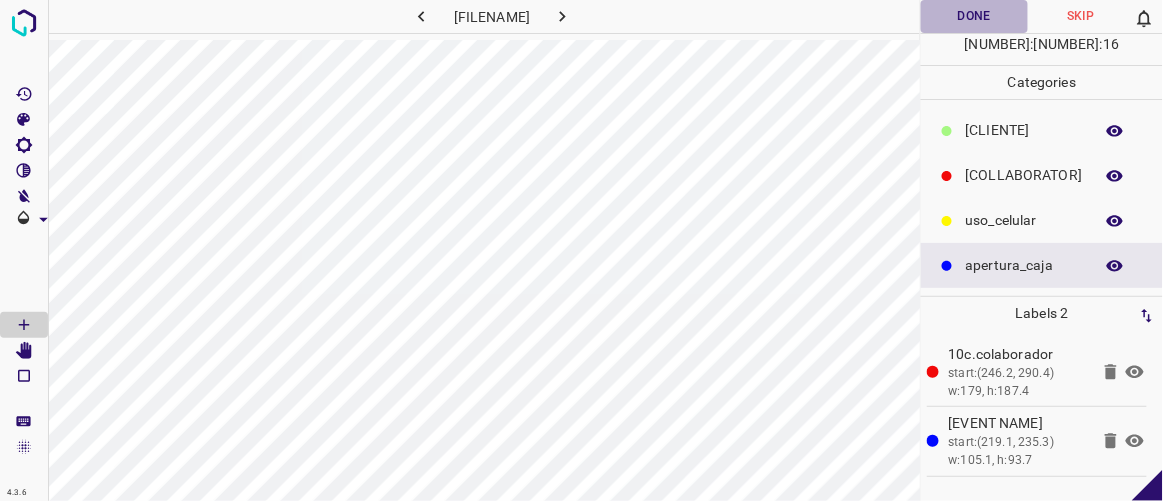 click on "Done" at bounding box center (974, 16) 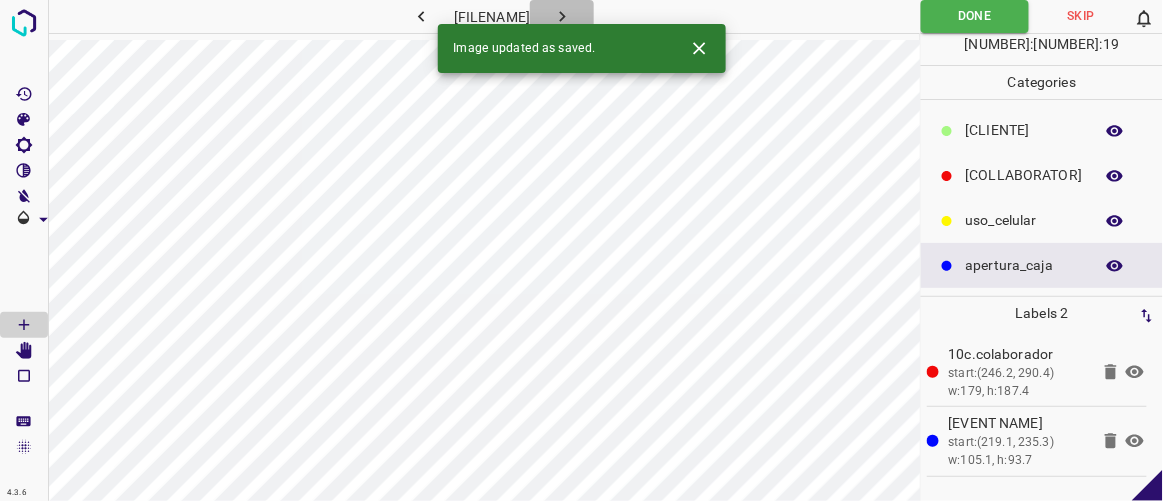 click at bounding box center [562, 16] 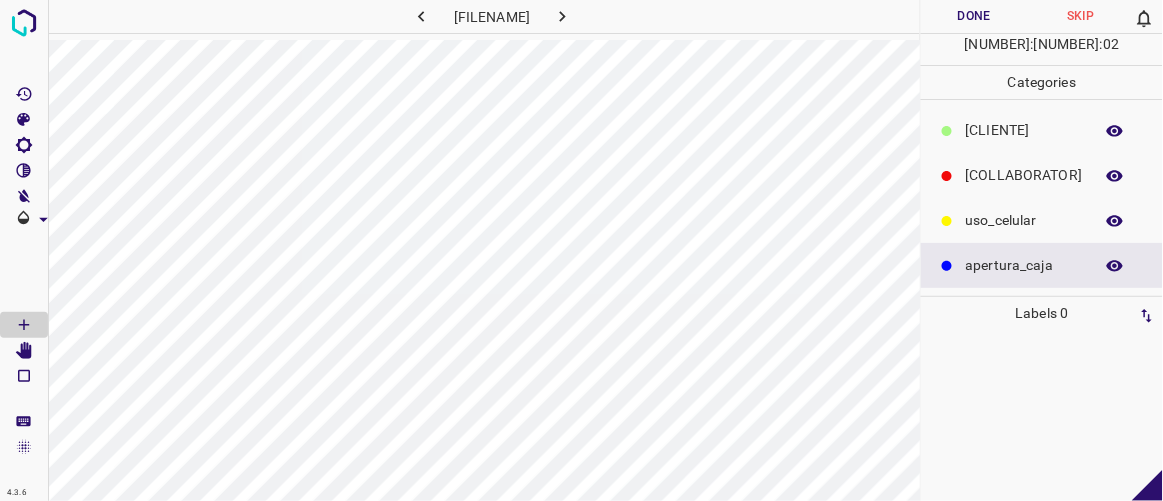 click on "[COLLABORATOR]" at bounding box center (1024, 130) 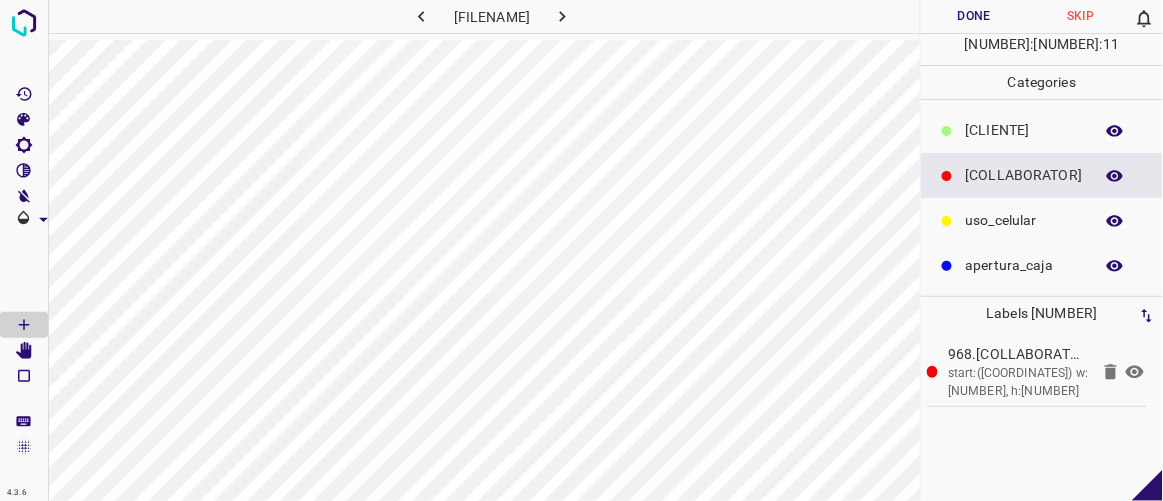 click on "Done" at bounding box center (974, 16) 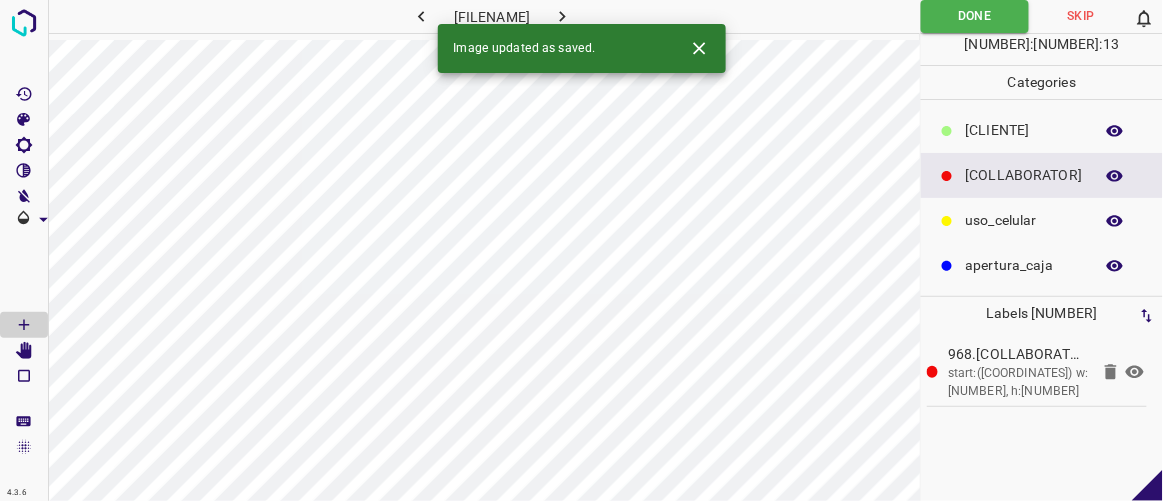 click at bounding box center [562, 16] 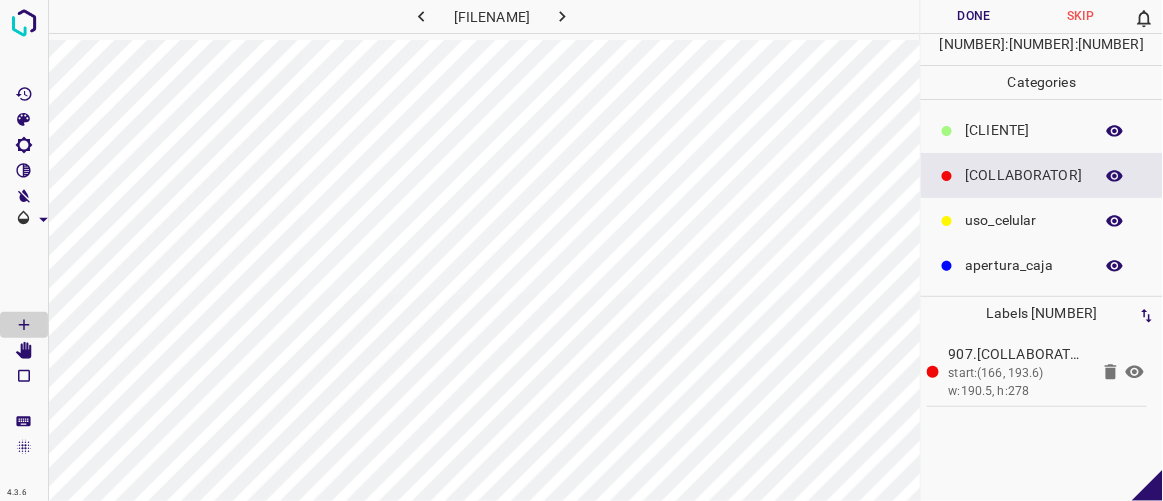 click on "Done" at bounding box center [974, 16] 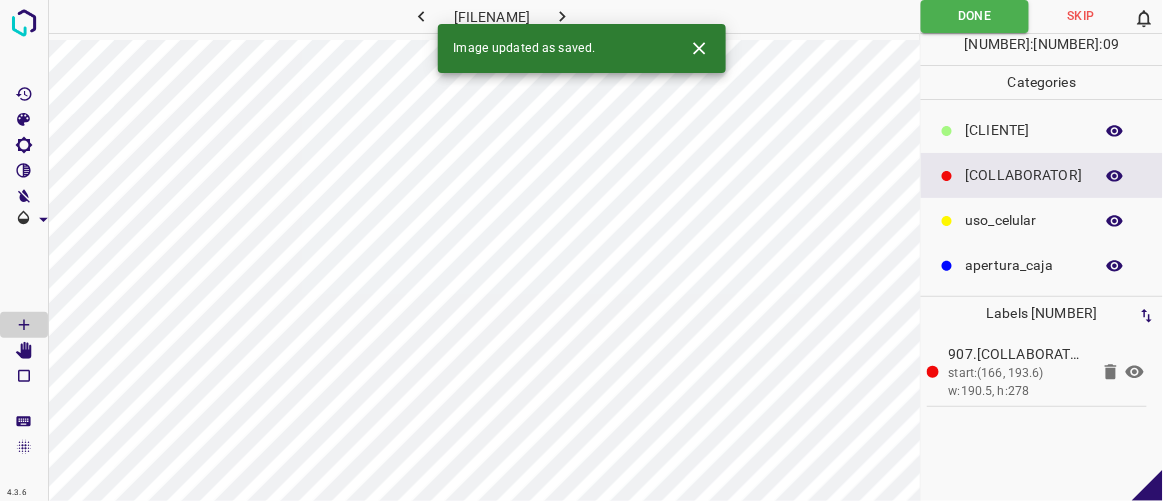 click at bounding box center (562, 16) 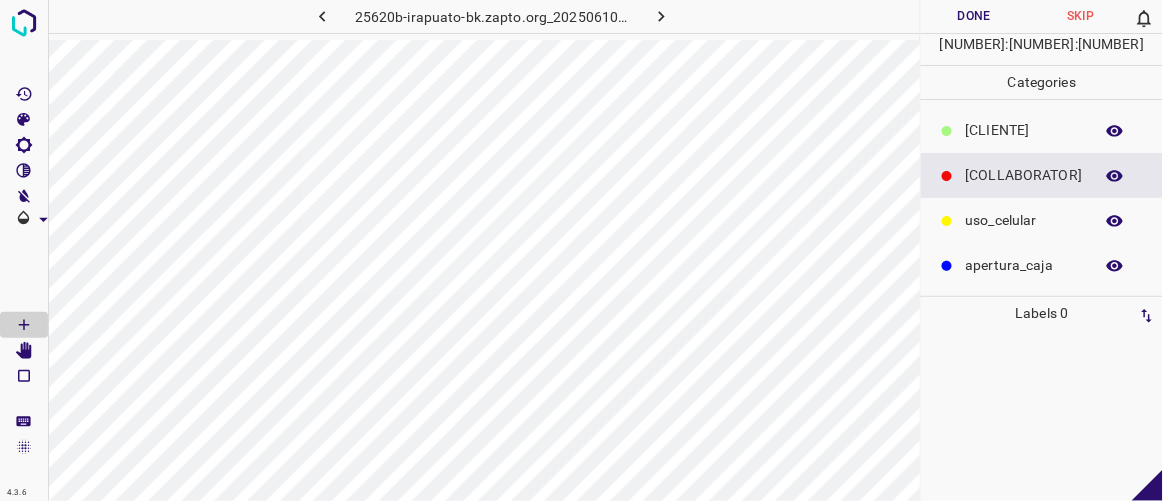 click at bounding box center [322, 16] 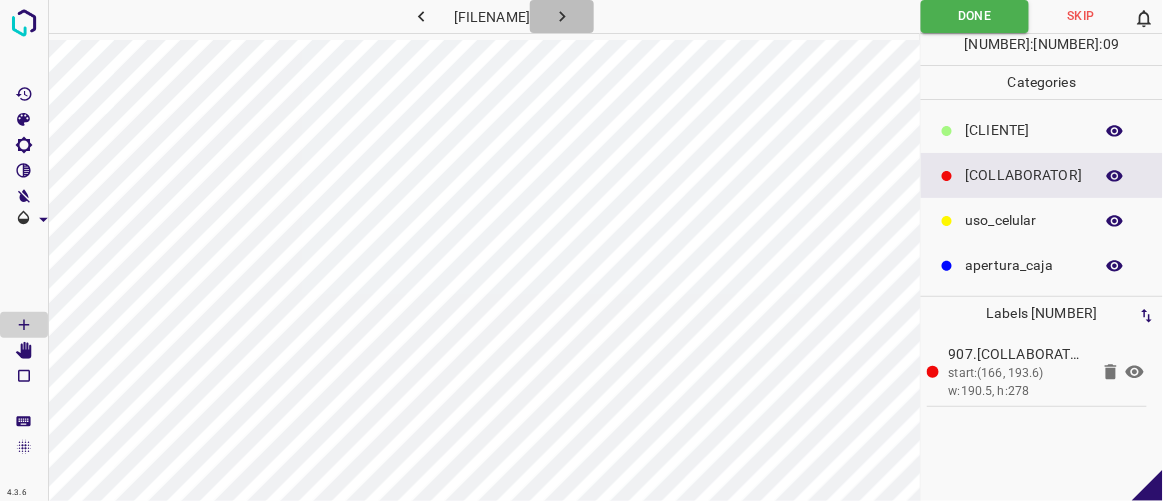 click at bounding box center [562, 16] 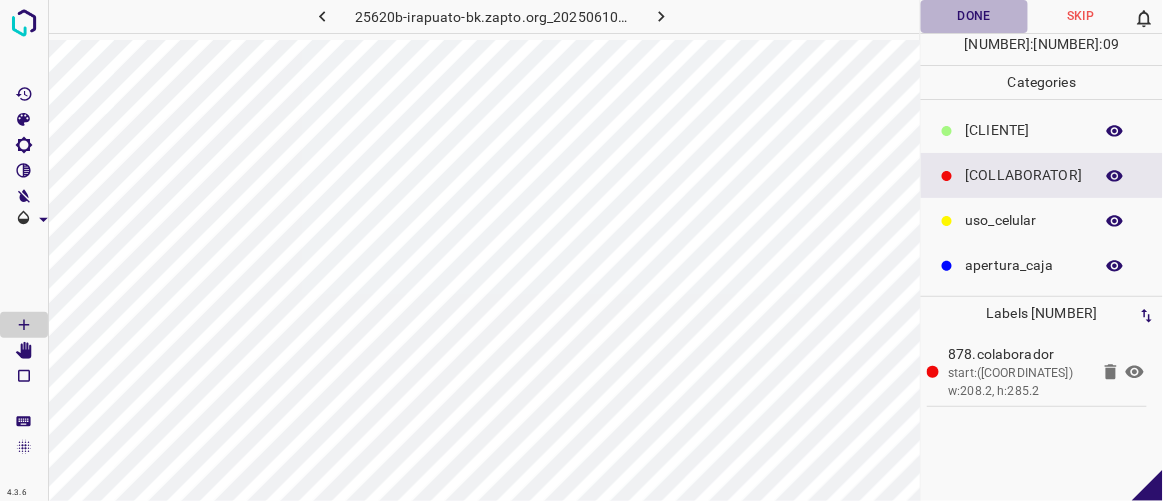 click on "Done" at bounding box center (974, 16) 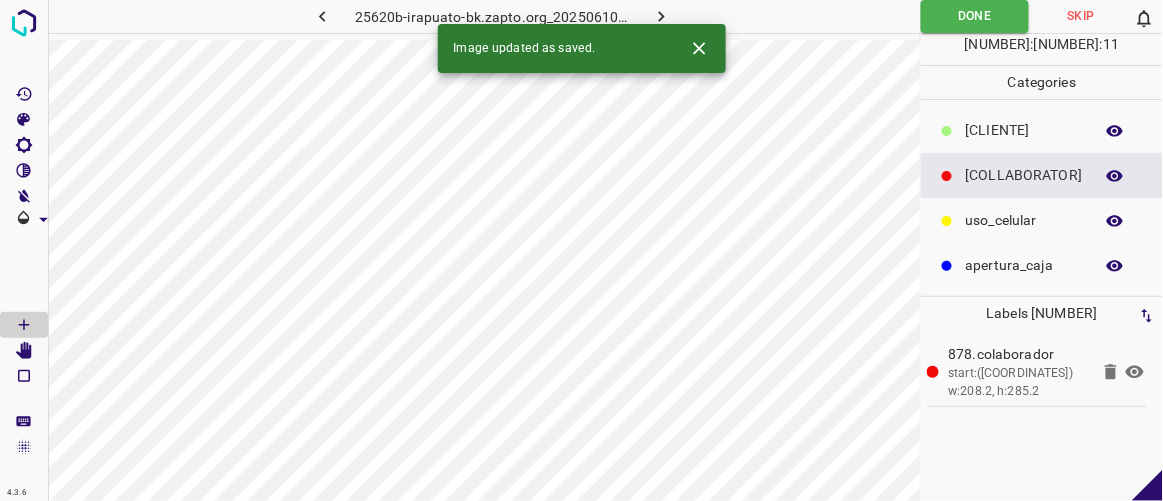 click at bounding box center [662, 16] 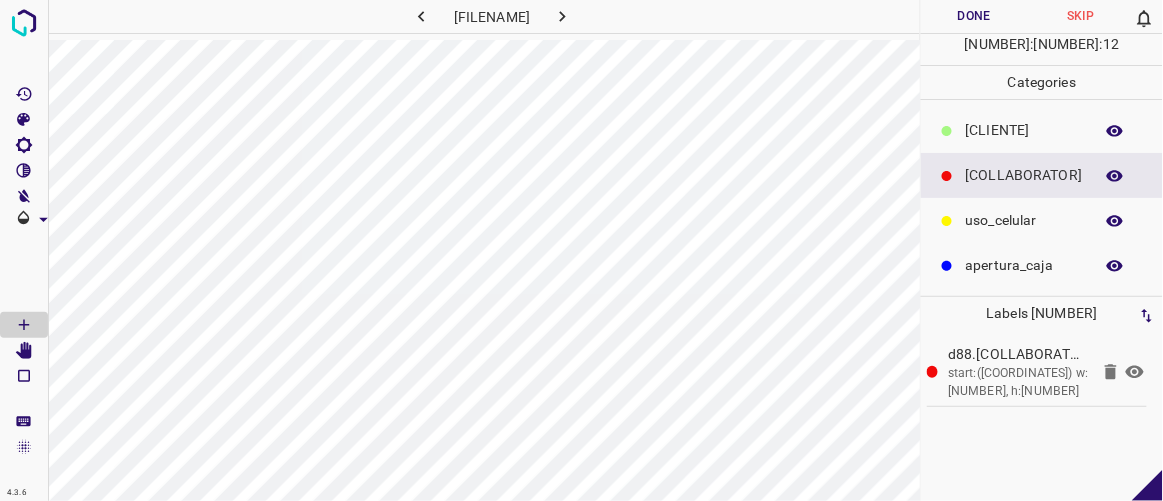 click on "Done" at bounding box center [974, 16] 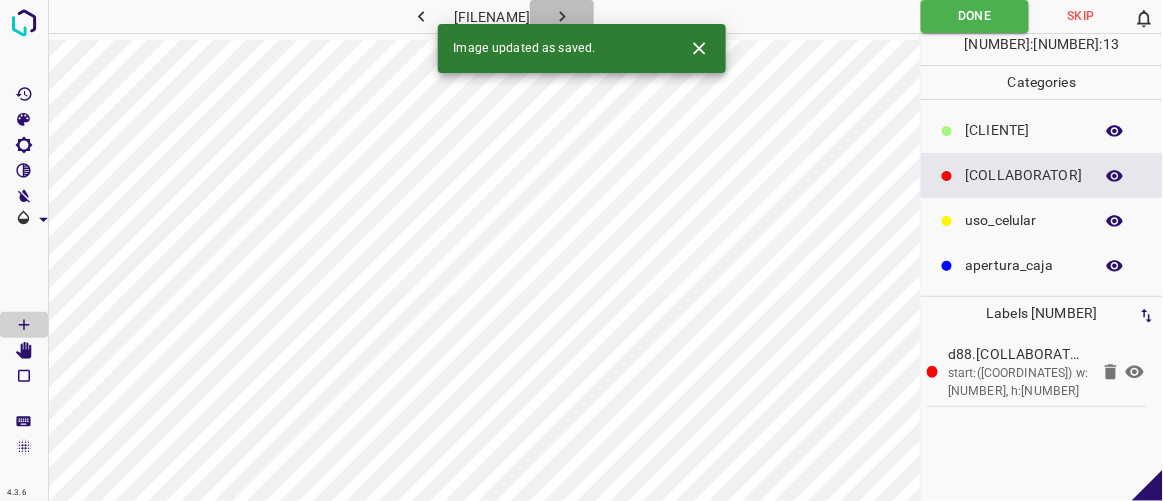 click at bounding box center (562, 16) 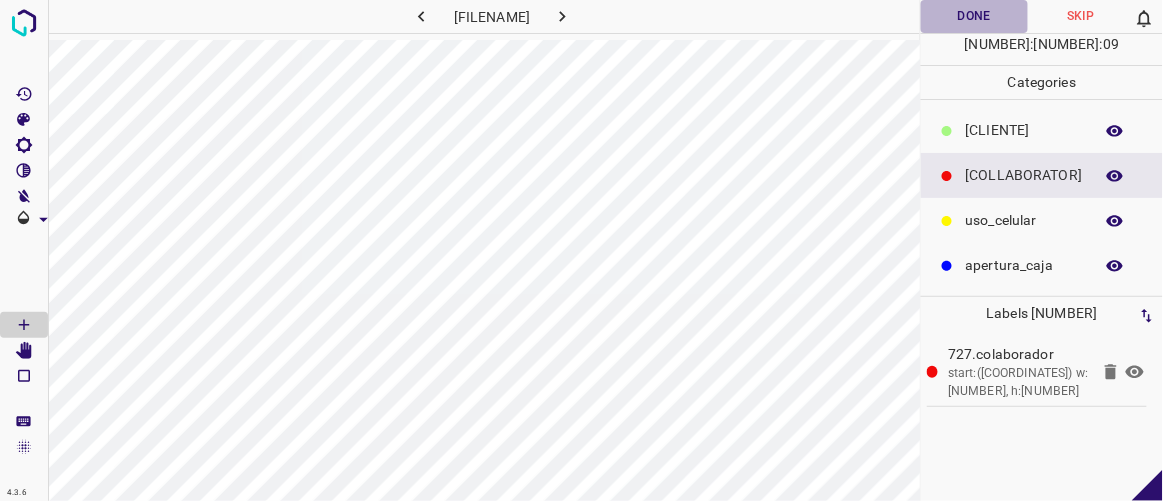 click on "Done" at bounding box center (974, 16) 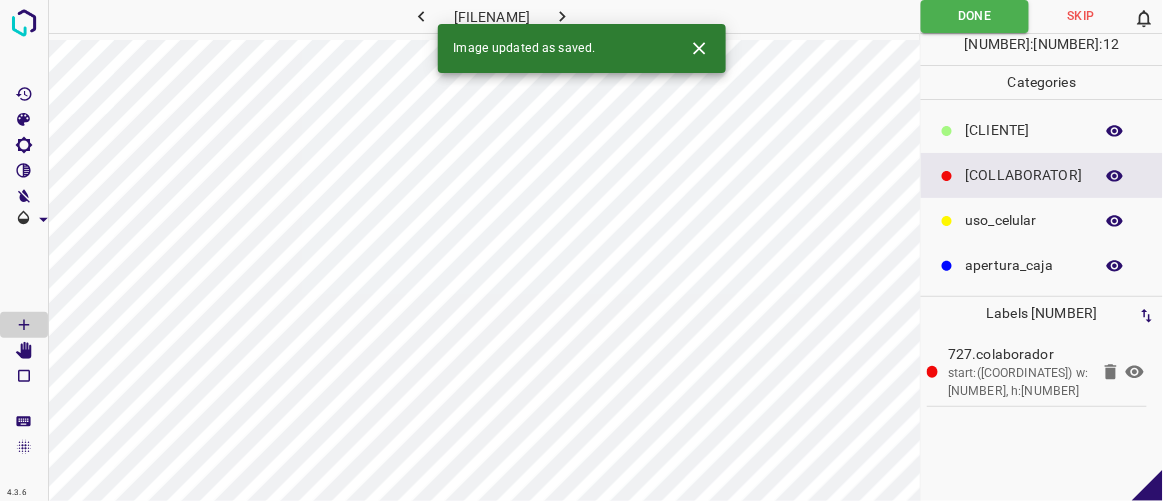click at bounding box center (562, 16) 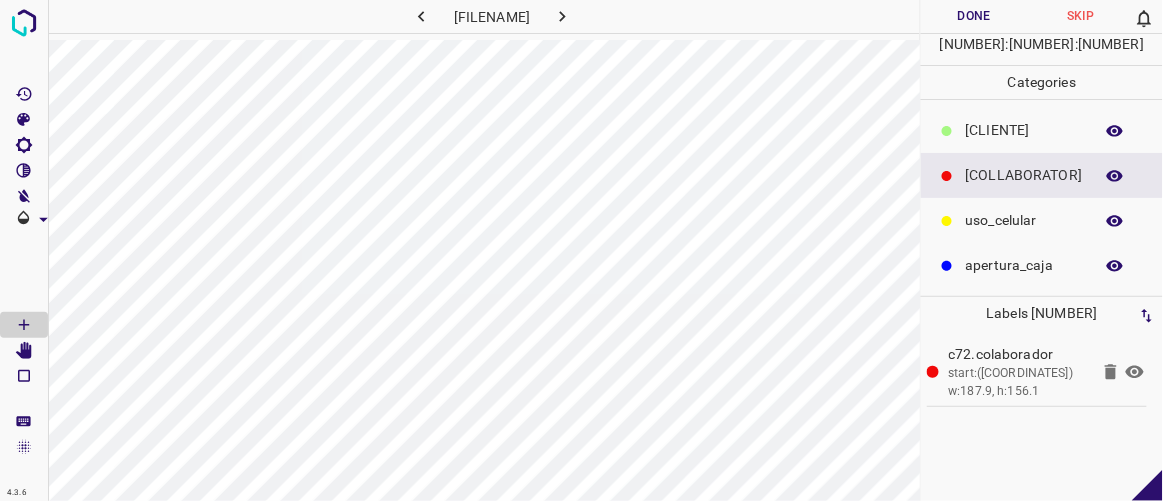 click on "Done" at bounding box center (974, 16) 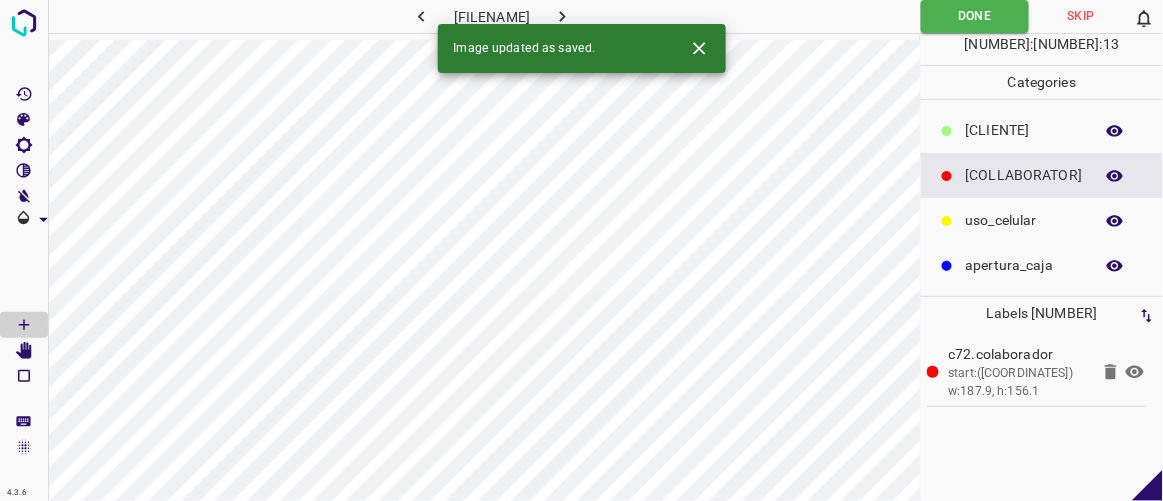 click at bounding box center (562, 16) 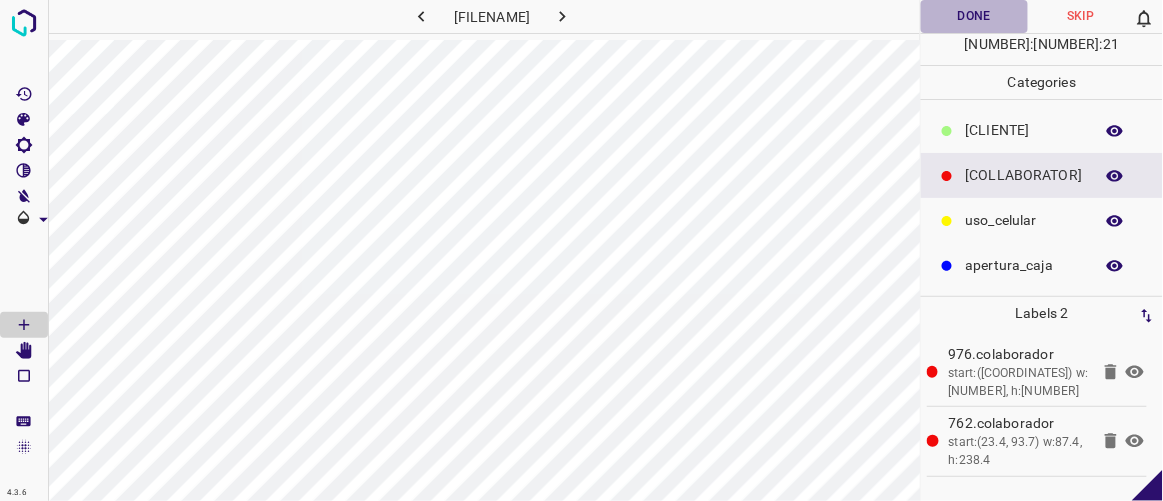 click on "Done" at bounding box center (974, 16) 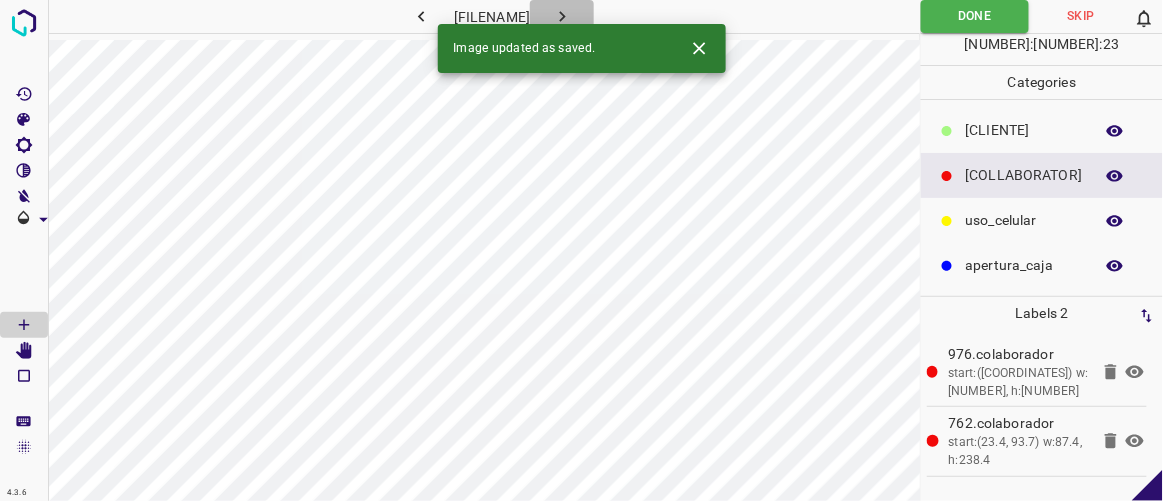 click at bounding box center (562, 16) 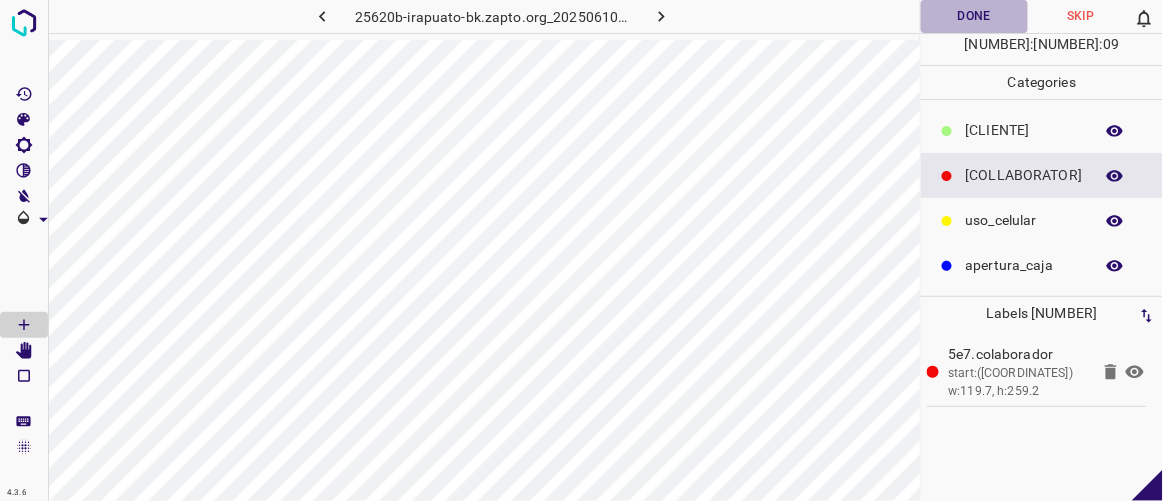 click on "Done" at bounding box center [974, 16] 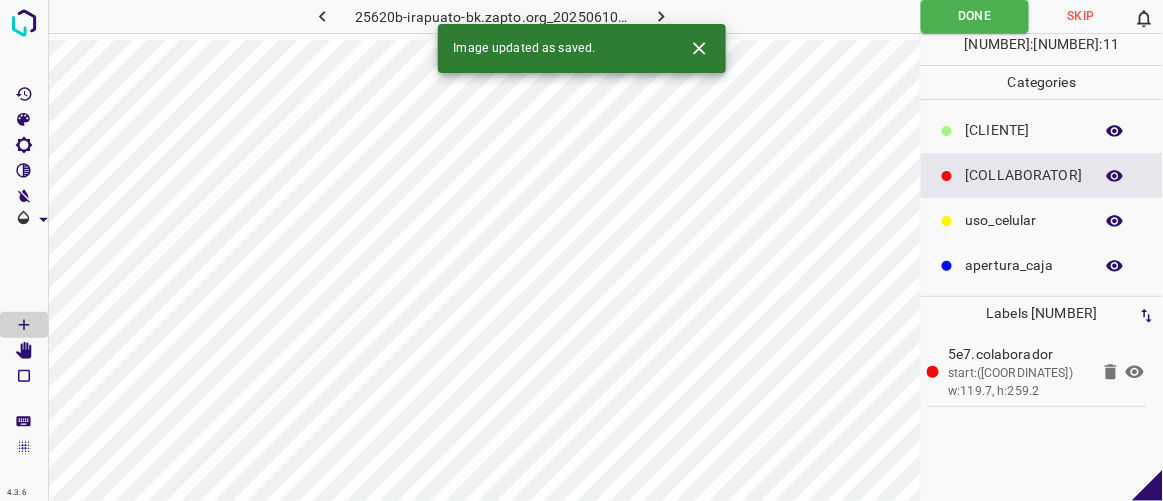 click at bounding box center (662, 16) 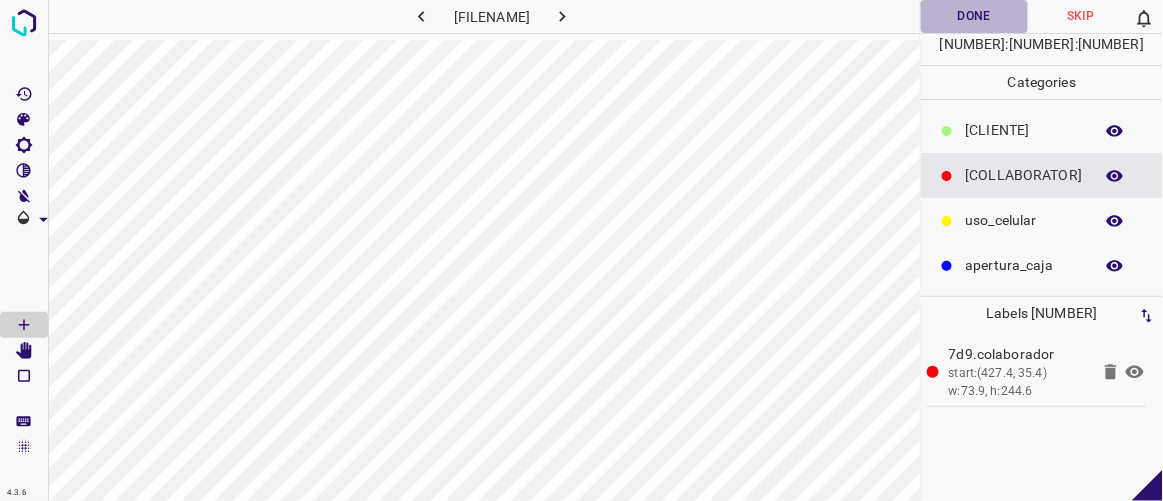 click on "Done" at bounding box center (974, 16) 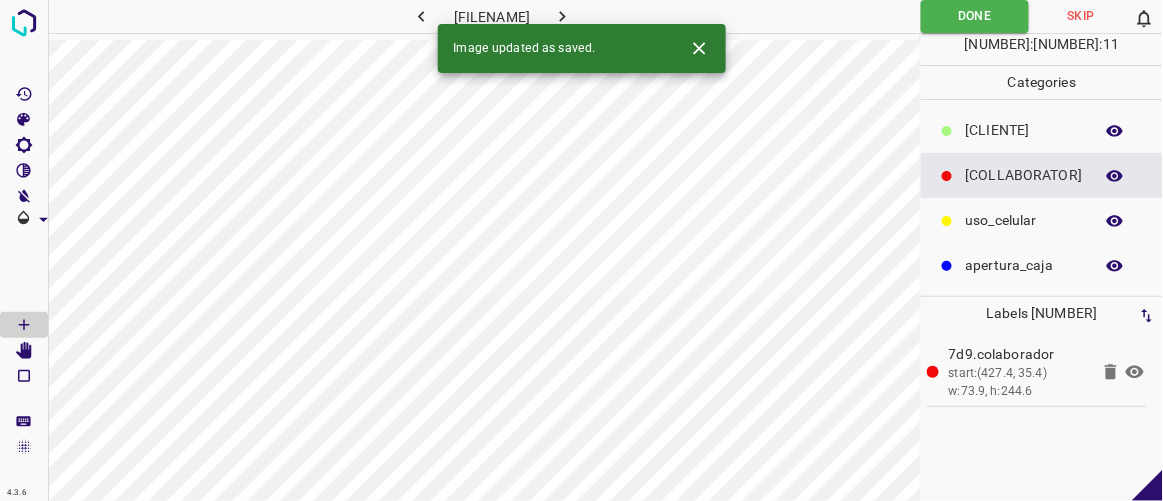 click at bounding box center (562, 16) 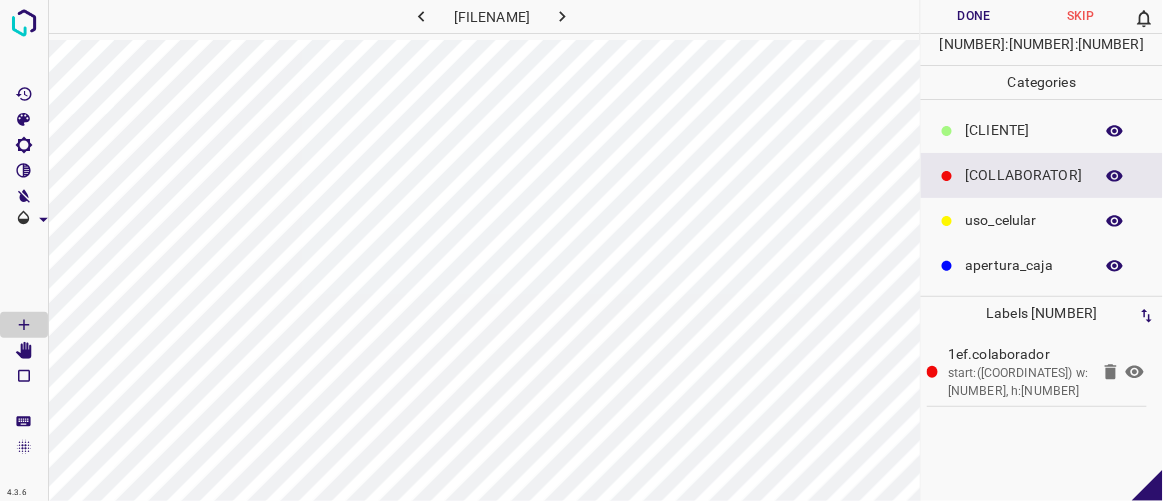 click on "Done" at bounding box center (974, 16) 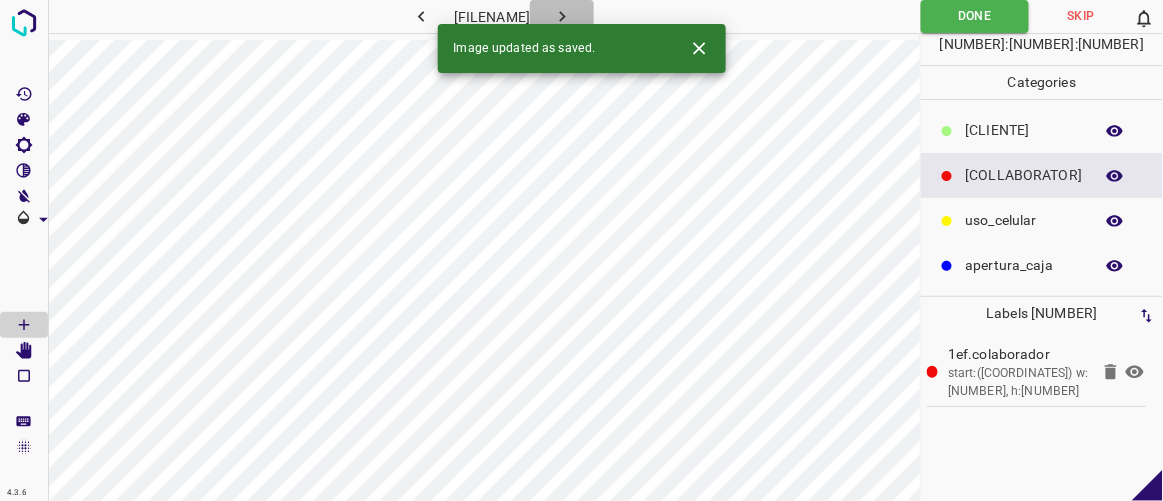 click at bounding box center [562, 16] 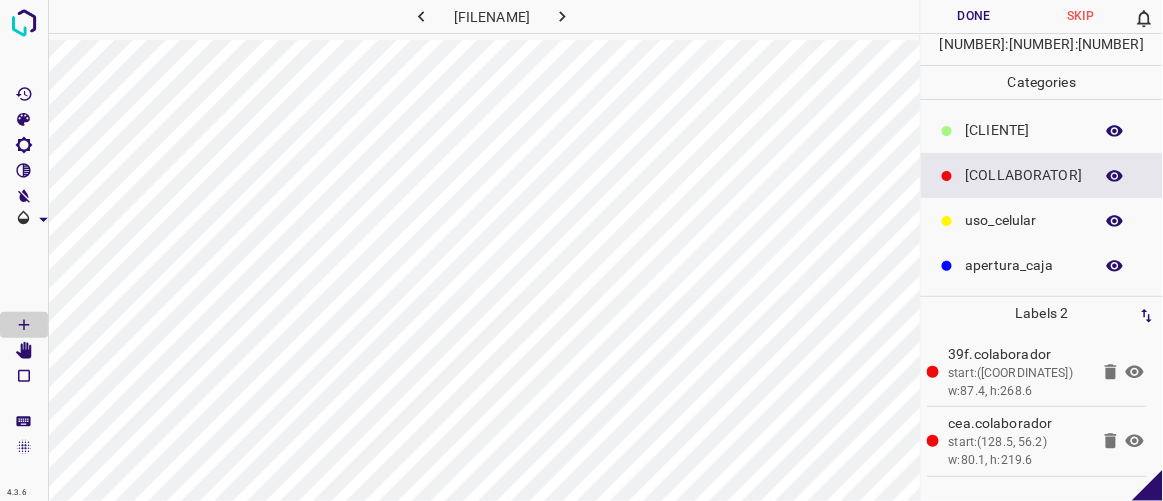 click on "Done" at bounding box center [974, 16] 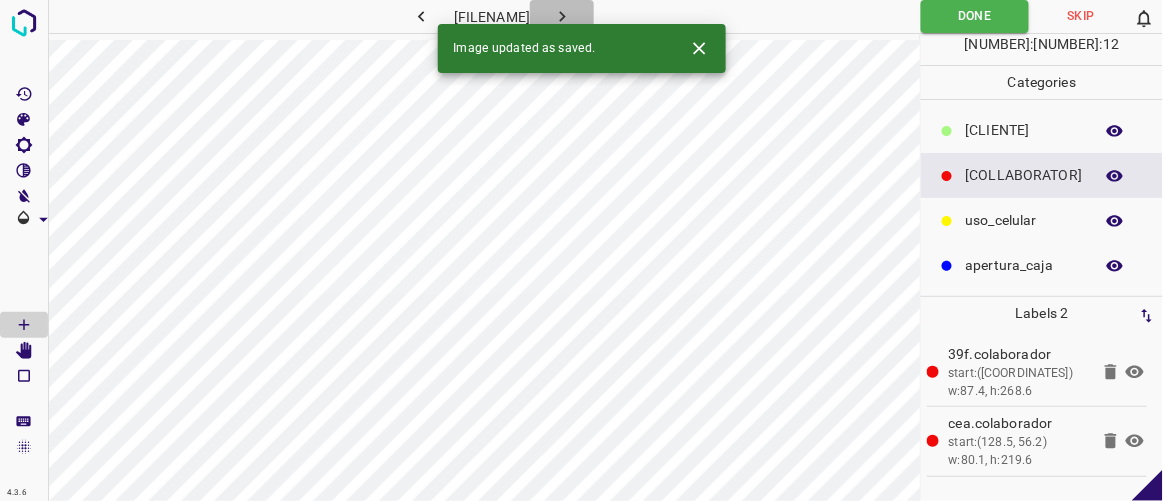 click at bounding box center [562, 16] 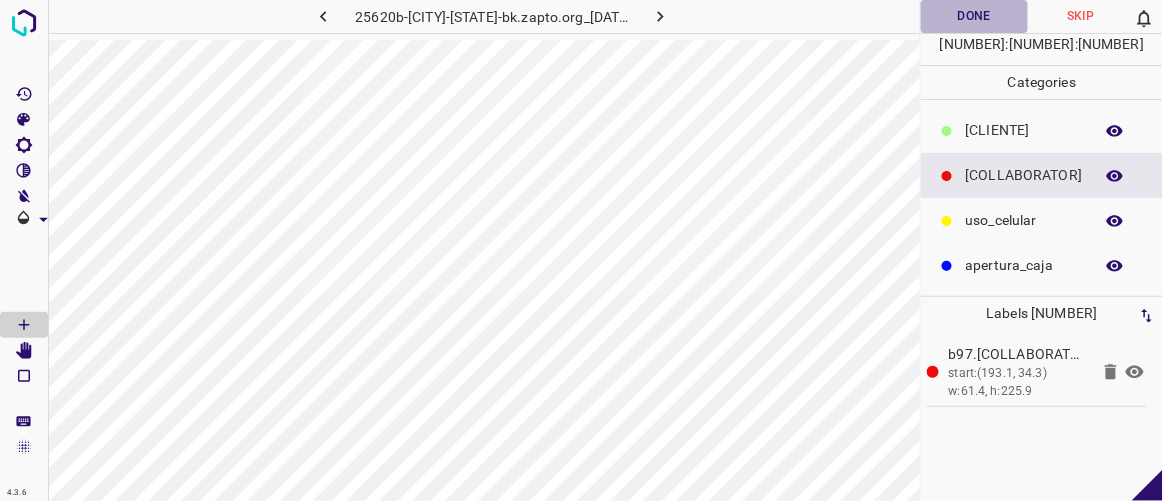 click on "Done" at bounding box center [974, 16] 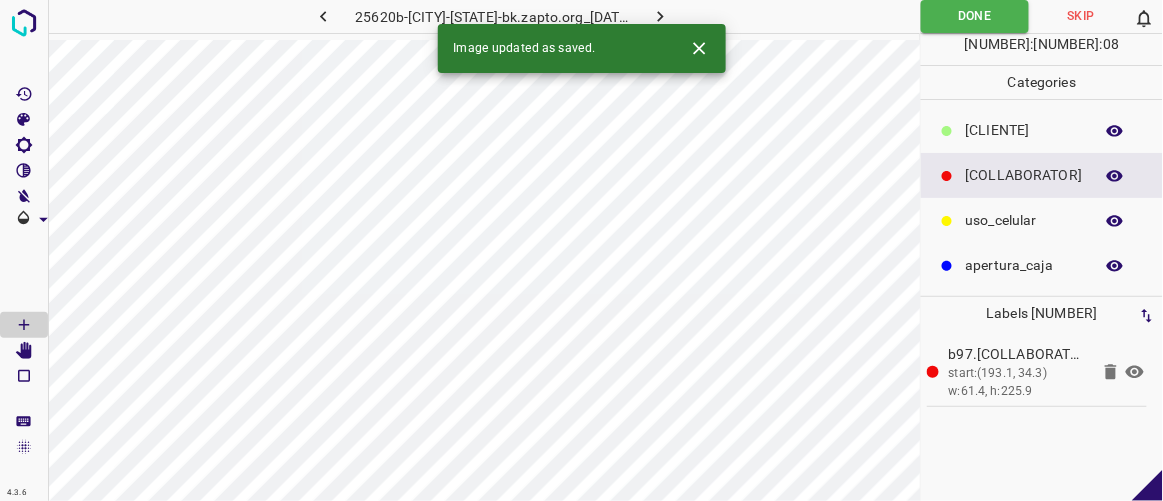 click at bounding box center (660, 16) 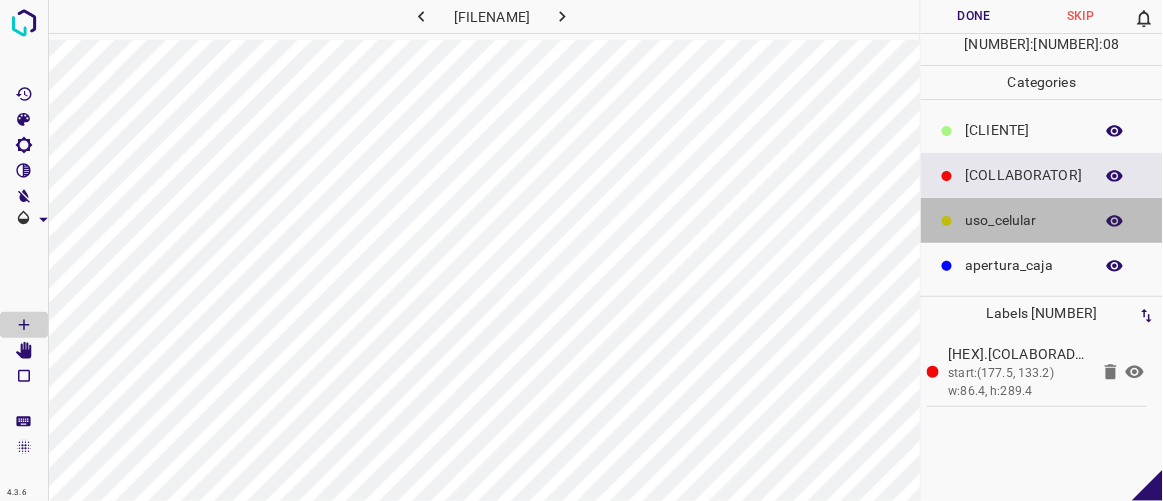 click on "uso_celular" at bounding box center [1024, 130] 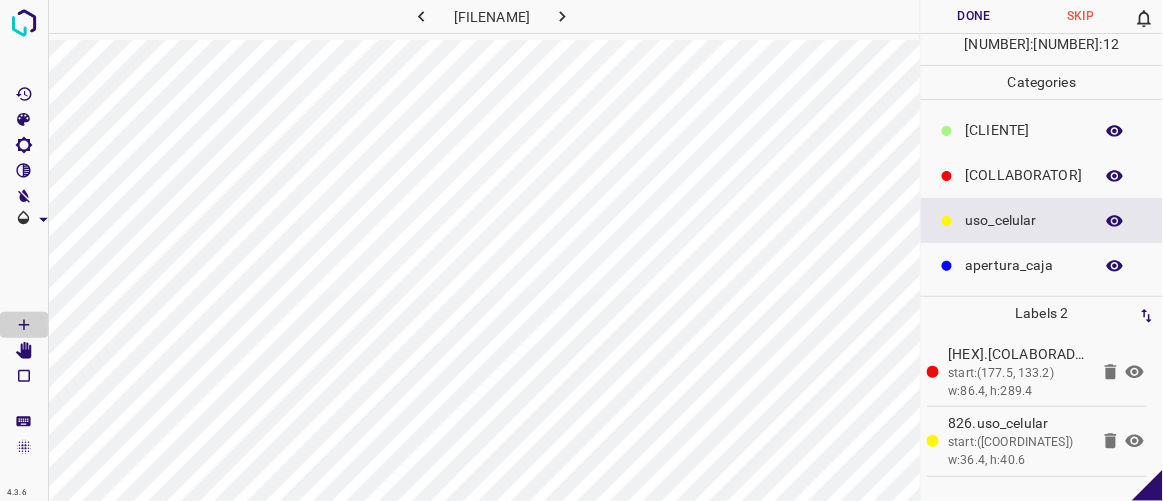click on "Done" at bounding box center (974, 16) 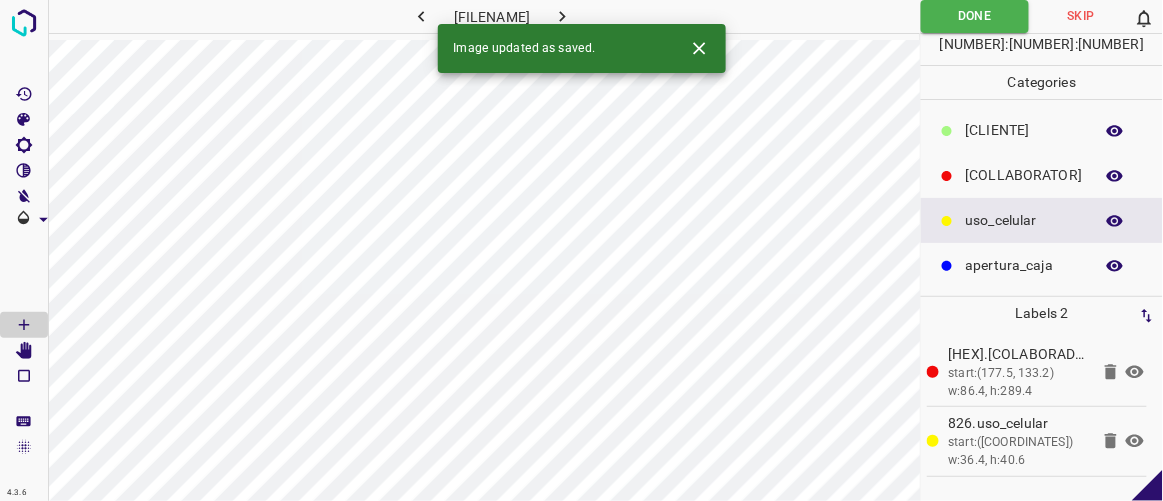 click at bounding box center (562, 16) 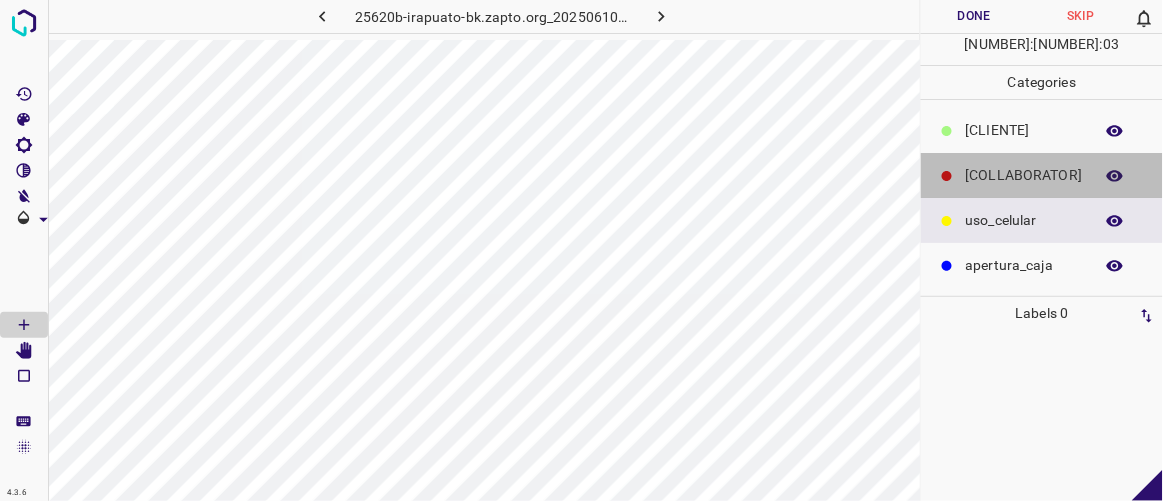 click on "[COLLABORATOR]" at bounding box center (1024, 130) 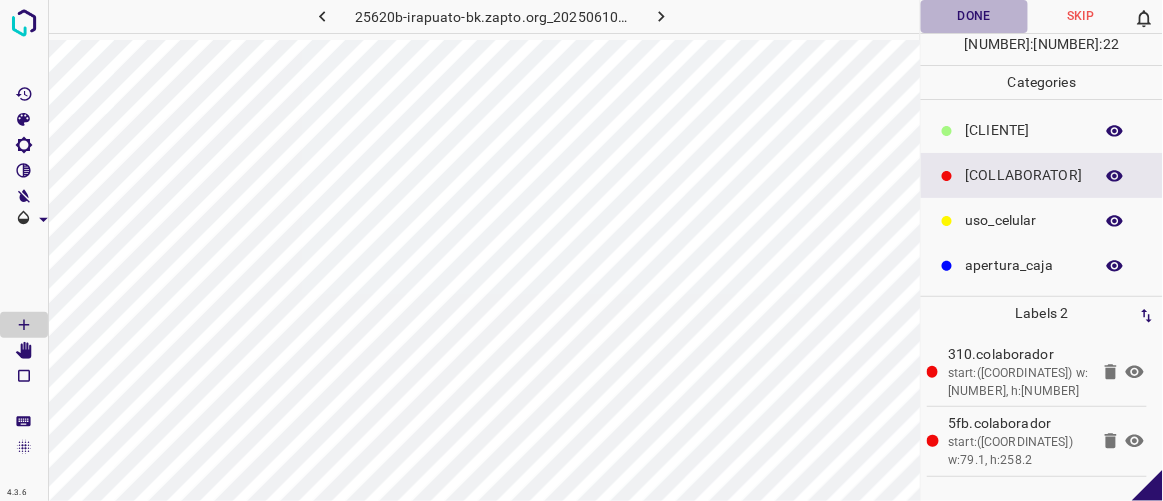 click on "Done" at bounding box center (974, 16) 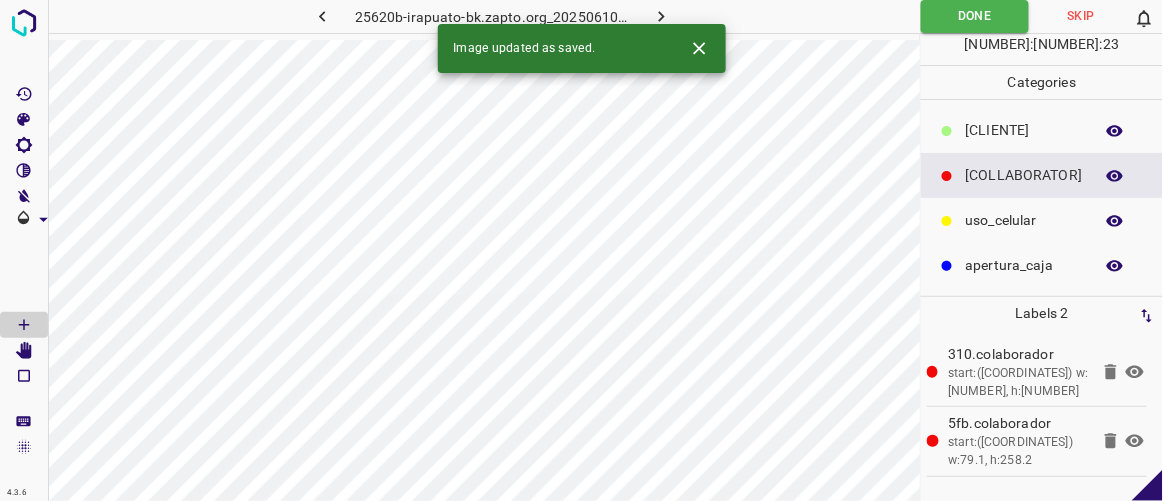 click at bounding box center (661, 16) 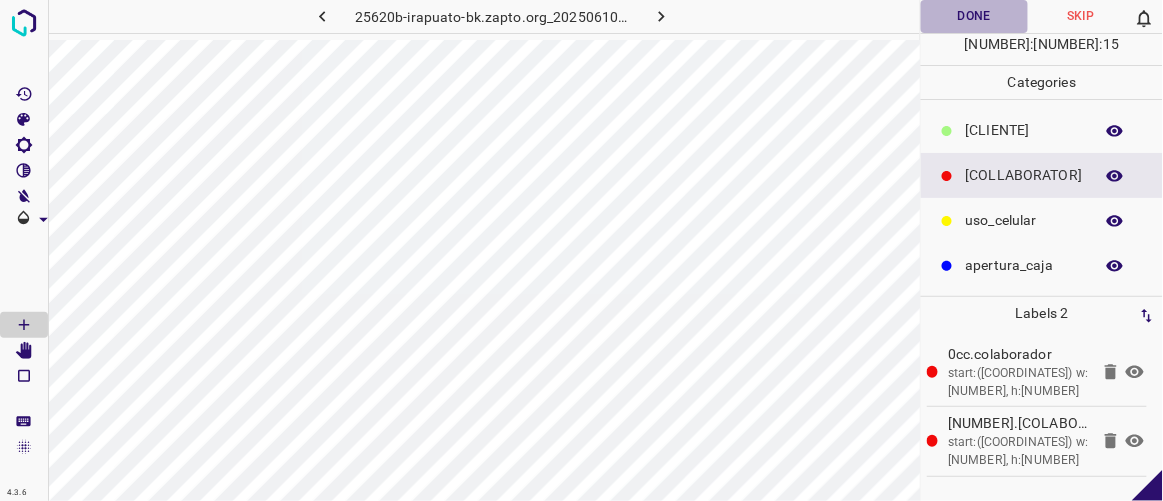 click on "Done" at bounding box center [974, 16] 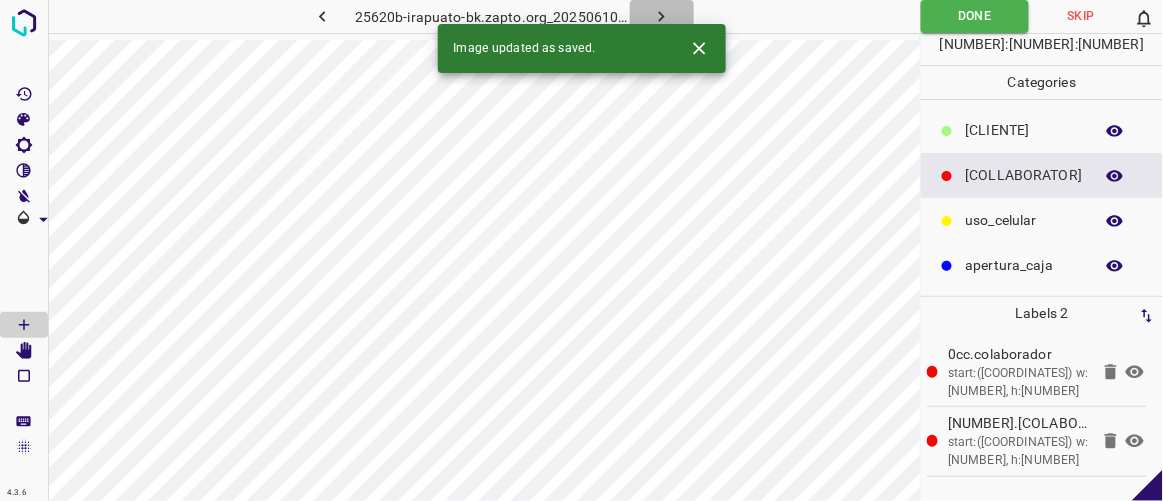 click at bounding box center (661, 16) 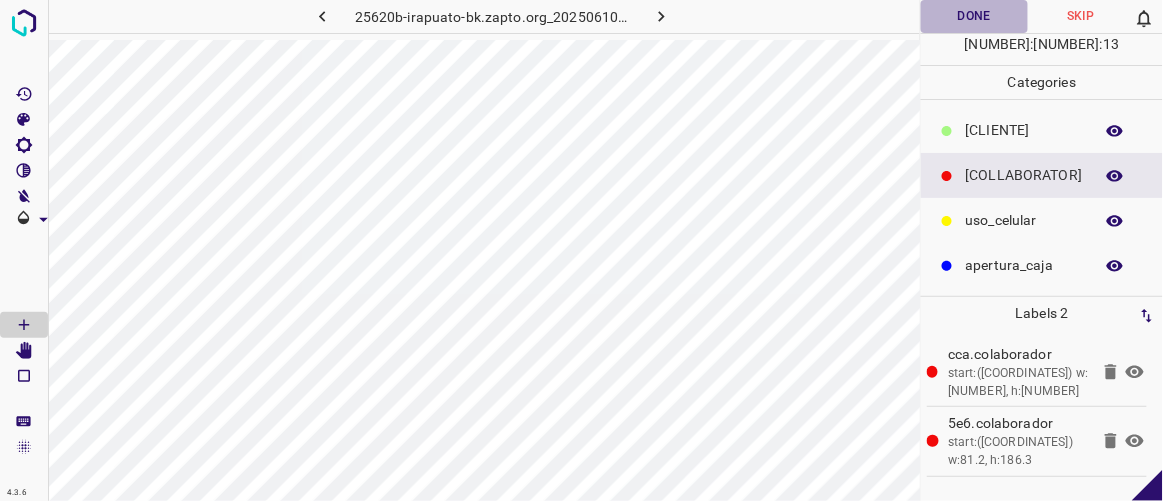 click on "Done" at bounding box center [974, 16] 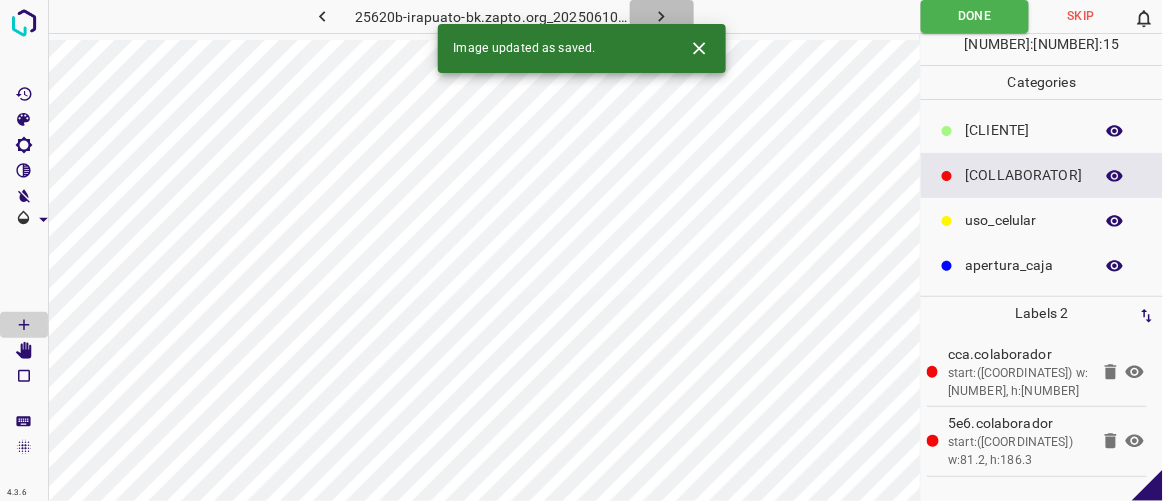 click at bounding box center [661, 16] 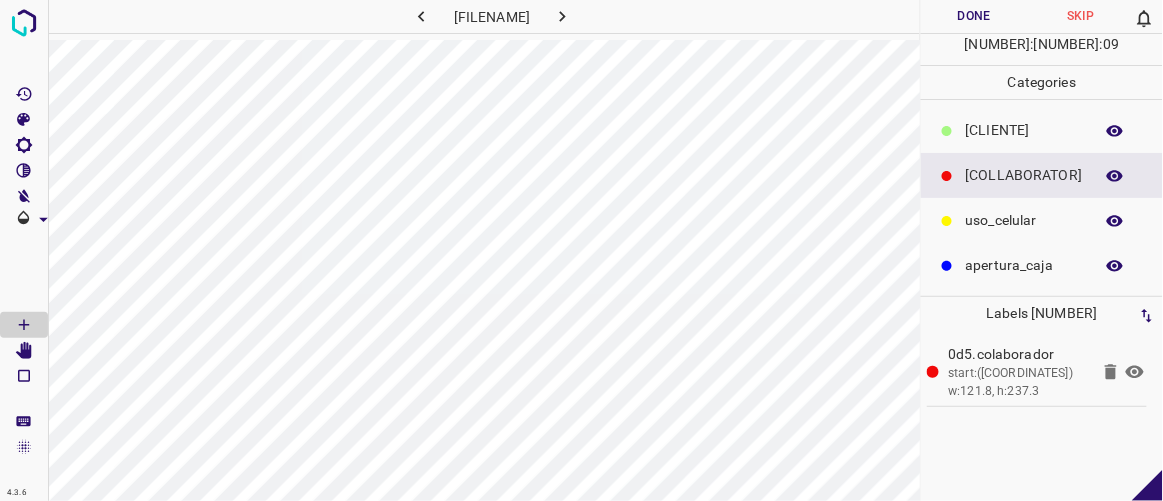 click on "Done" at bounding box center [974, 16] 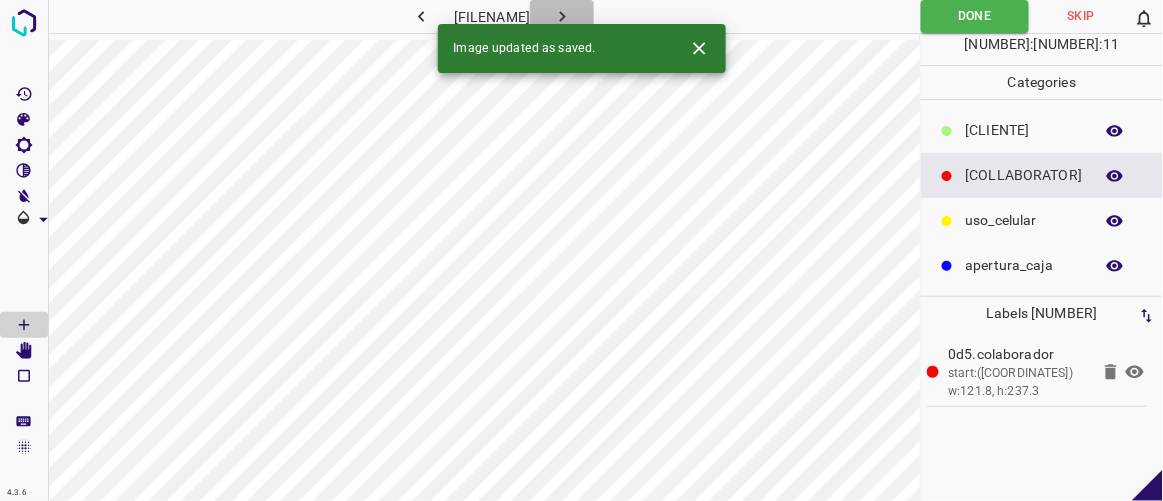 click at bounding box center (562, 16) 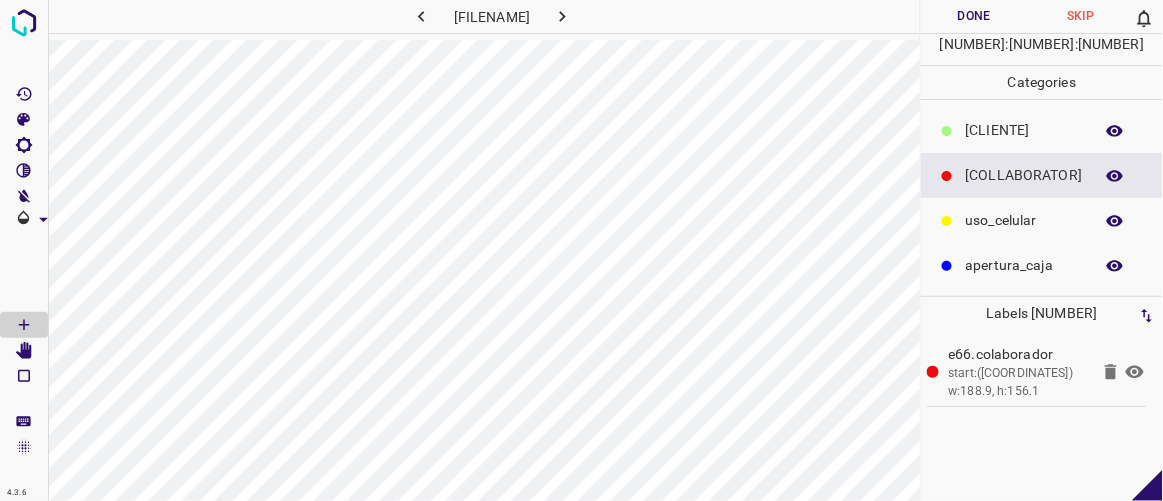 click on "Done" at bounding box center (974, 16) 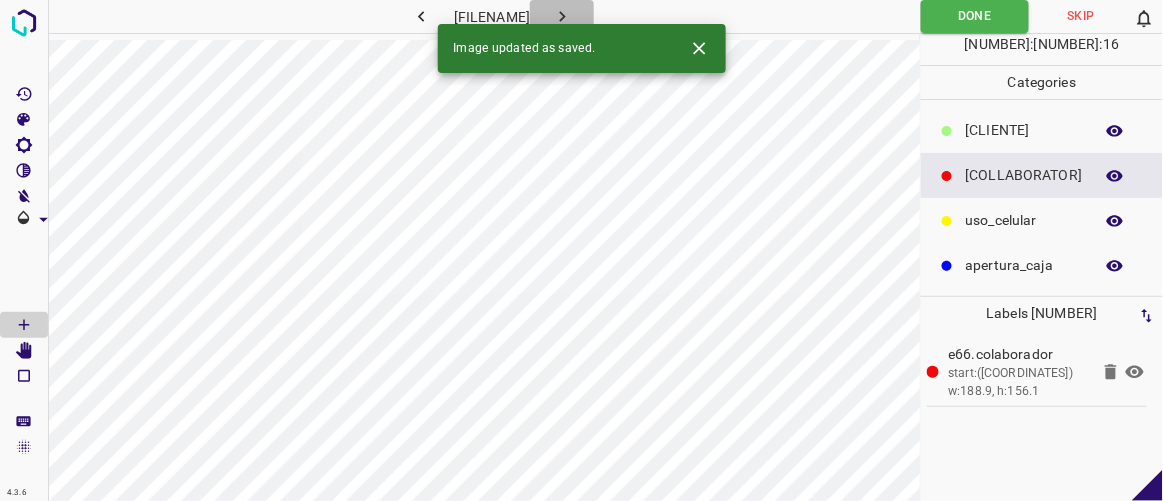 click at bounding box center (562, 16) 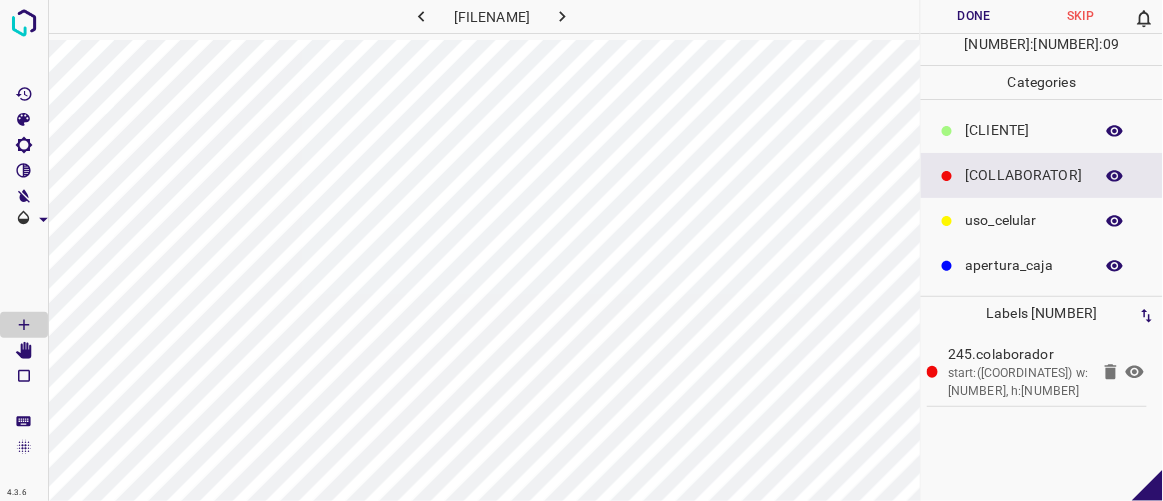 click on "Done" at bounding box center (974, 16) 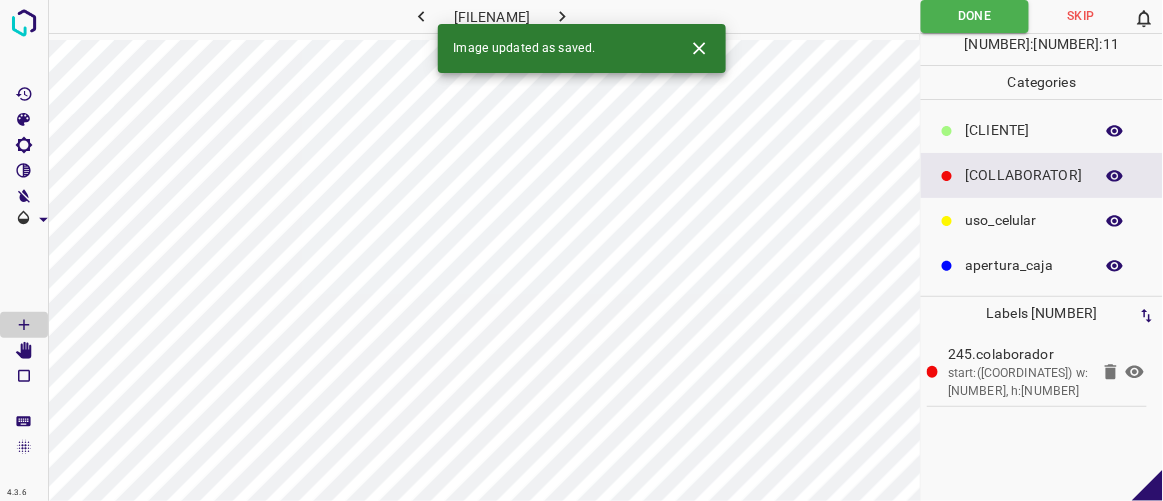 click at bounding box center [562, 16] 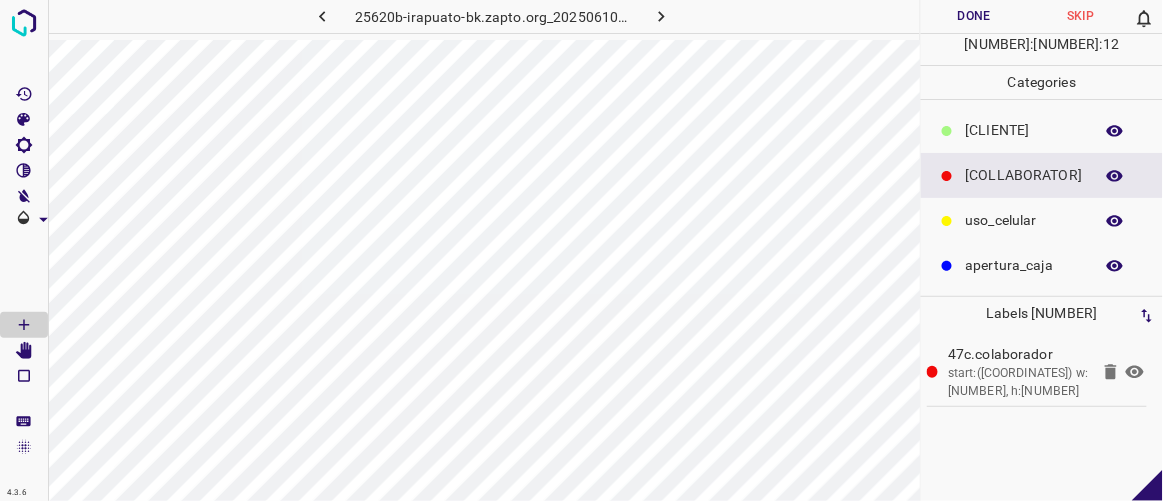 click on "Done" at bounding box center (974, 16) 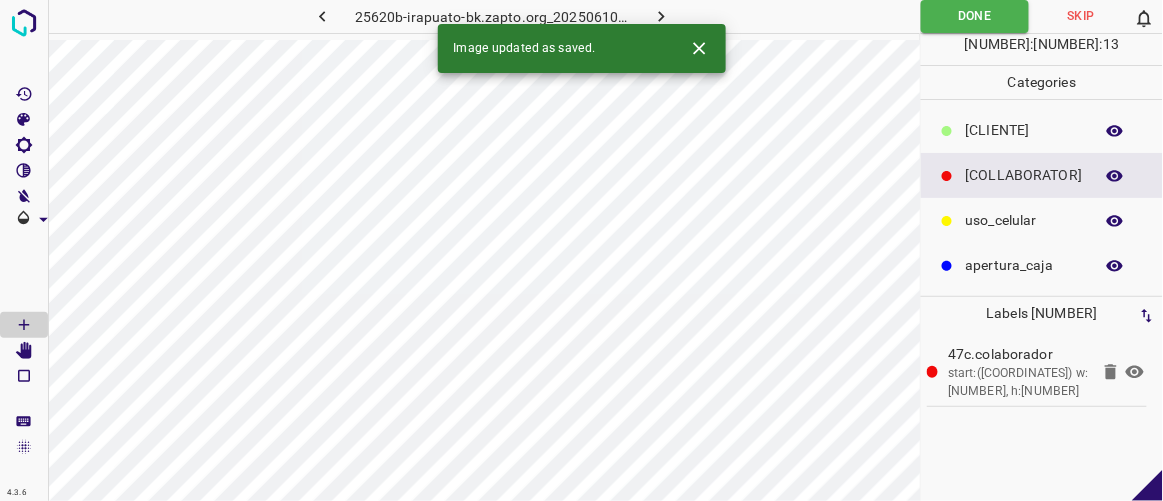 click at bounding box center (661, 16) 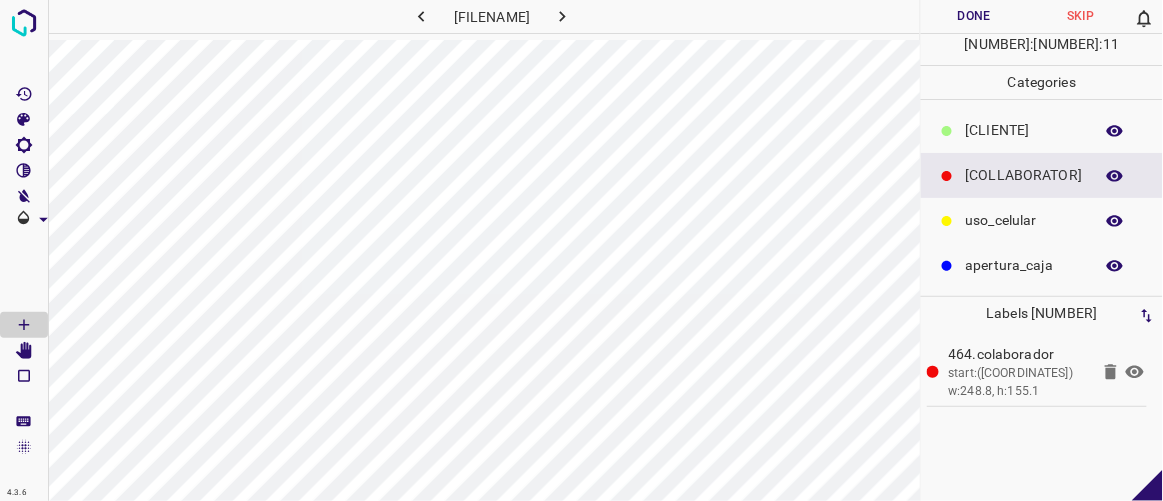 click on "Done" at bounding box center (974, 16) 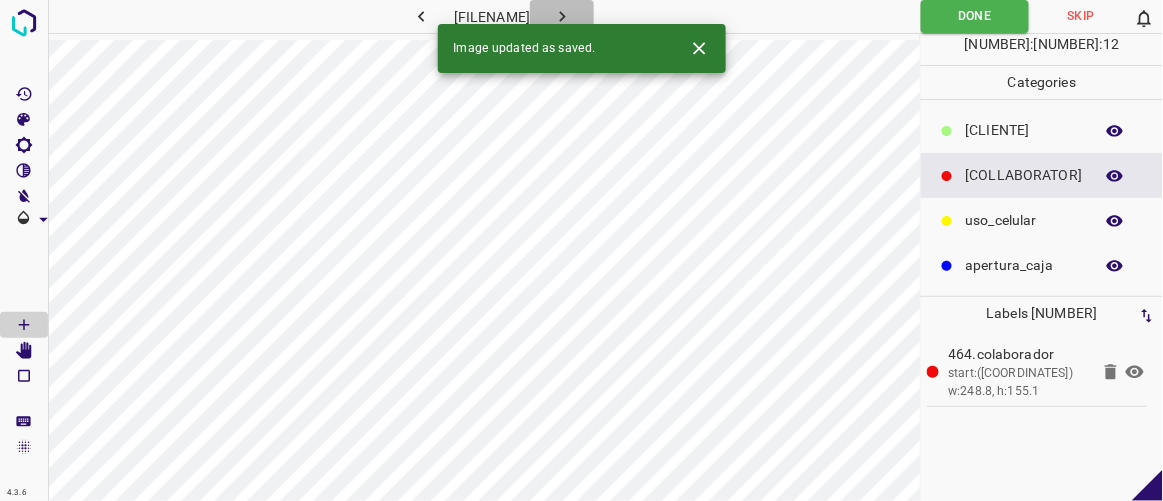 click at bounding box center [562, 16] 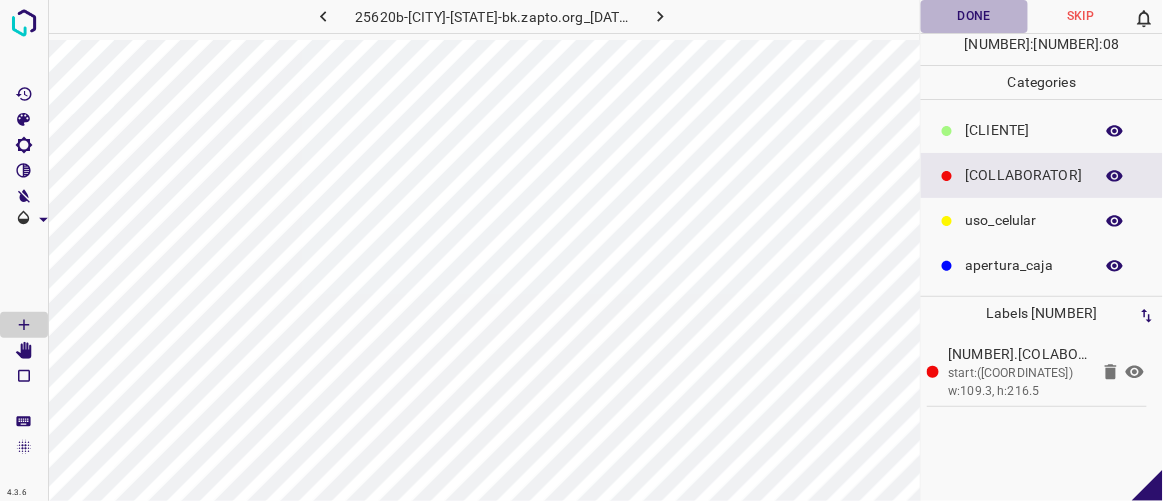 click on "Done" at bounding box center (974, 16) 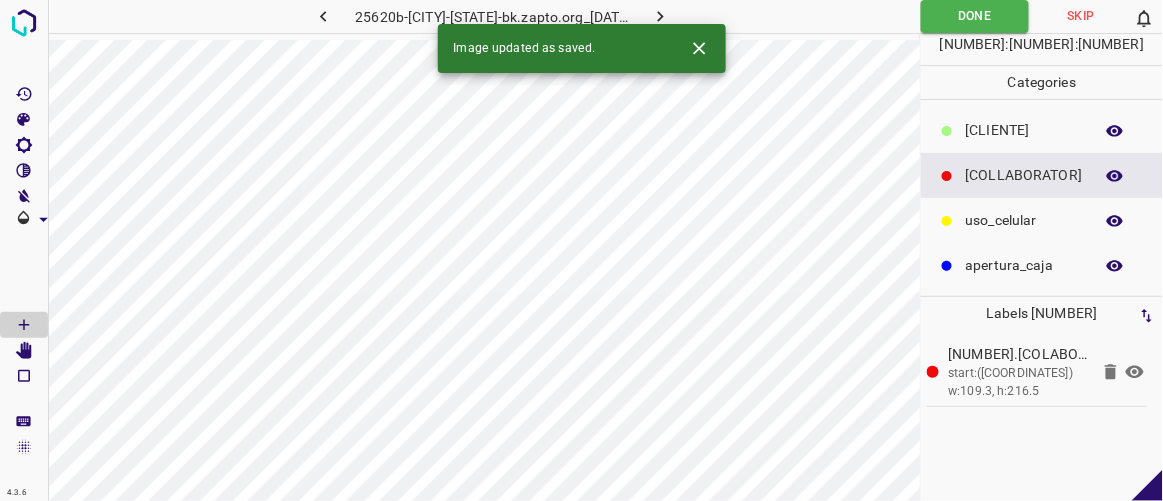 click at bounding box center (660, 16) 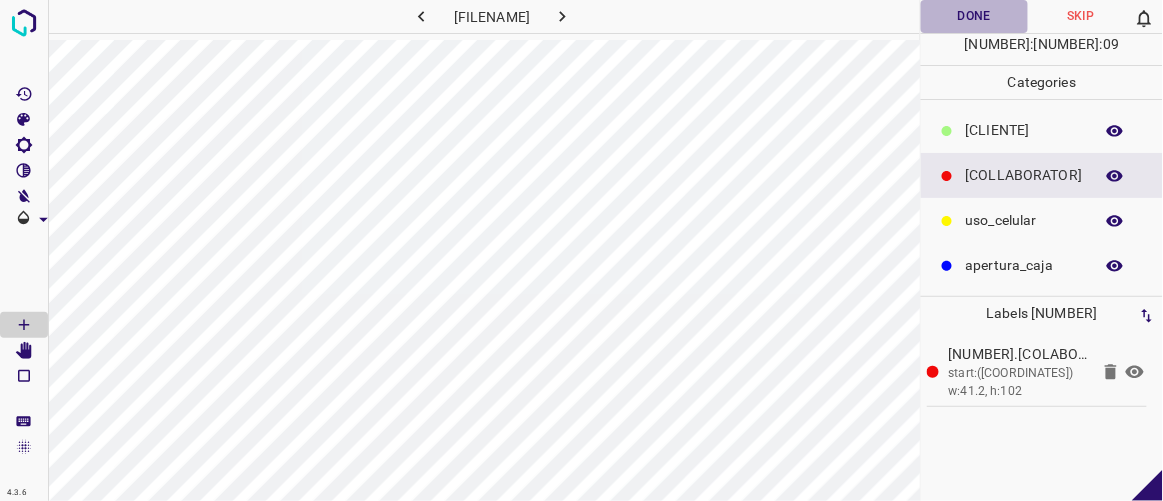 click on "Done" at bounding box center (974, 16) 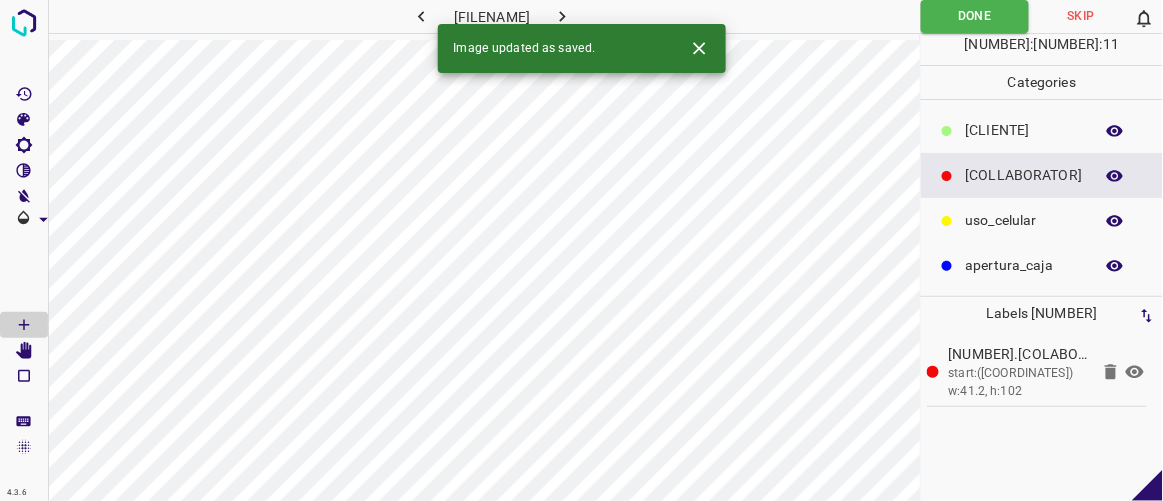 click at bounding box center (562, 16) 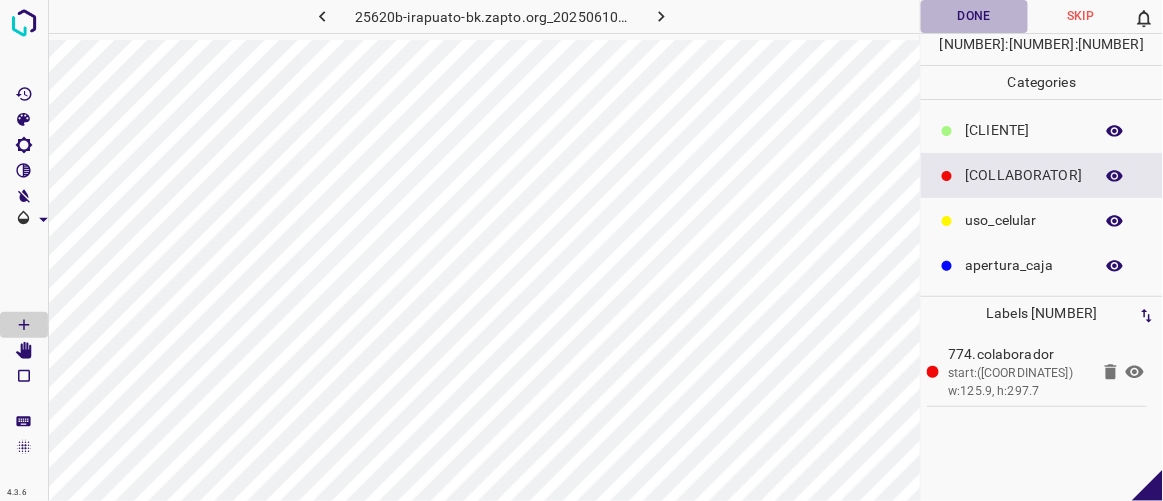 click on "Done" at bounding box center [974, 16] 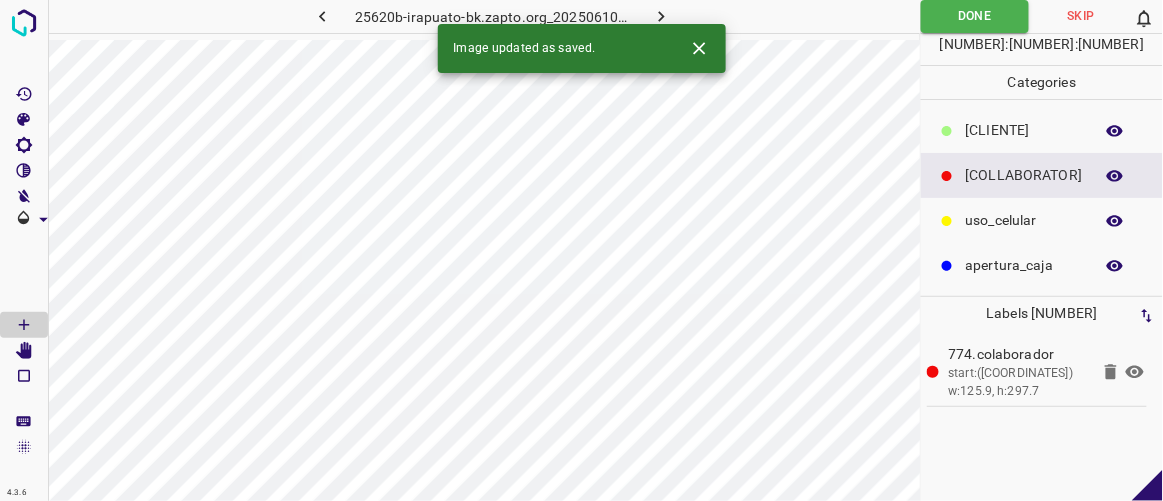 click at bounding box center (661, 16) 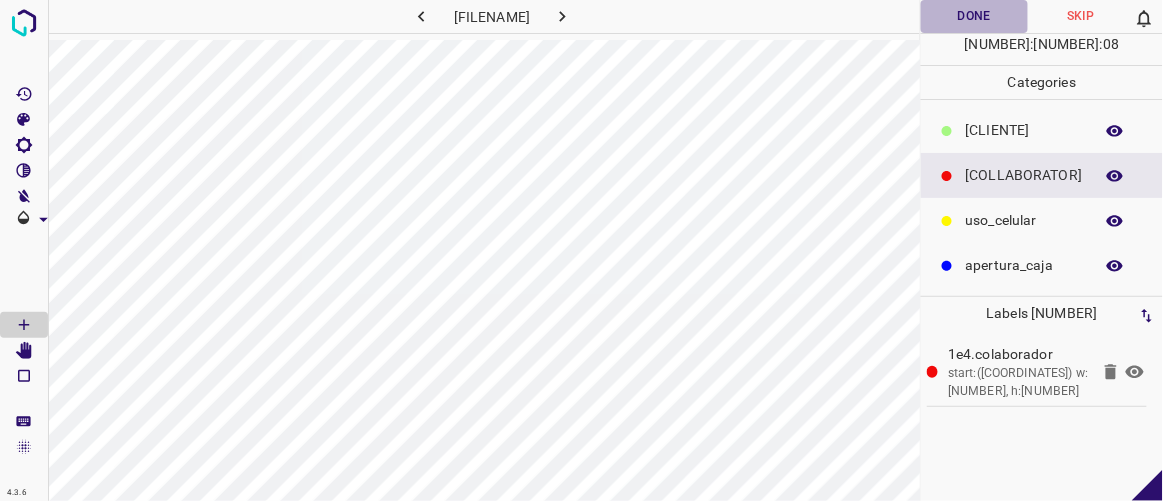 click on "Done" at bounding box center (974, 16) 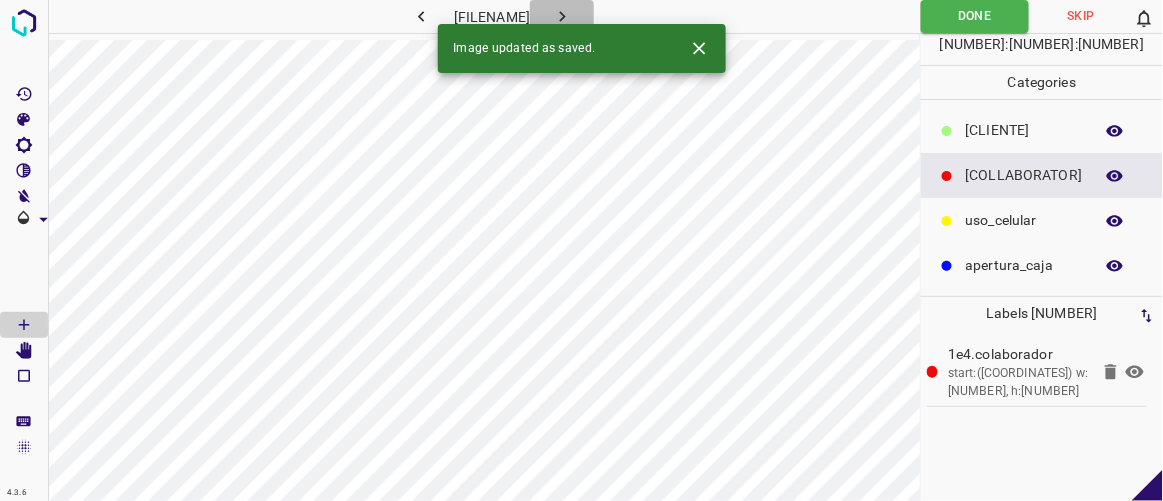 click at bounding box center (562, 16) 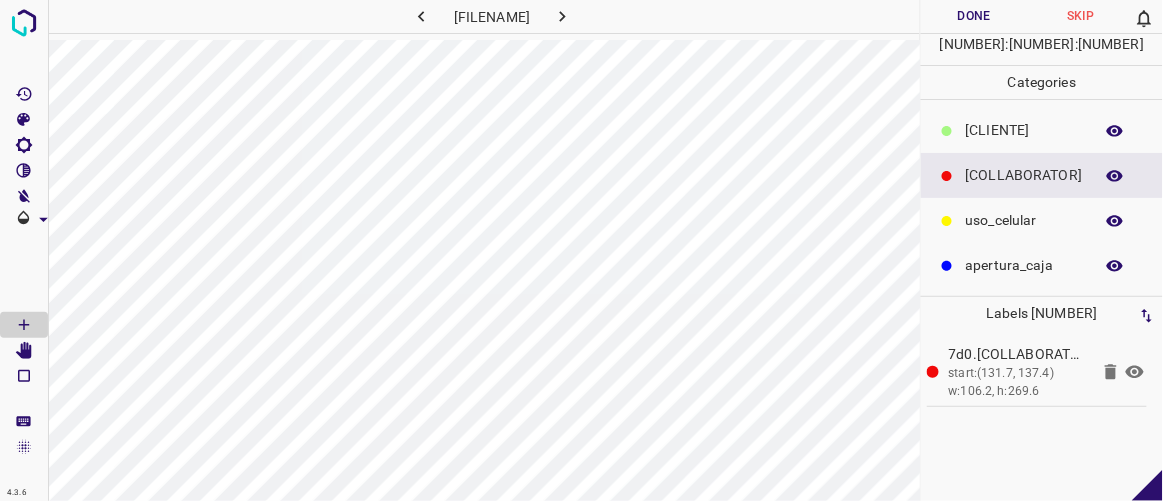 click on "Done" at bounding box center (974, 16) 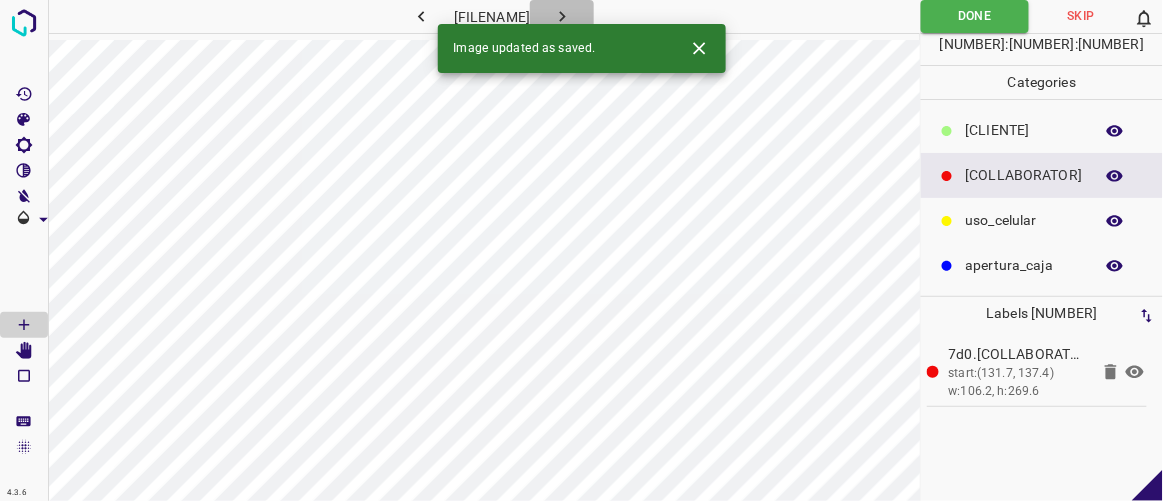 click at bounding box center (562, 16) 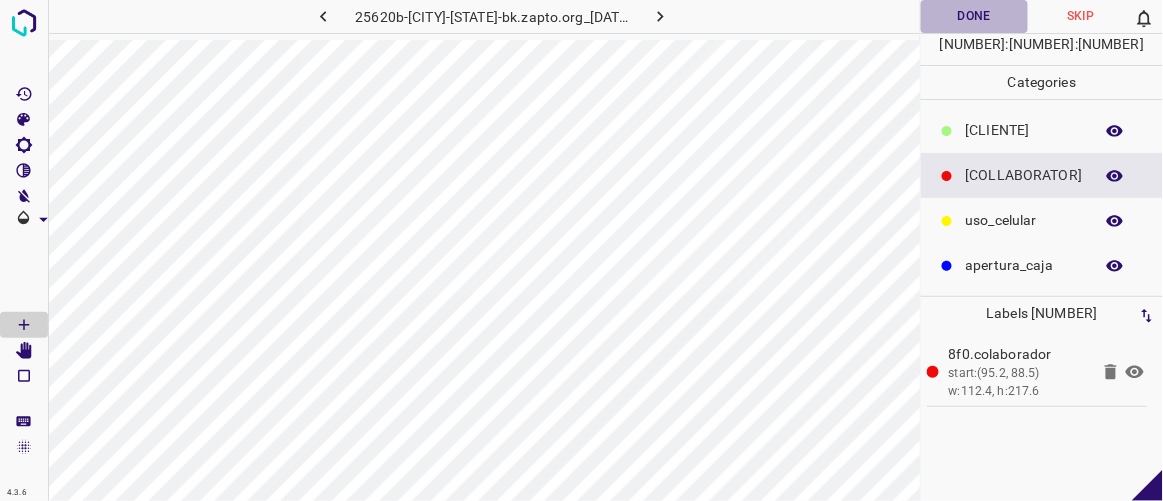 click on "Done" at bounding box center (974, 16) 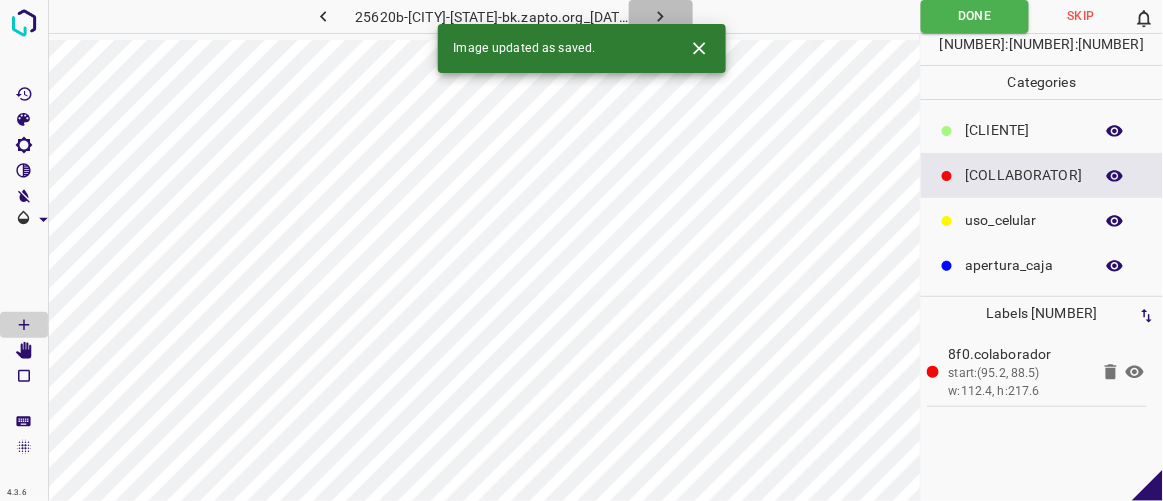 click at bounding box center (660, 16) 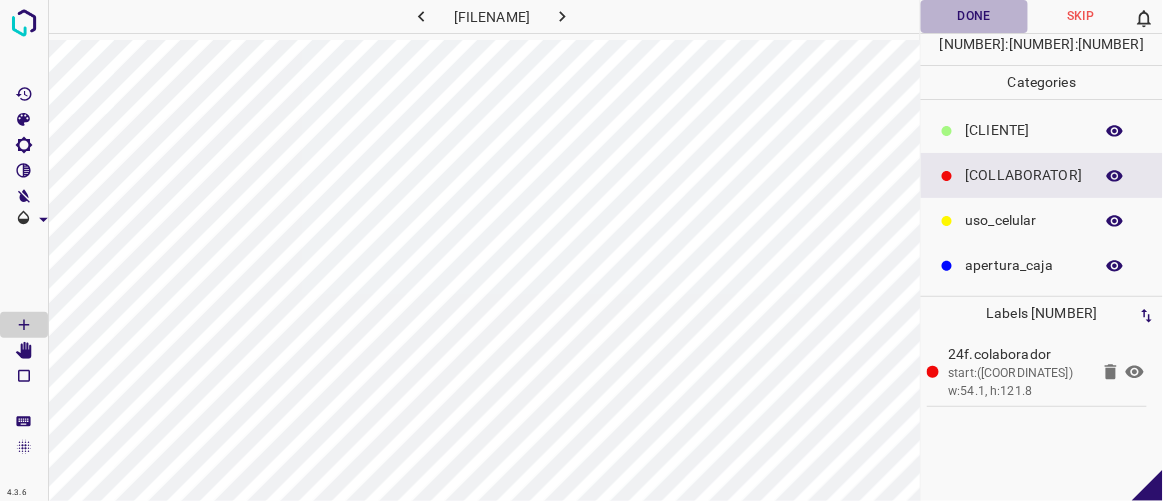 click on "Done" at bounding box center [974, 16] 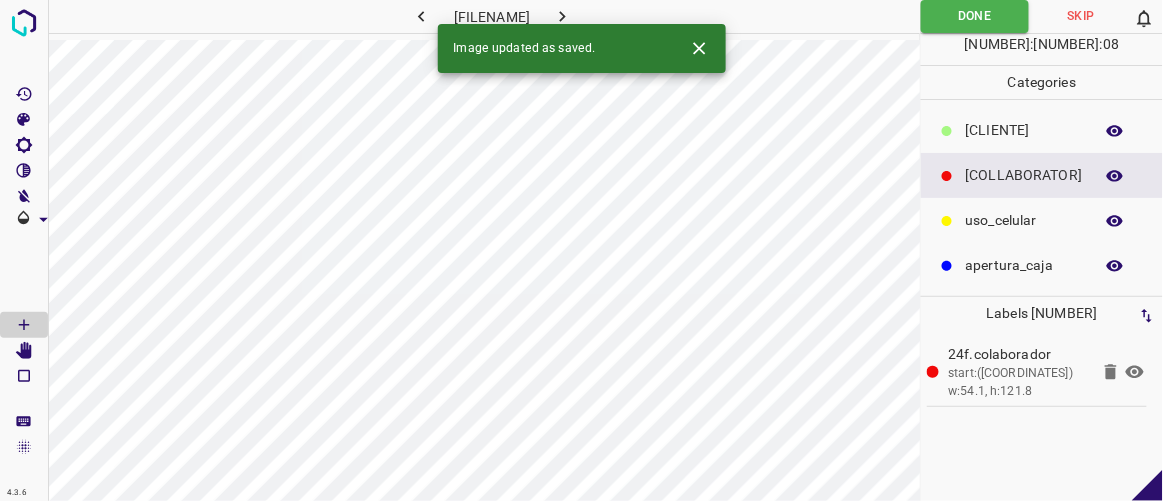 click at bounding box center (562, 16) 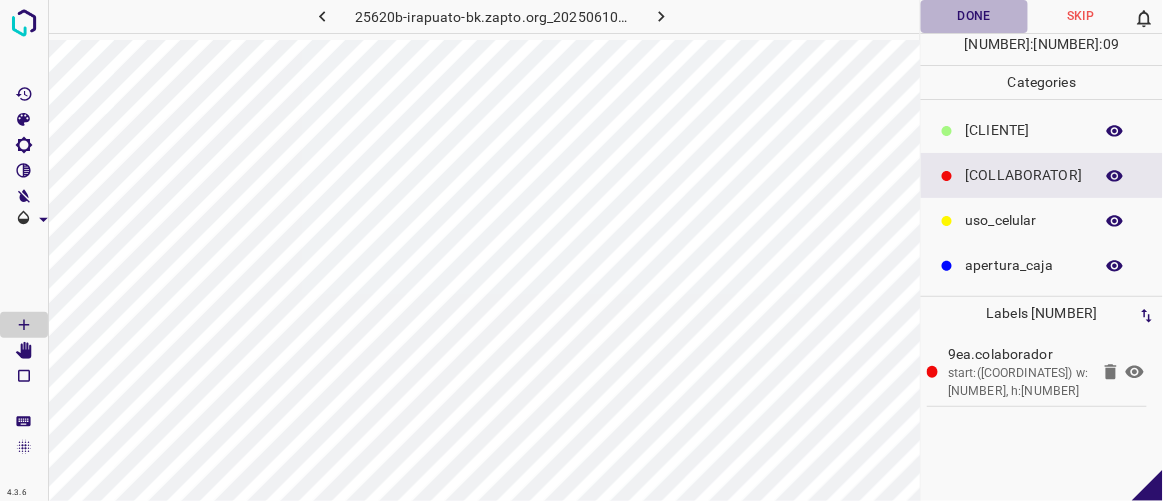 click on "Done" at bounding box center [974, 16] 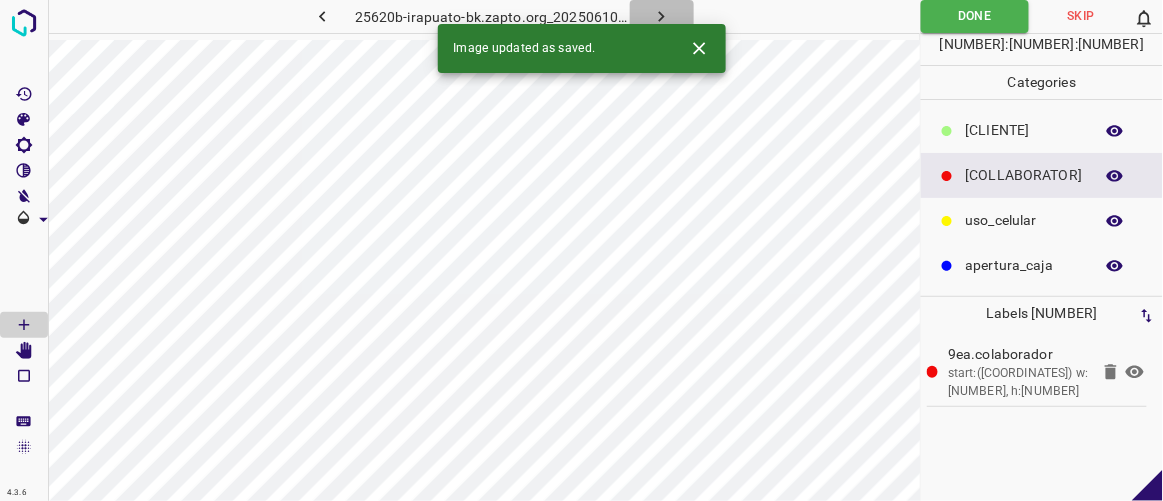 click at bounding box center [661, 16] 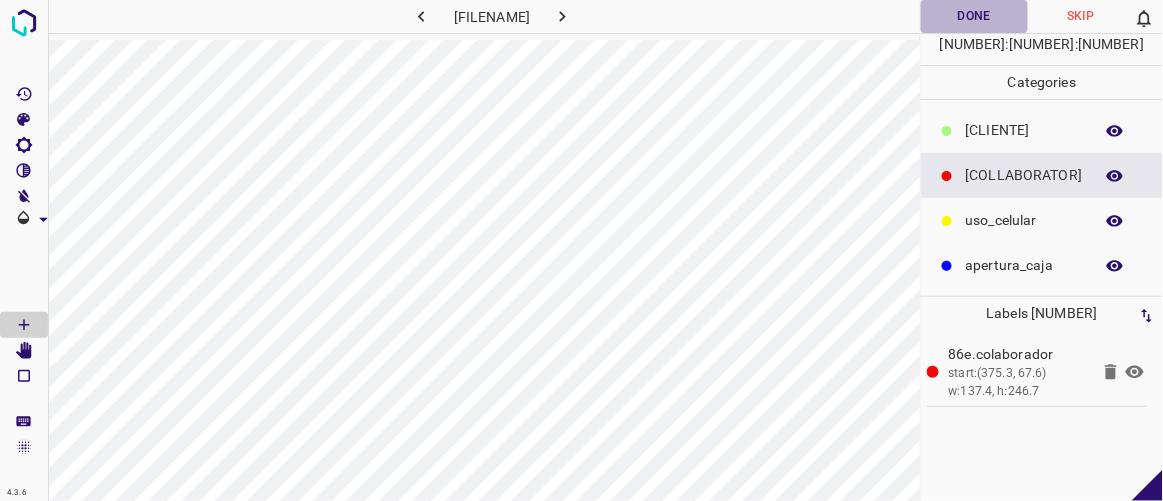 click on "Done" at bounding box center (974, 16) 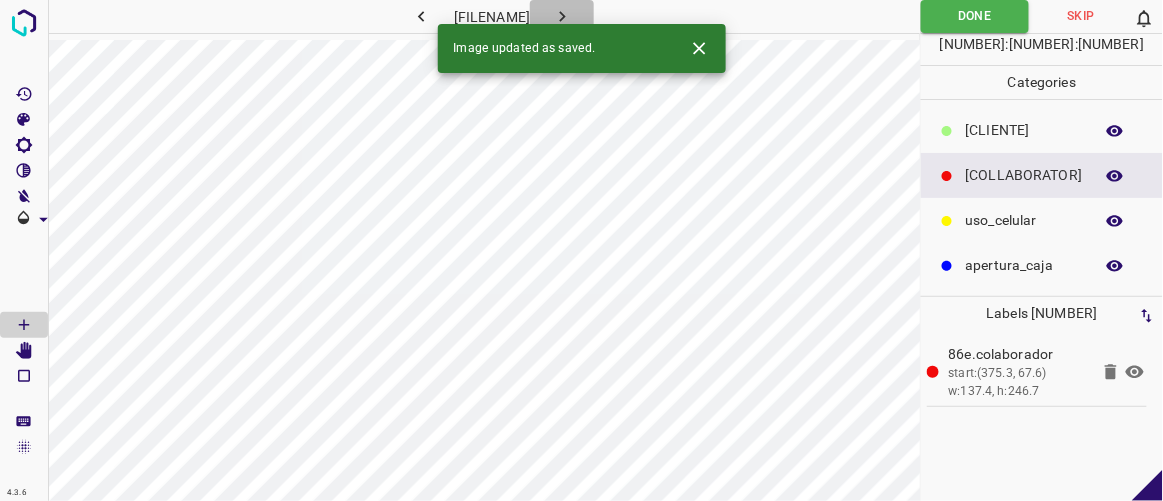 click at bounding box center (562, 16) 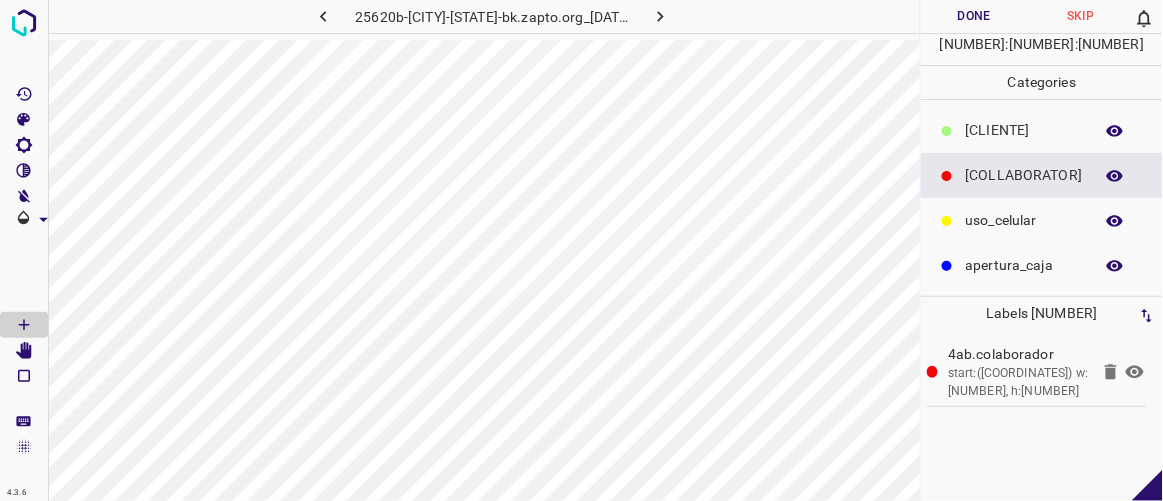 click on "Done" at bounding box center (974, 16) 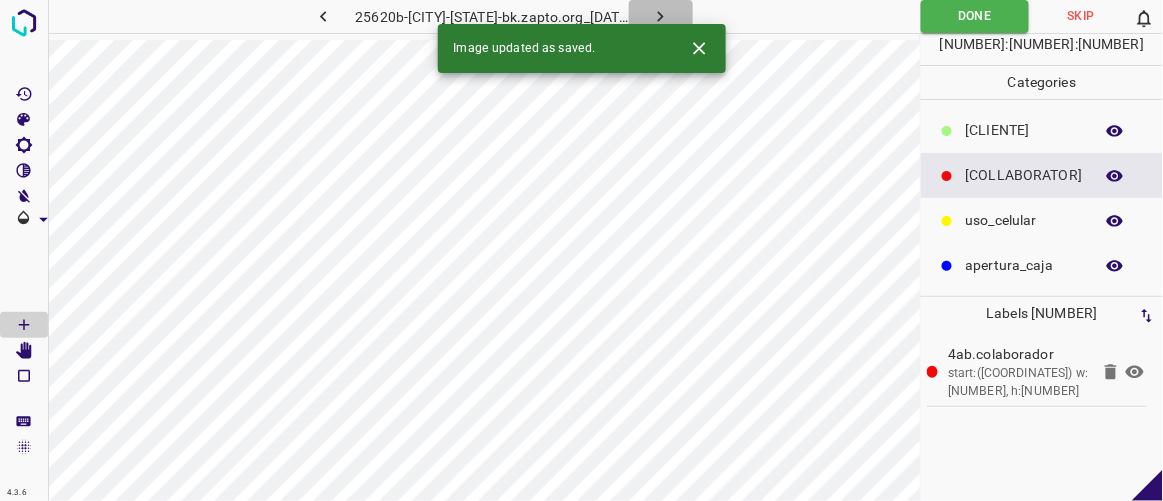 click at bounding box center (660, 16) 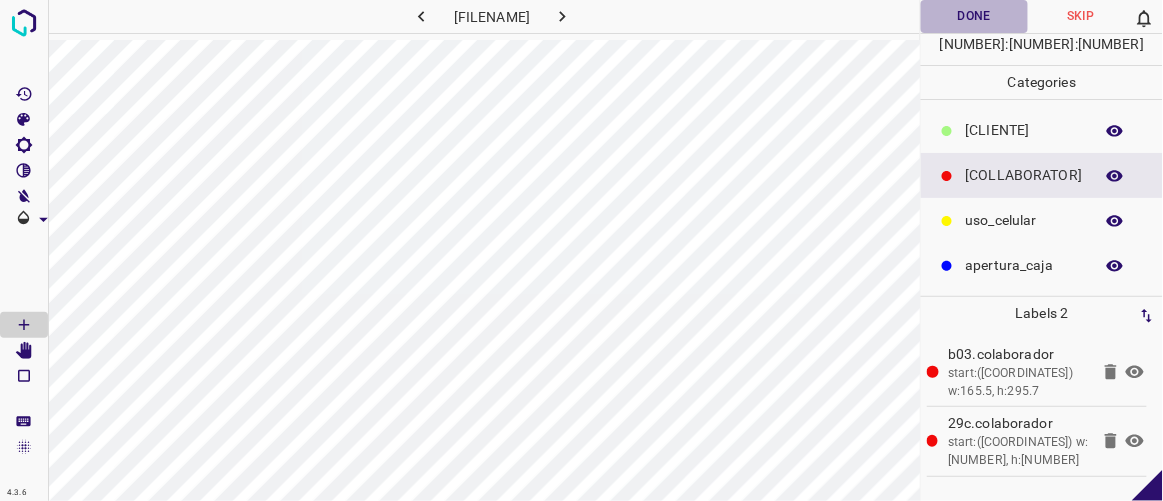 click on "Done" at bounding box center (974, 16) 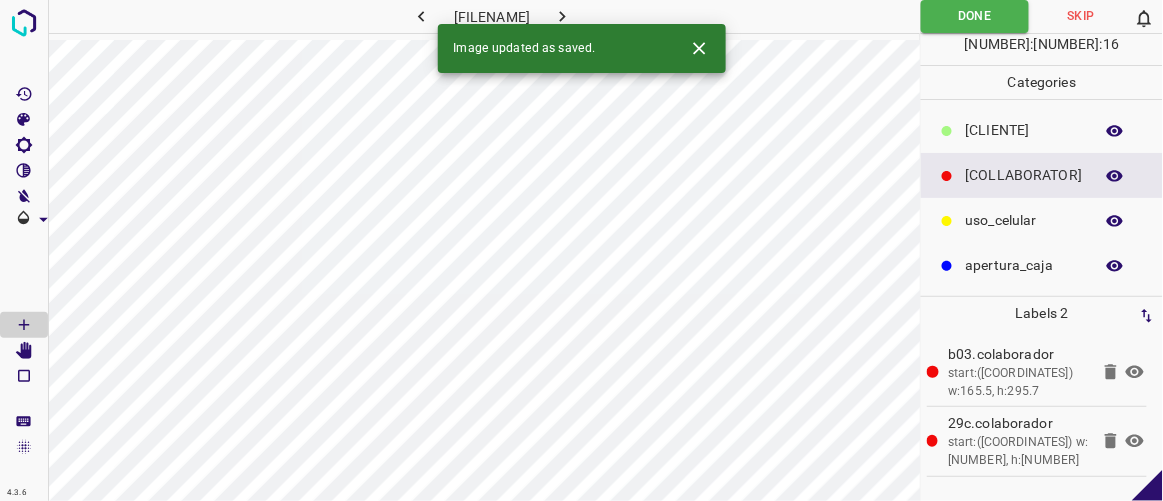 click at bounding box center (562, 16) 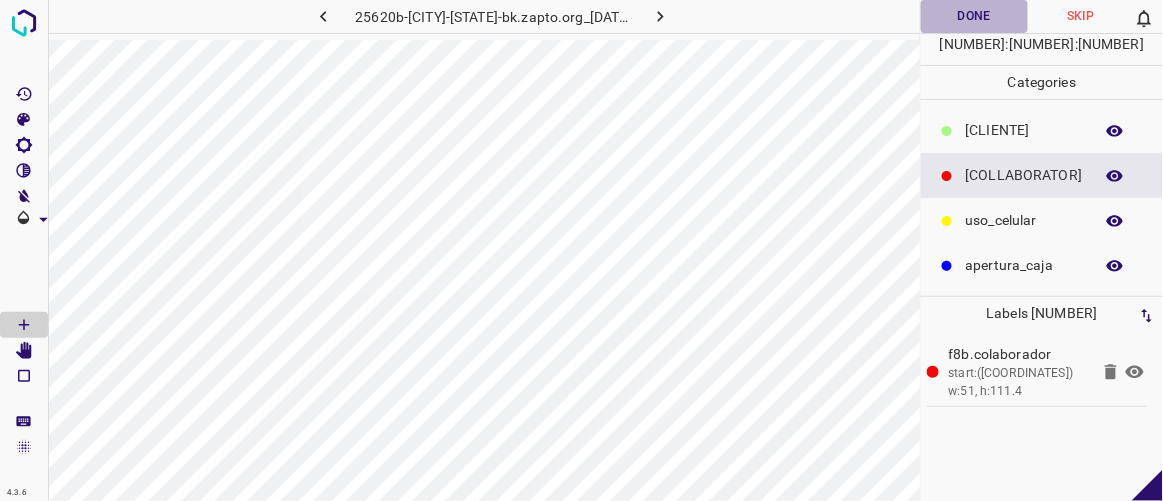 click on "Done" at bounding box center (974, 16) 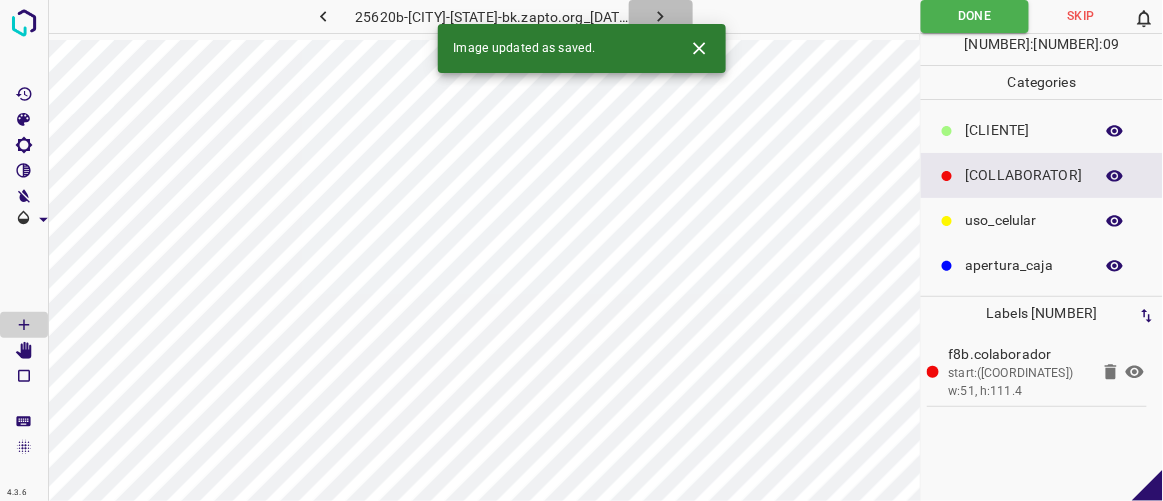 click at bounding box center [660, 16] 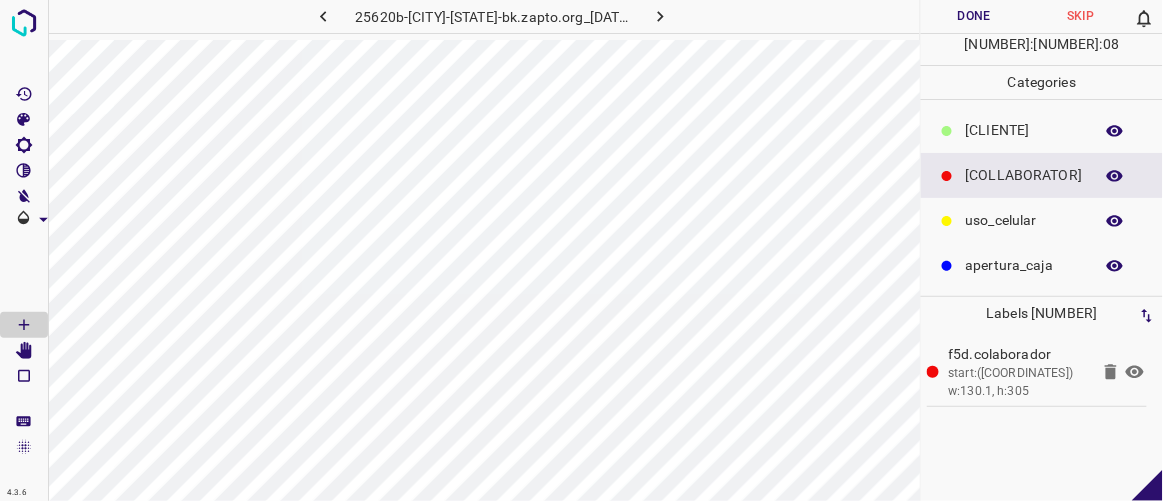 click on "Done" at bounding box center [974, 16] 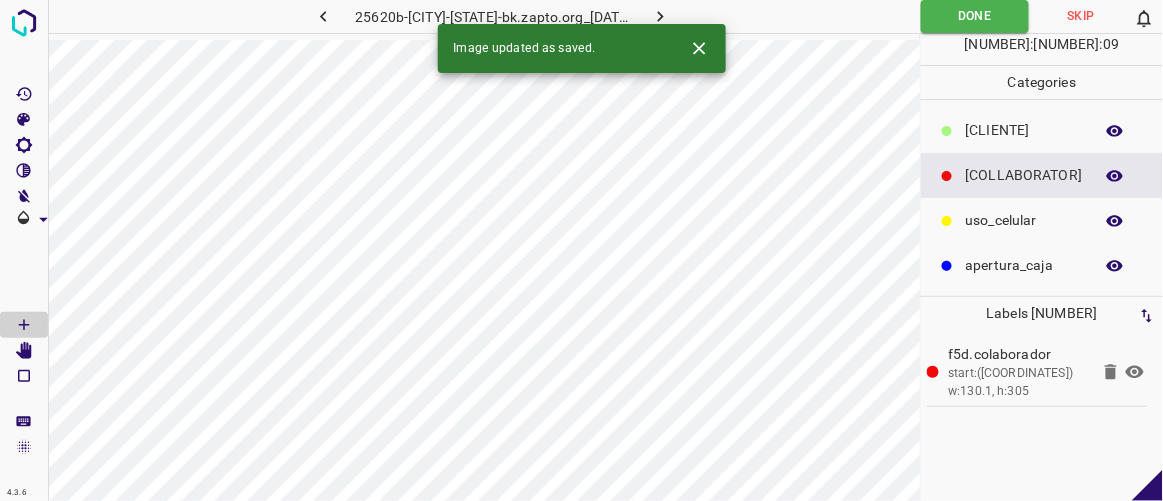 click at bounding box center (660, 16) 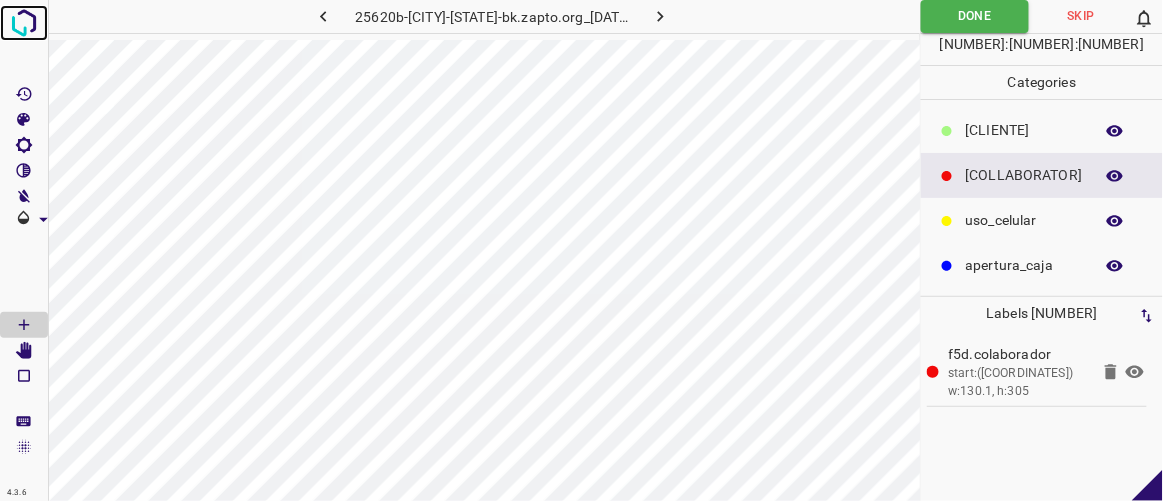 click at bounding box center [24, 23] 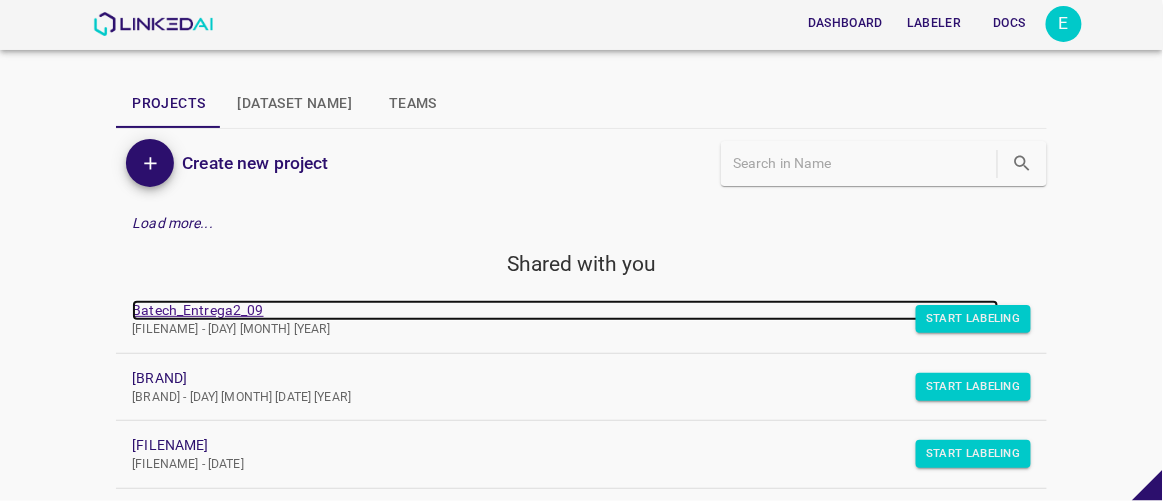 click on "Batech_Entrega2_09" at bounding box center (565, 310) 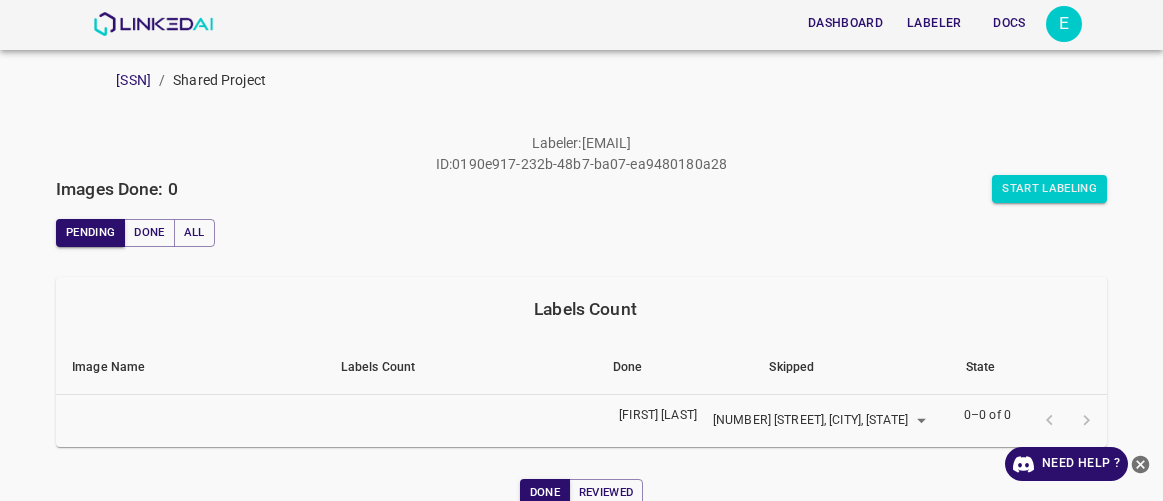 scroll, scrollTop: 0, scrollLeft: 0, axis: both 